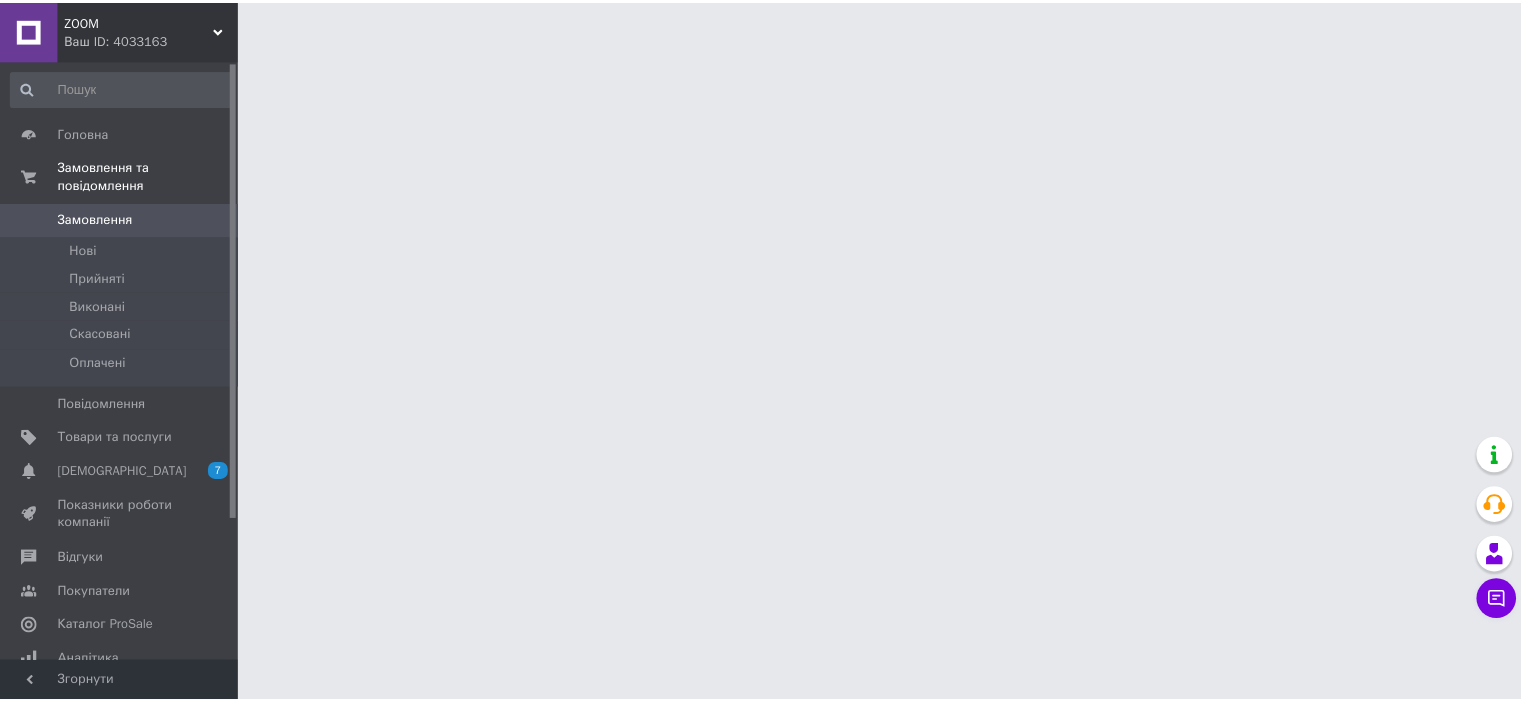 scroll, scrollTop: 0, scrollLeft: 0, axis: both 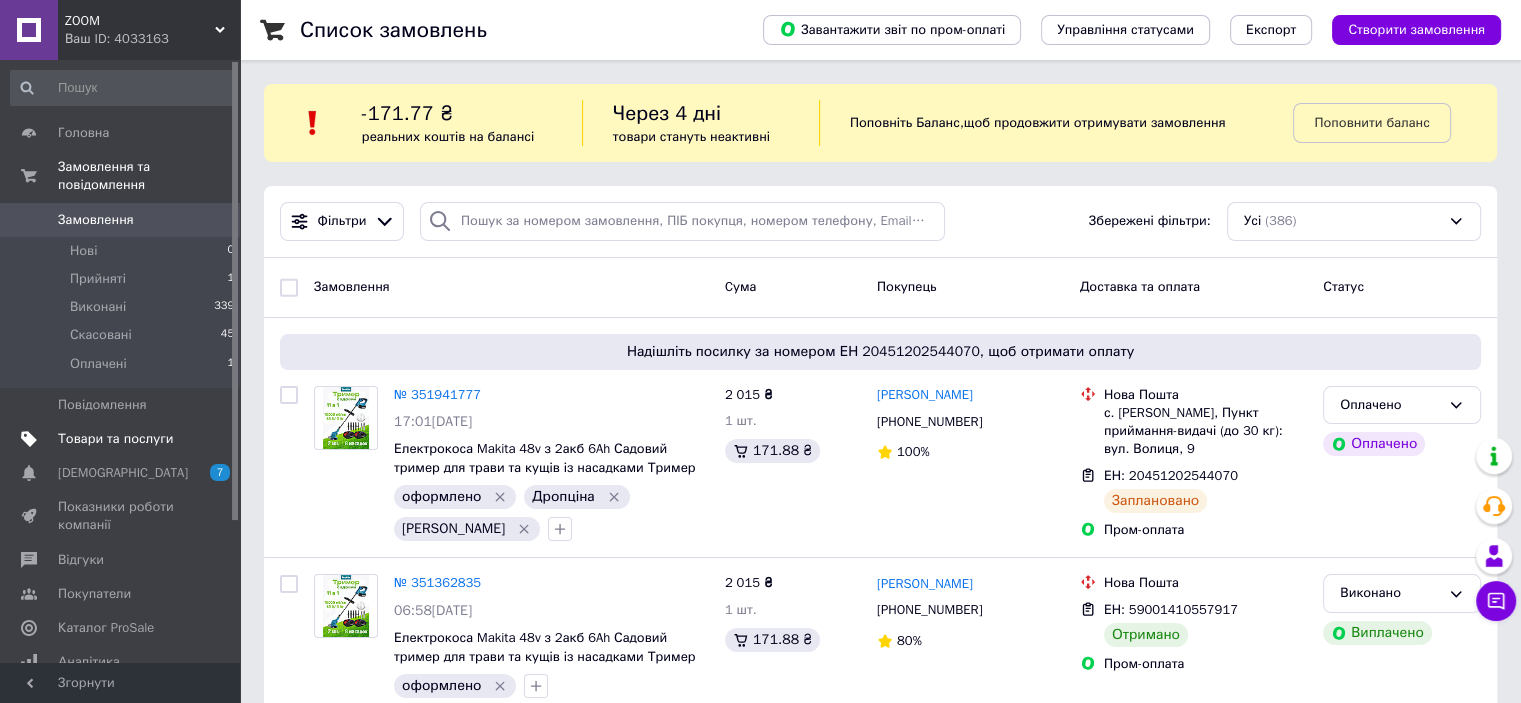 click on "Товари та послуги" at bounding box center (115, 439) 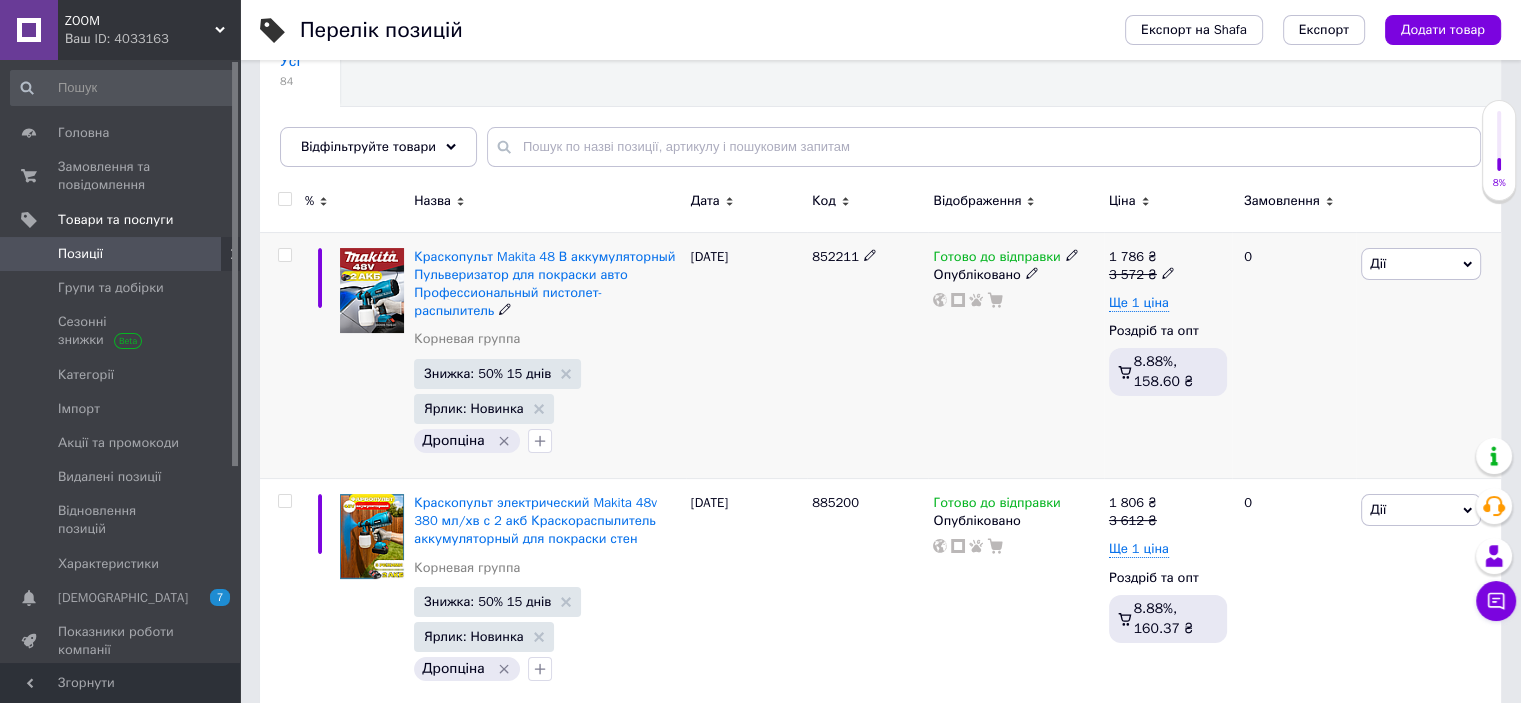scroll, scrollTop: 200, scrollLeft: 0, axis: vertical 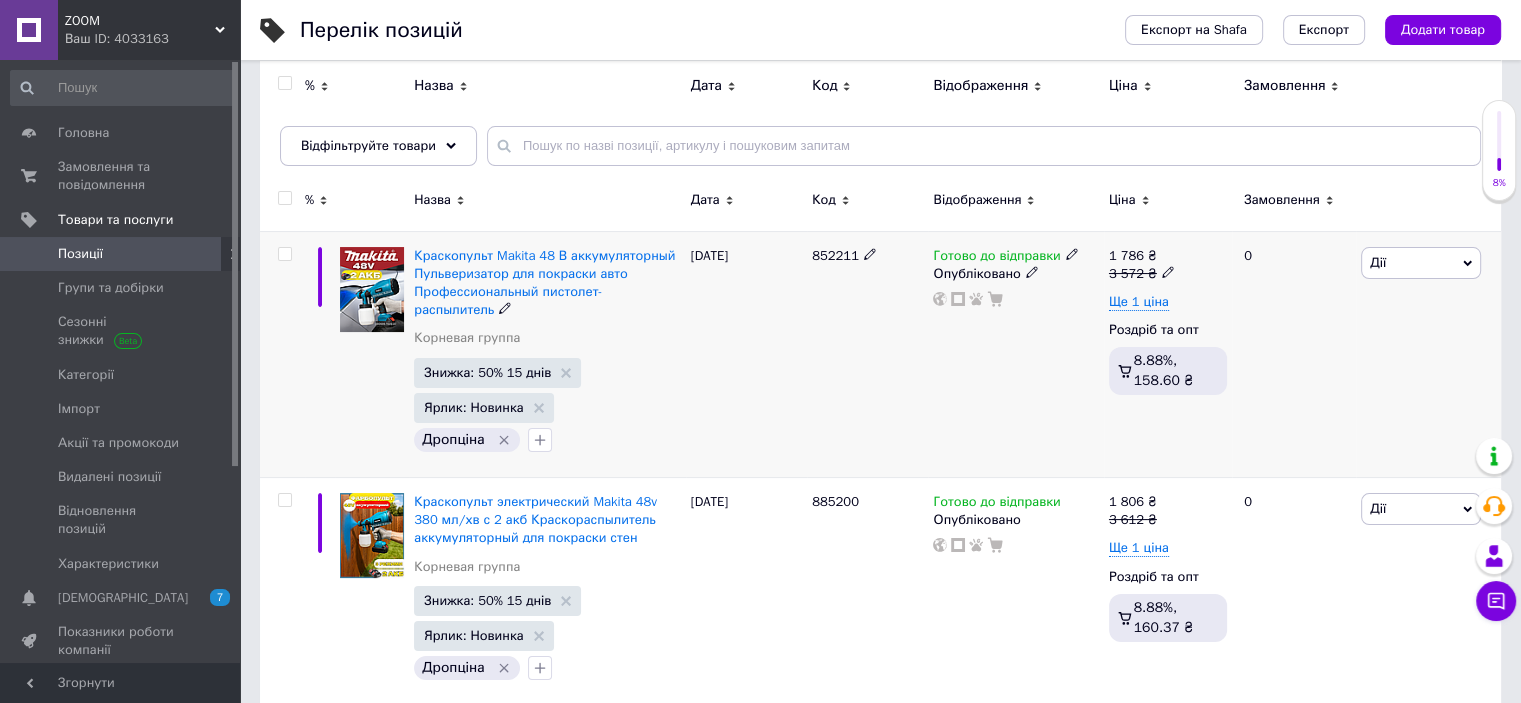 click at bounding box center [284, 254] 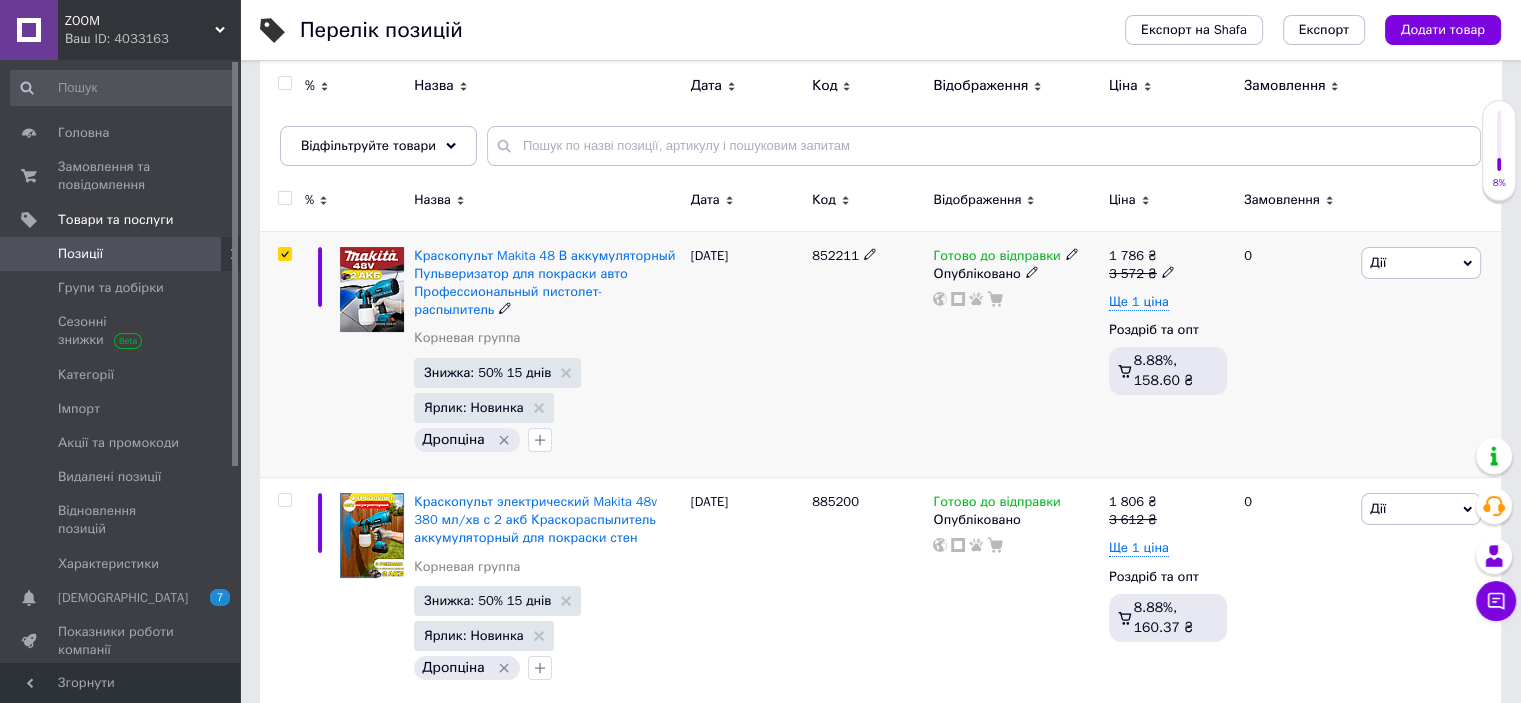 checkbox on "true" 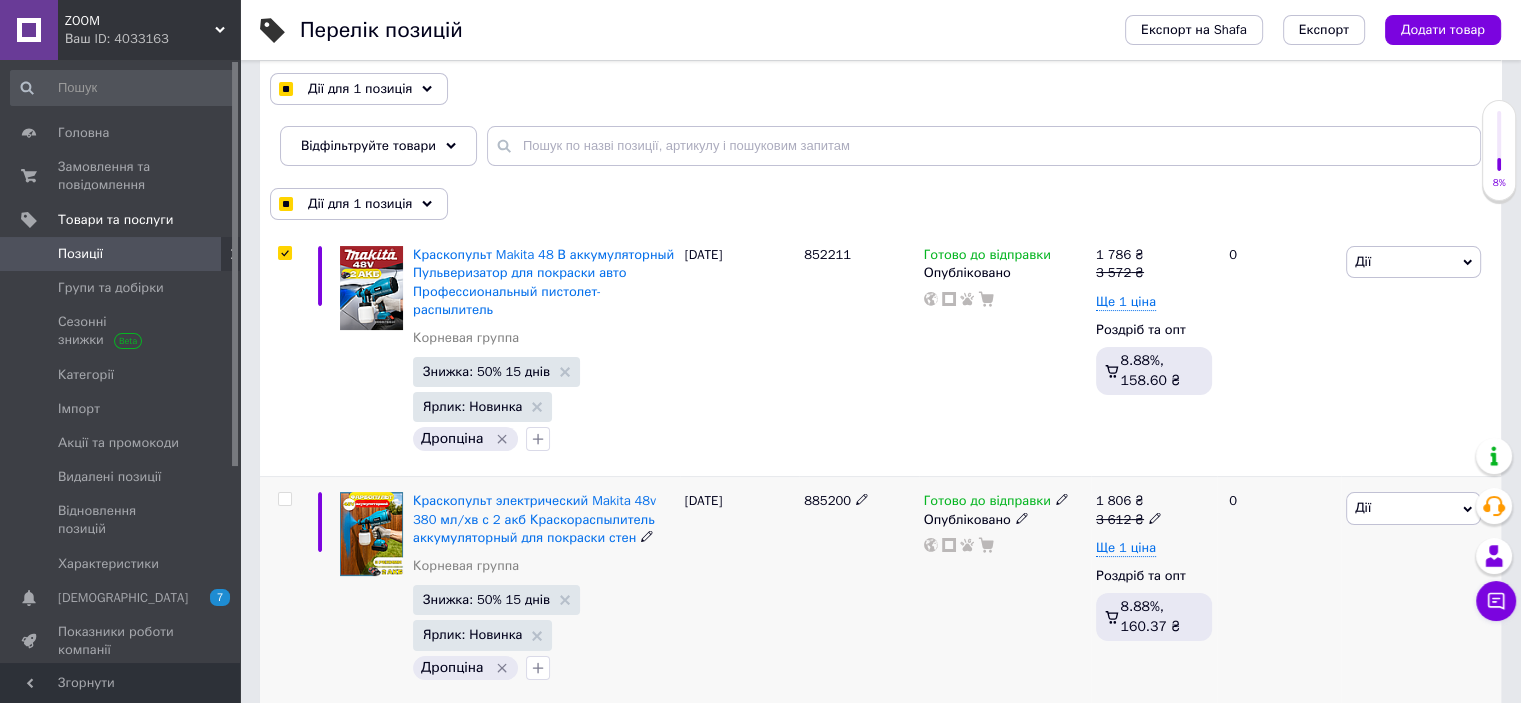 click at bounding box center (284, 499) 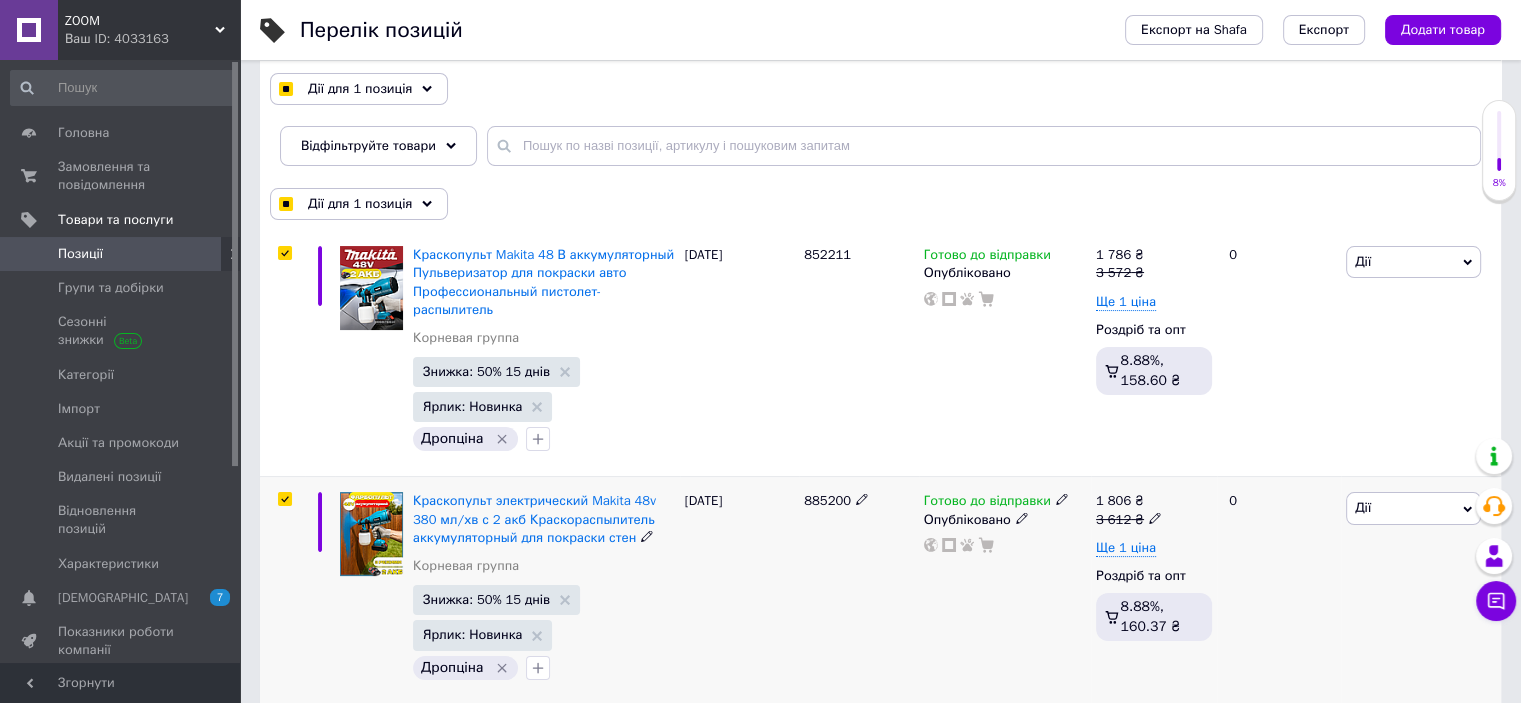 checkbox on "true" 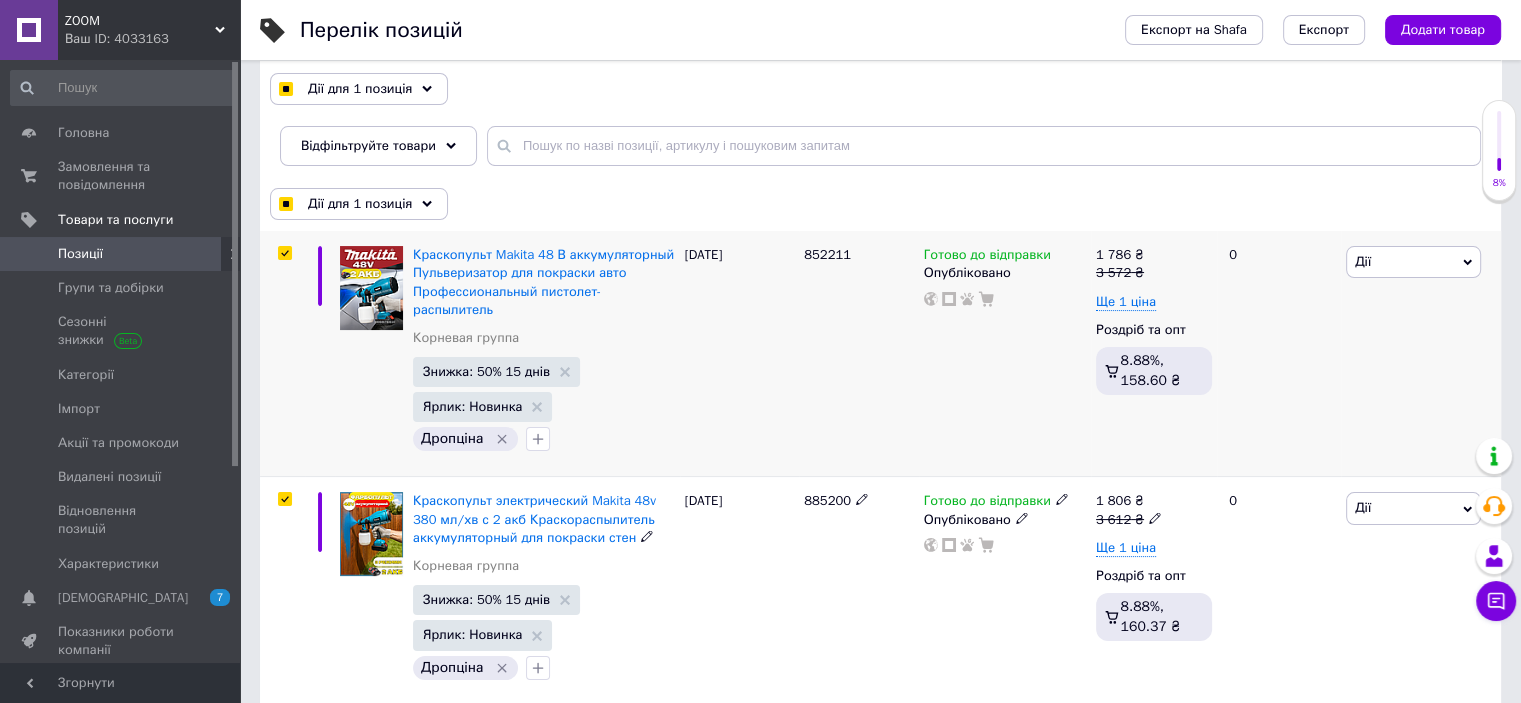 checkbox on "true" 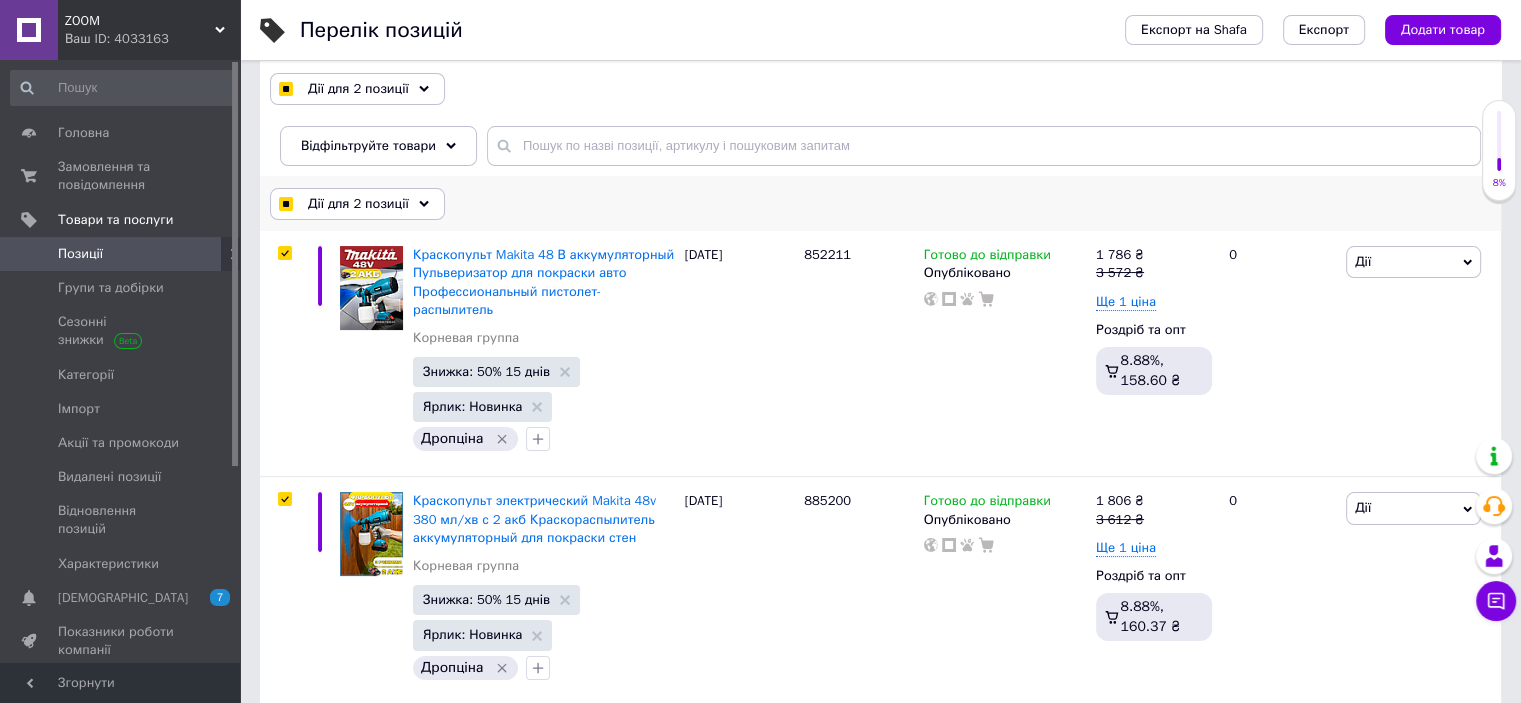 click on "Дії для 2 позиції" at bounding box center (358, 204) 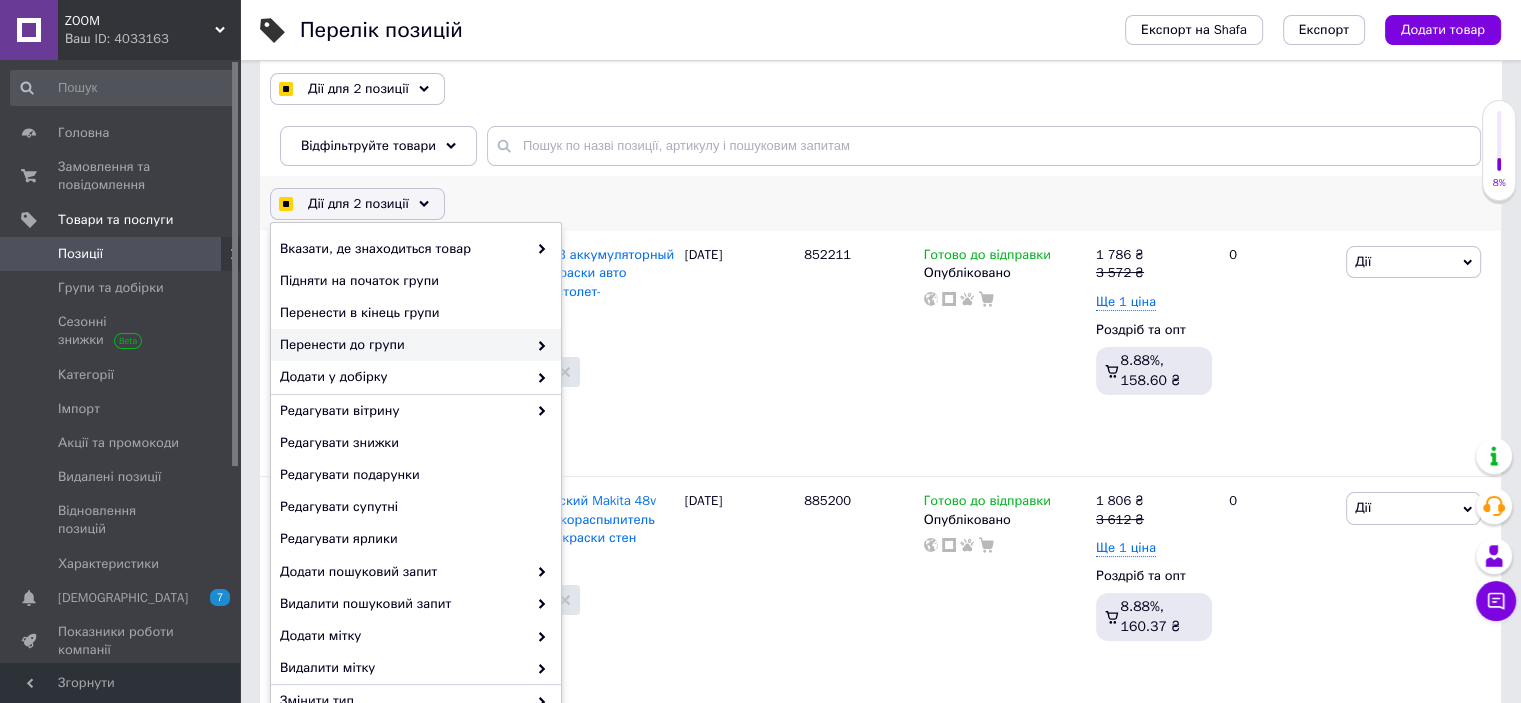 click on "Перенести до групи" at bounding box center [403, 345] 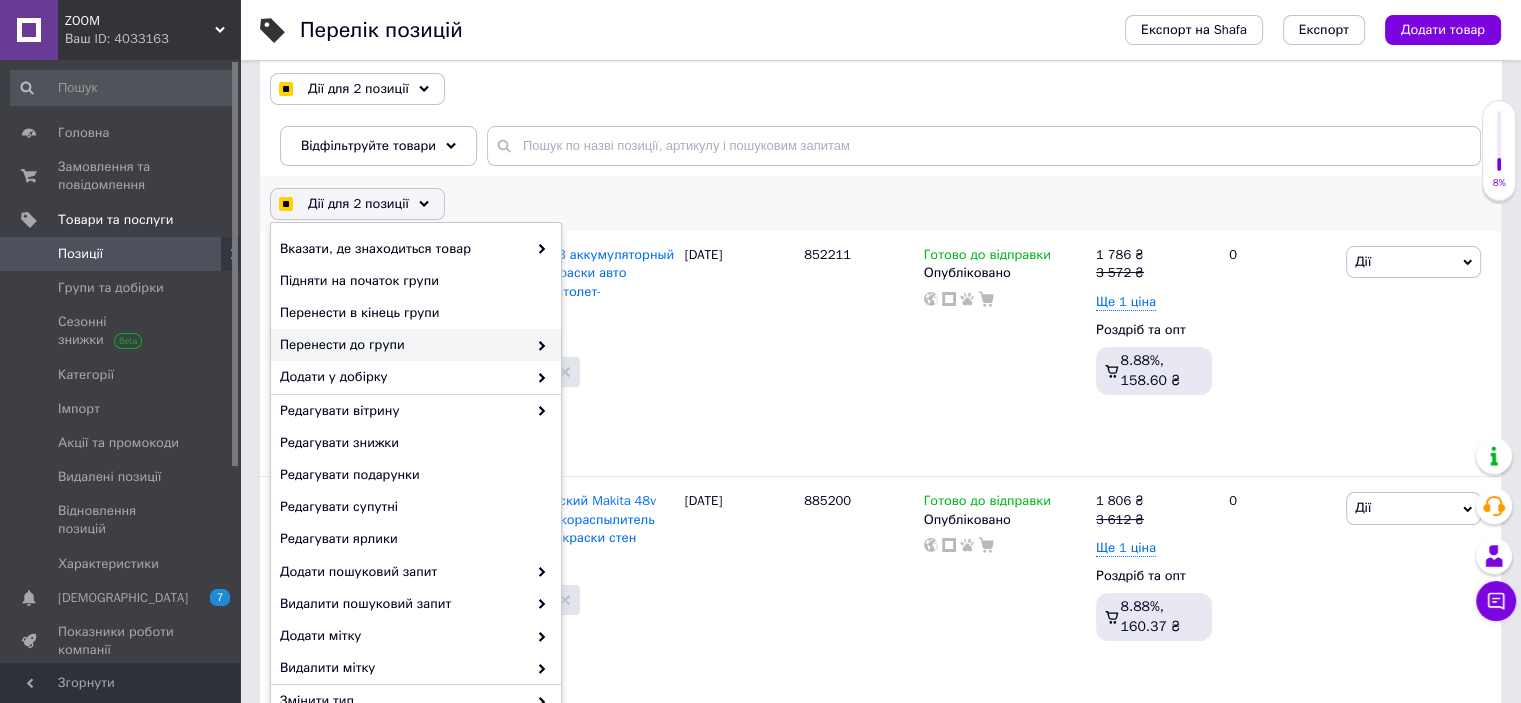 click on "Перенести до групи" at bounding box center [403, 345] 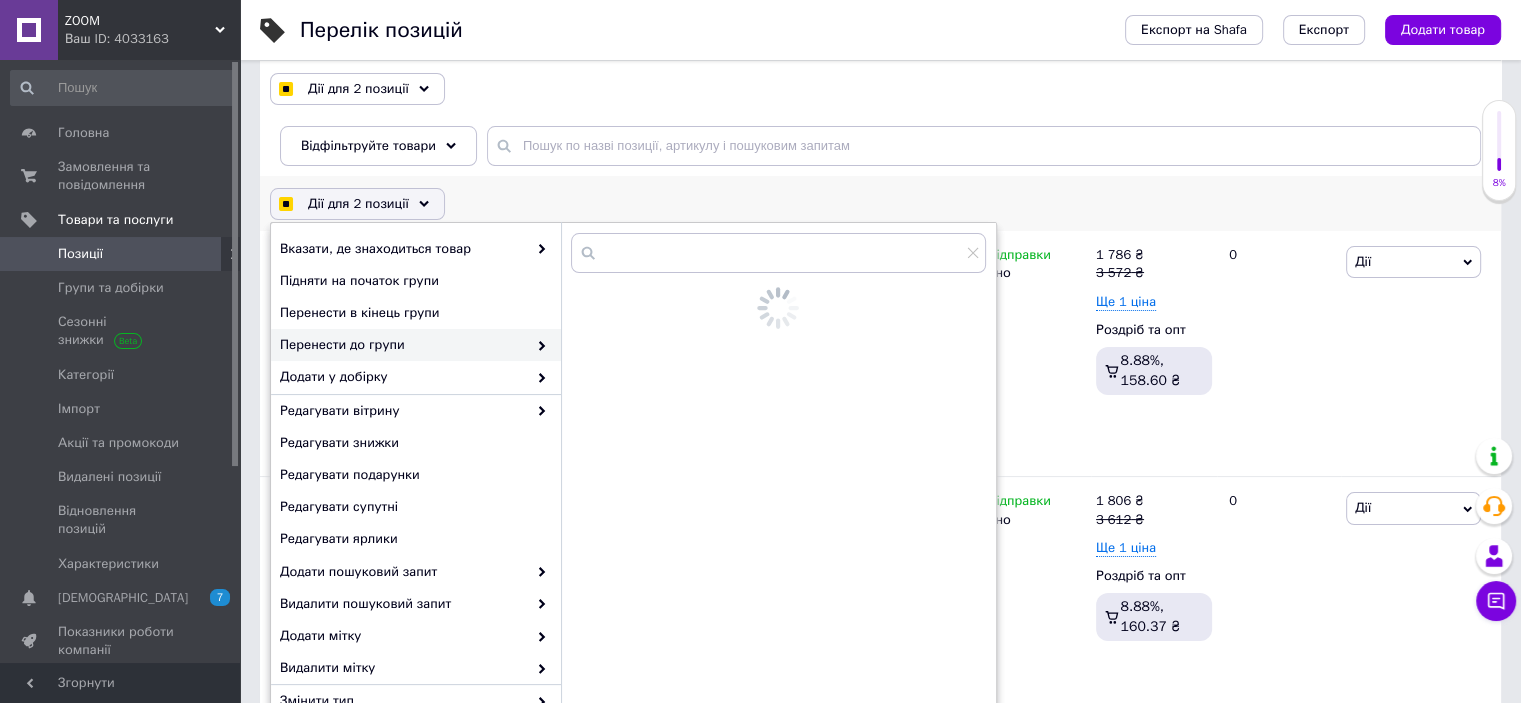 checkbox on "true" 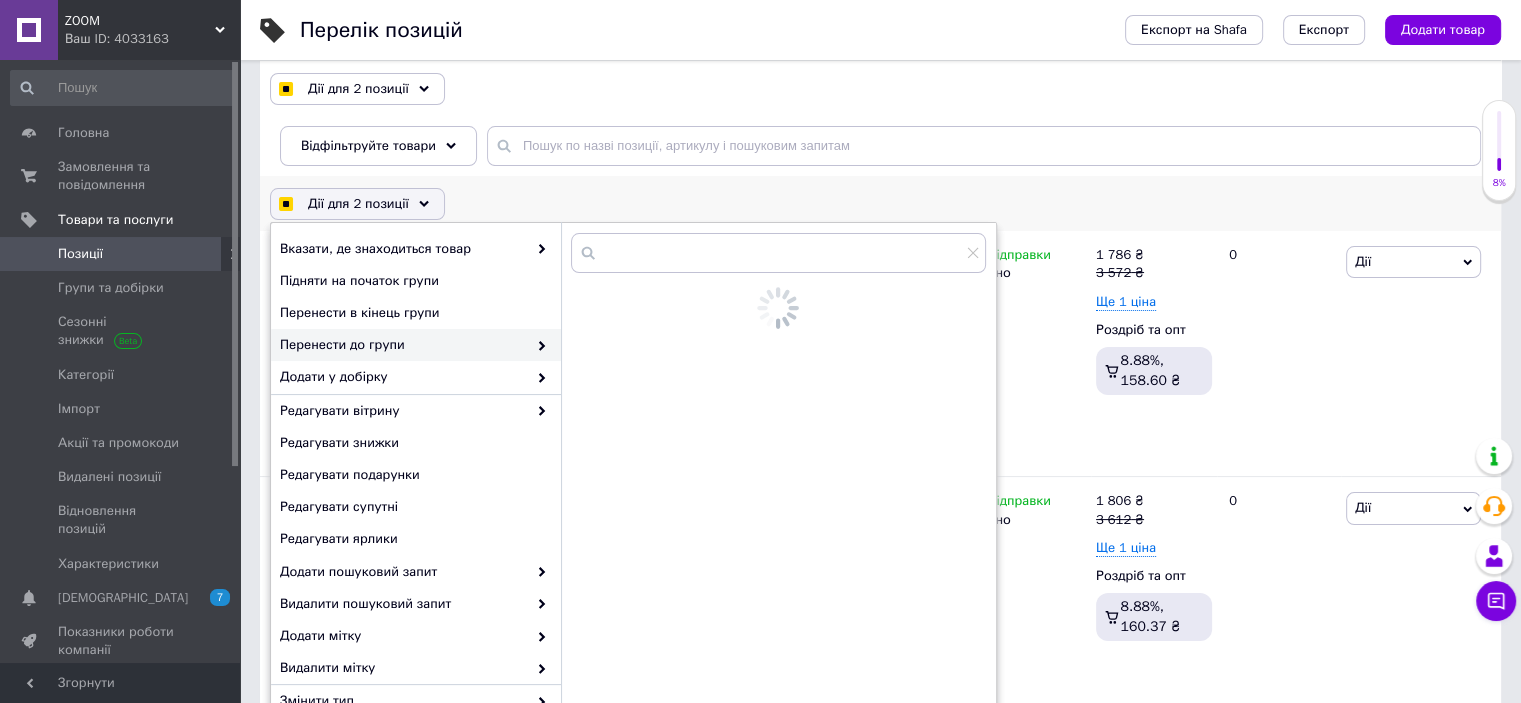 checkbox on "true" 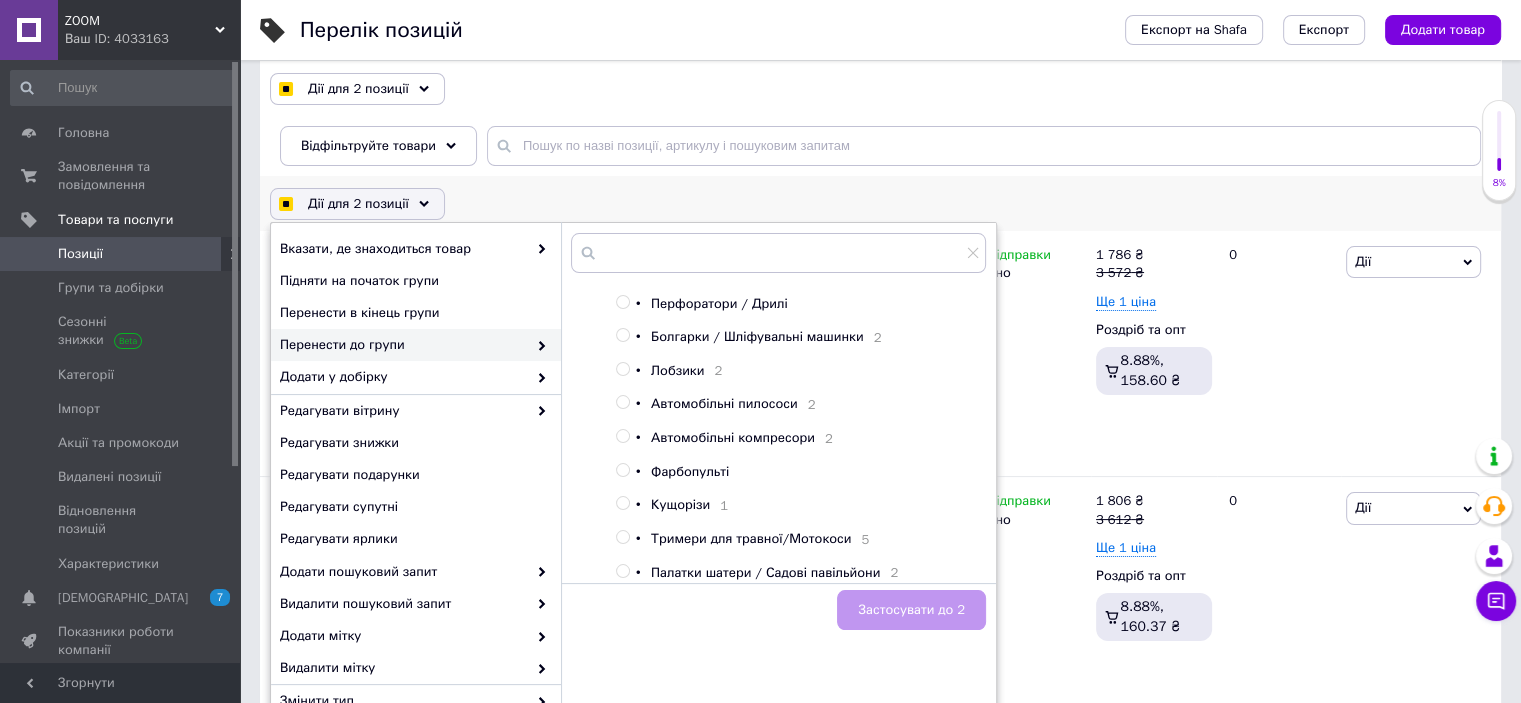 scroll, scrollTop: 276, scrollLeft: 0, axis: vertical 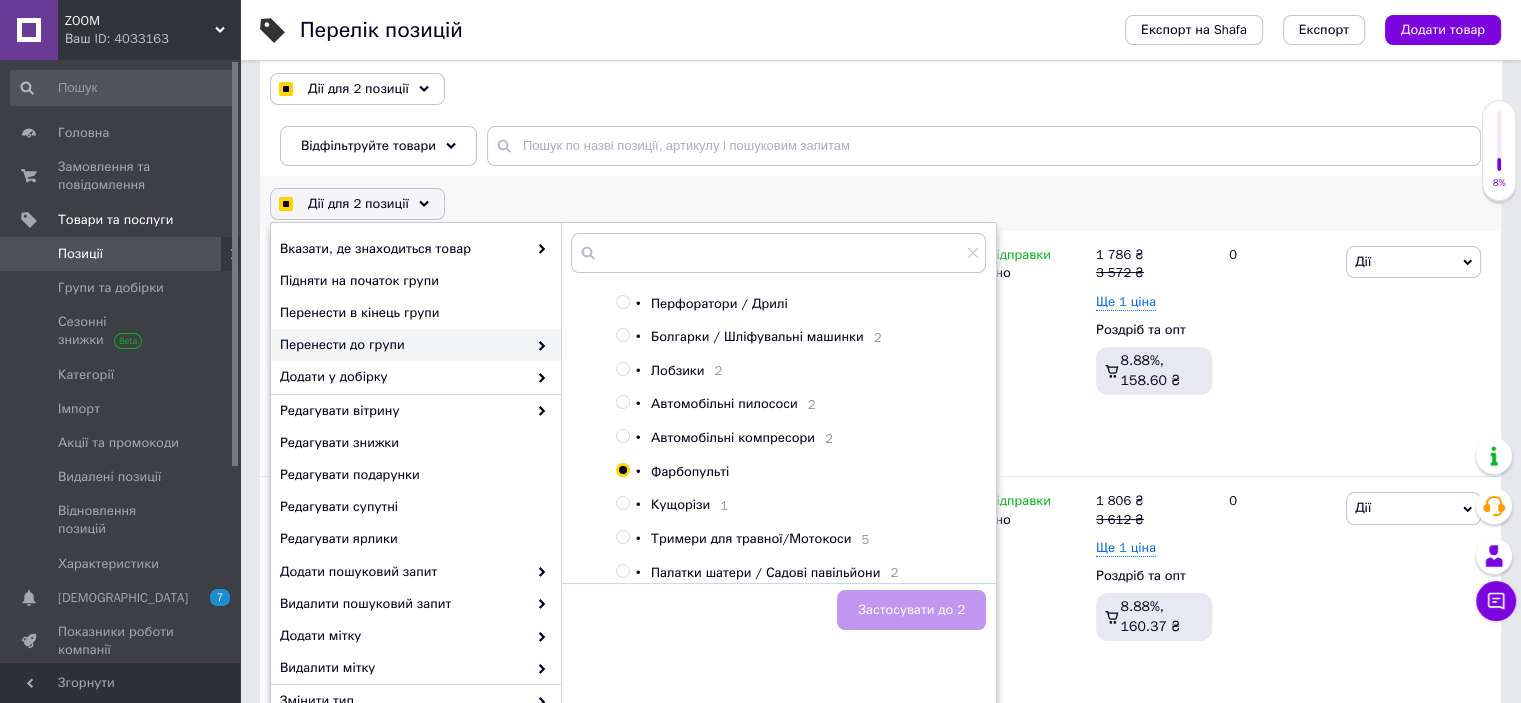checkbox on "true" 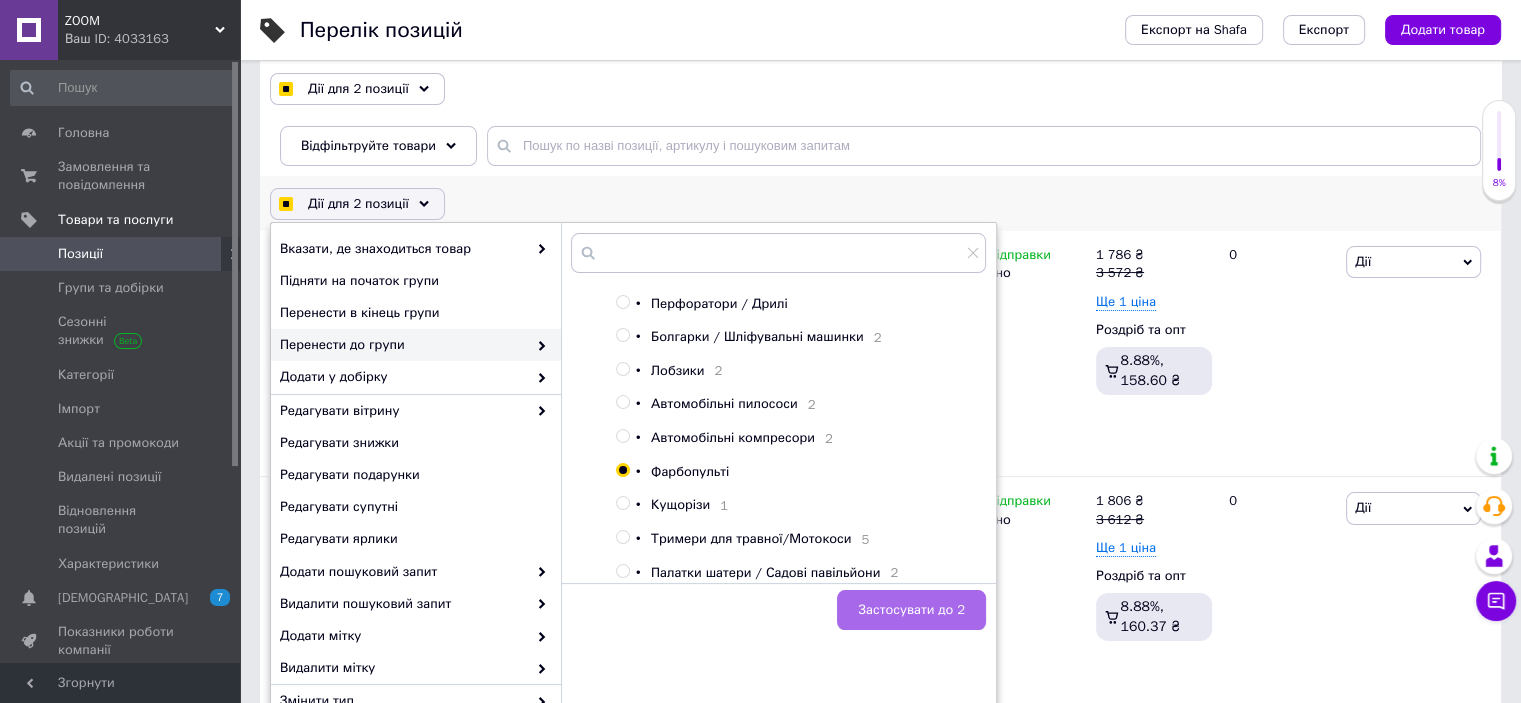 checkbox on "true" 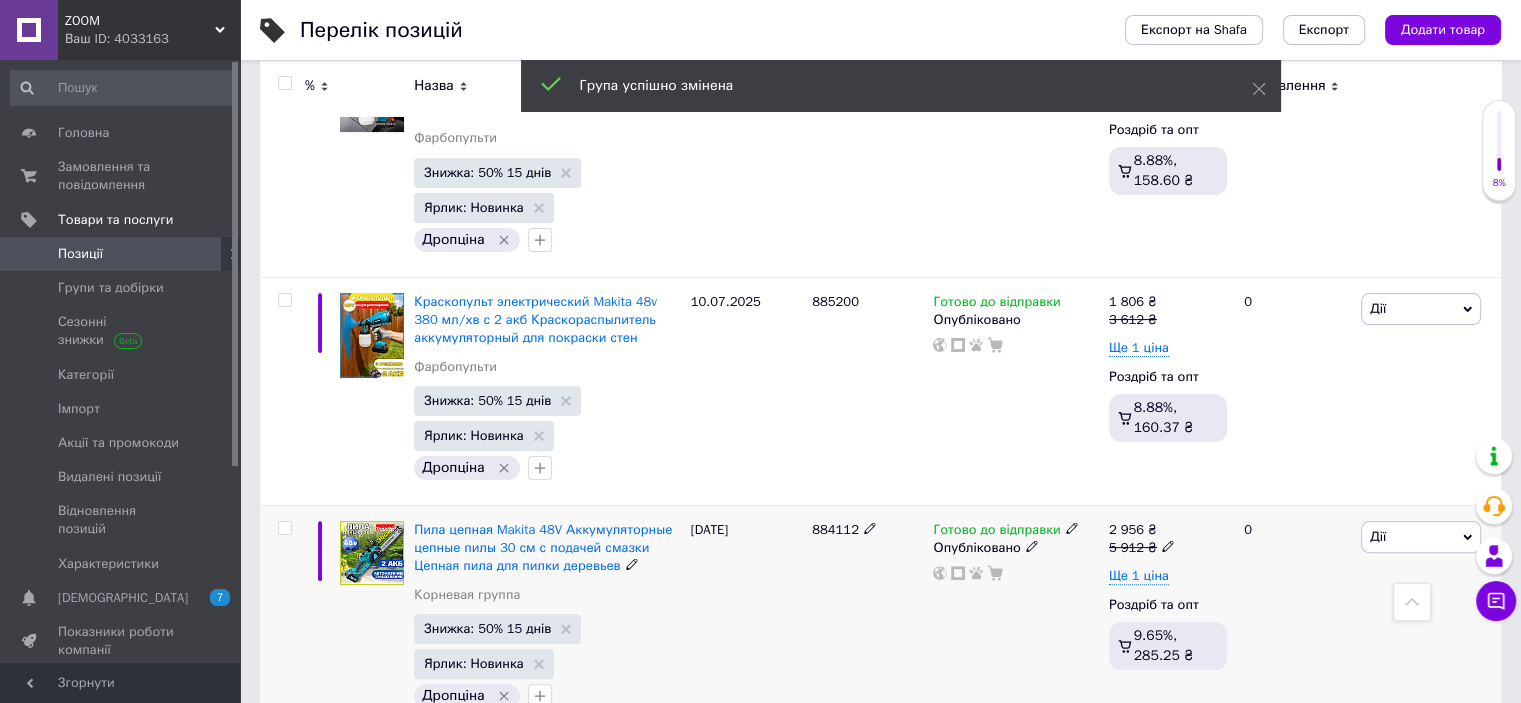scroll, scrollTop: 600, scrollLeft: 0, axis: vertical 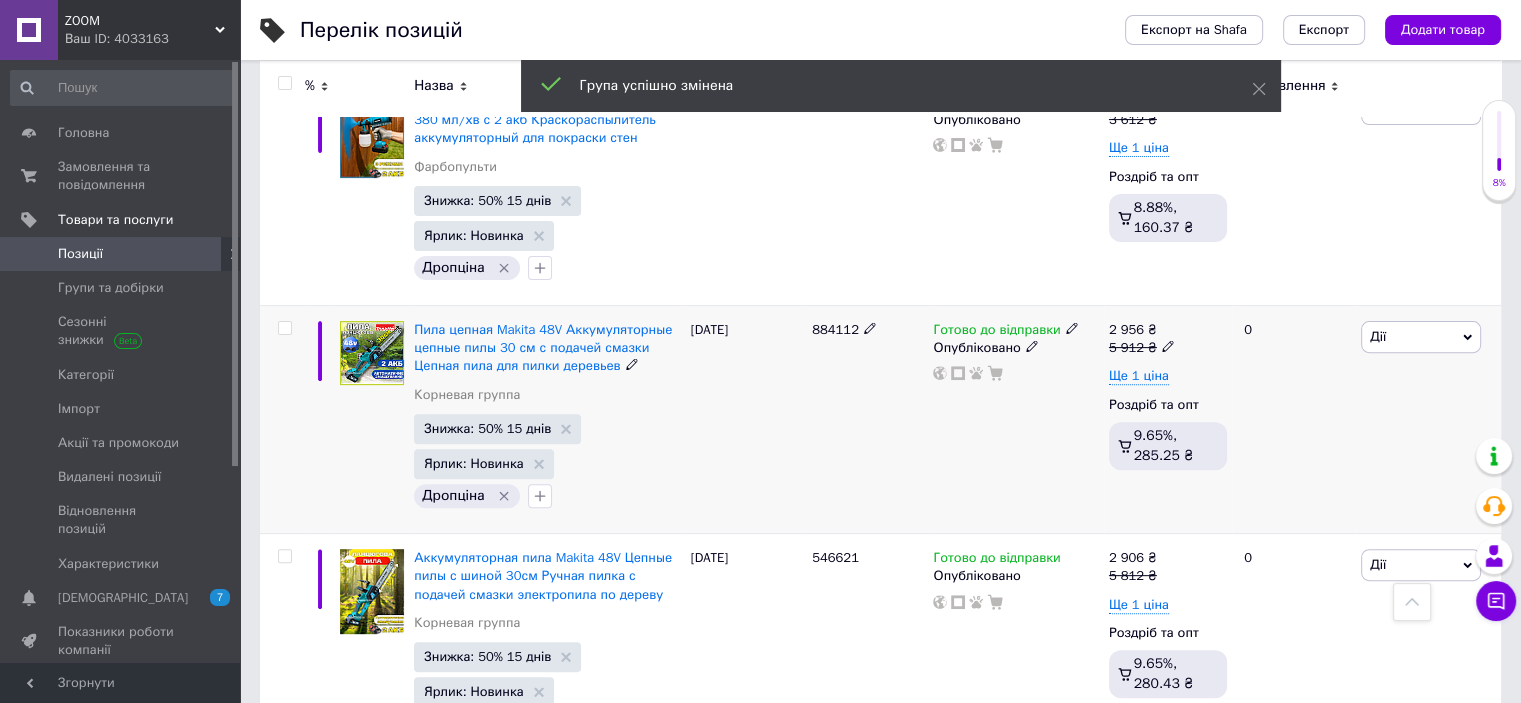 click at bounding box center [284, 328] 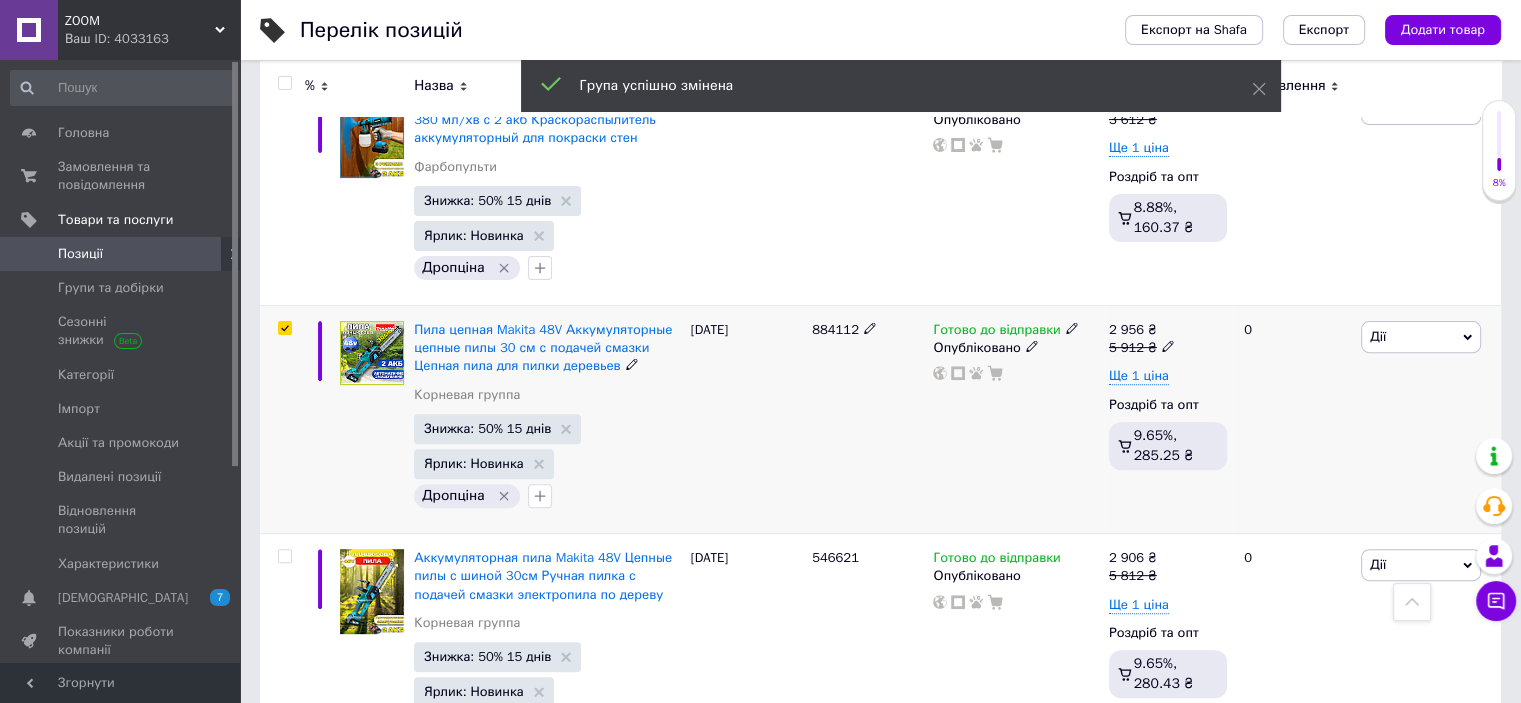 checkbox on "true" 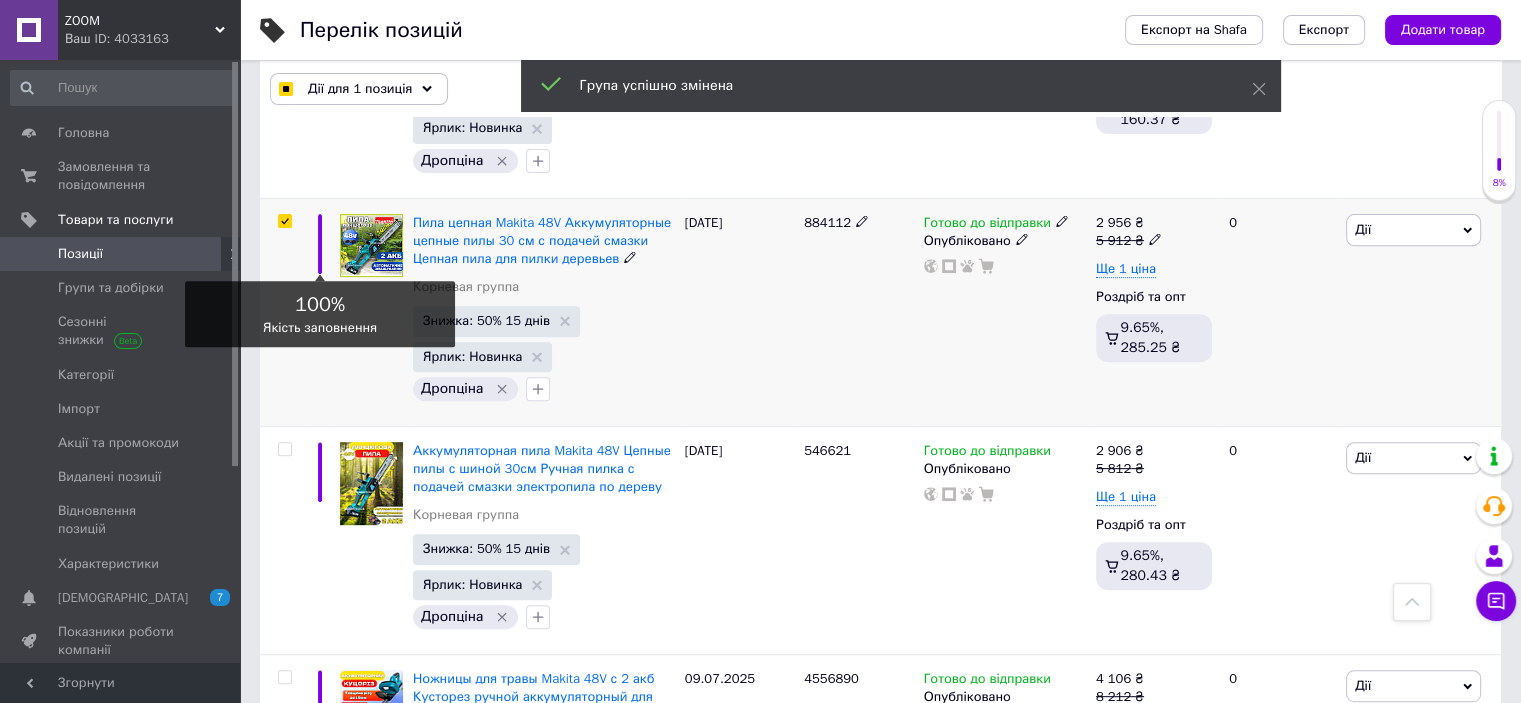 scroll, scrollTop: 800, scrollLeft: 0, axis: vertical 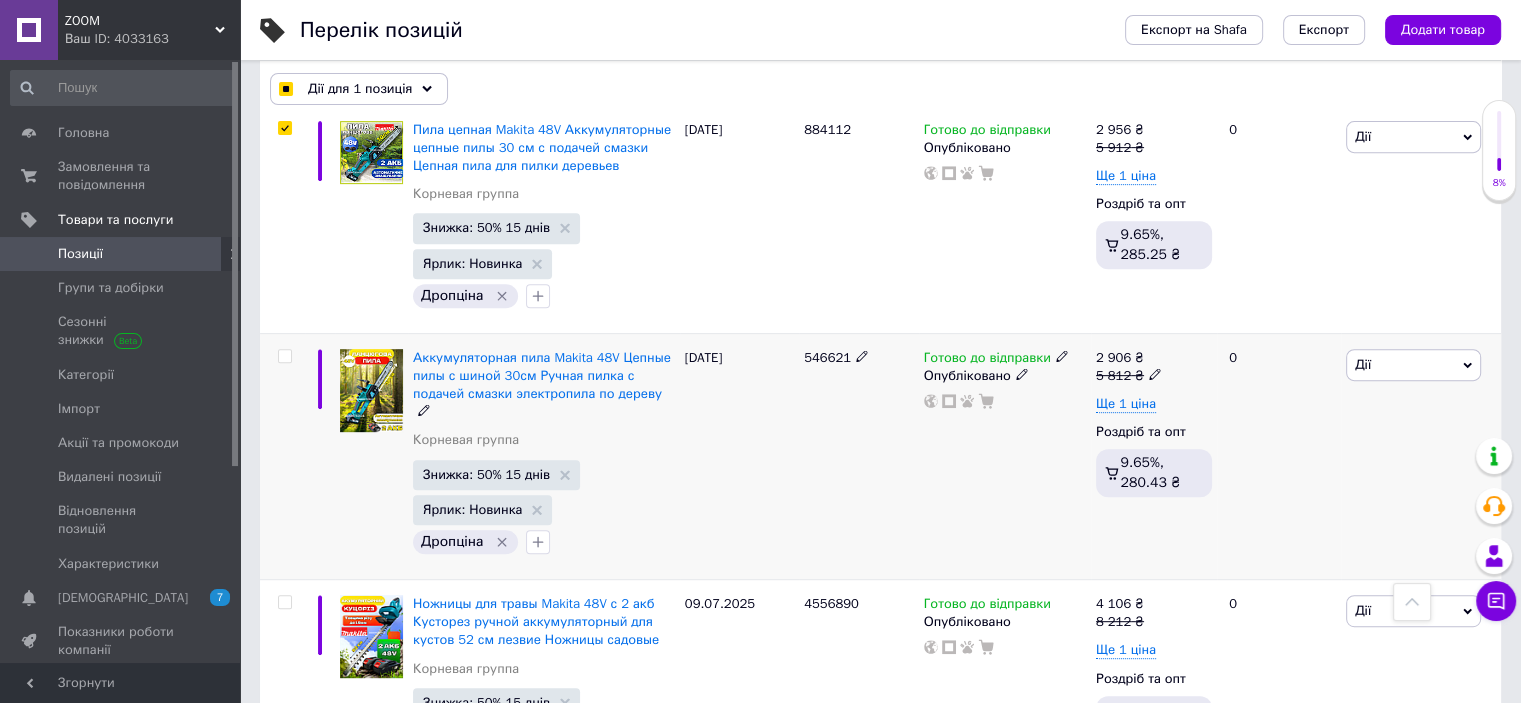 click at bounding box center (284, 356) 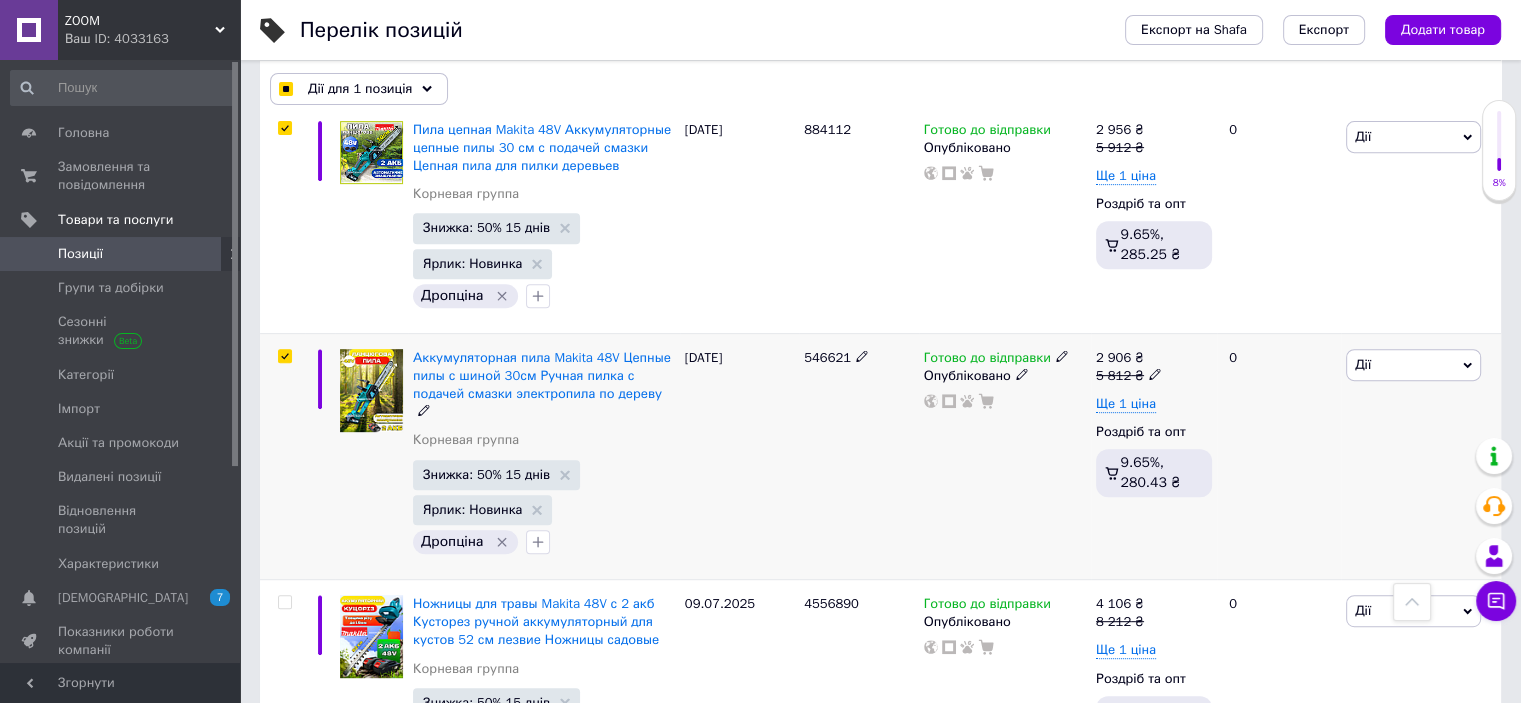 checkbox on "true" 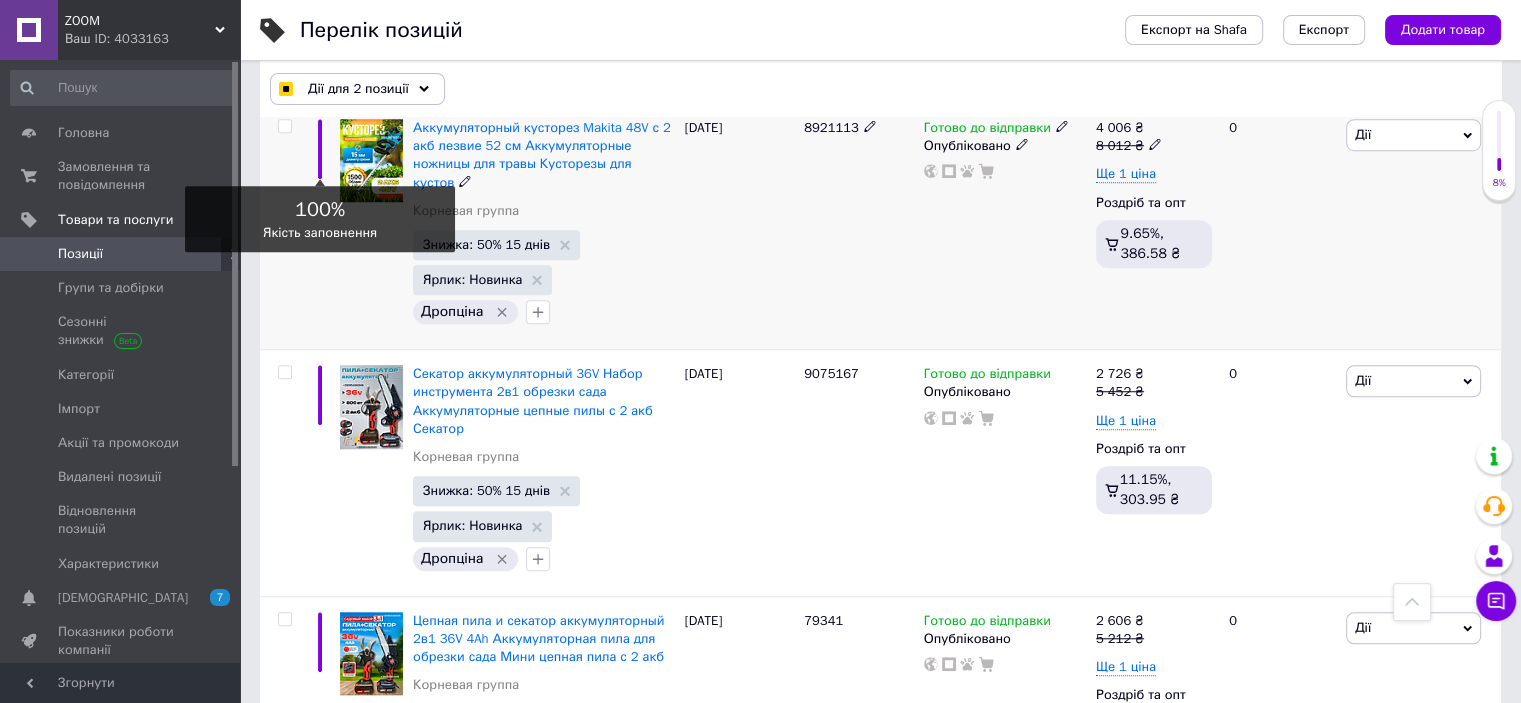 scroll, scrollTop: 1500, scrollLeft: 0, axis: vertical 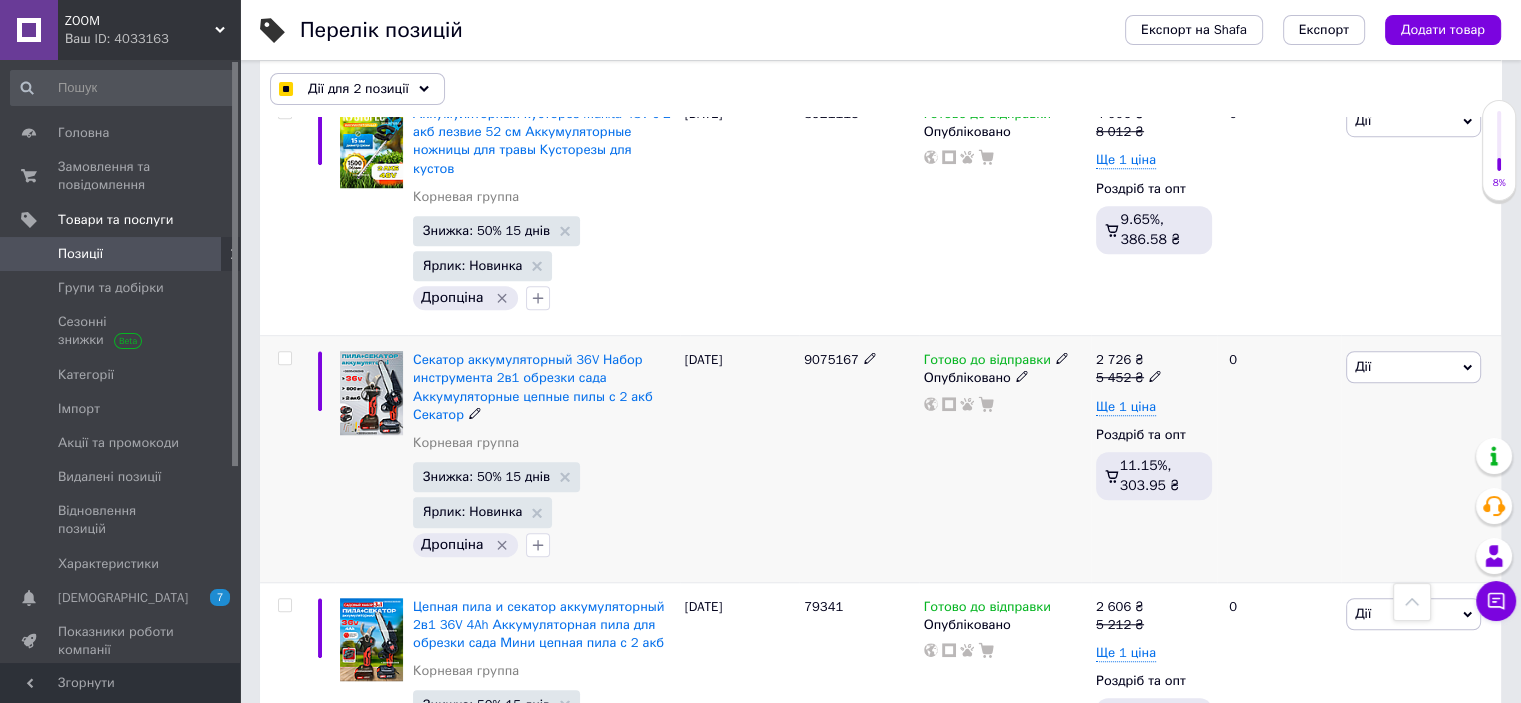 click at bounding box center (284, 358) 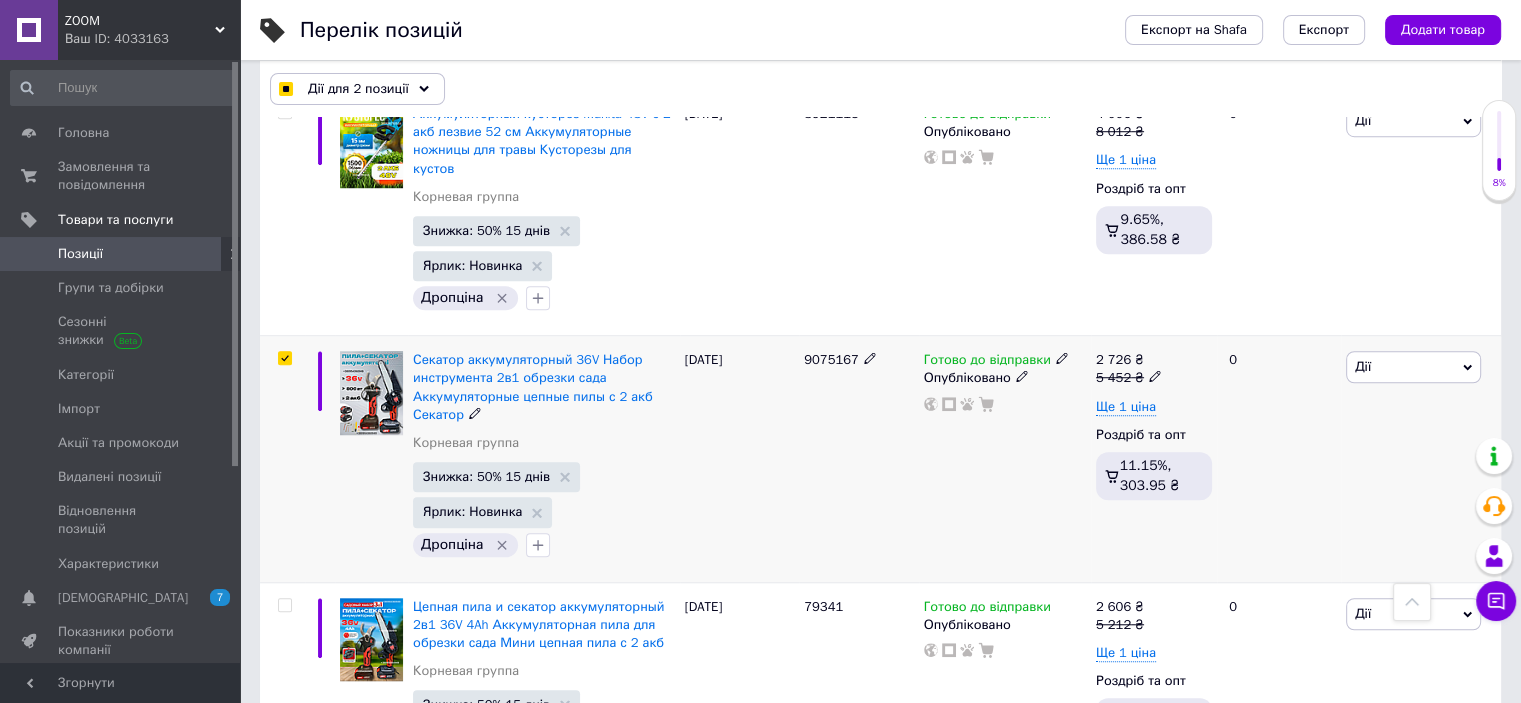 checkbox on "true" 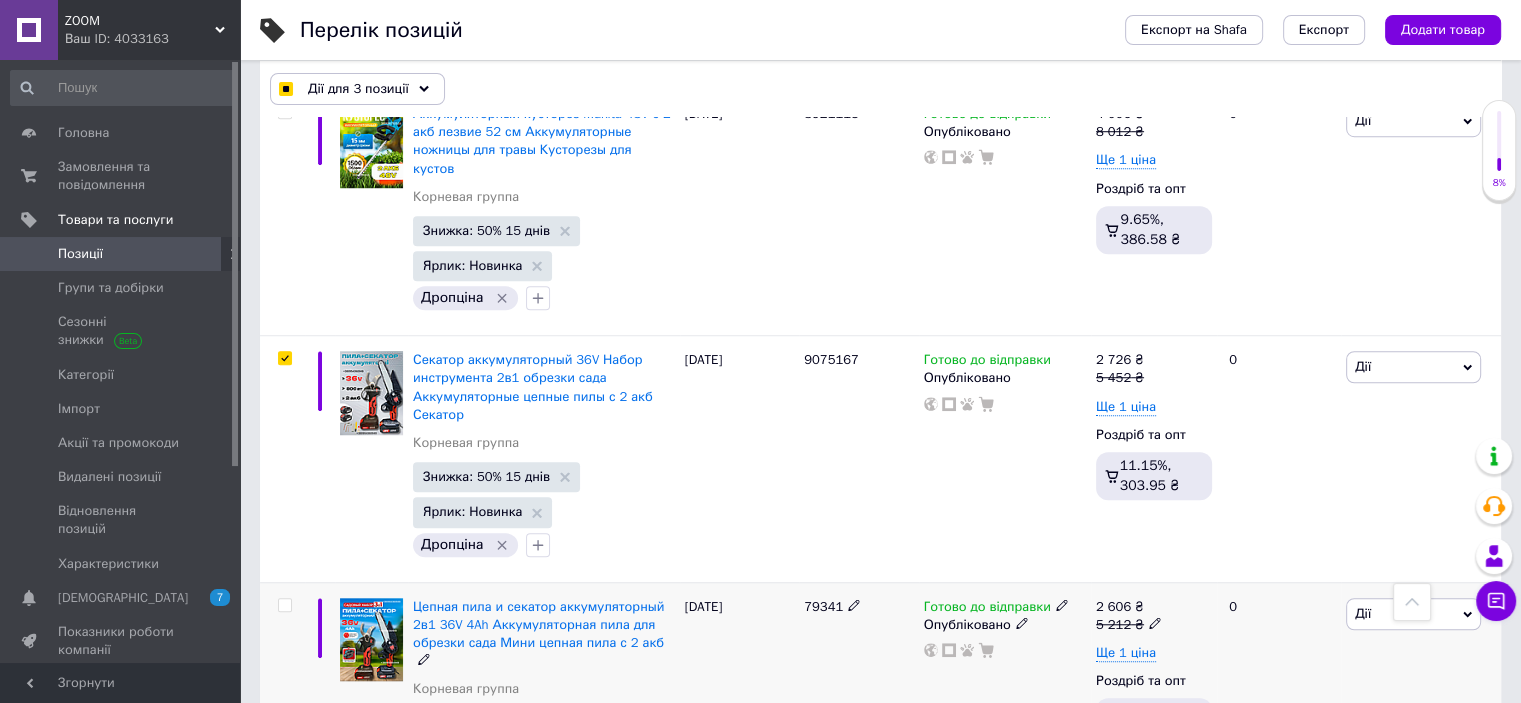 click at bounding box center (284, 605) 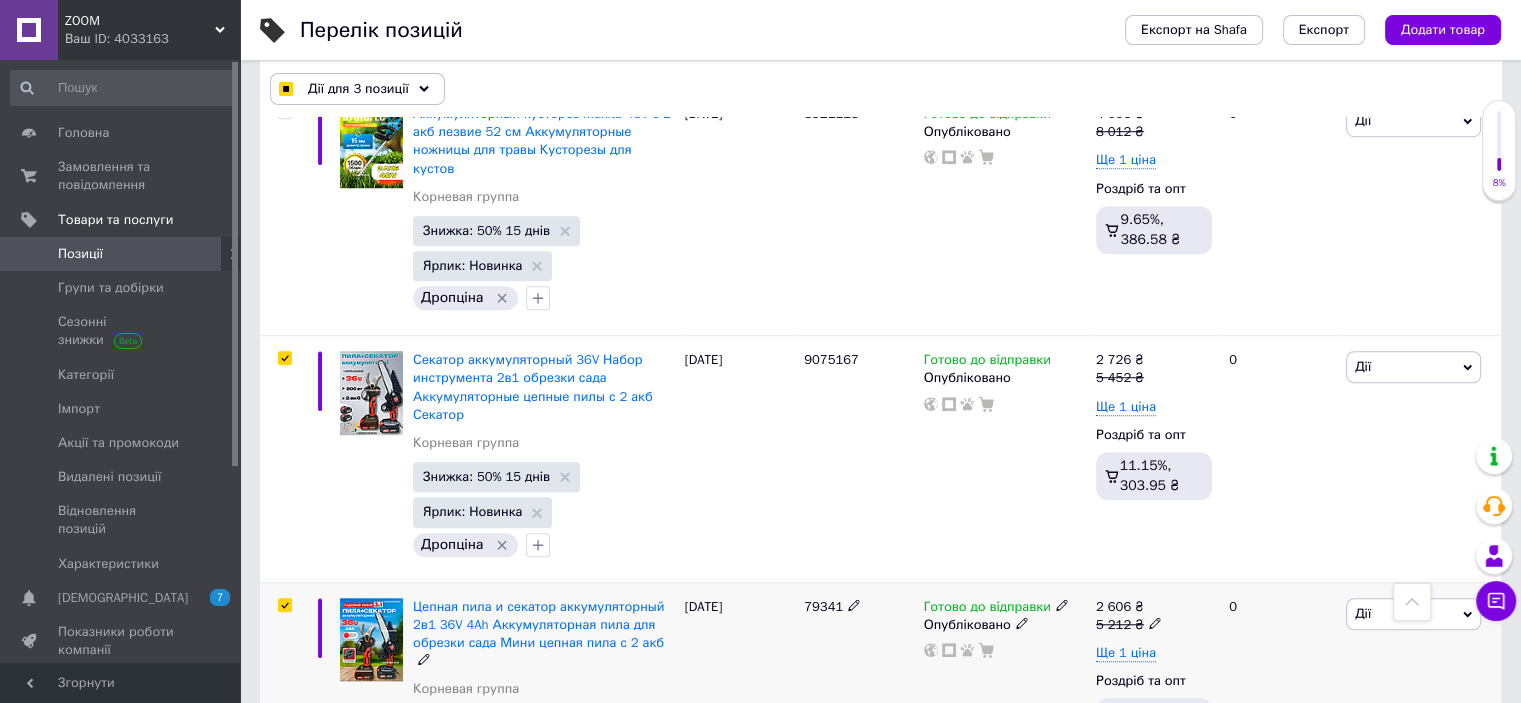 checkbox on "true" 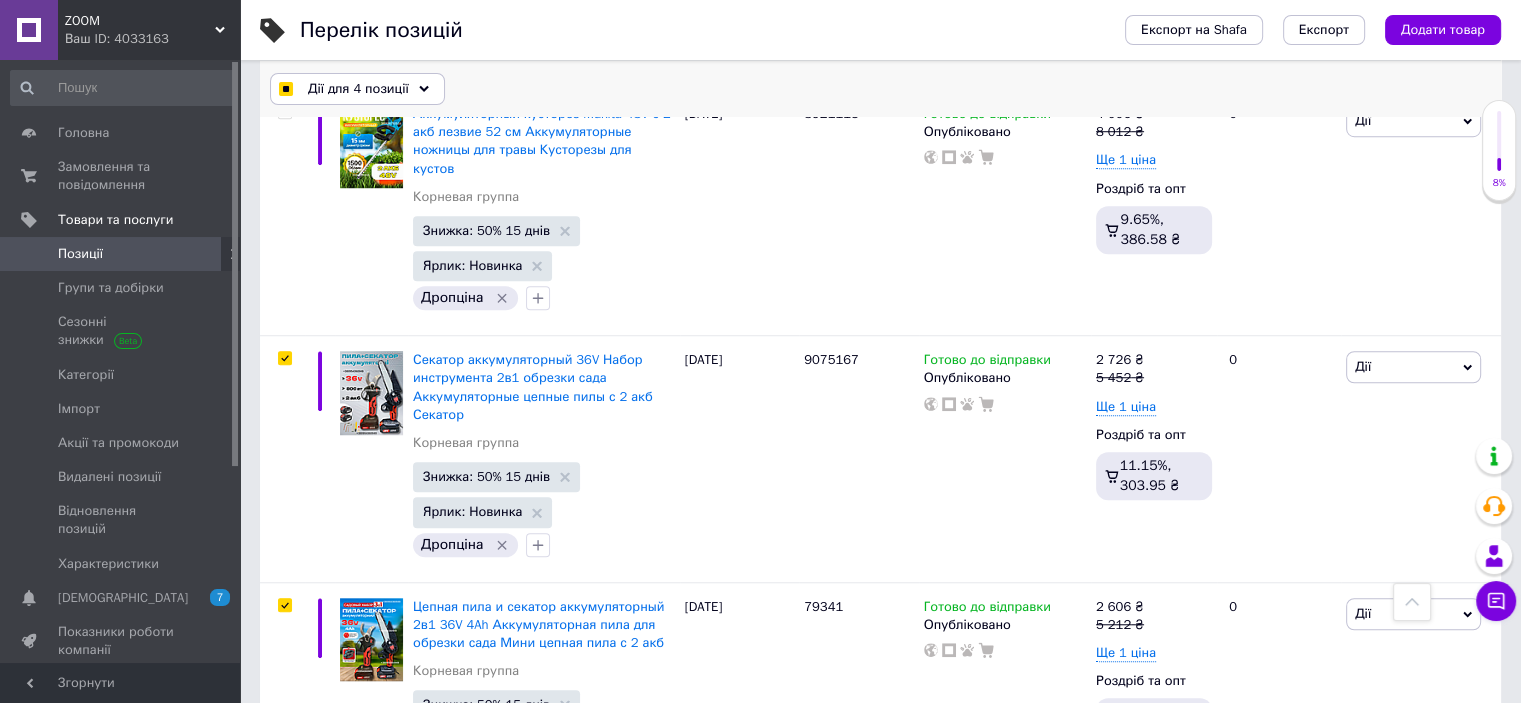 click on "Дії для 4 позиції" at bounding box center [357, 89] 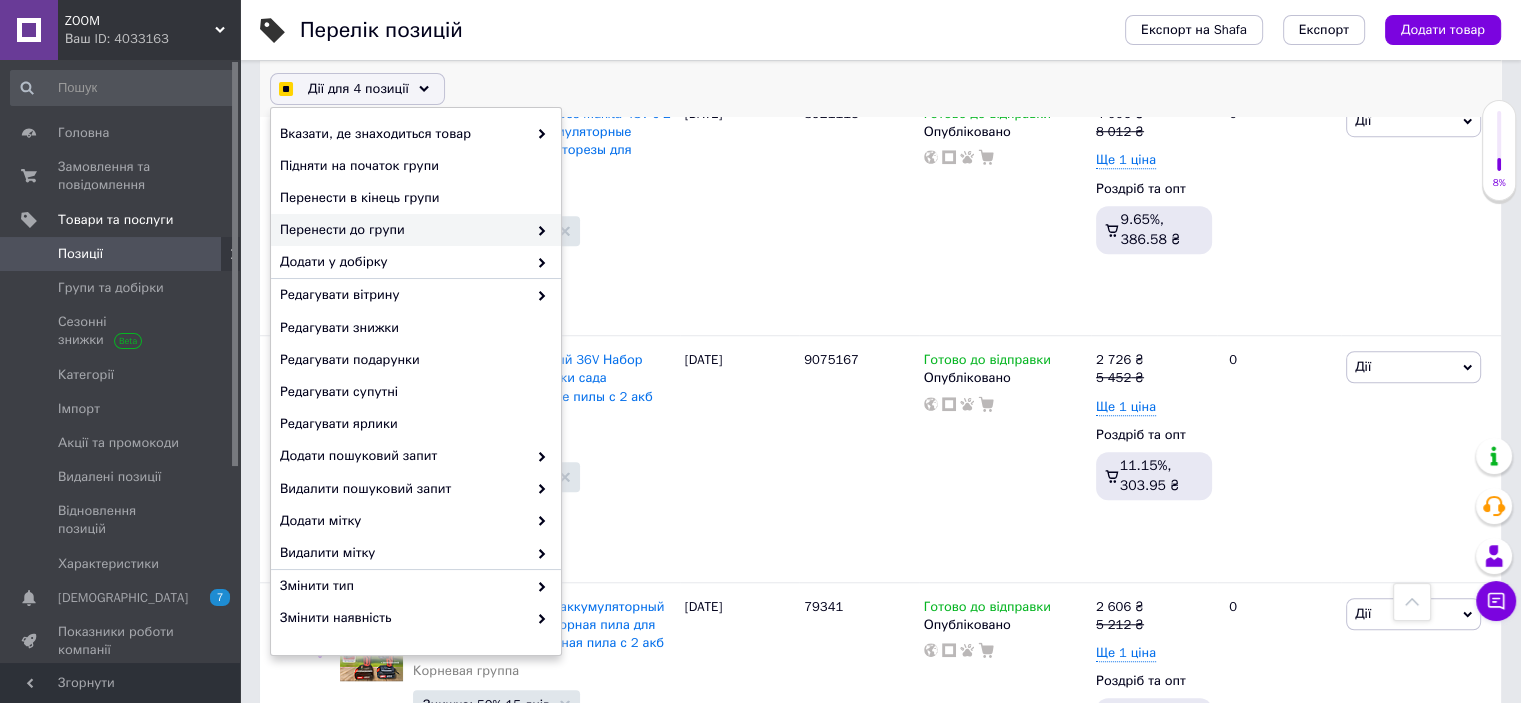 checkbox on "true" 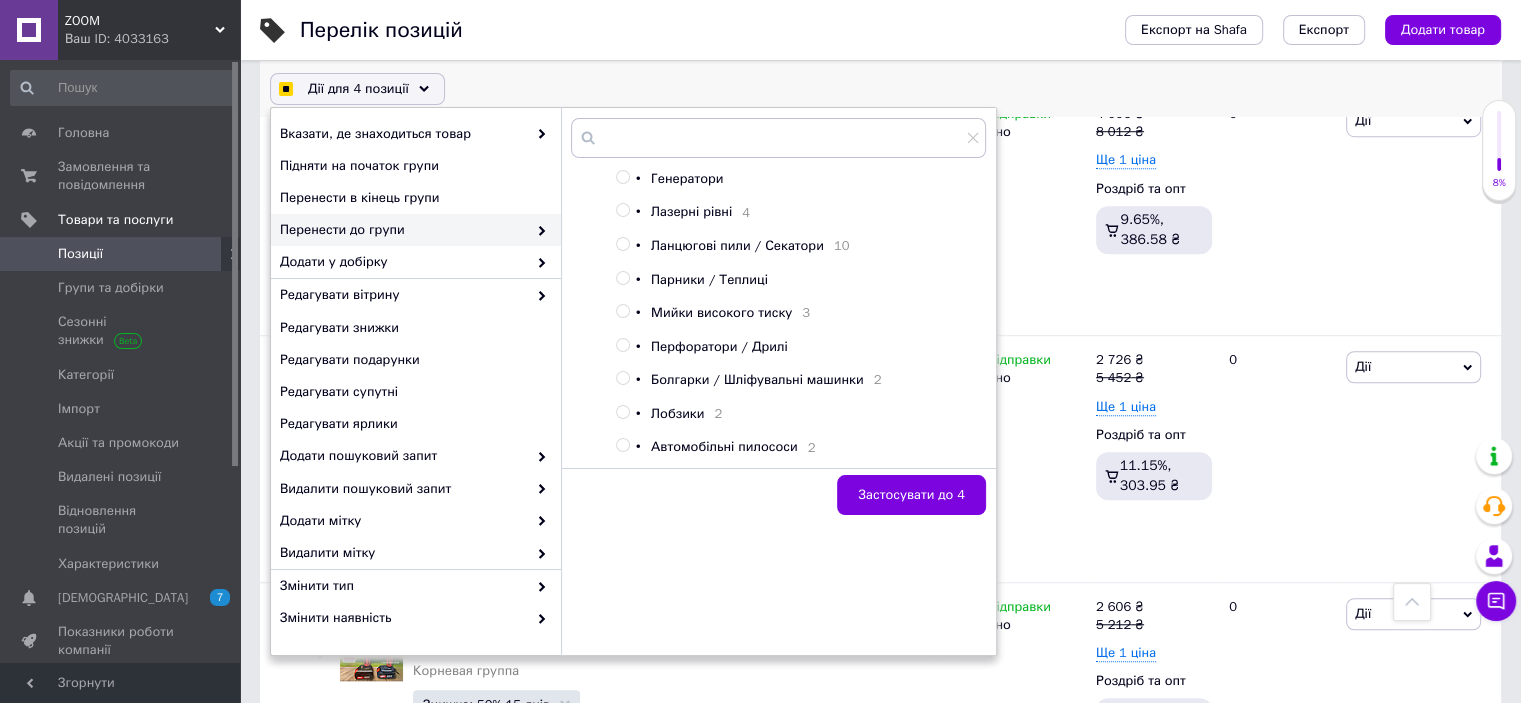 scroll, scrollTop: 100, scrollLeft: 0, axis: vertical 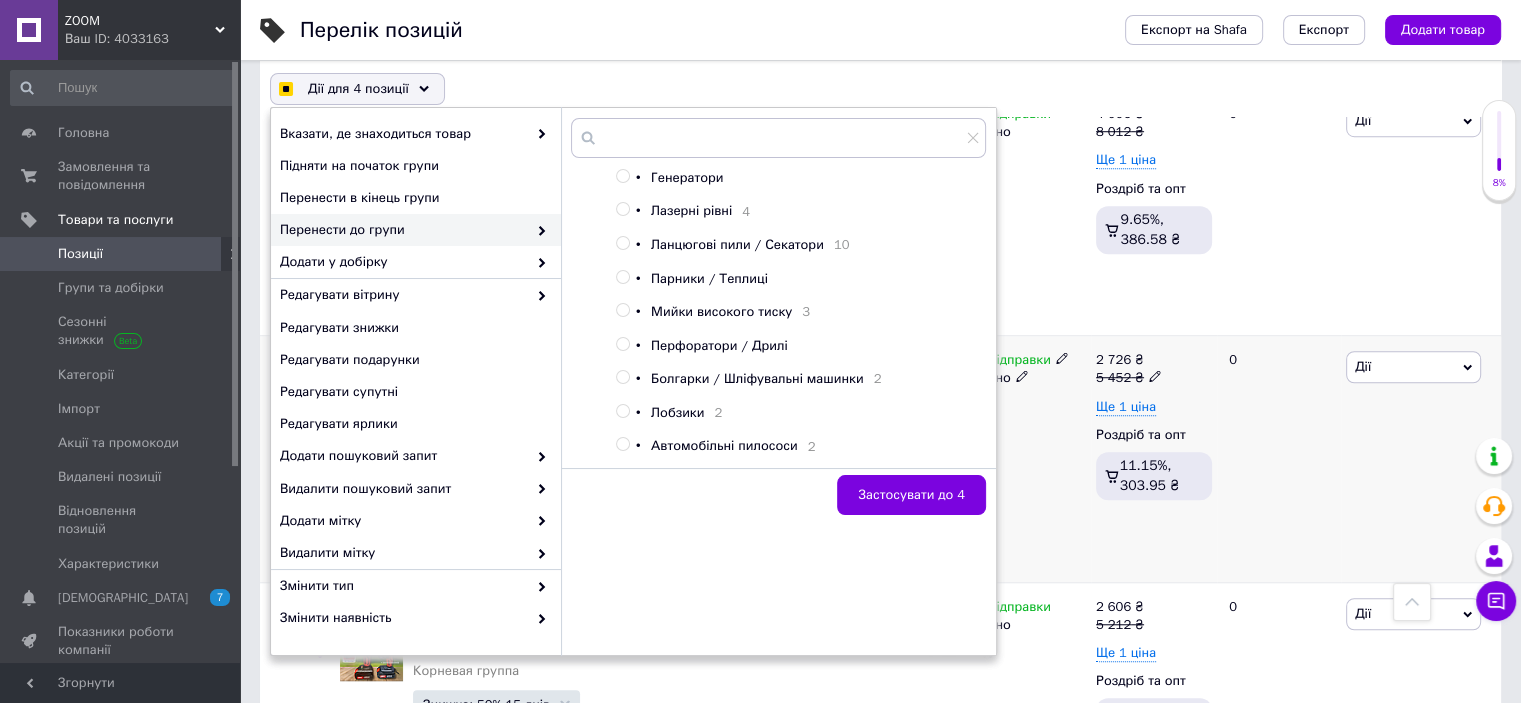 checkbox on "true" 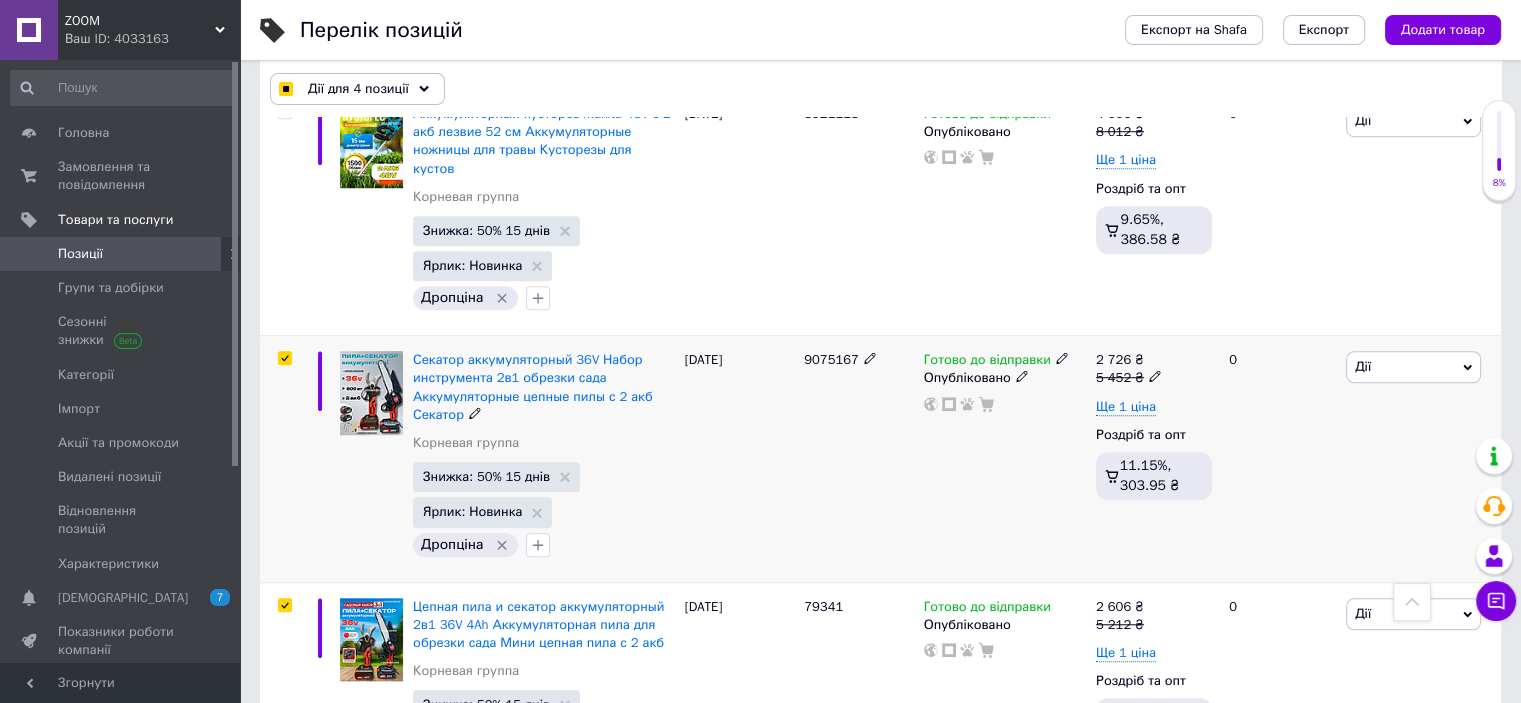 checkbox on "true" 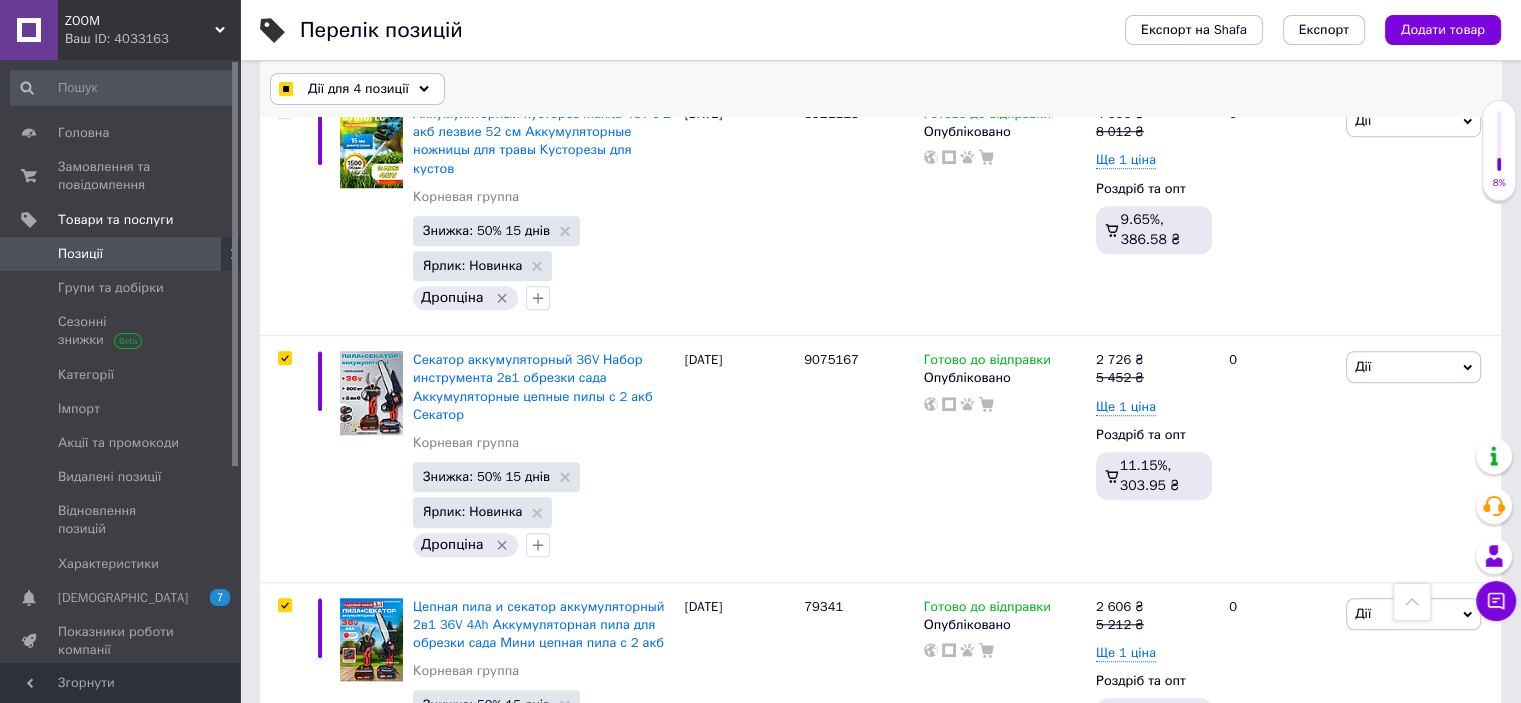 click on "Дії для 4 позиції" at bounding box center (357, 89) 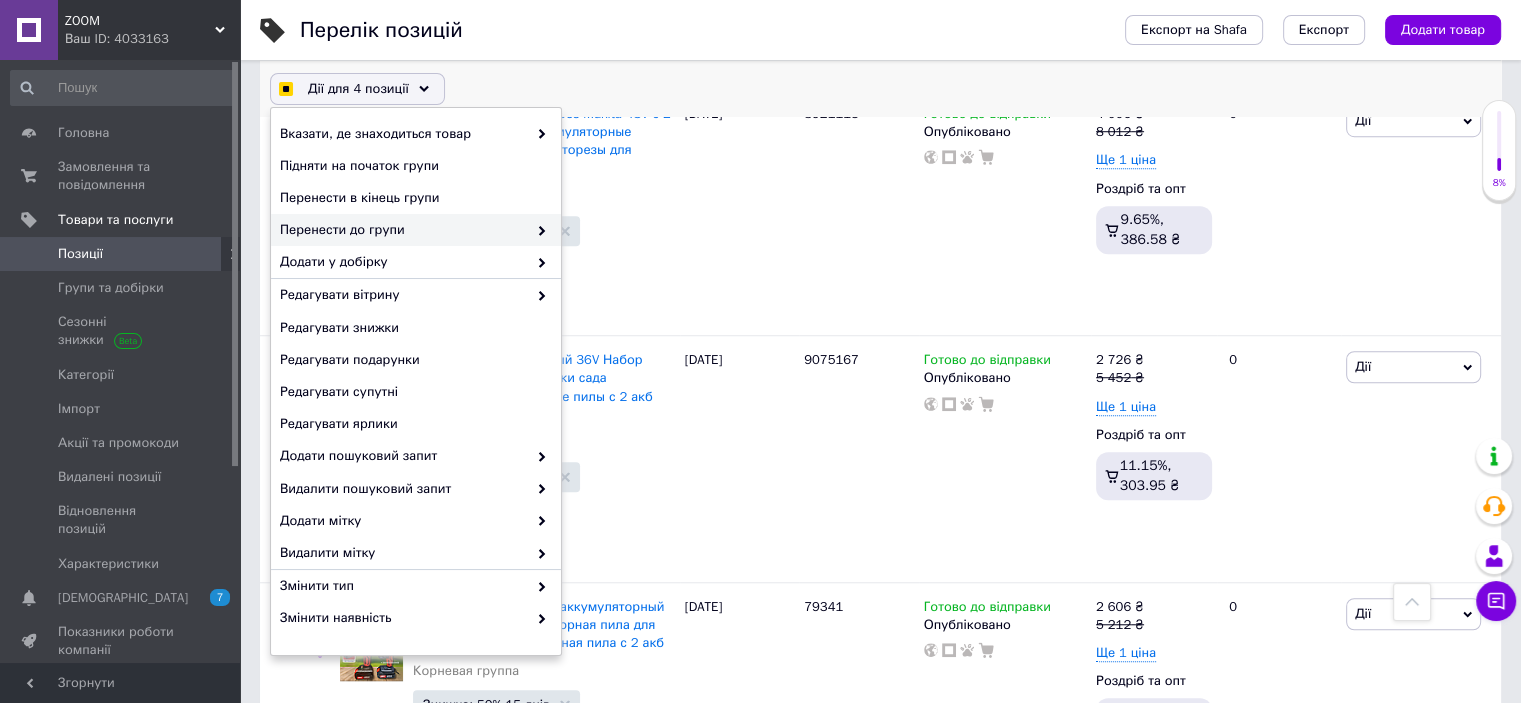 checkbox on "true" 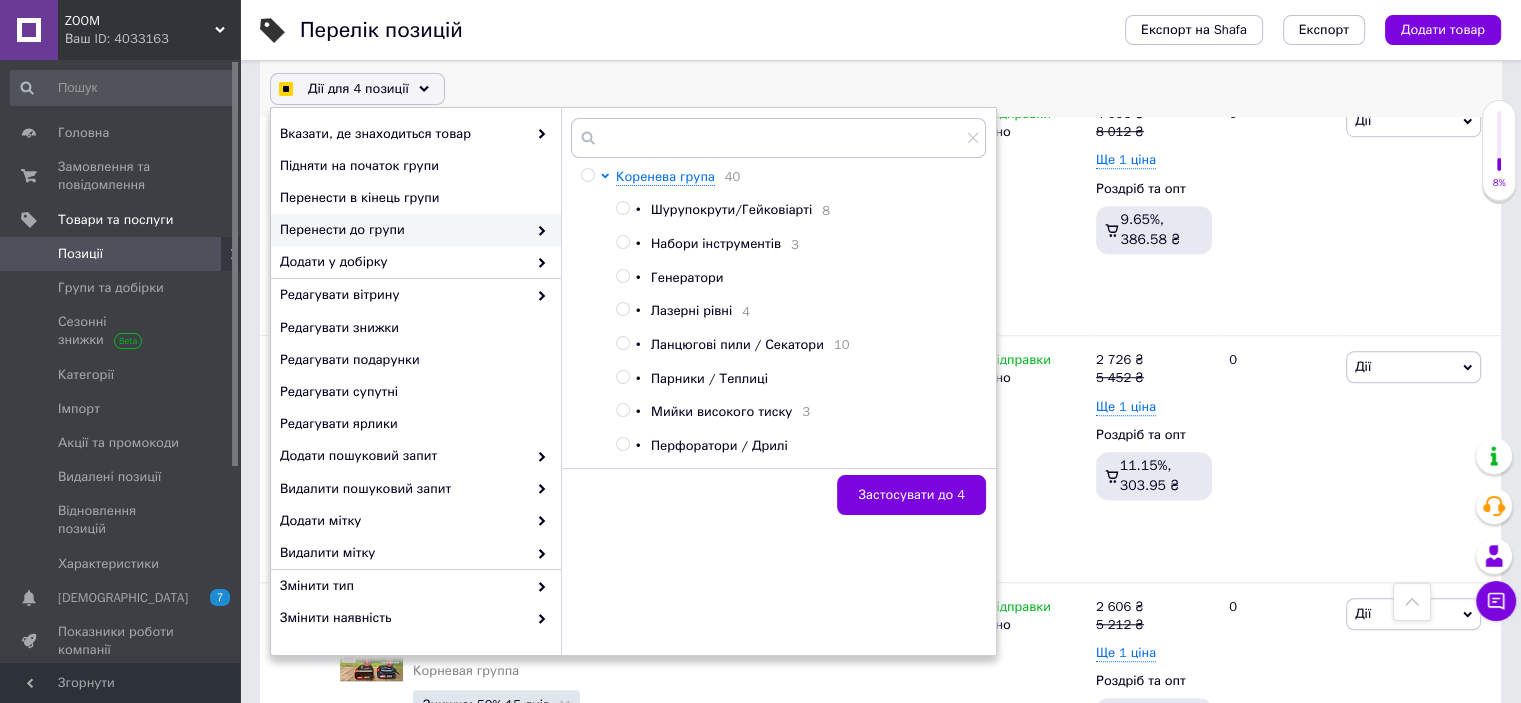 click on "Перенести до групи" at bounding box center (403, 230) 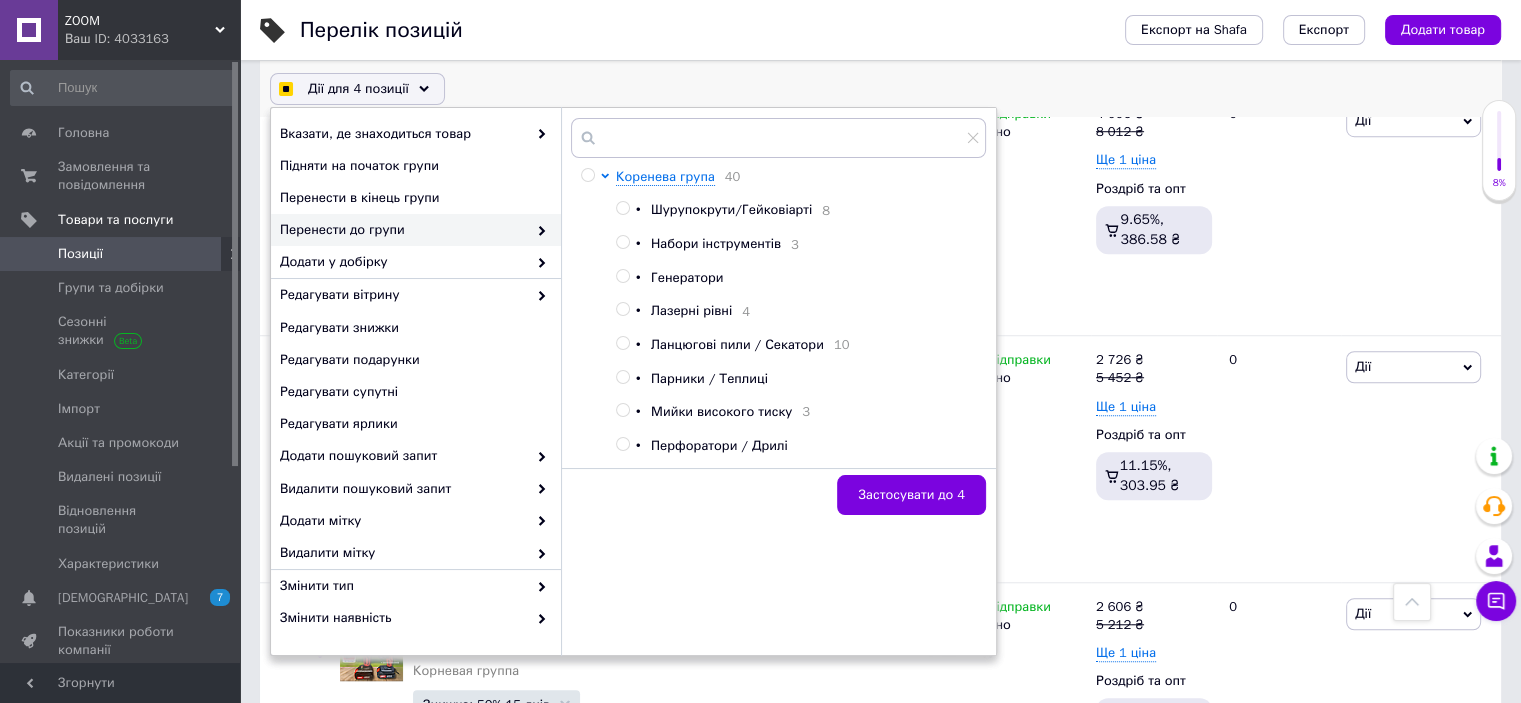 click on "Ланцюгові пили / Секатори" at bounding box center (737, 344) 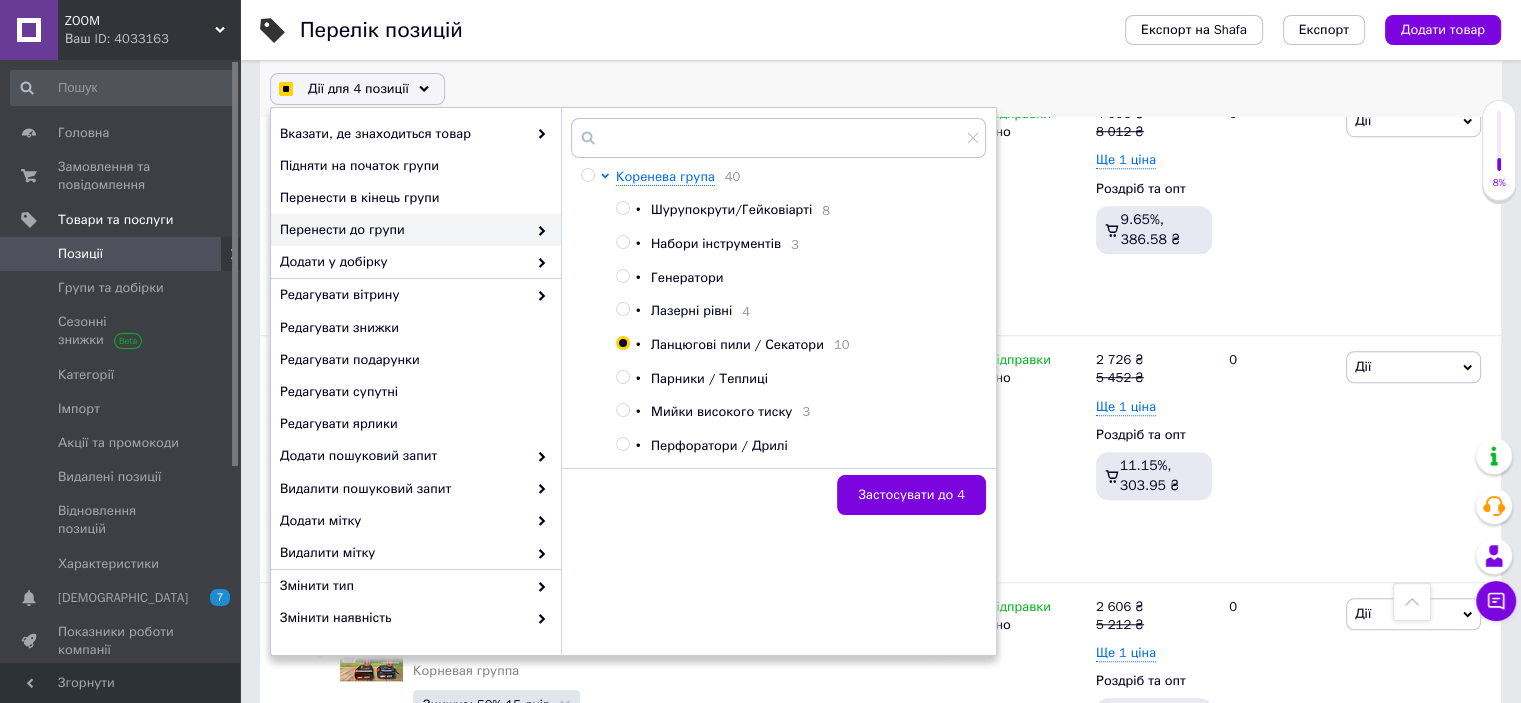 checkbox on "true" 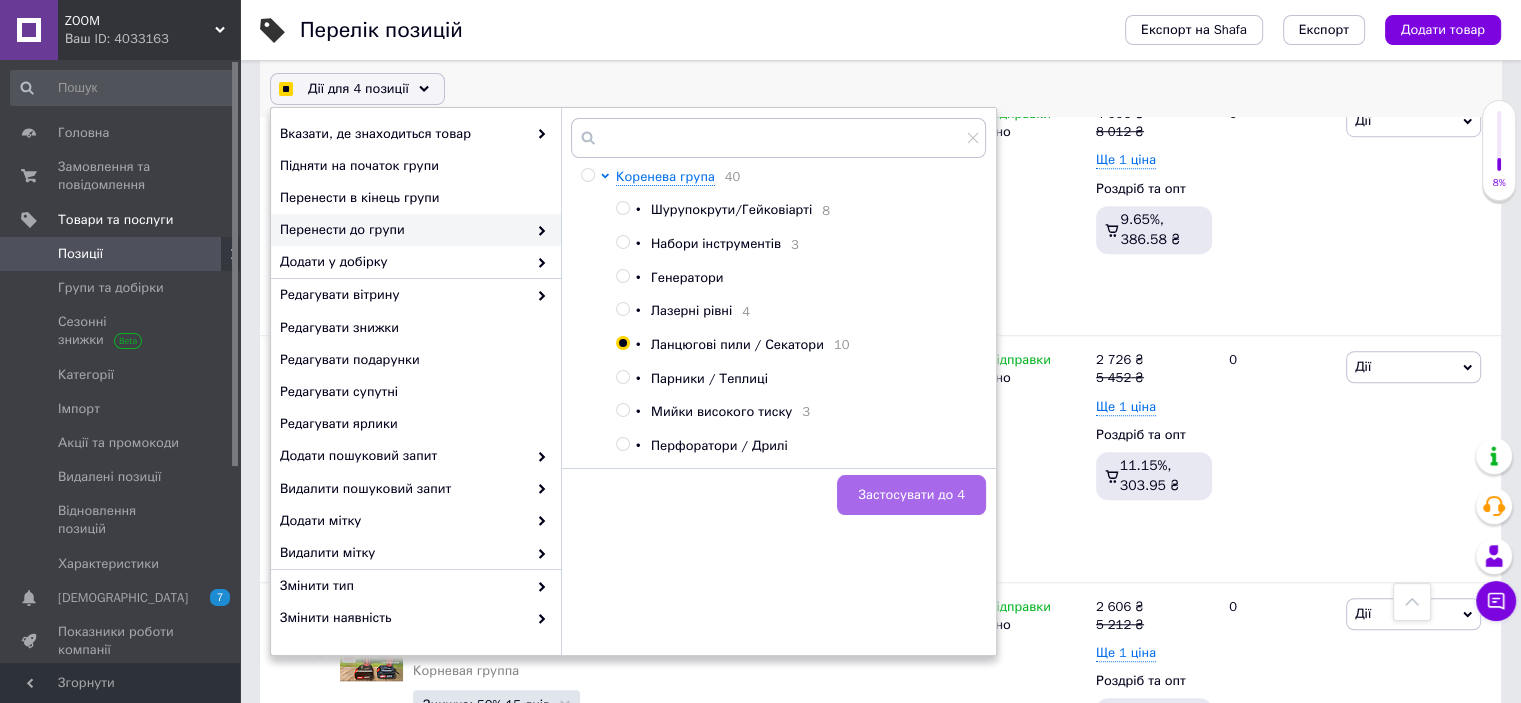 checkbox on "true" 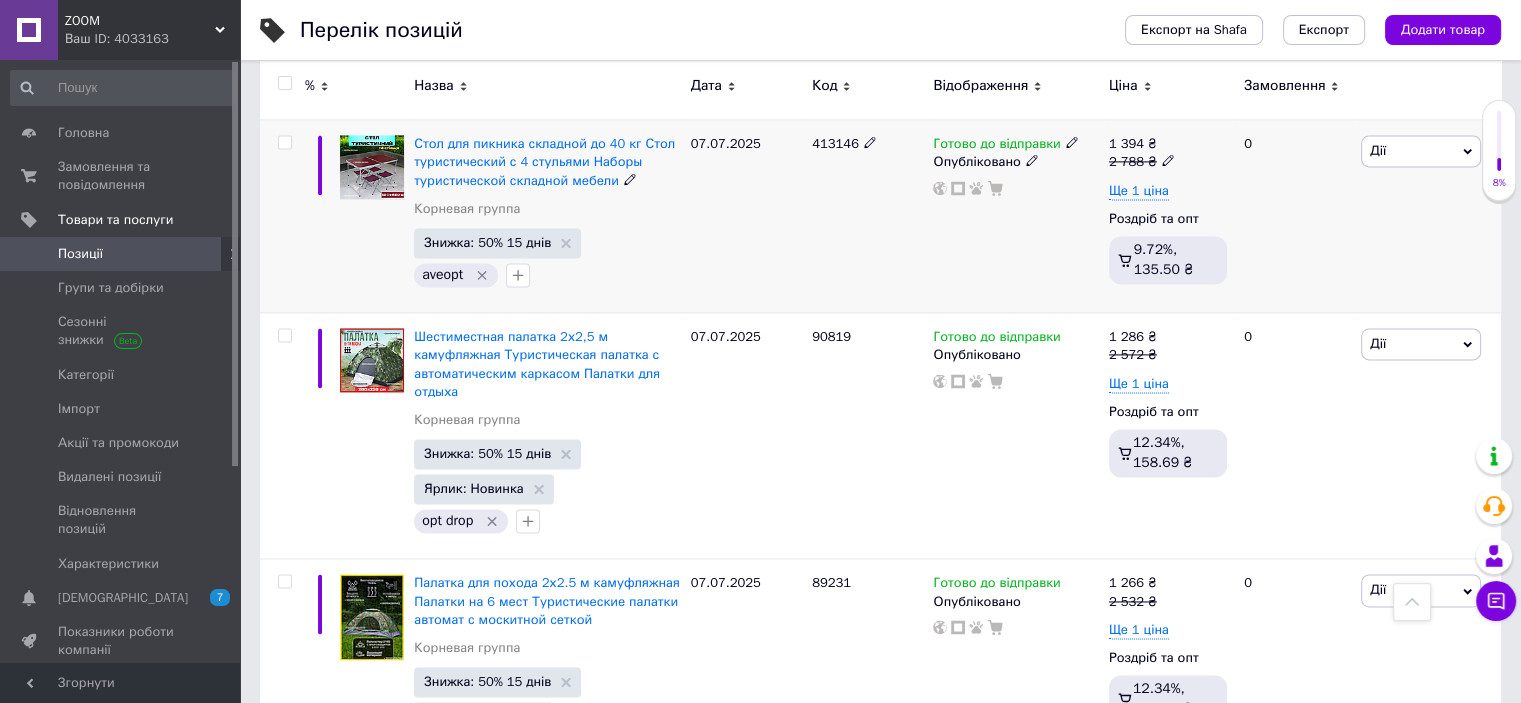 scroll, scrollTop: 2800, scrollLeft: 0, axis: vertical 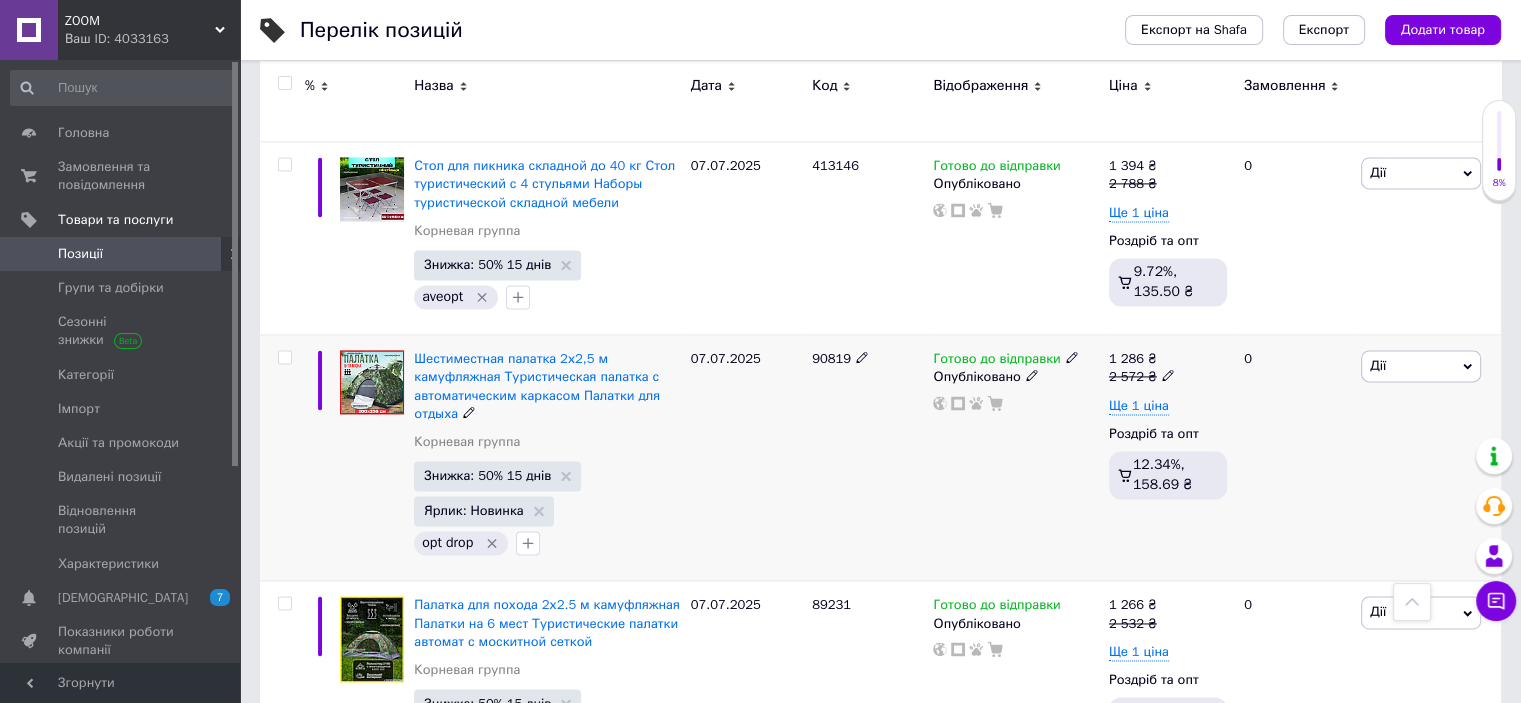 click at bounding box center [284, 357] 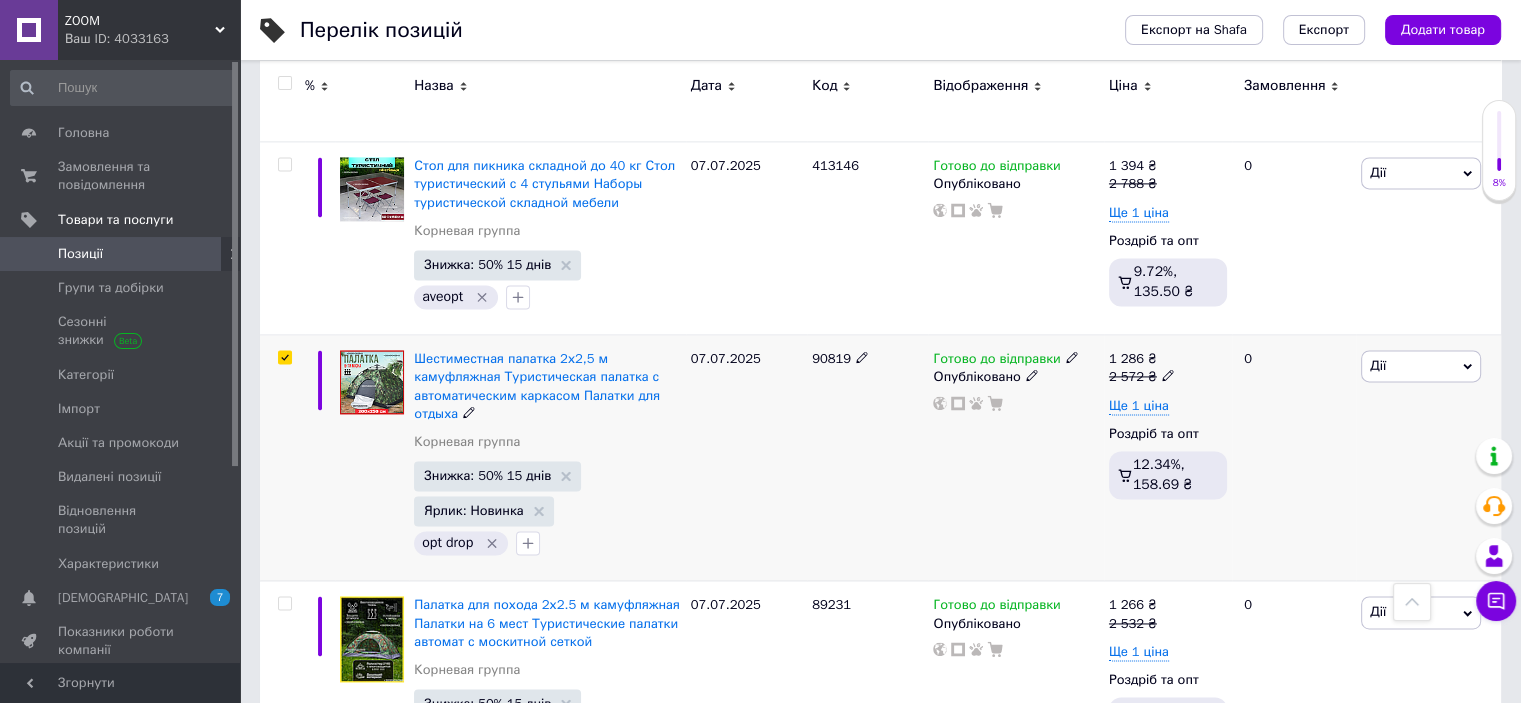 checkbox on "true" 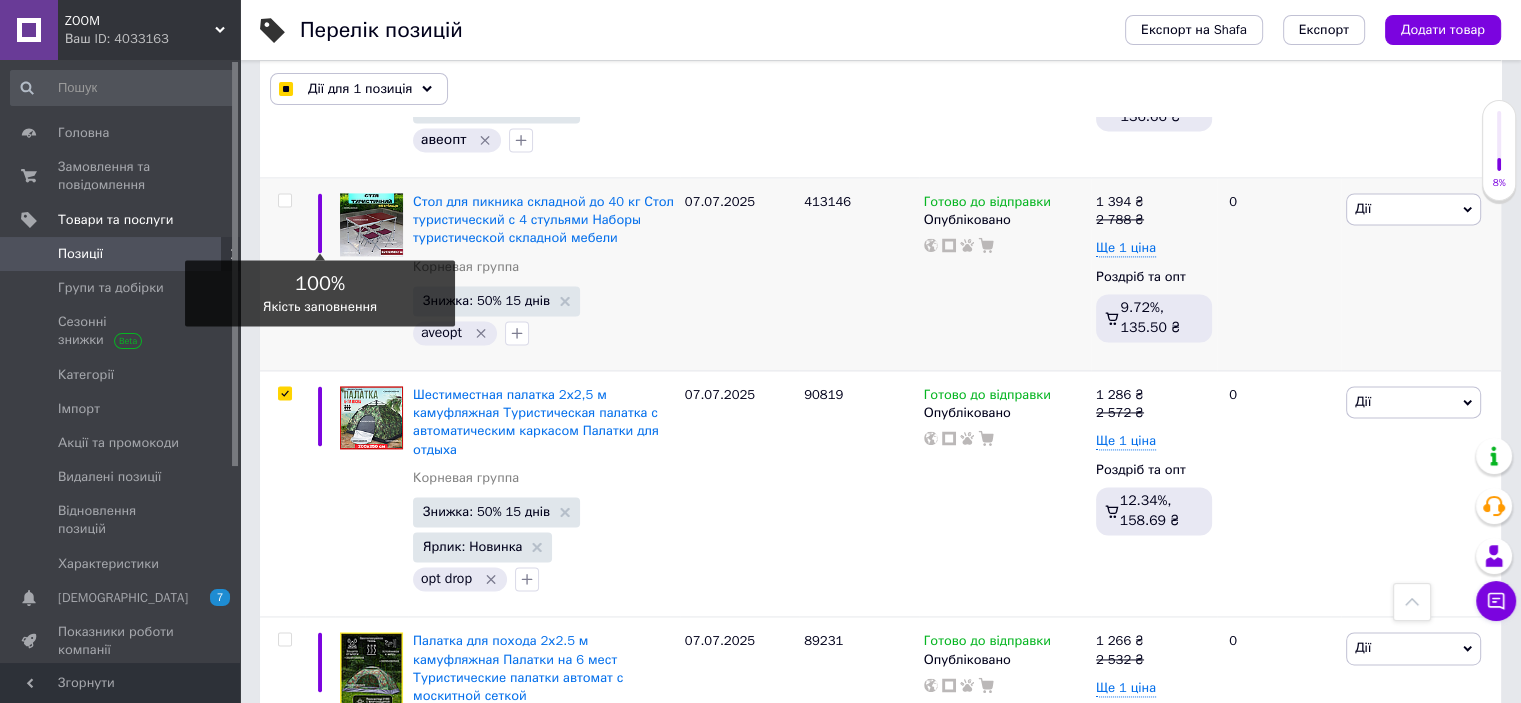 scroll, scrollTop: 2800, scrollLeft: 0, axis: vertical 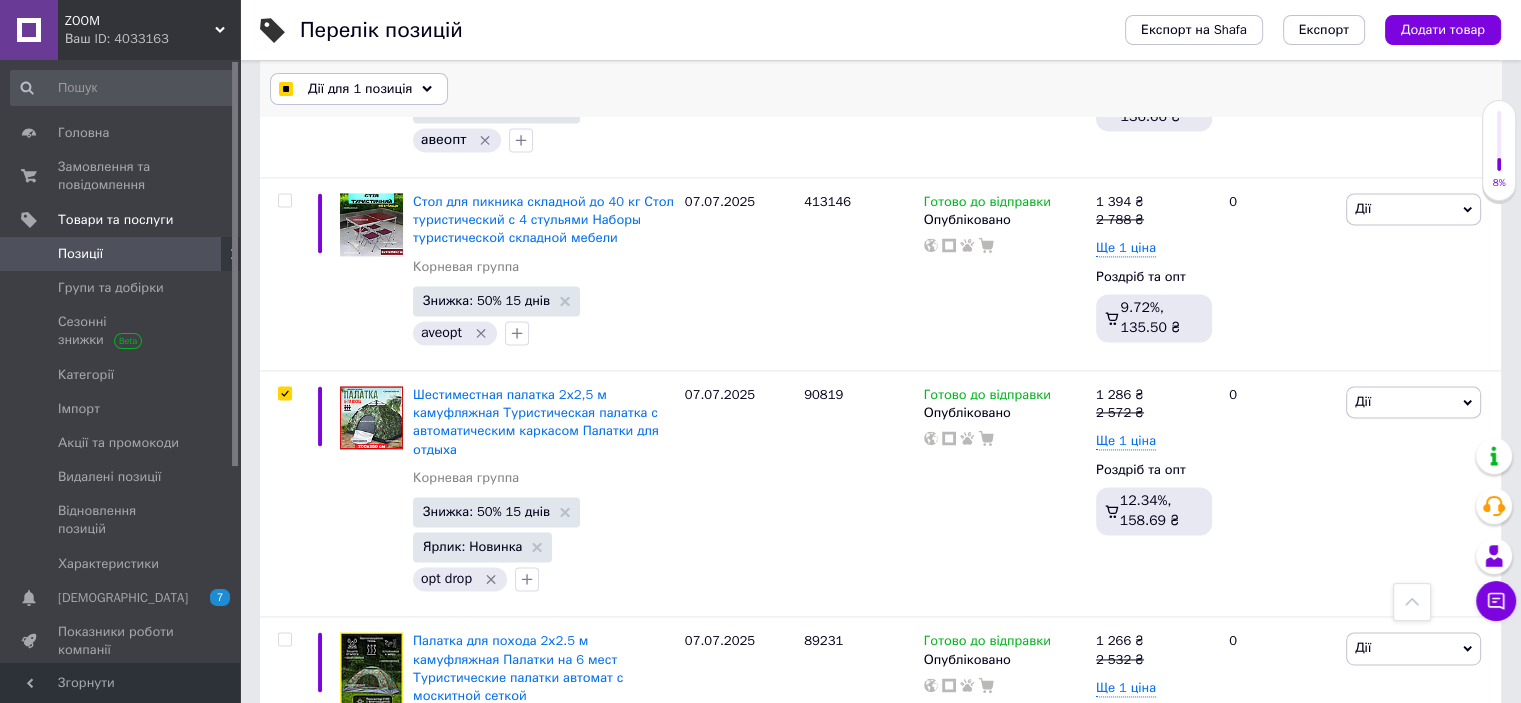 click on "Дії для 1 позиція" at bounding box center (360, 89) 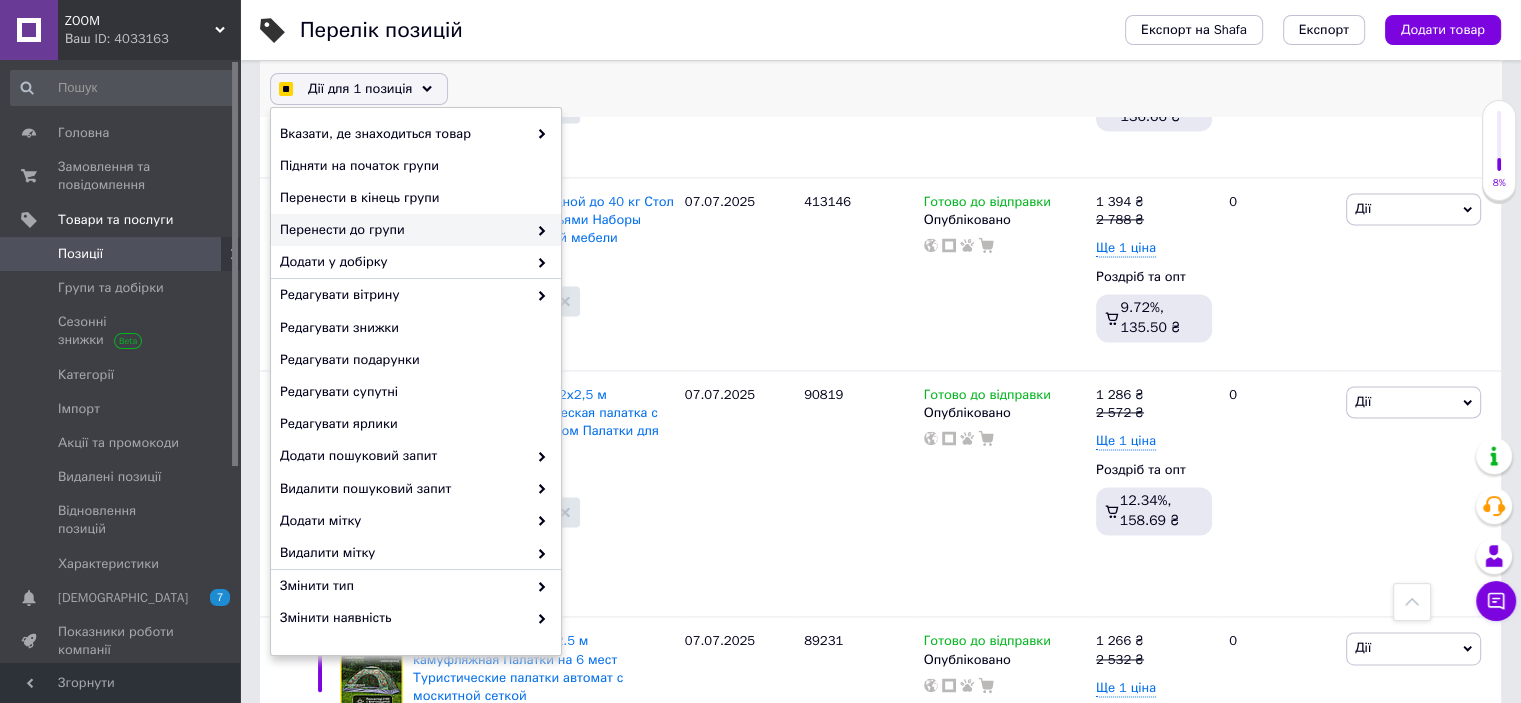 checkbox on "true" 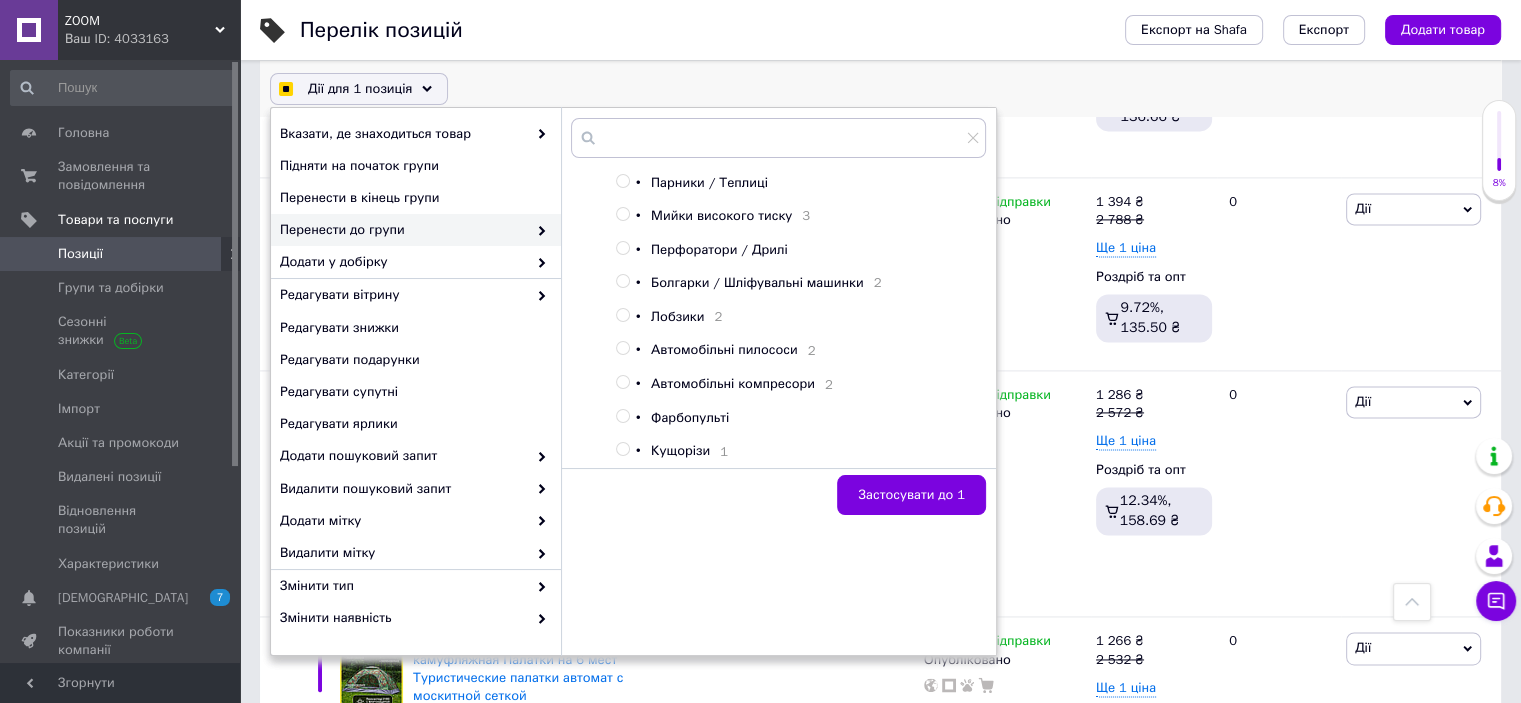 scroll, scrollTop: 276, scrollLeft: 0, axis: vertical 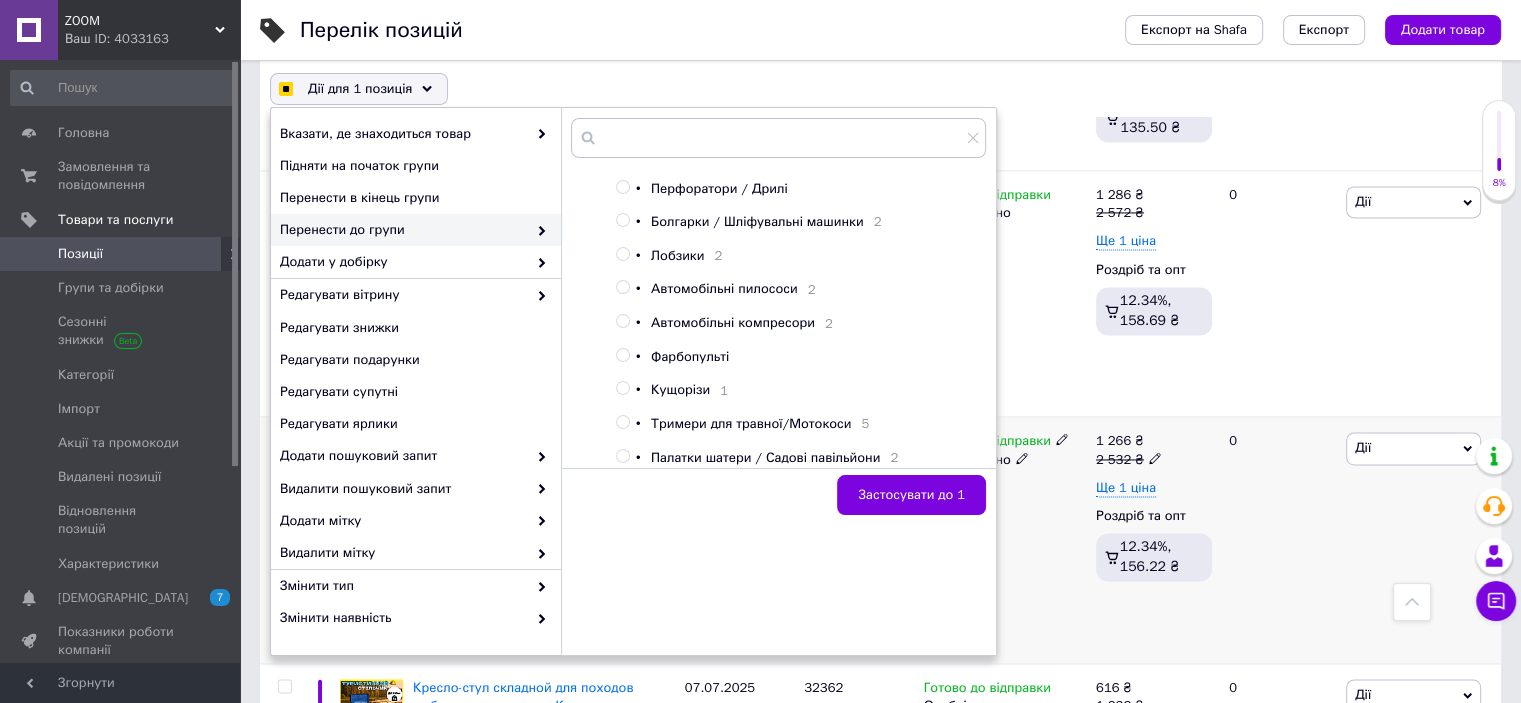 checkbox on "true" 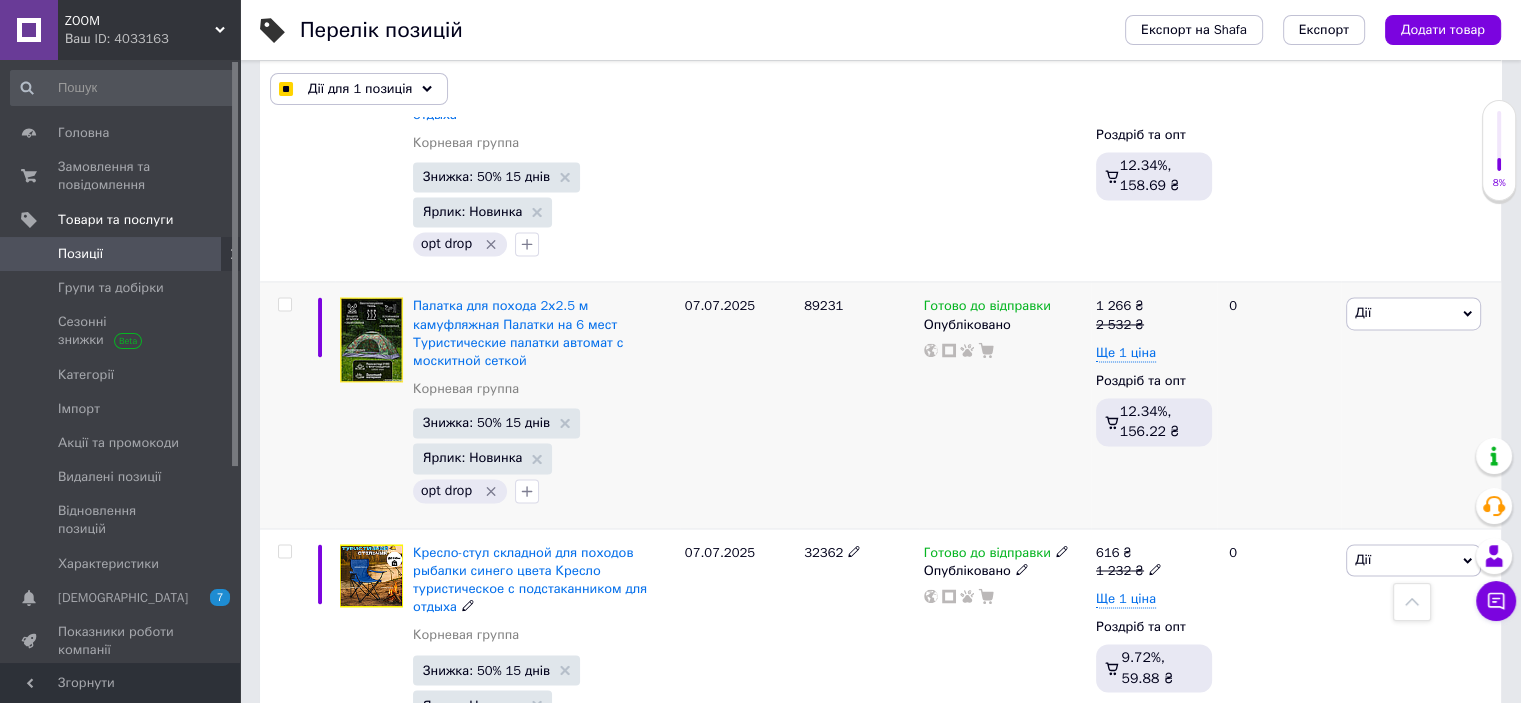 scroll, scrollTop: 3200, scrollLeft: 0, axis: vertical 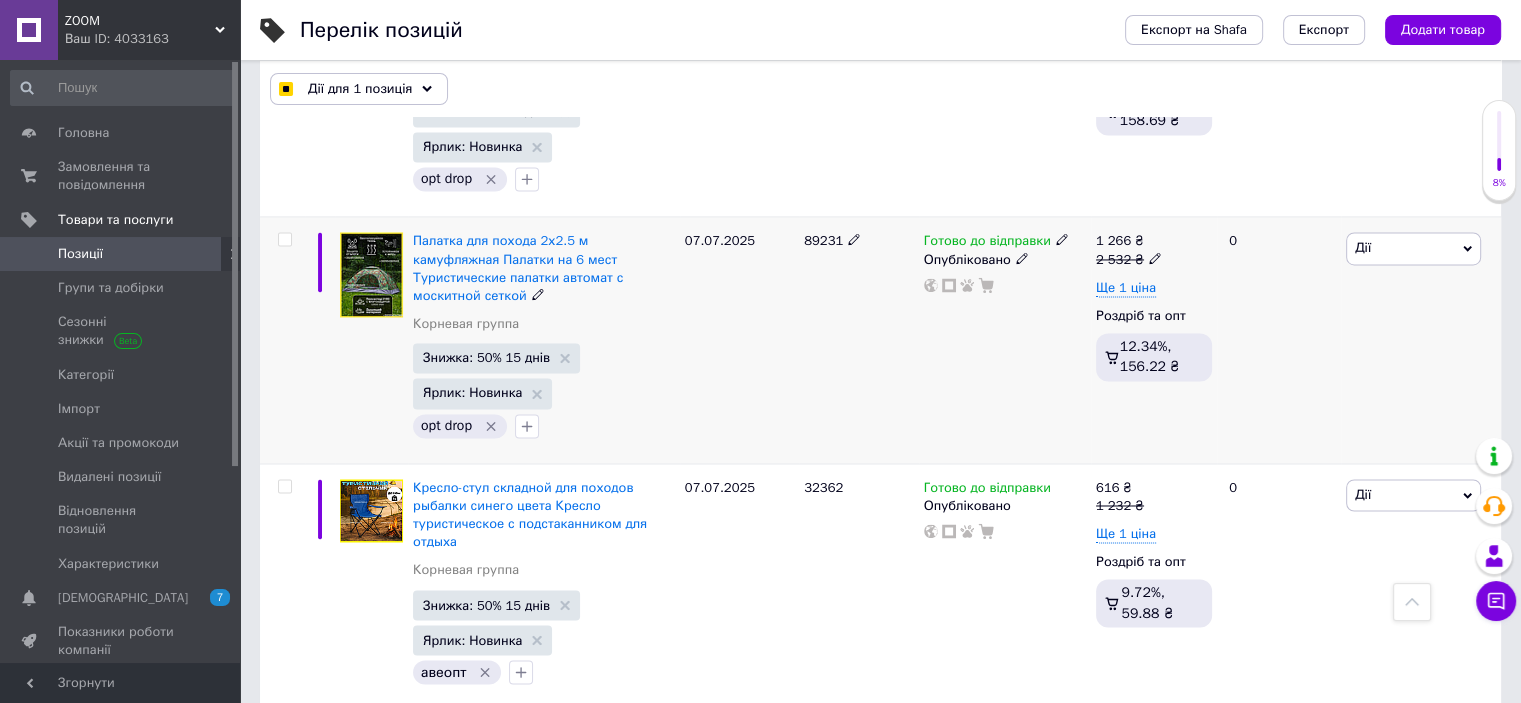 click at bounding box center [284, 239] 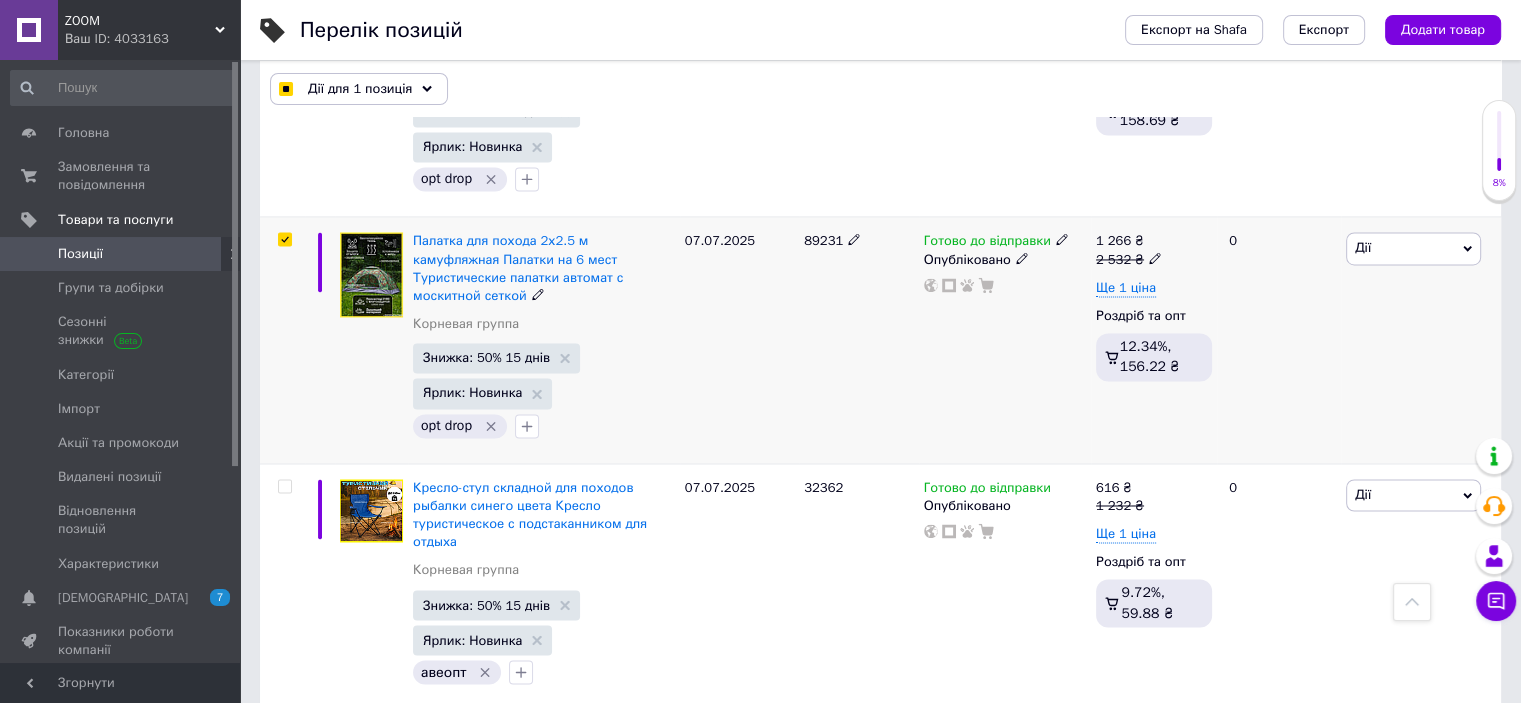 checkbox on "true" 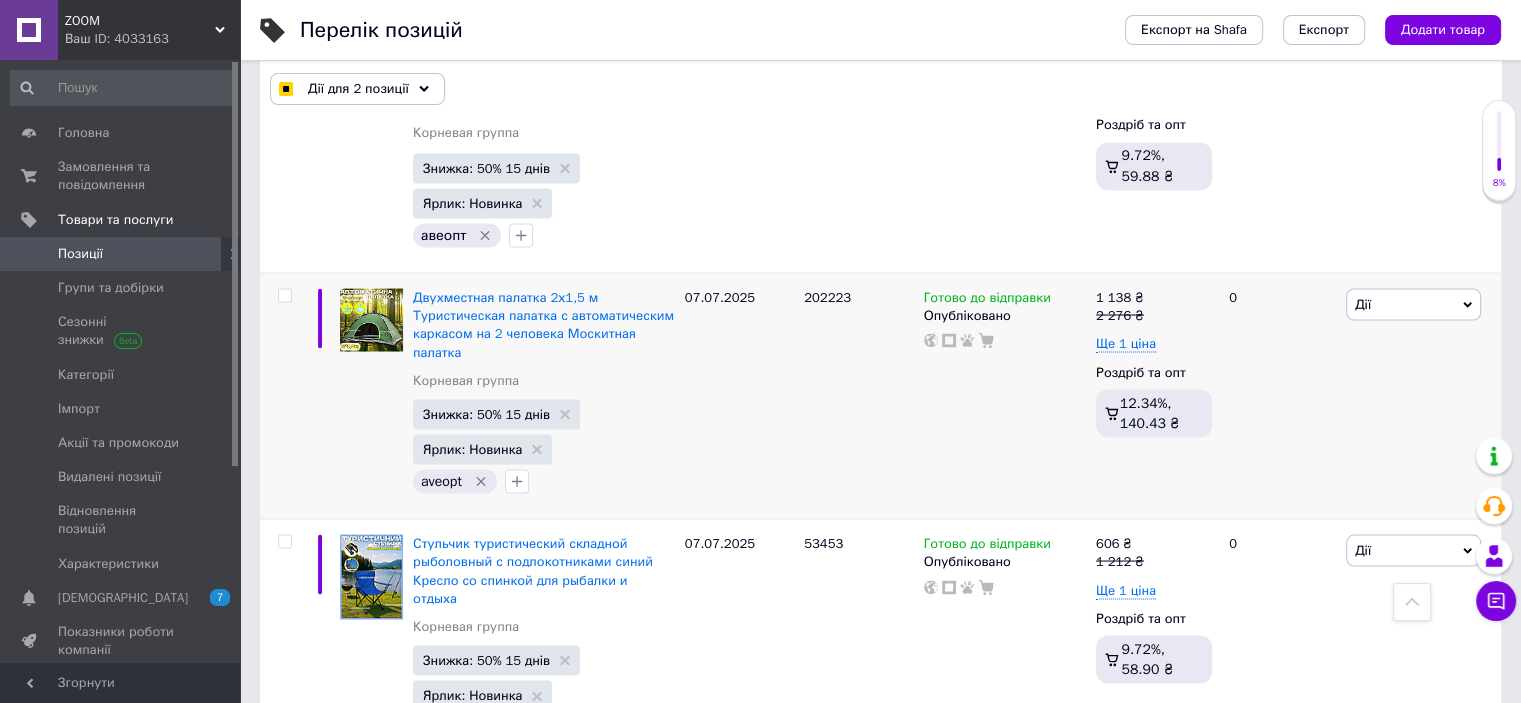 scroll, scrollTop: 3700, scrollLeft: 0, axis: vertical 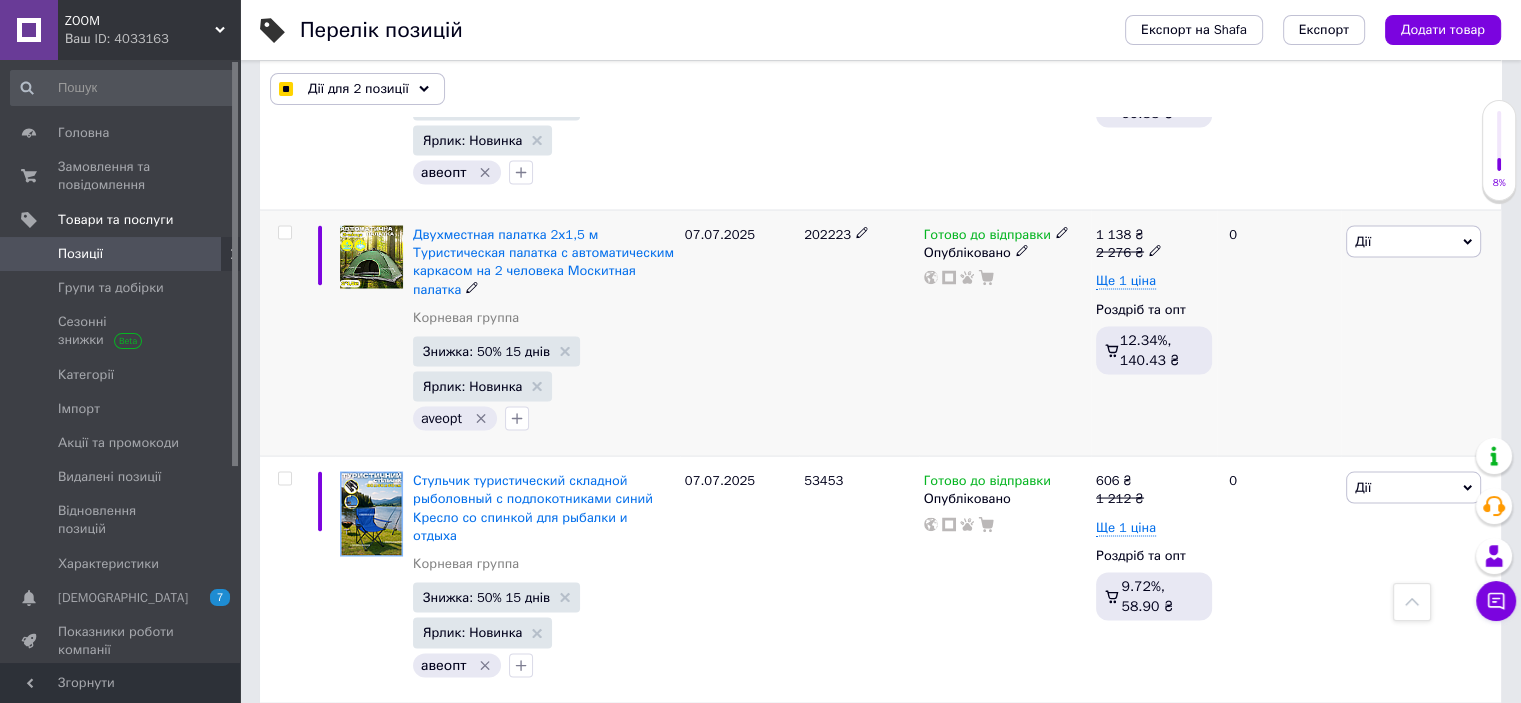 click at bounding box center [284, 232] 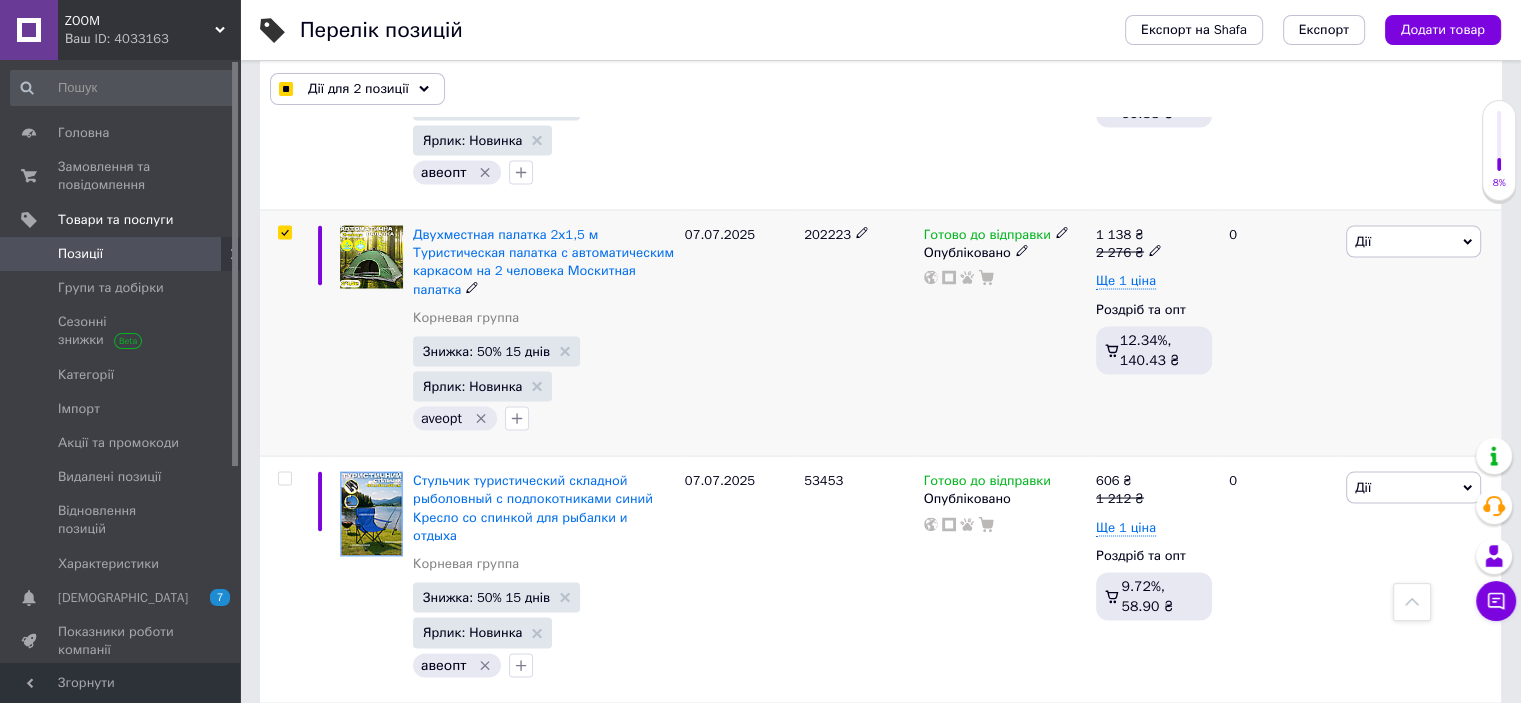 checkbox on "true" 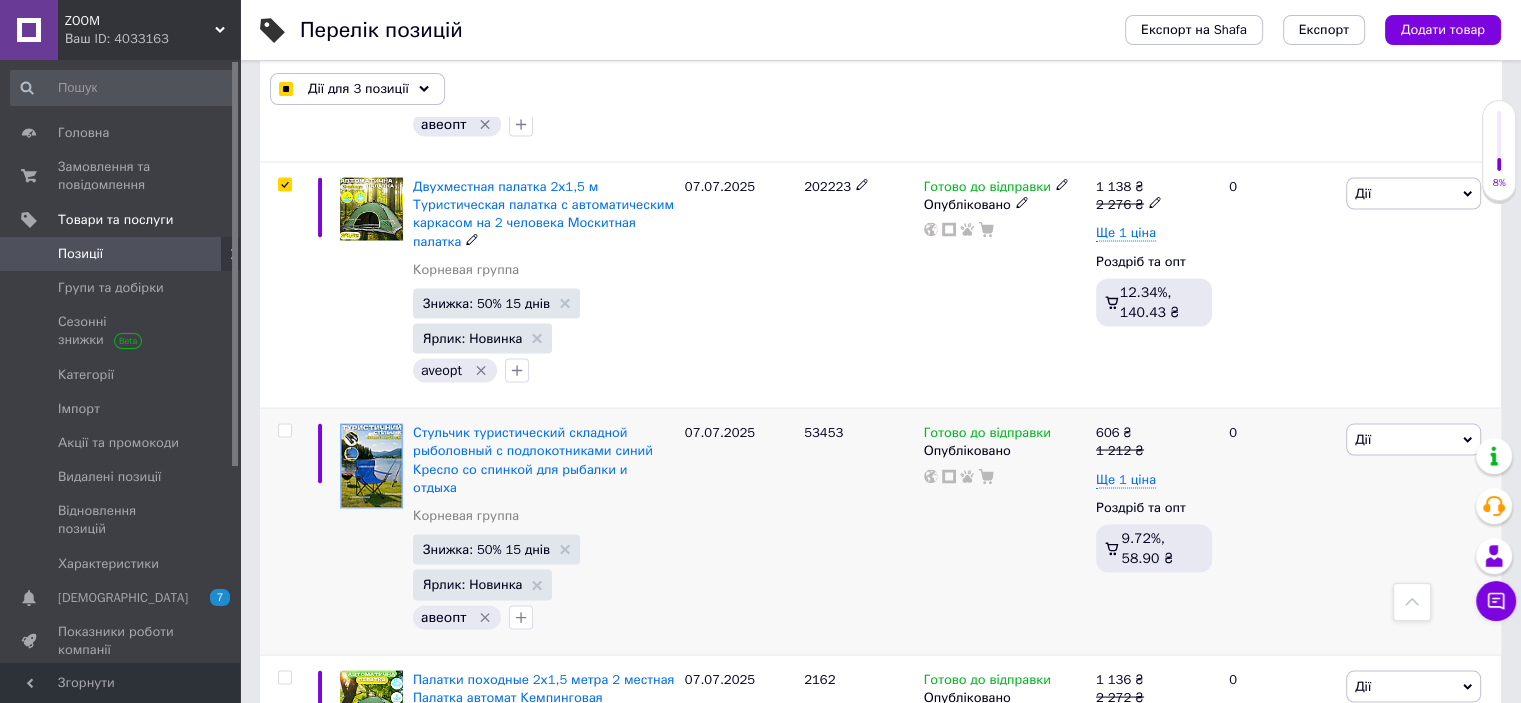 scroll, scrollTop: 3900, scrollLeft: 0, axis: vertical 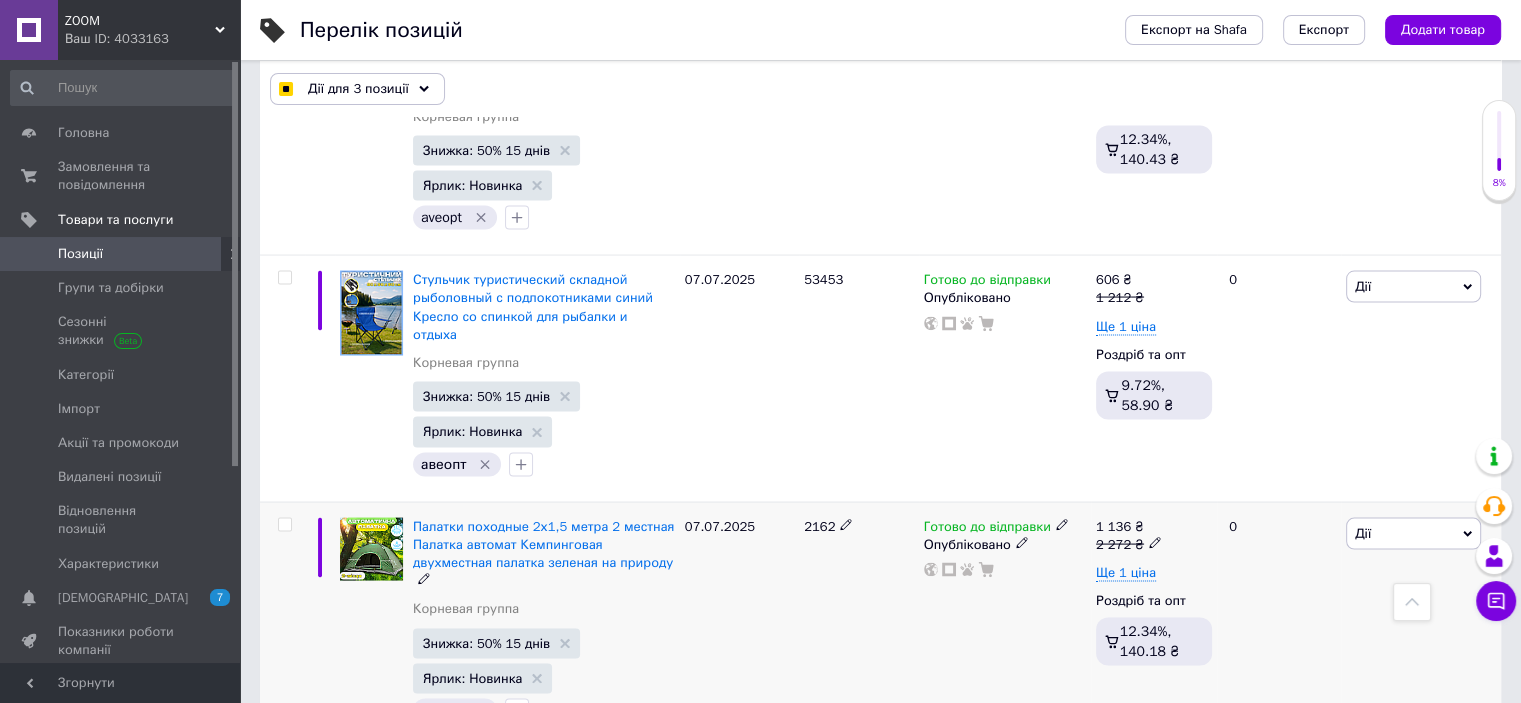 click at bounding box center [284, 525] 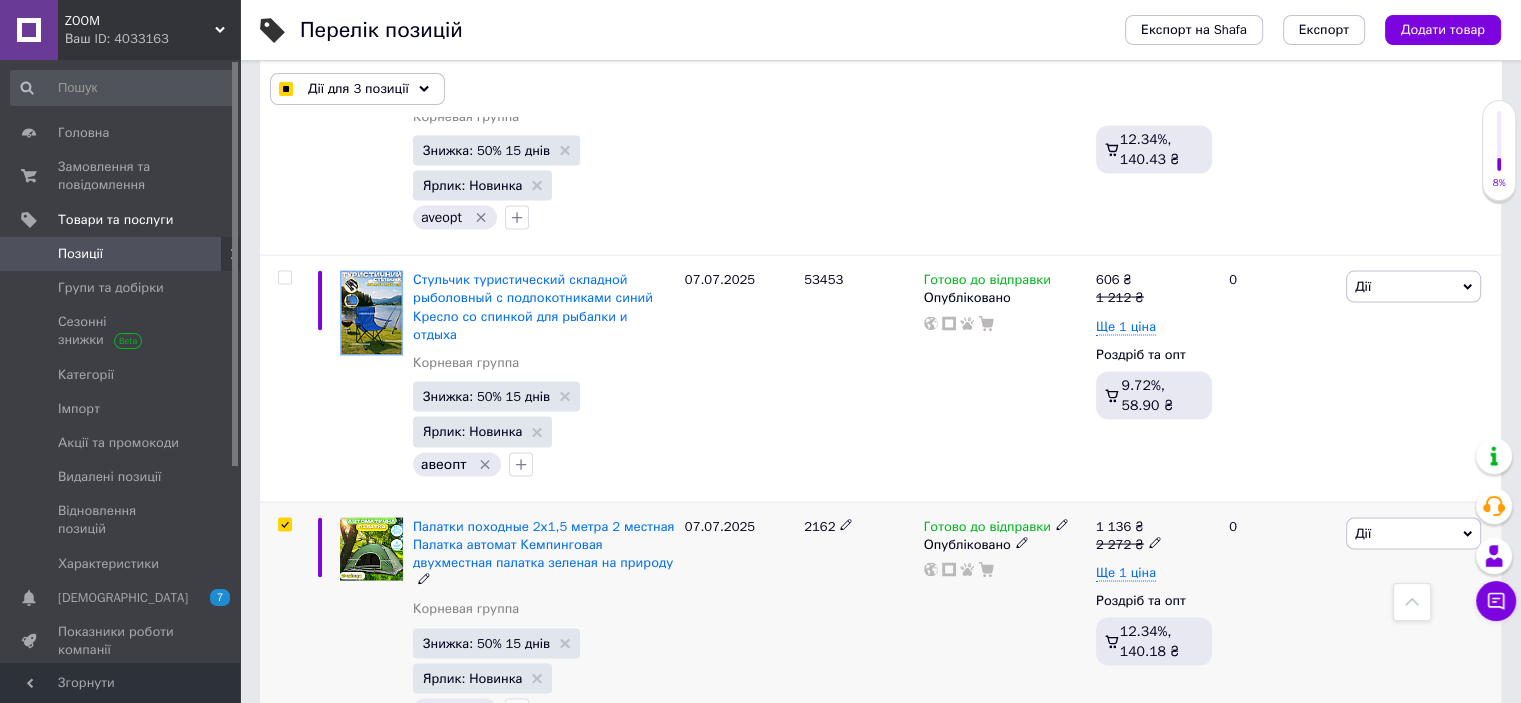 checkbox on "true" 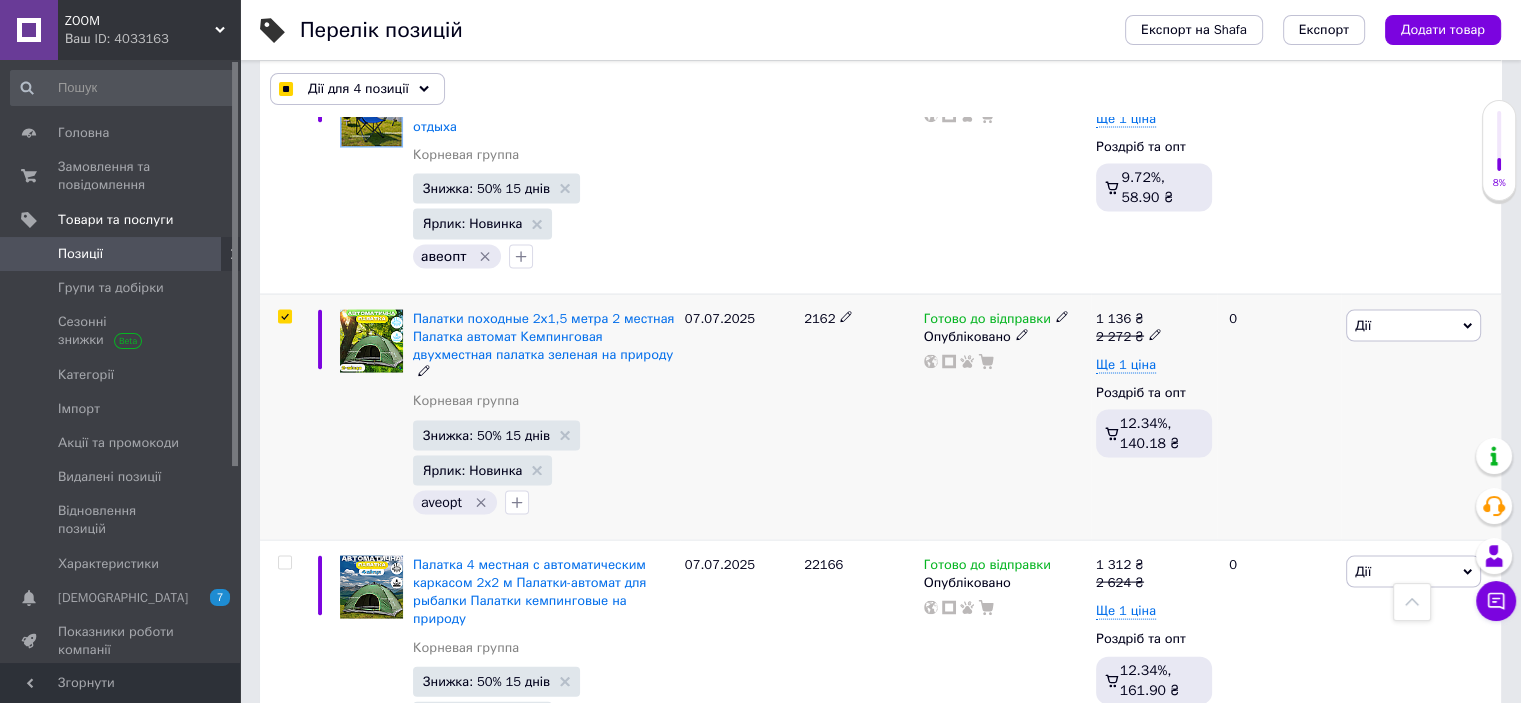 scroll, scrollTop: 4300, scrollLeft: 0, axis: vertical 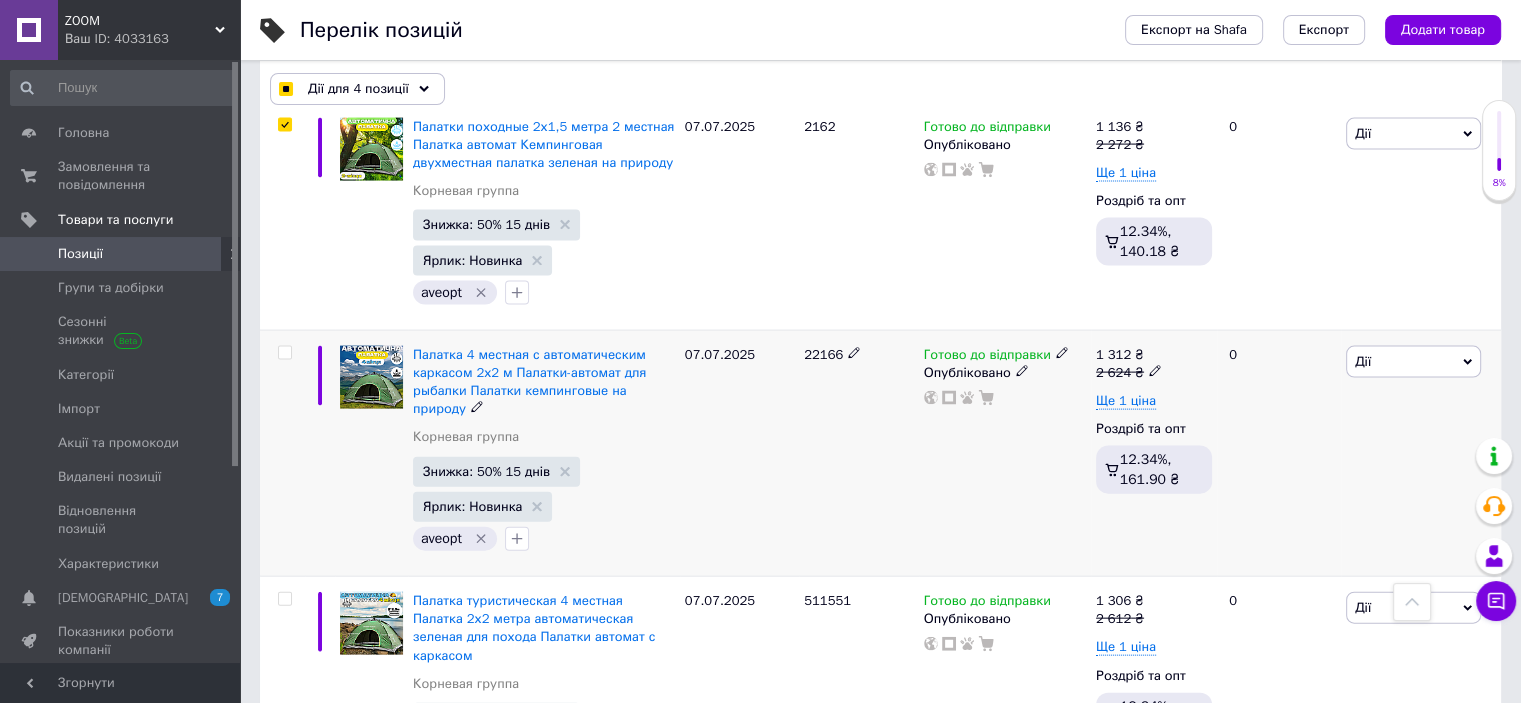 click at bounding box center [284, 353] 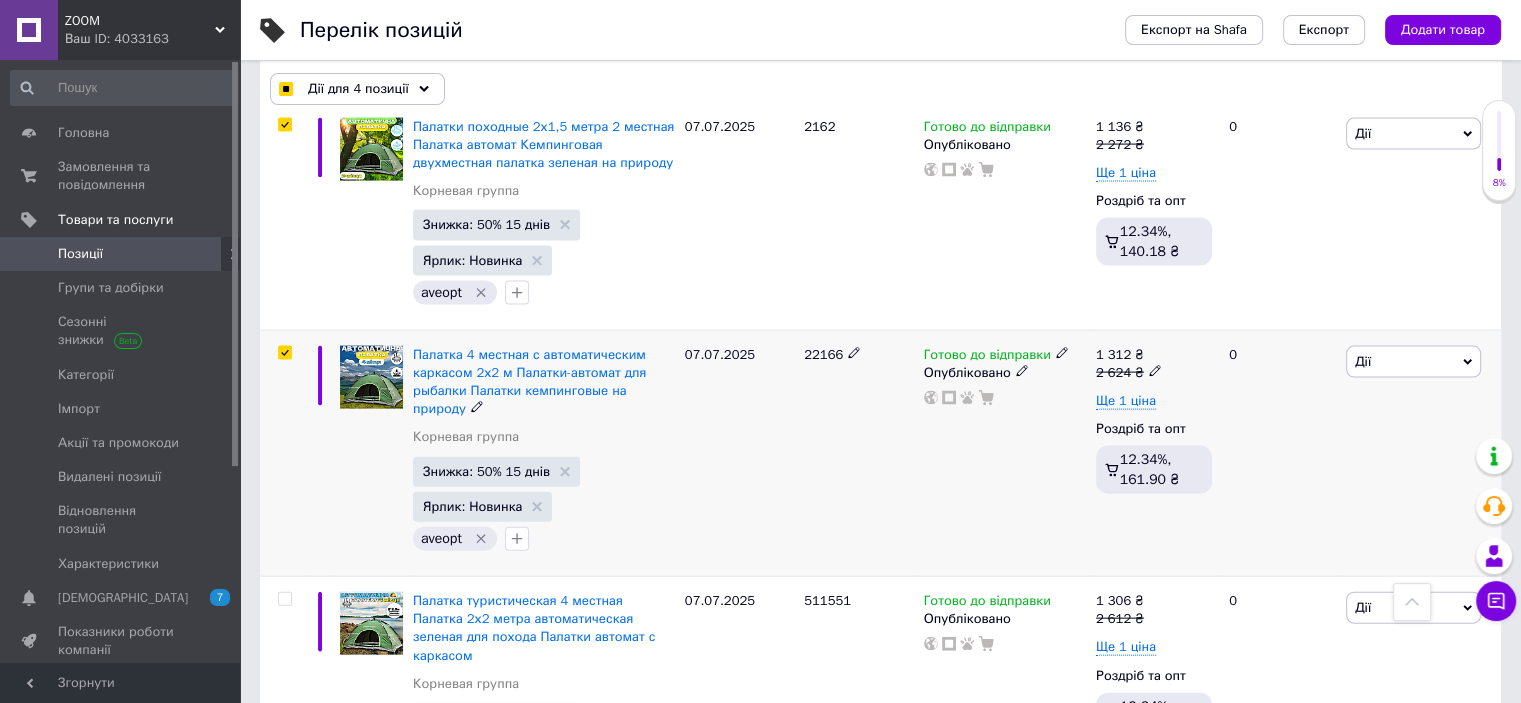 checkbox on "true" 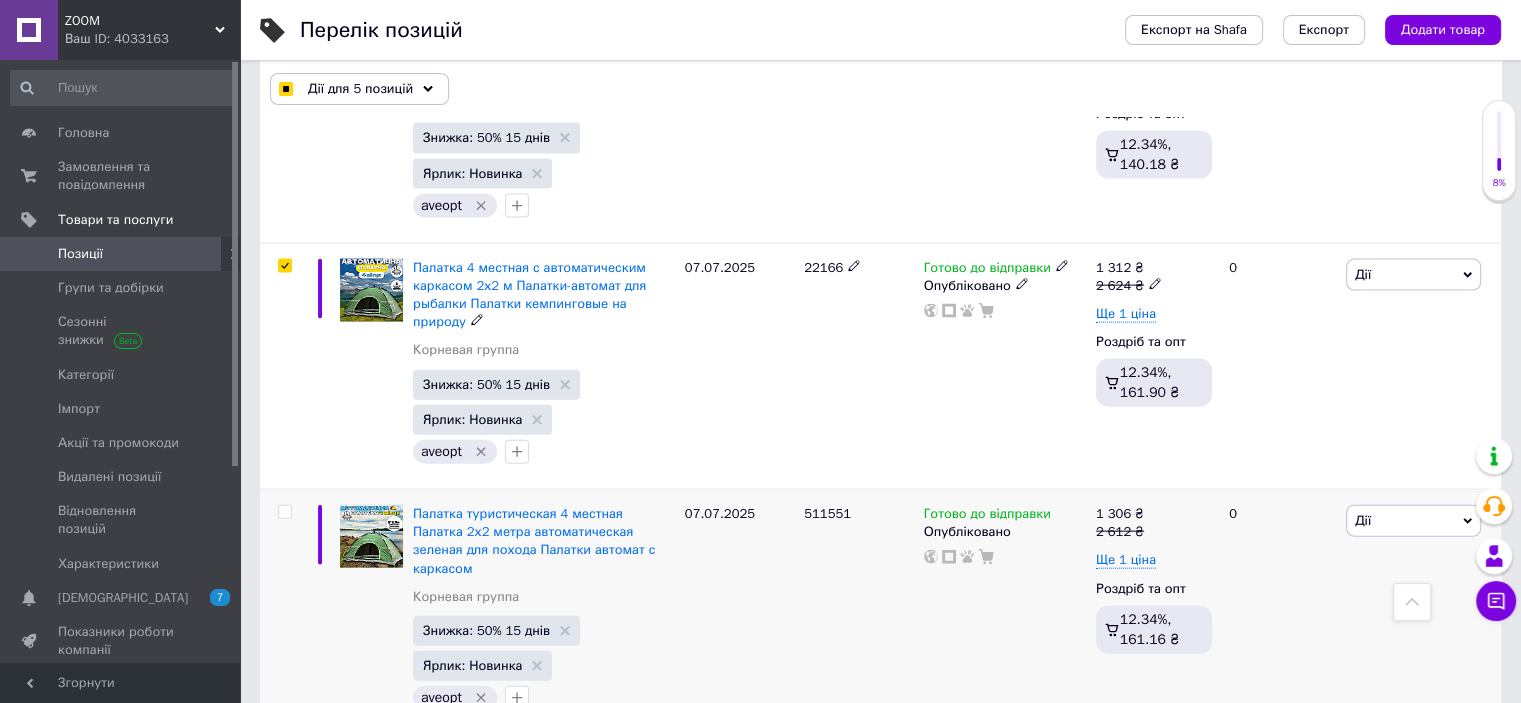 scroll, scrollTop: 4500, scrollLeft: 0, axis: vertical 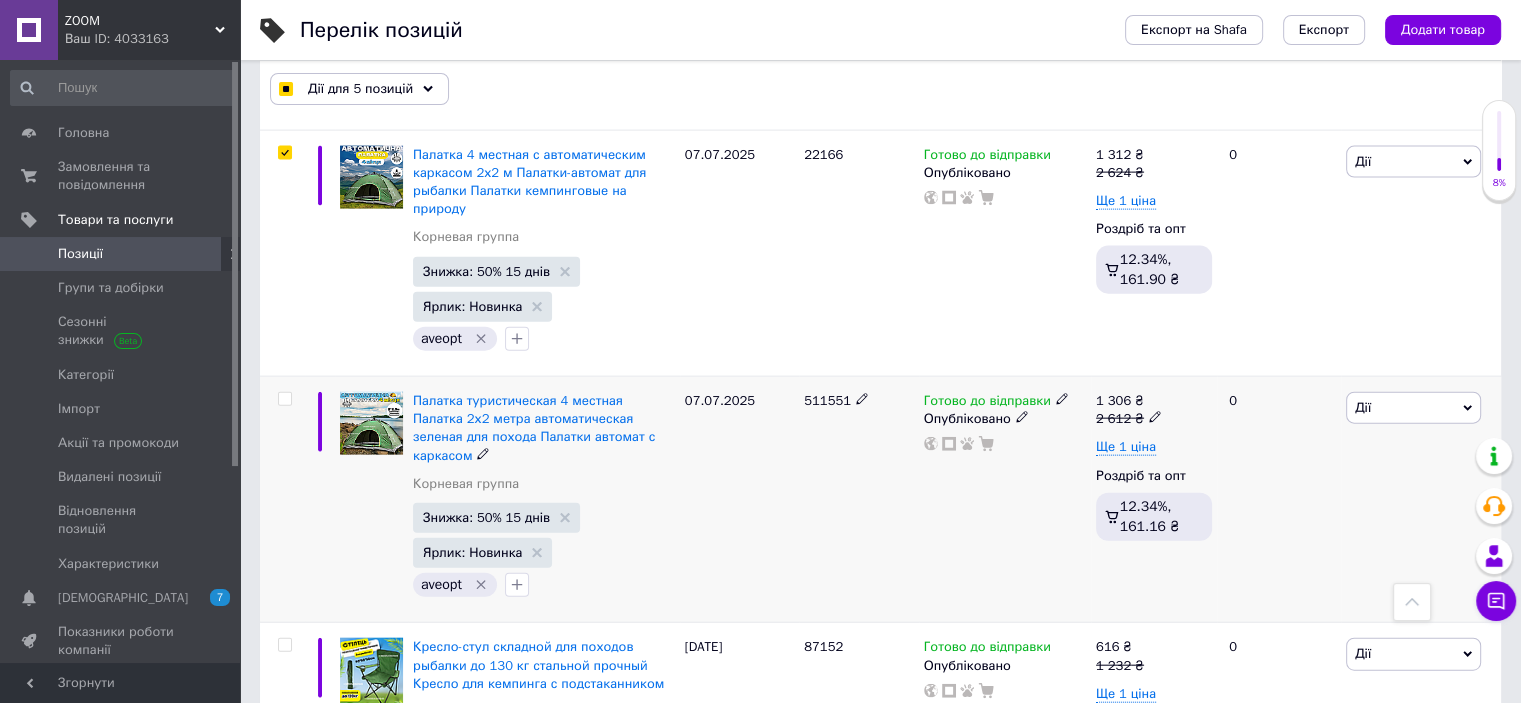 click at bounding box center (284, 399) 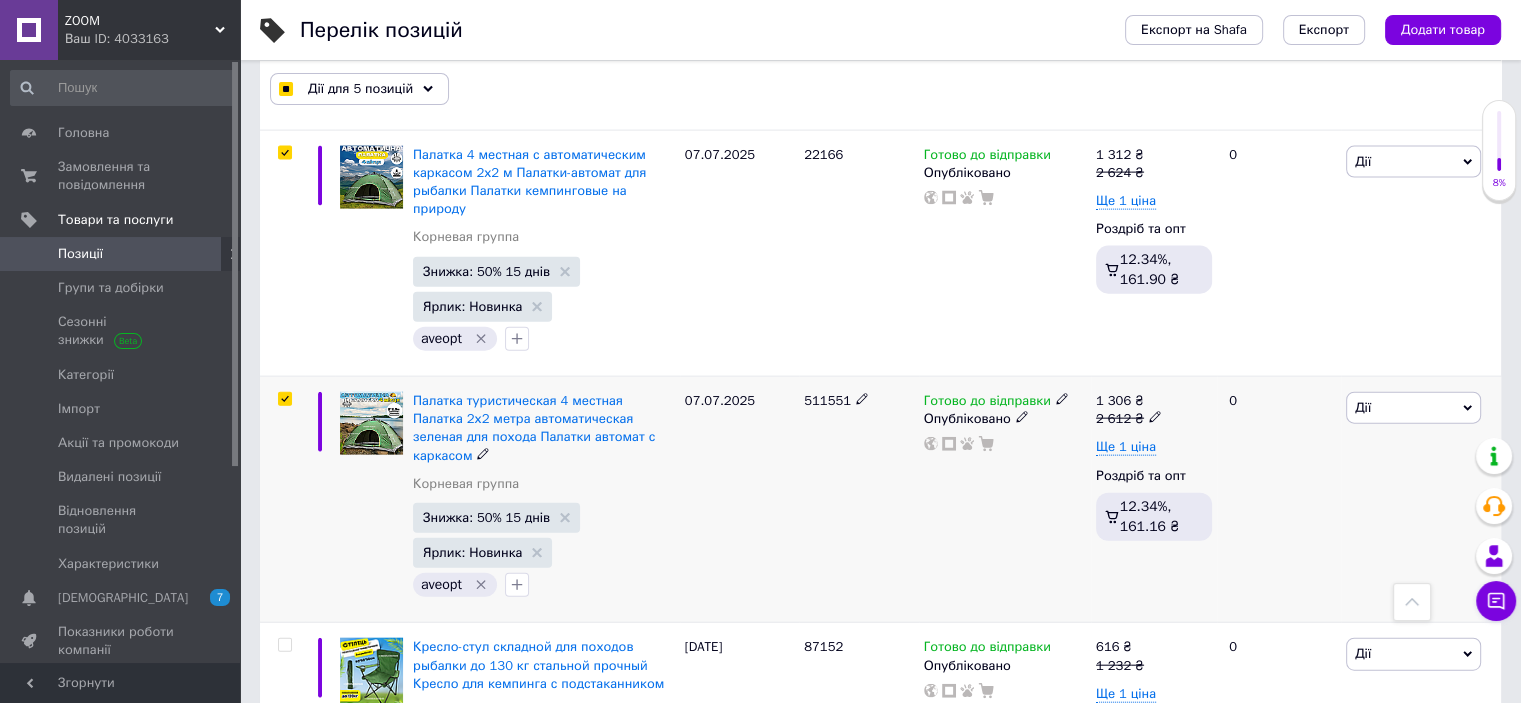 checkbox on "true" 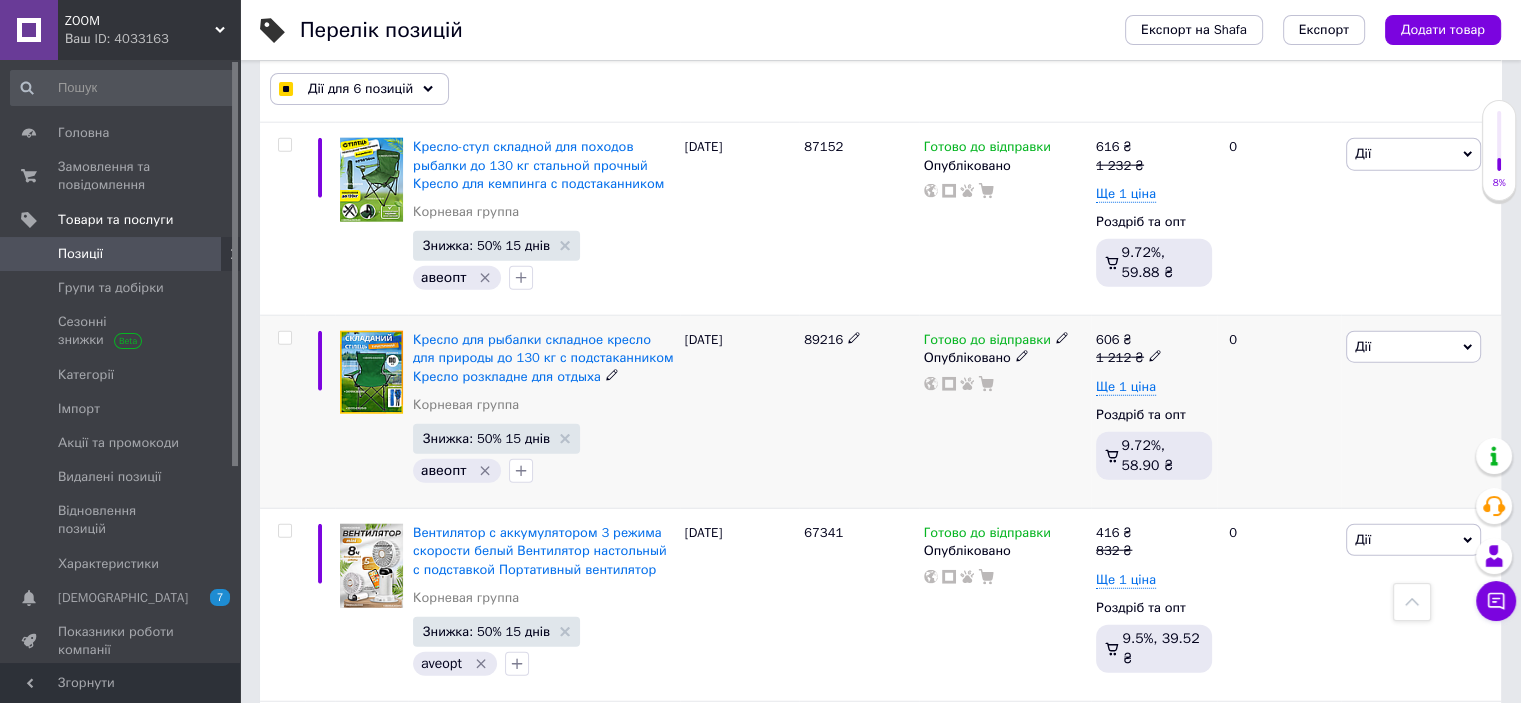scroll, scrollTop: 5600, scrollLeft: 0, axis: vertical 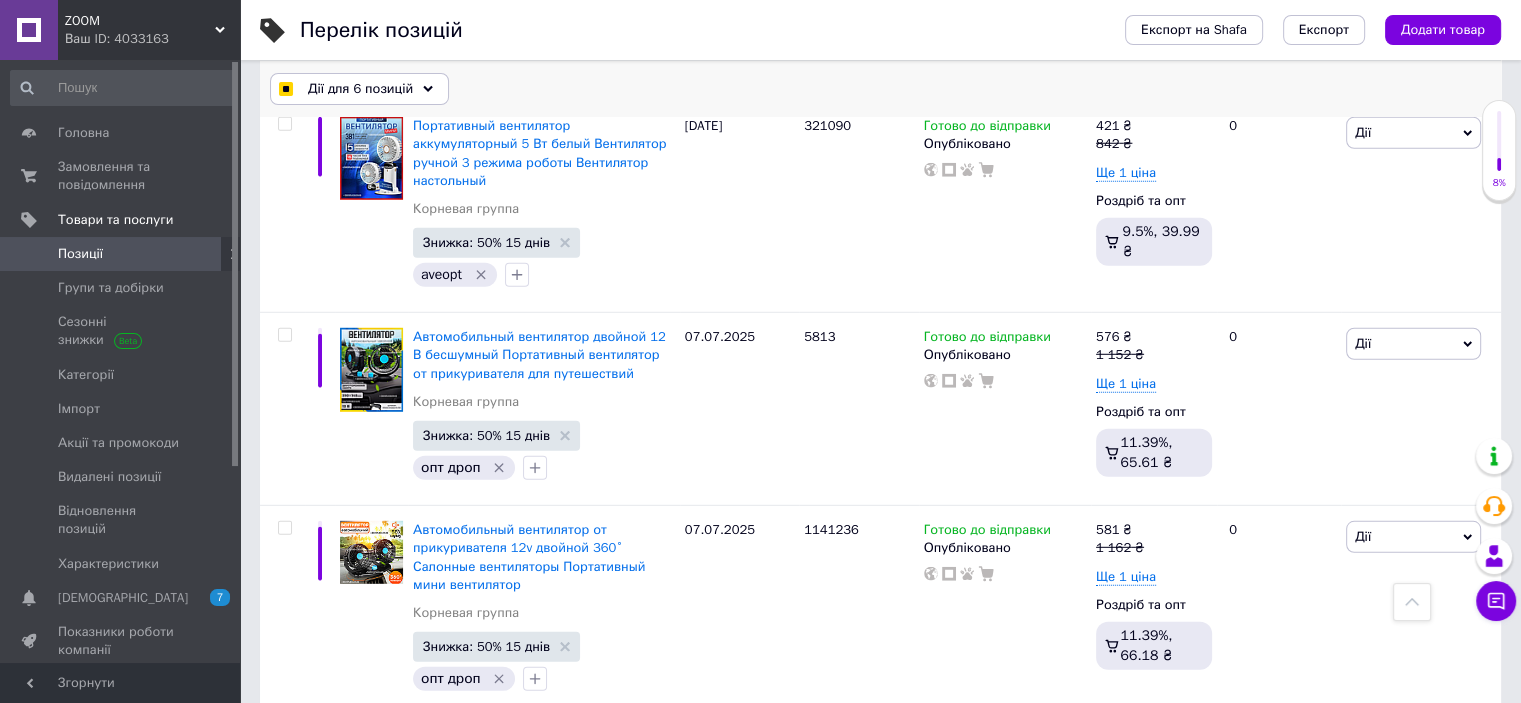 click on "Дії для 6 позицій" at bounding box center [359, 89] 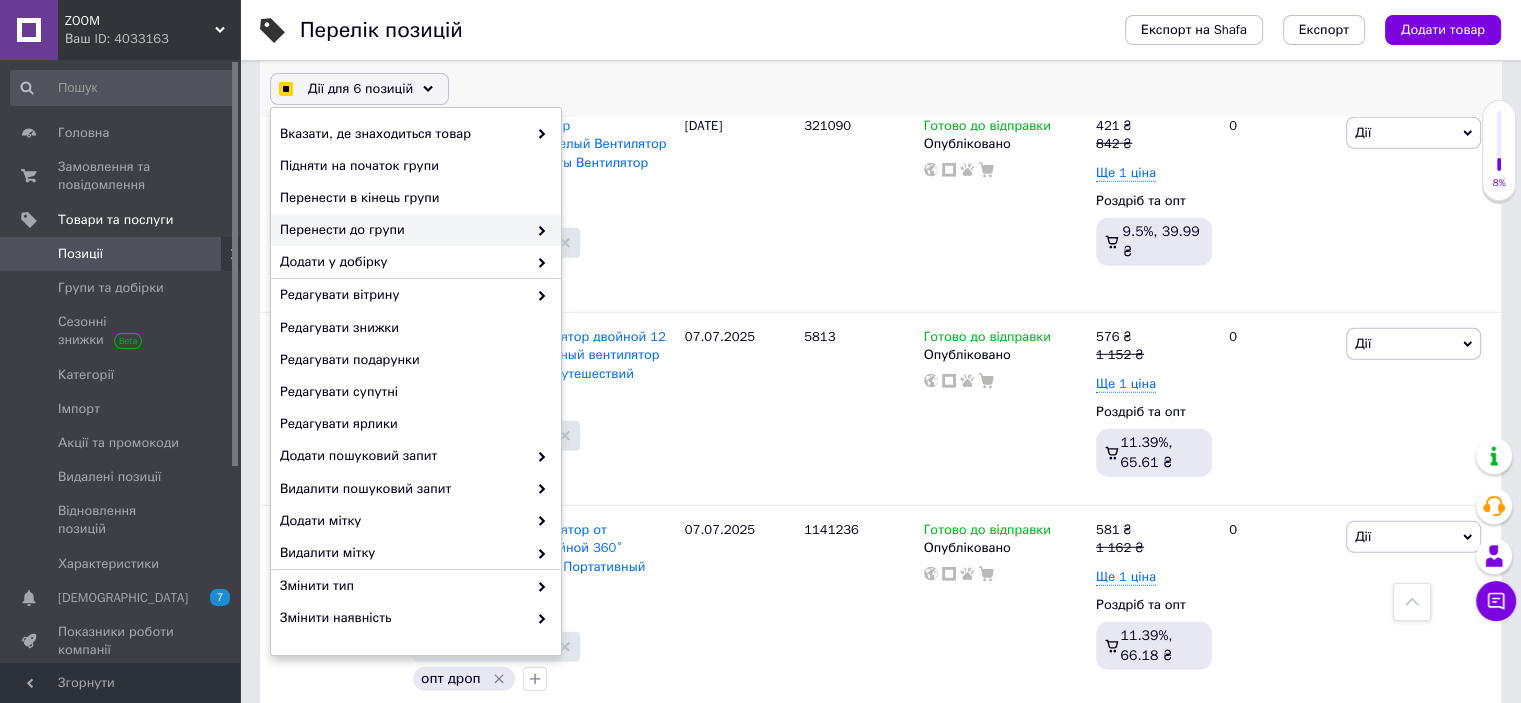click on "Перенести до групи" at bounding box center [416, 230] 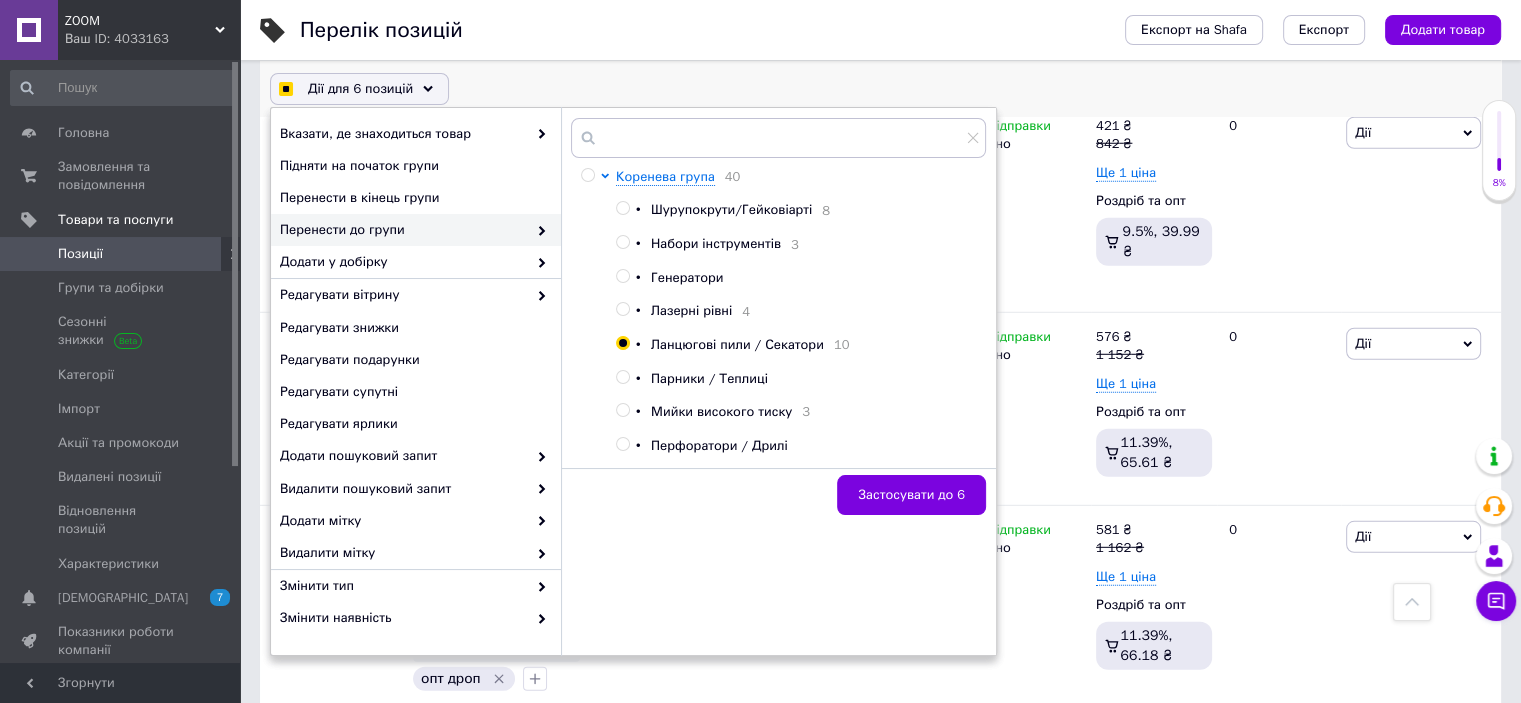 scroll, scrollTop: 276, scrollLeft: 0, axis: vertical 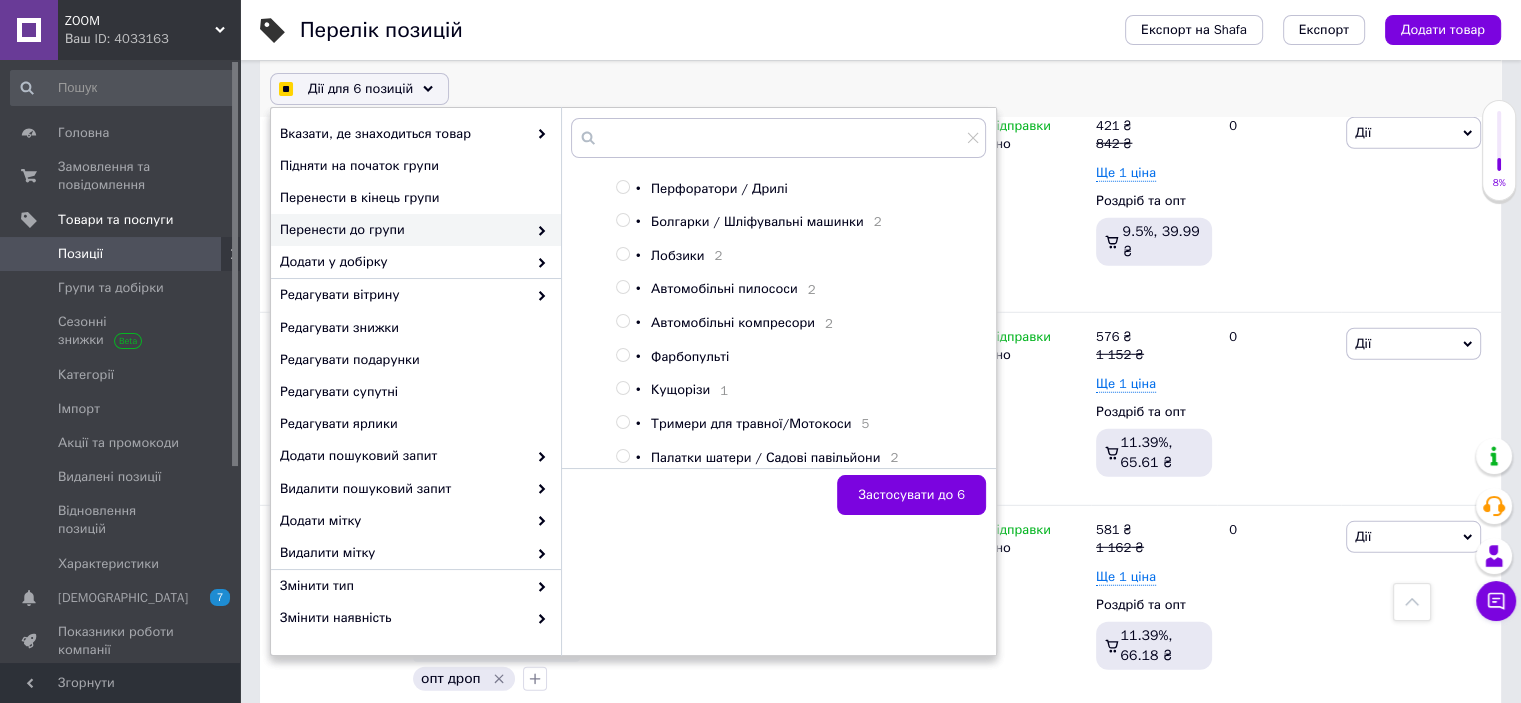 checkbox on "true" 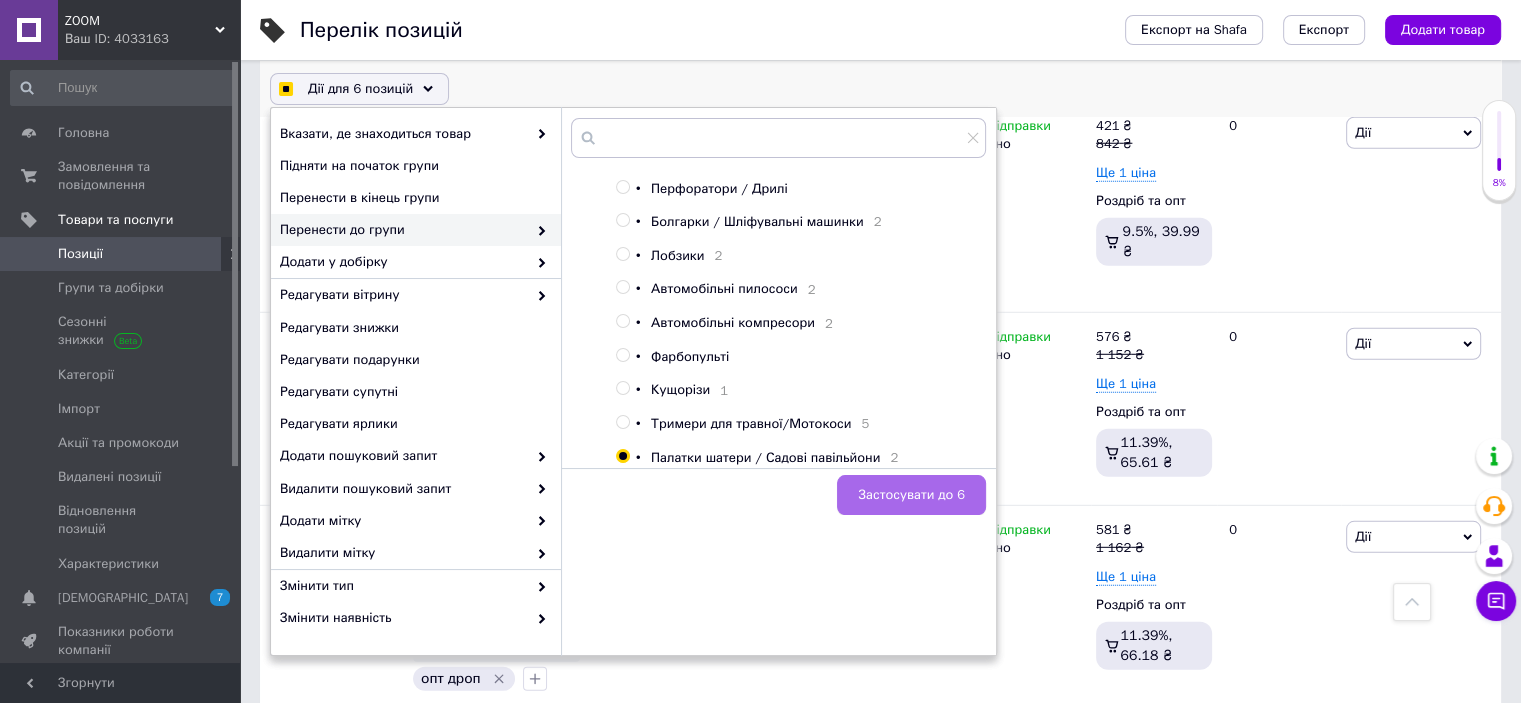 checkbox on "true" 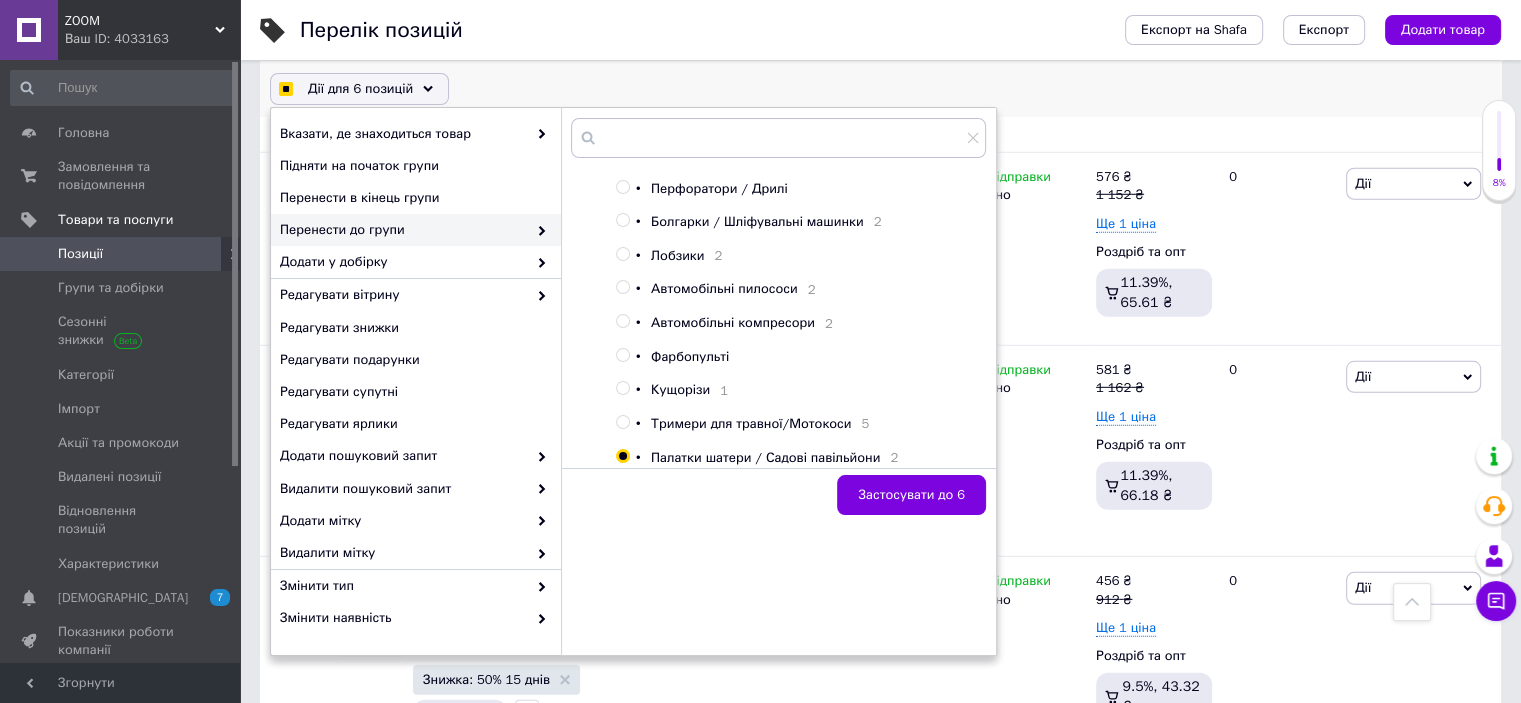 checkbox on "true" 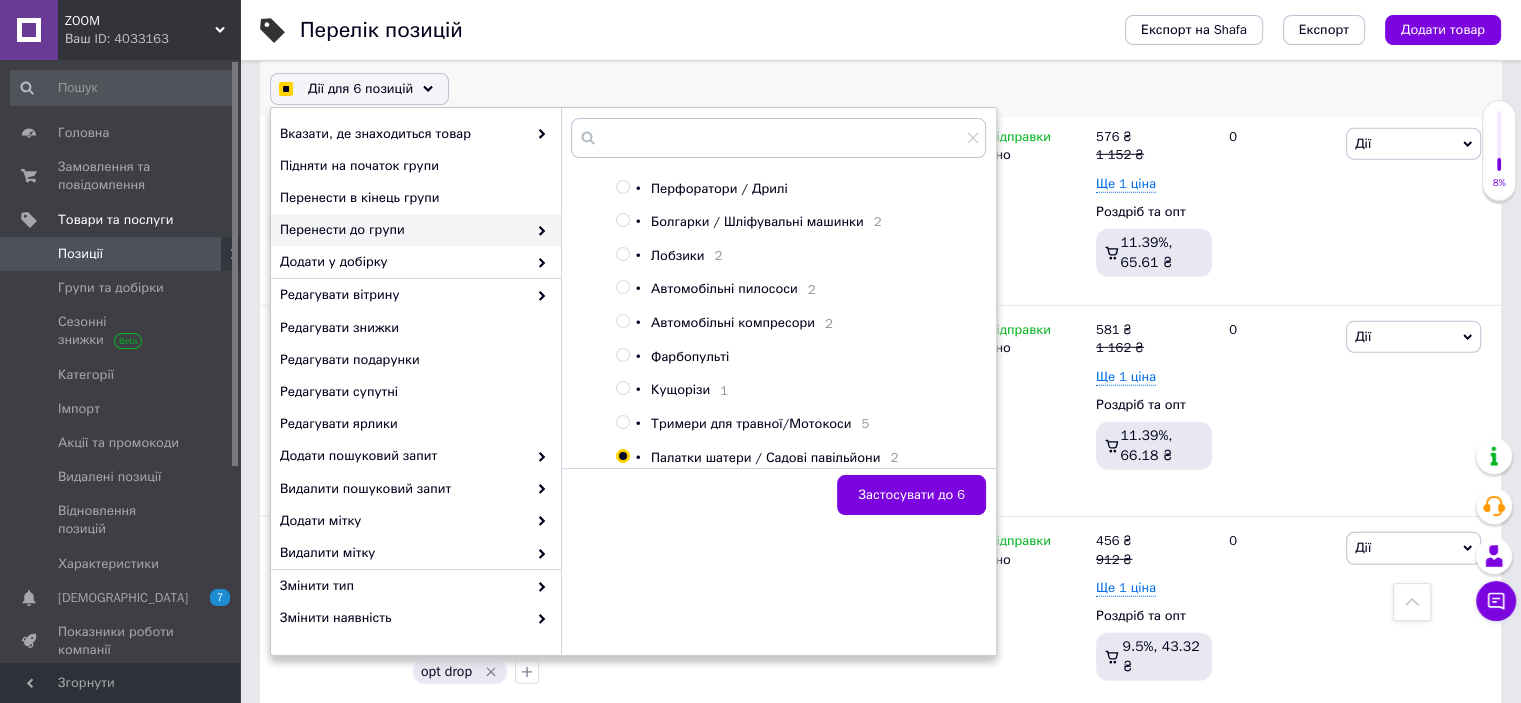 checkbox on "false" 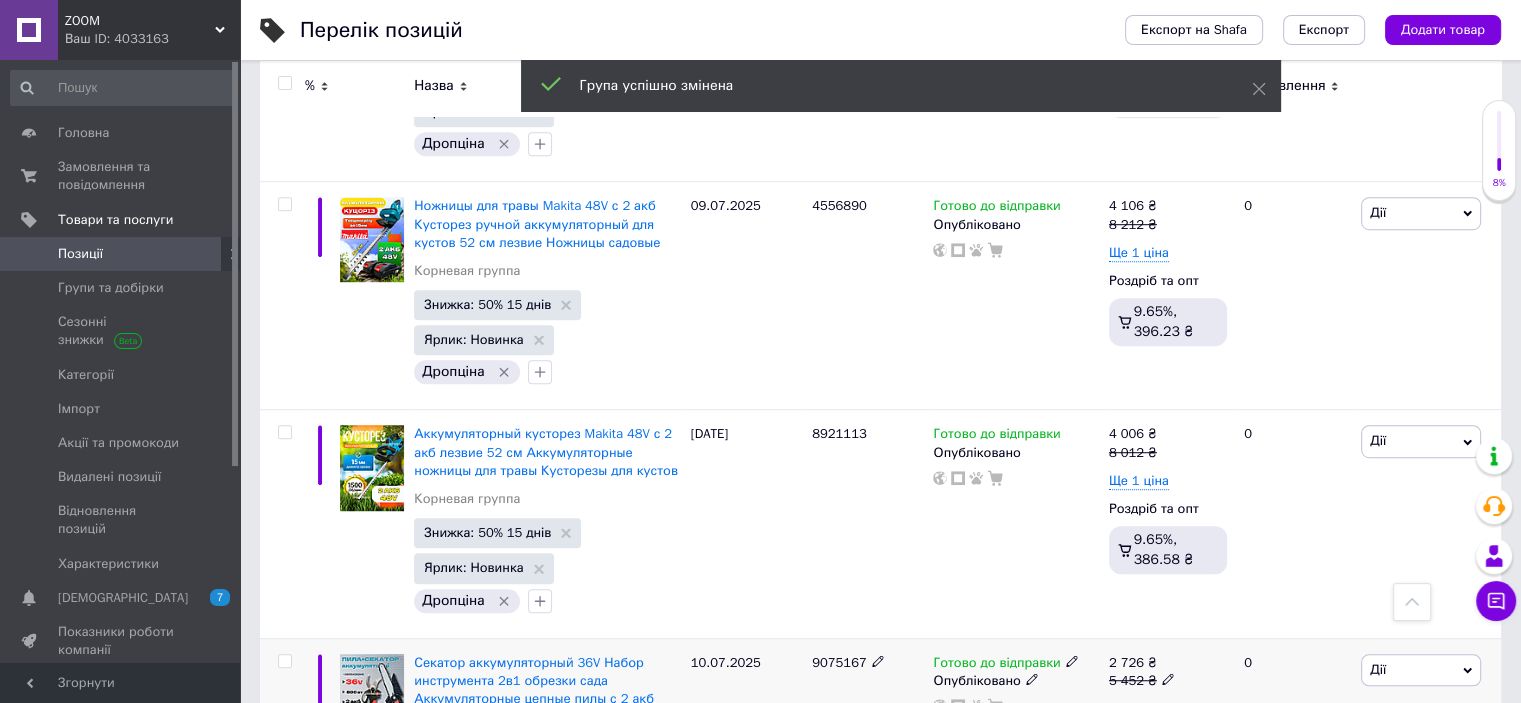 scroll, scrollTop: 946, scrollLeft: 0, axis: vertical 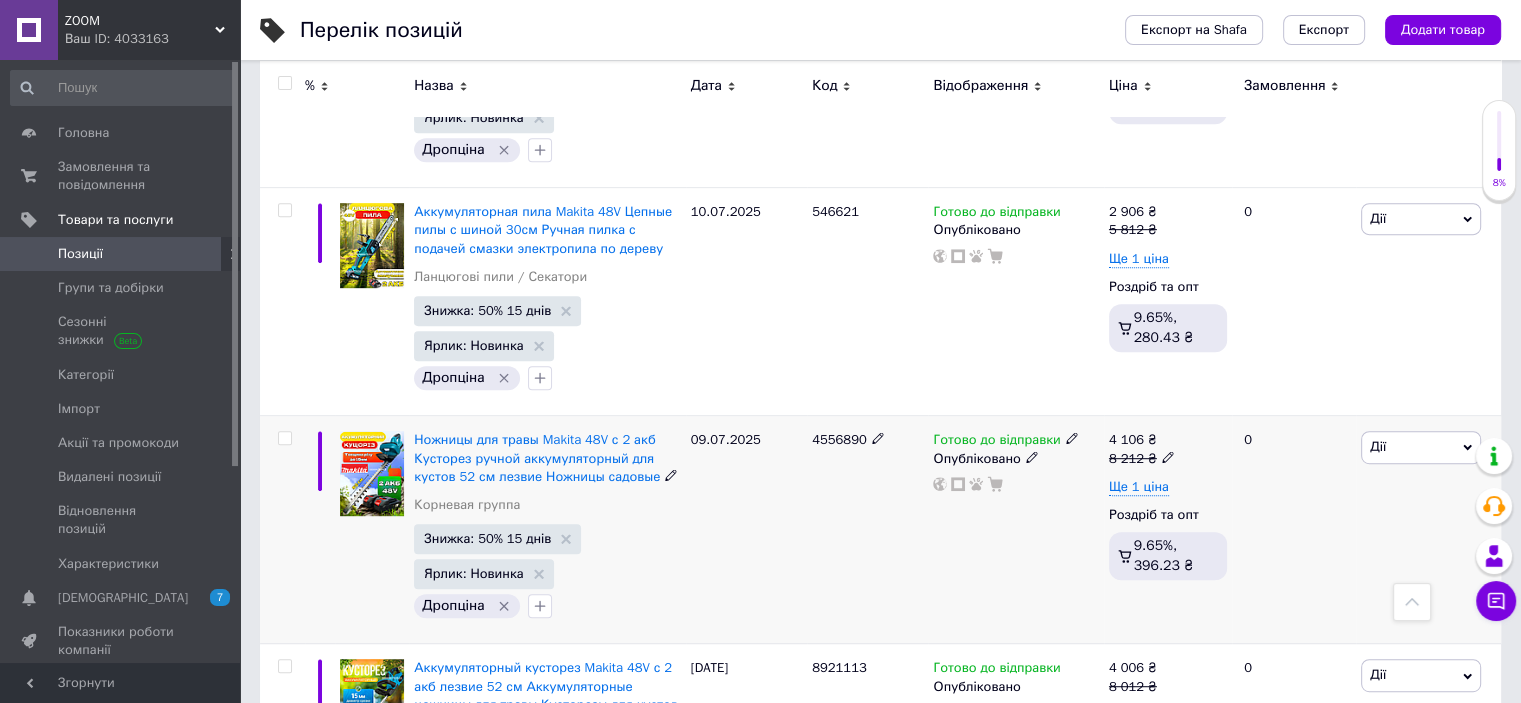 click at bounding box center [284, 438] 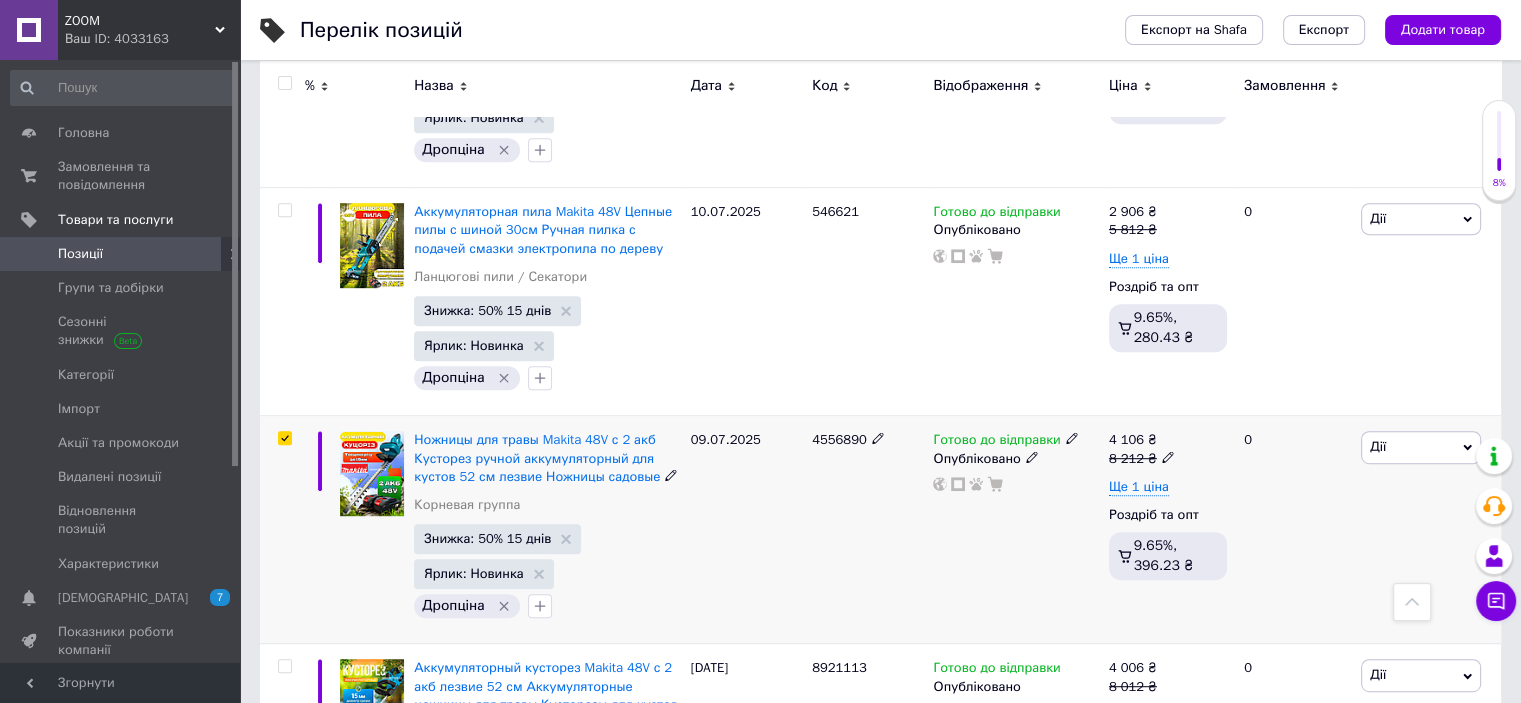 checkbox on "true" 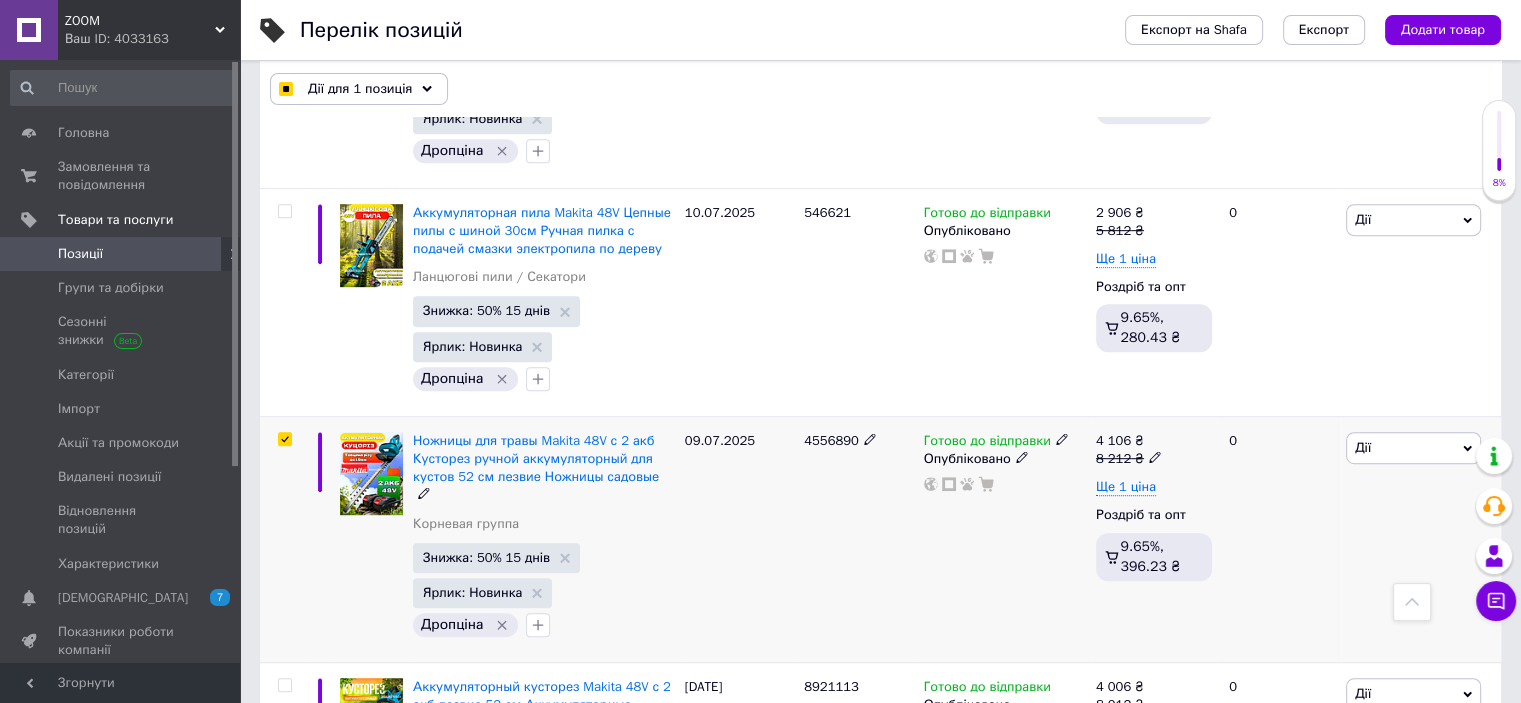 scroll, scrollTop: 1245, scrollLeft: 0, axis: vertical 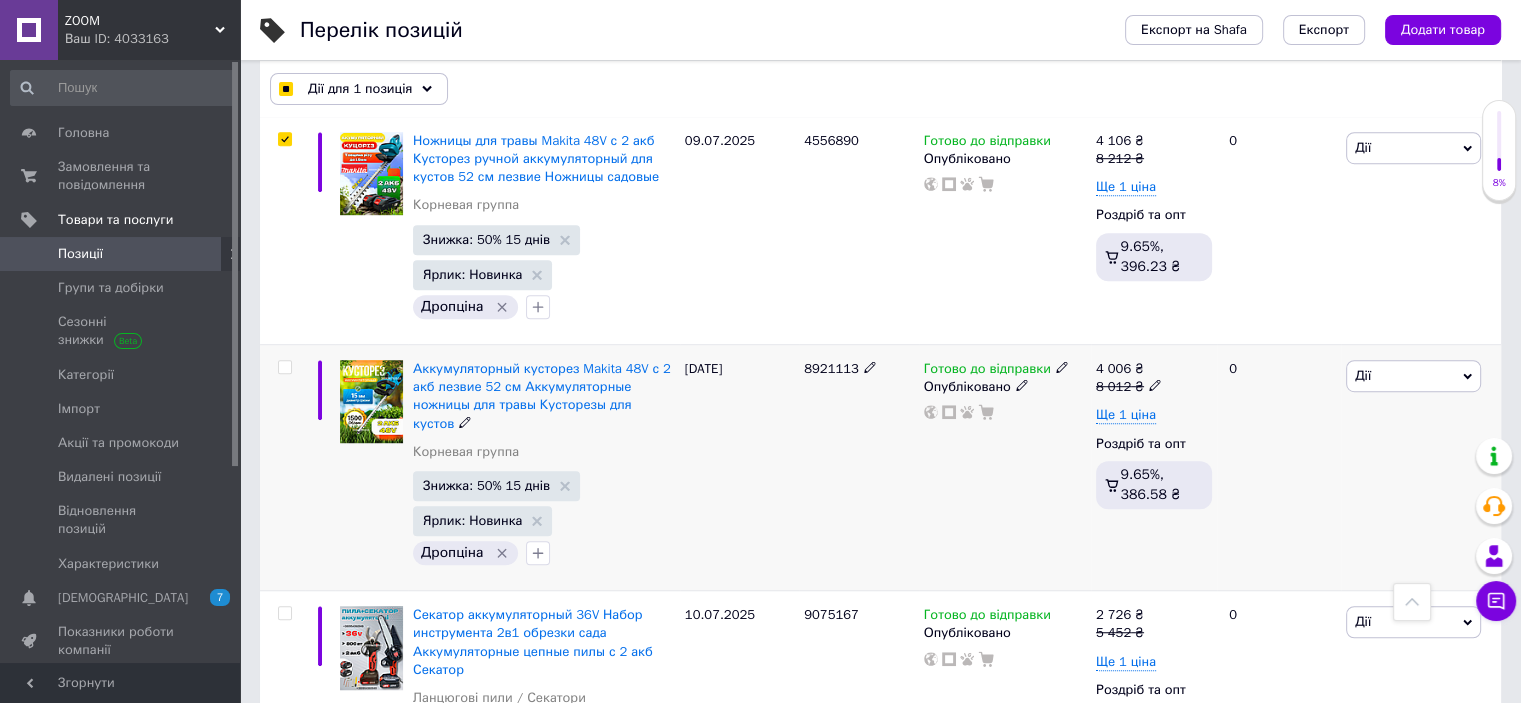 click at bounding box center [284, 367] 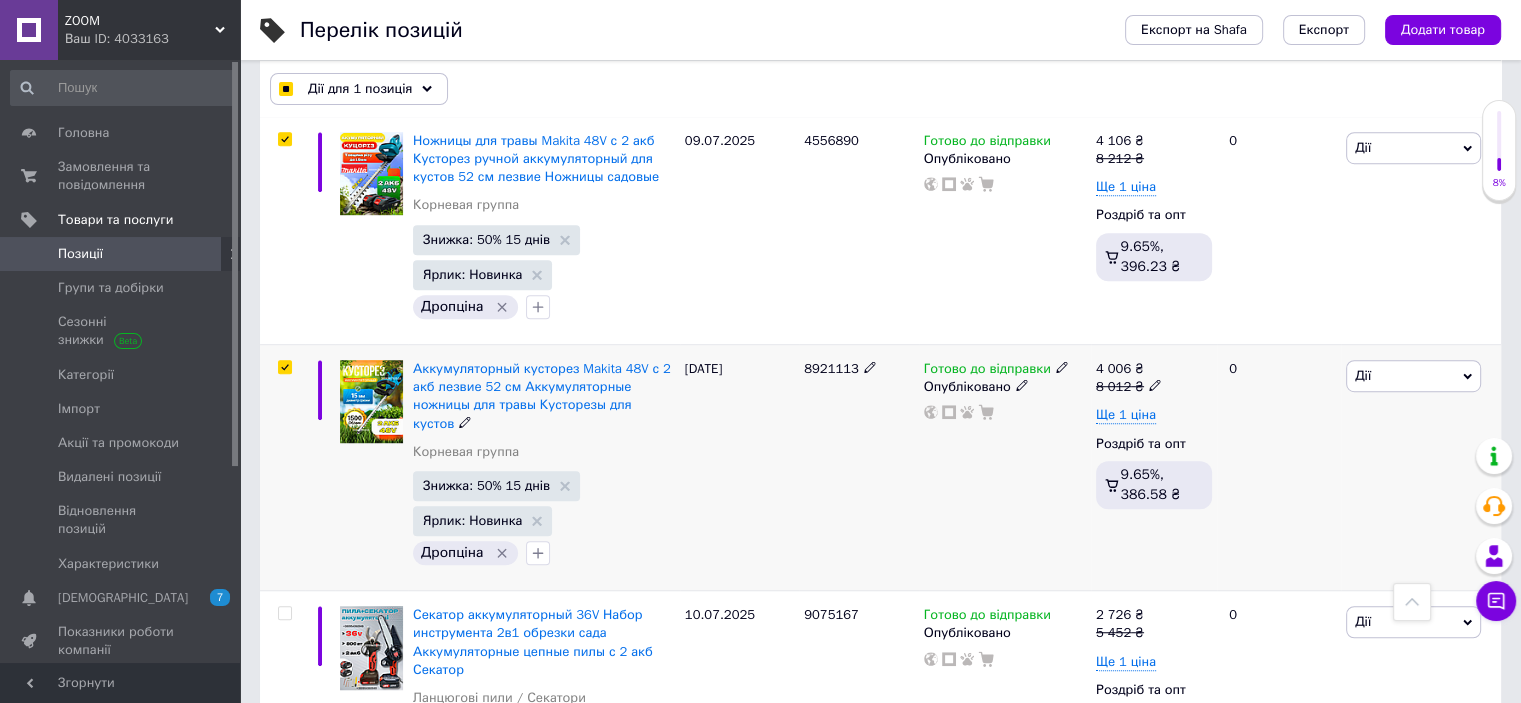 checkbox on "true" 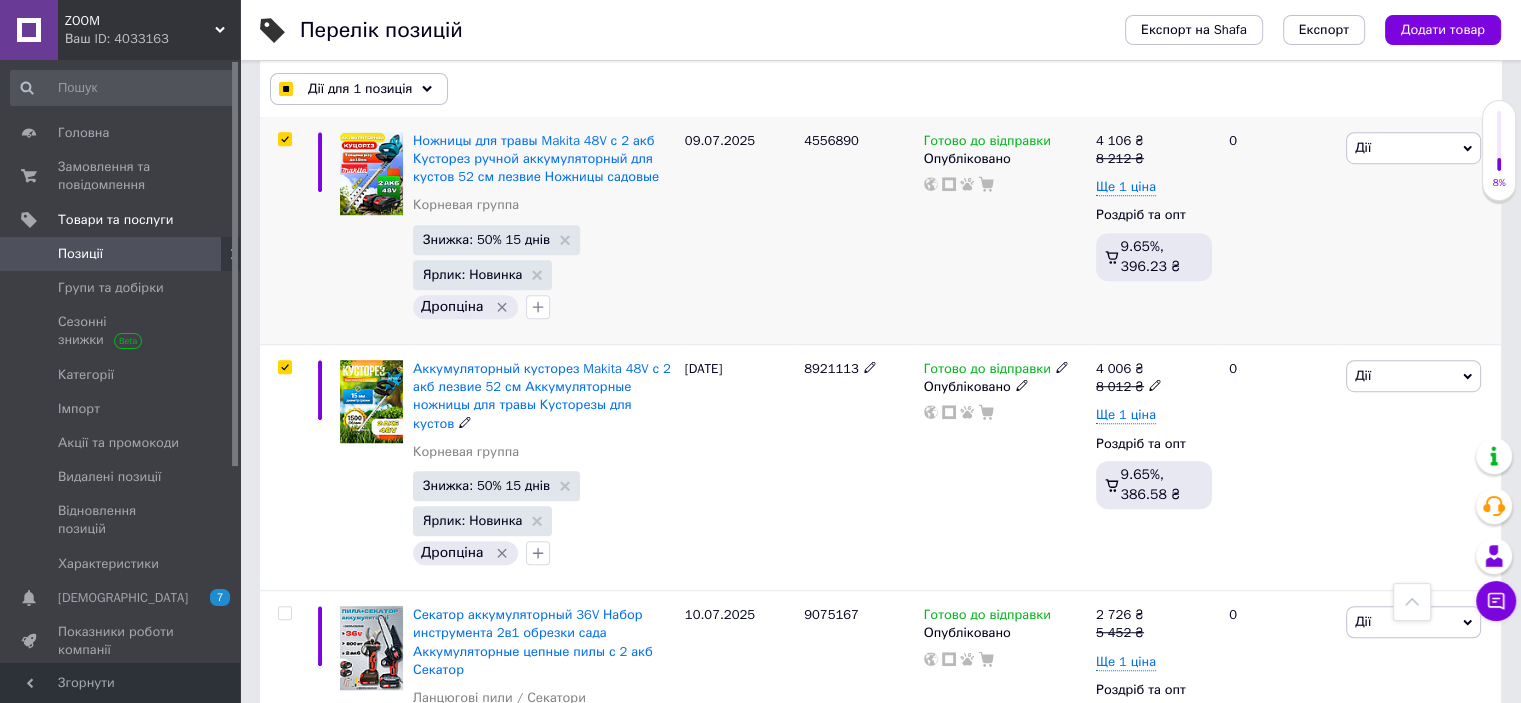 checkbox on "true" 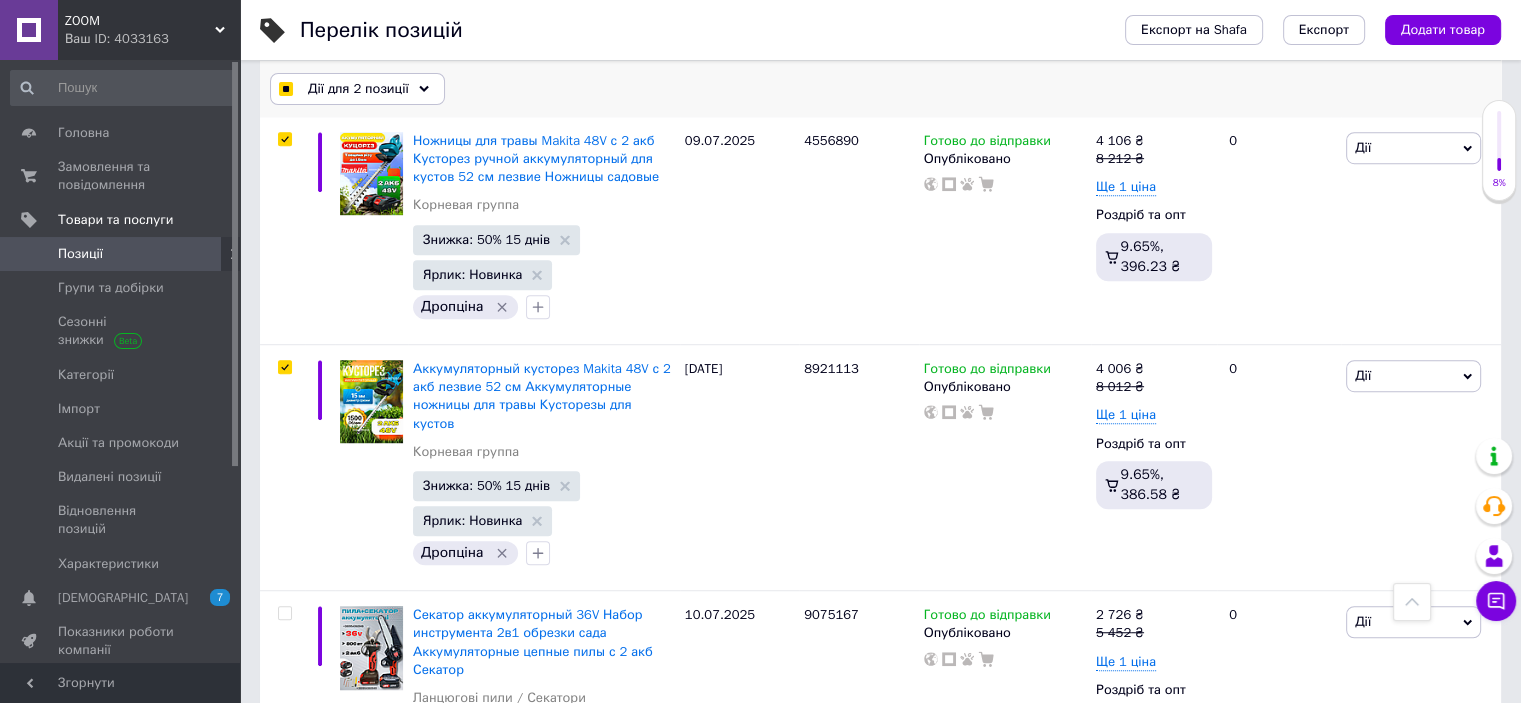 click on "Дії для 2 позиції" at bounding box center [357, 89] 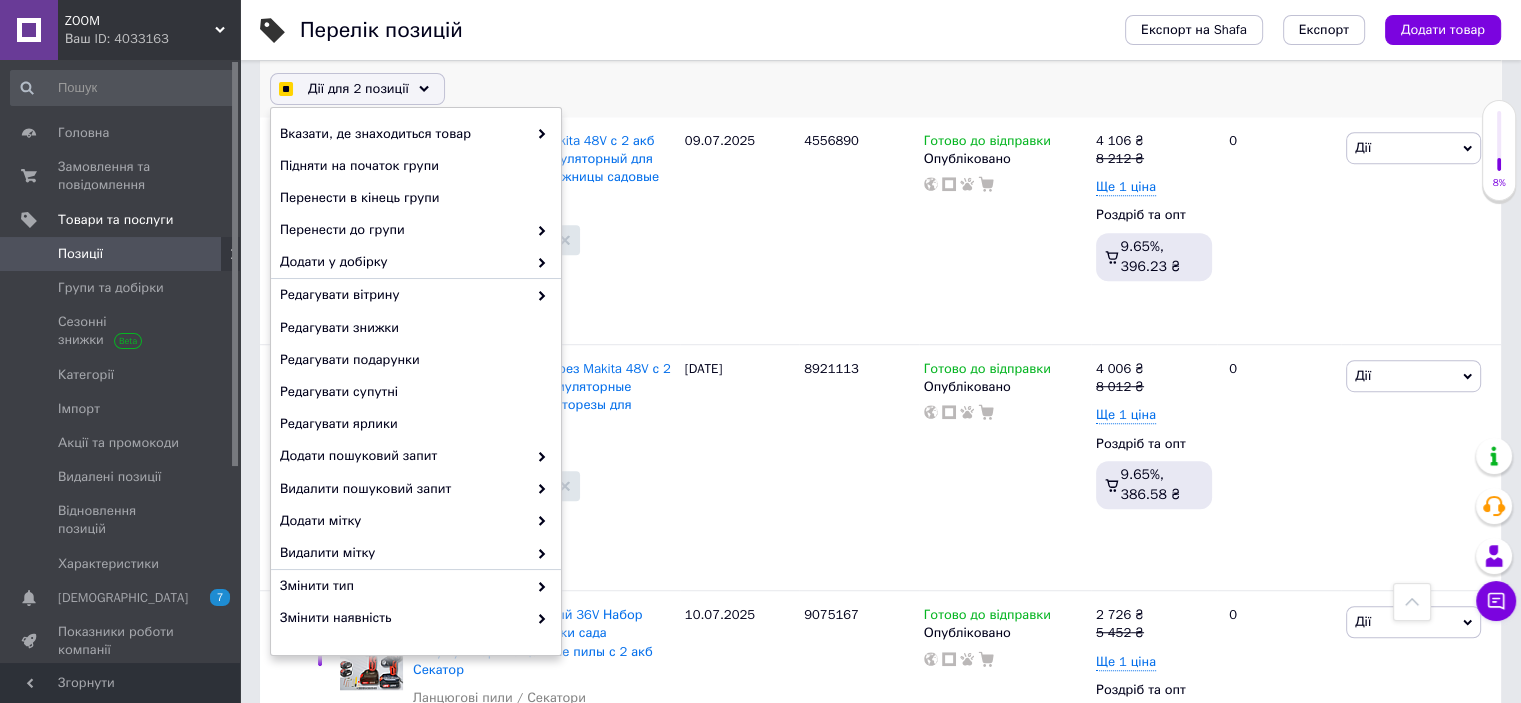 checkbox on "true" 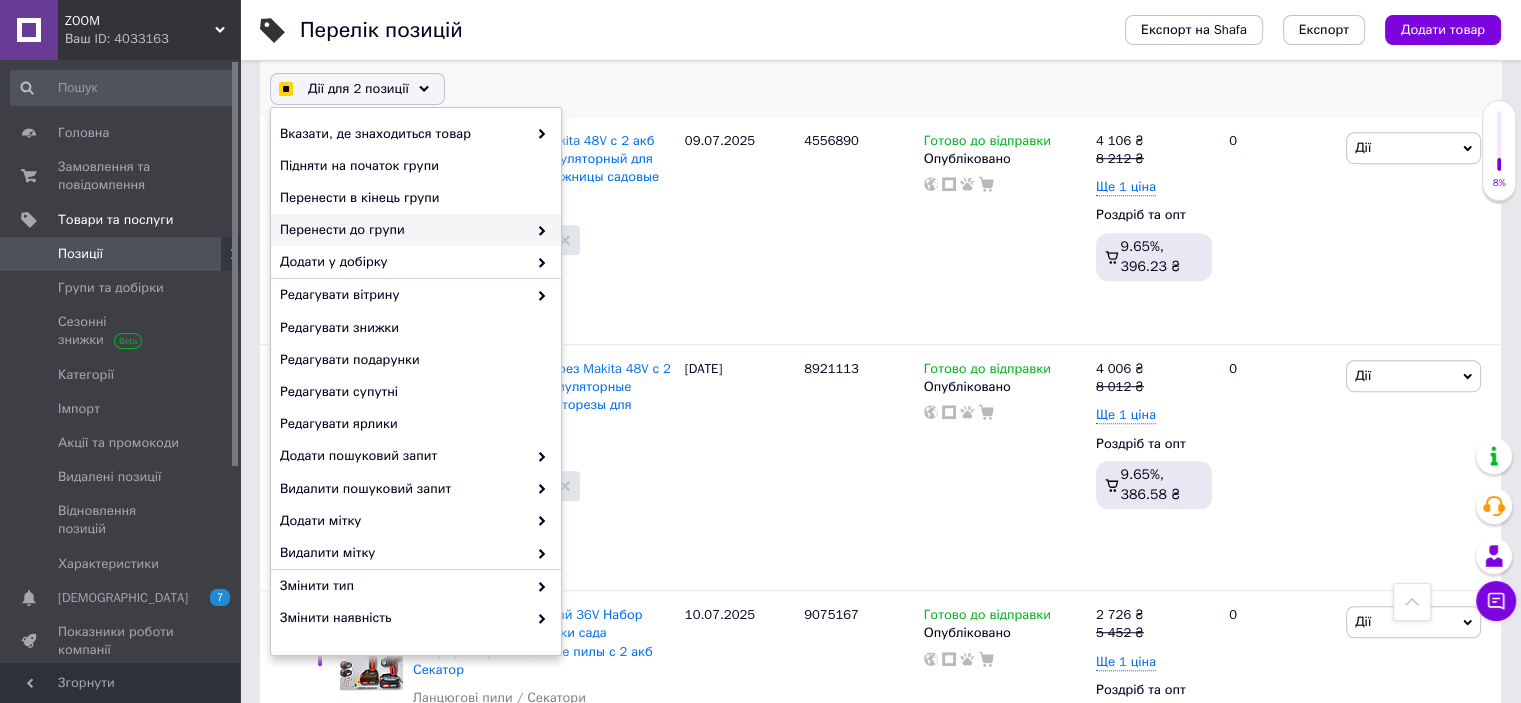 click on "Перенести до групи" at bounding box center (403, 230) 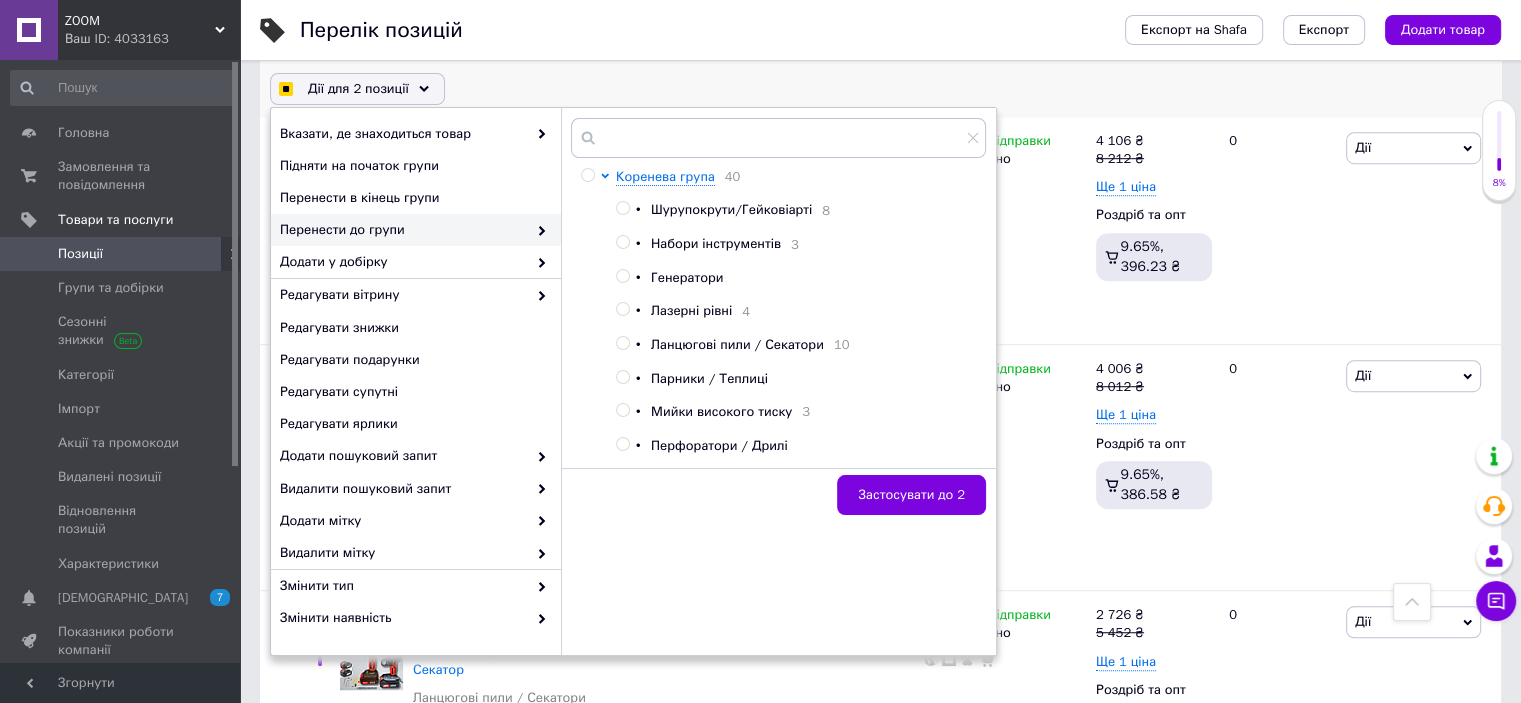 scroll, scrollTop: 276, scrollLeft: 0, axis: vertical 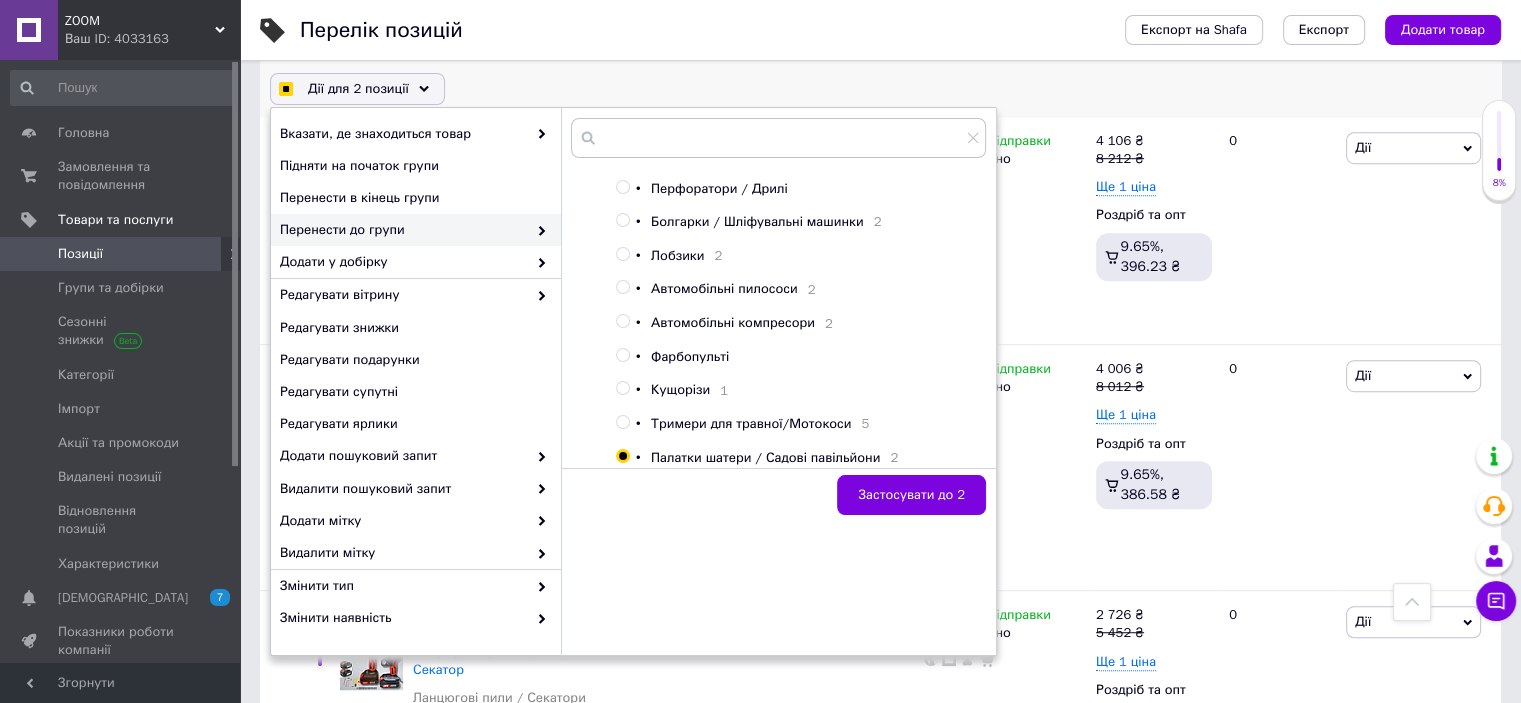 checkbox on "true" 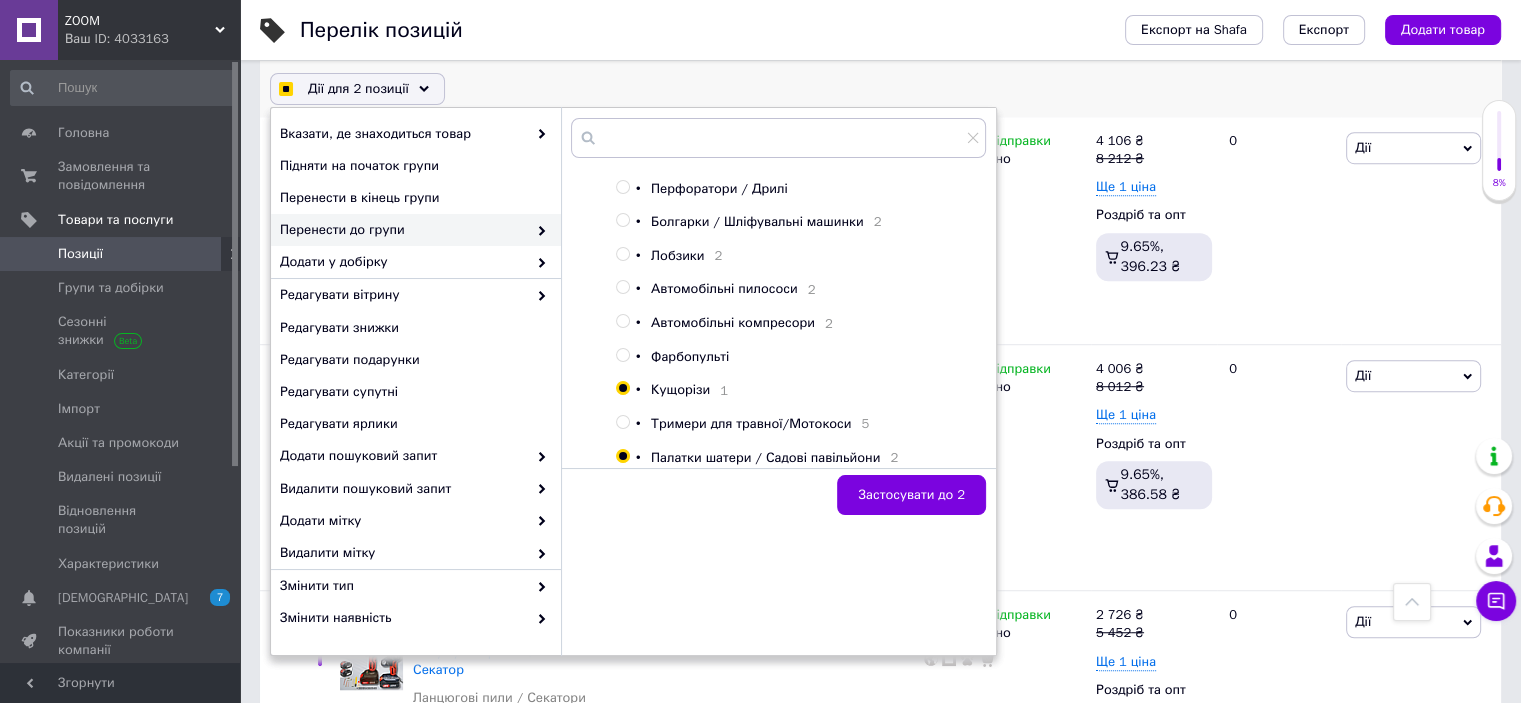 checkbox on "true" 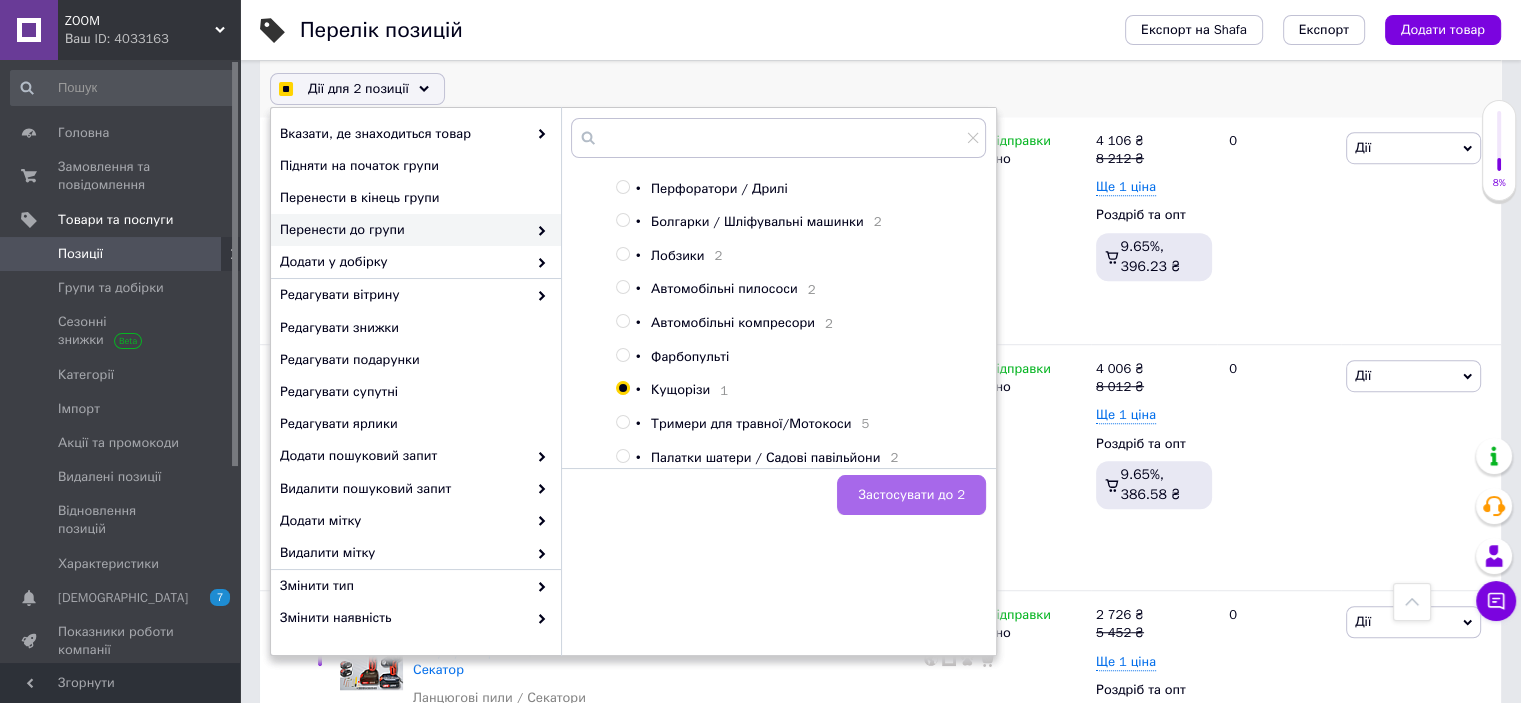 click on "Застосувати до 2" at bounding box center [911, 495] 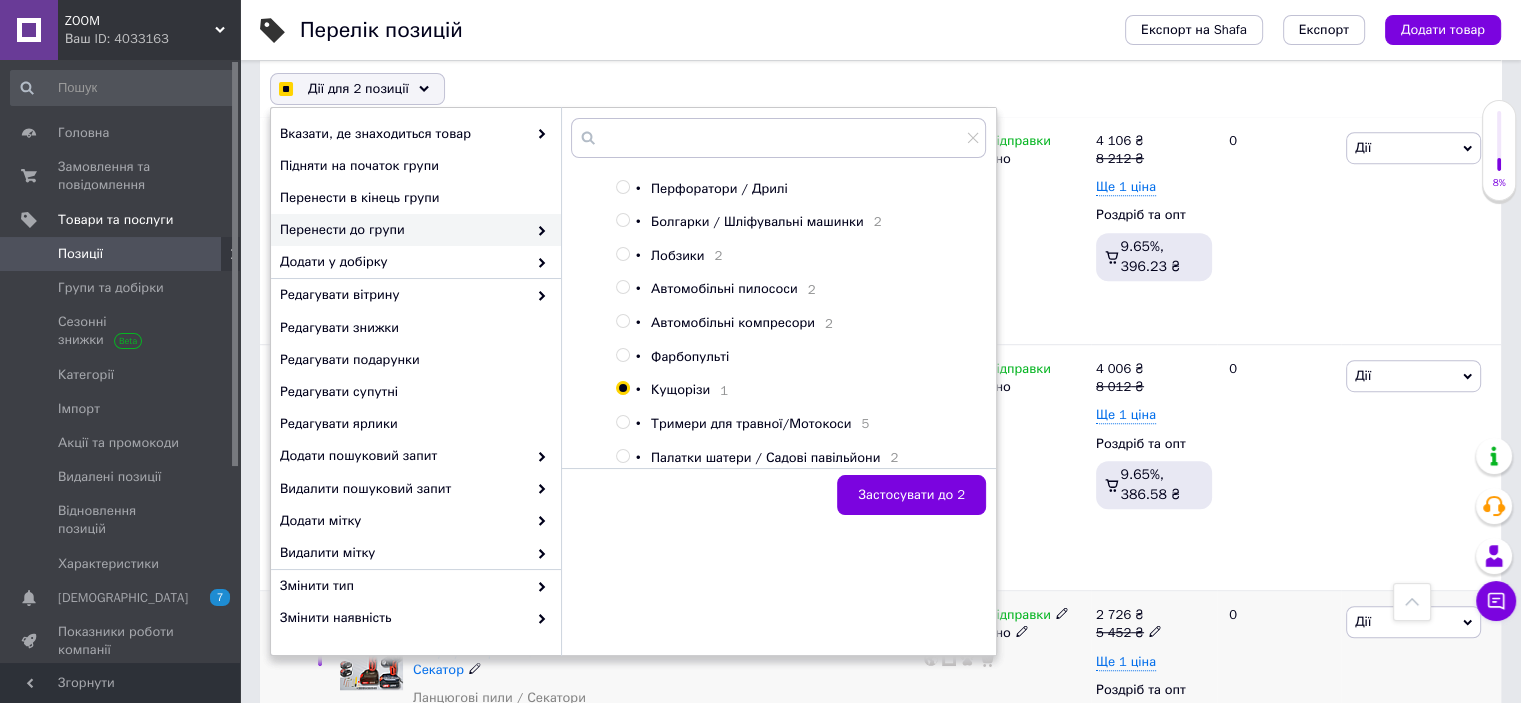 checkbox on "true" 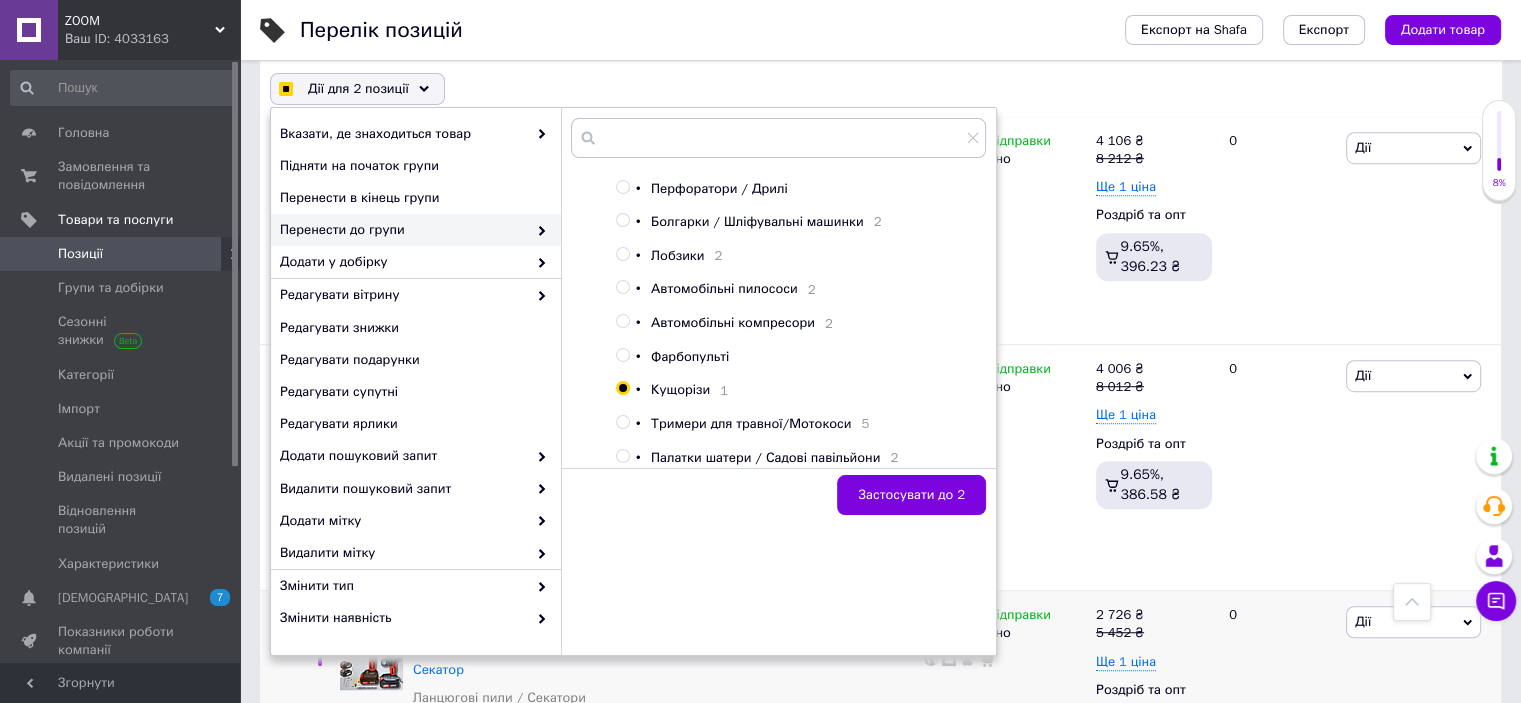 checkbox on "false" 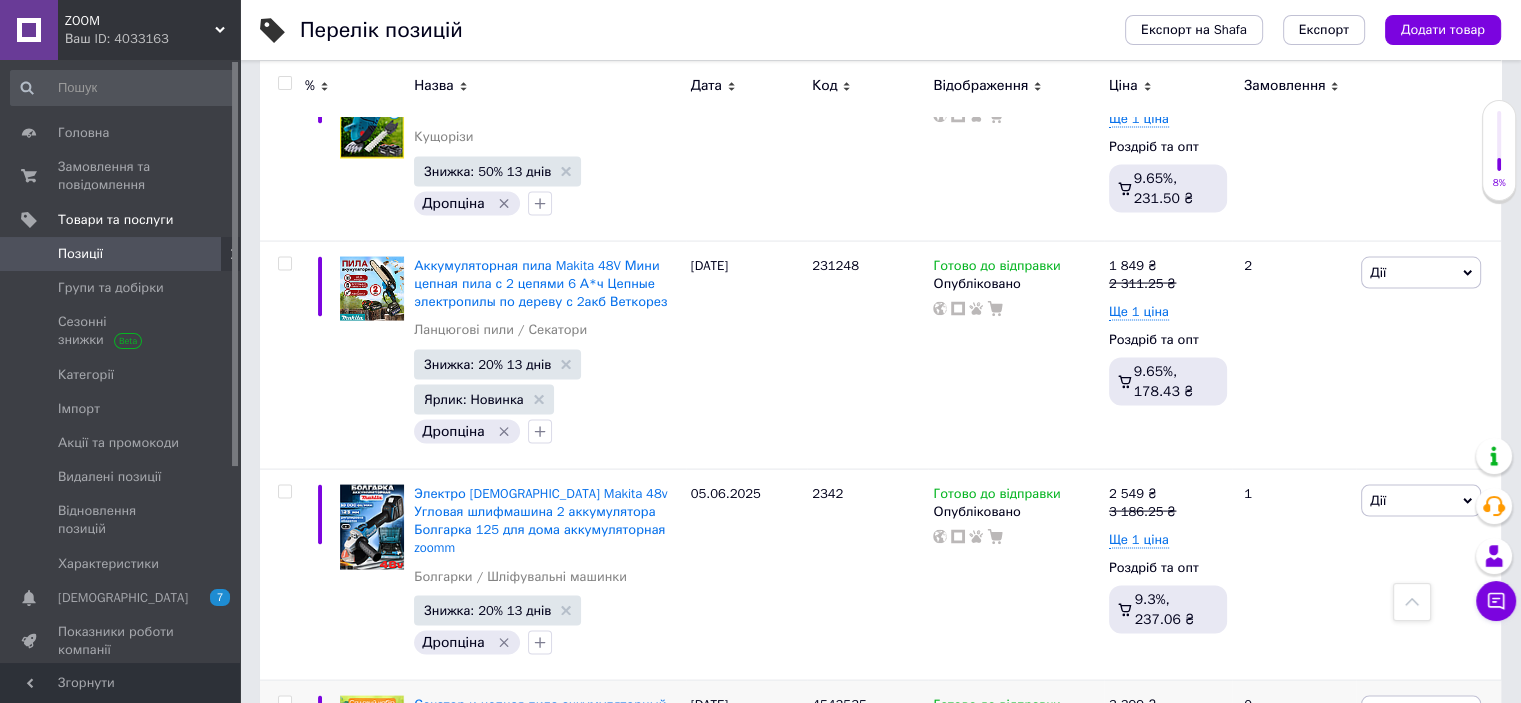 scroll, scrollTop: 11881, scrollLeft: 0, axis: vertical 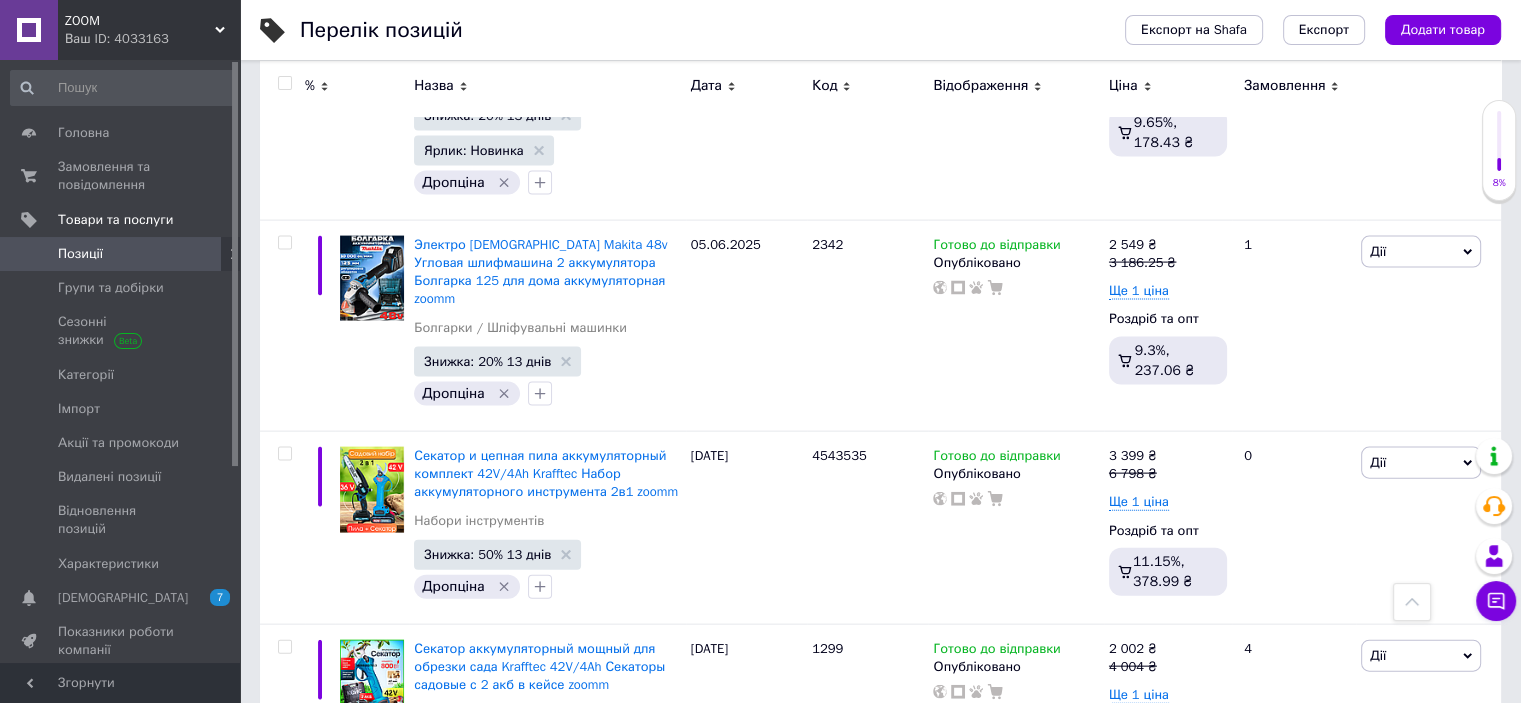 drag, startPoint x: 175, startPoint y: 287, endPoint x: 274, endPoint y: 310, distance: 101.636604 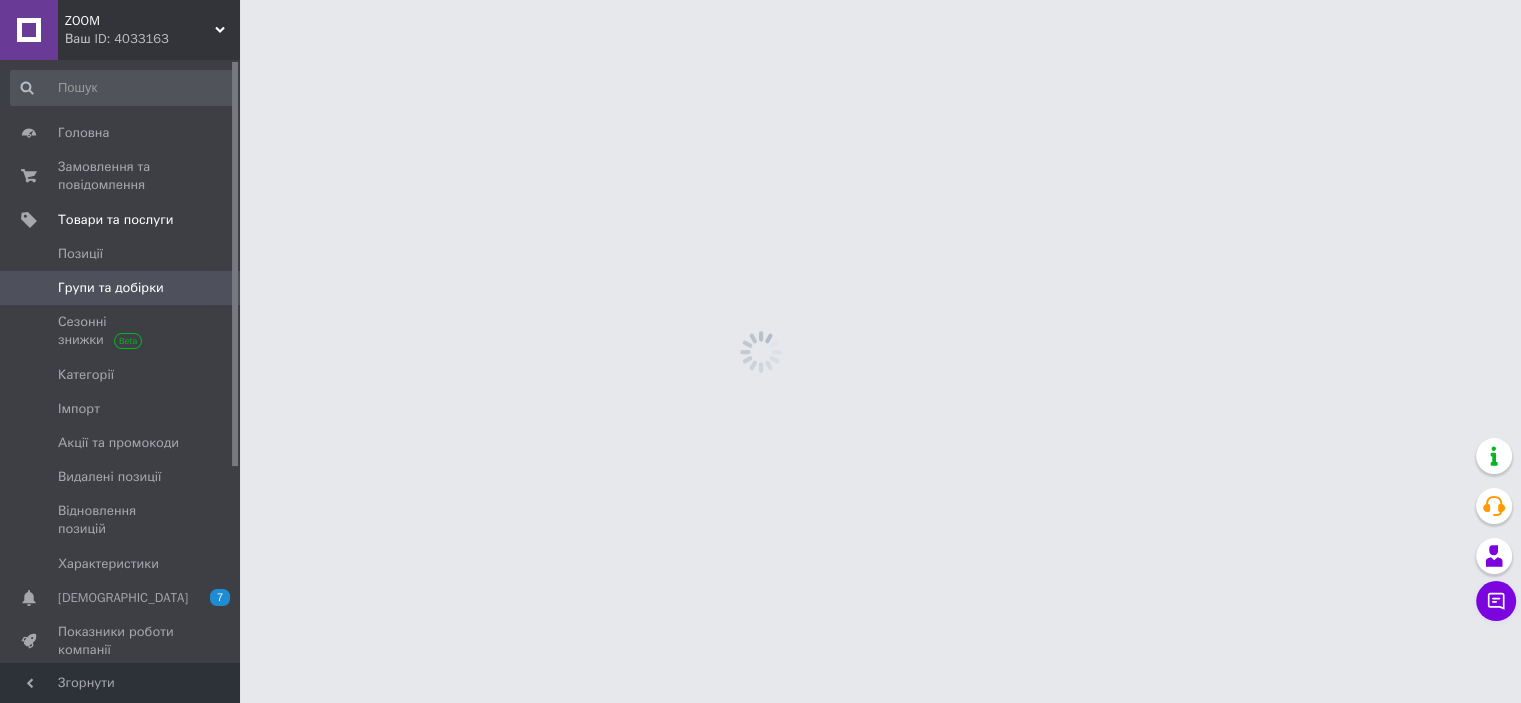 scroll, scrollTop: 0, scrollLeft: 0, axis: both 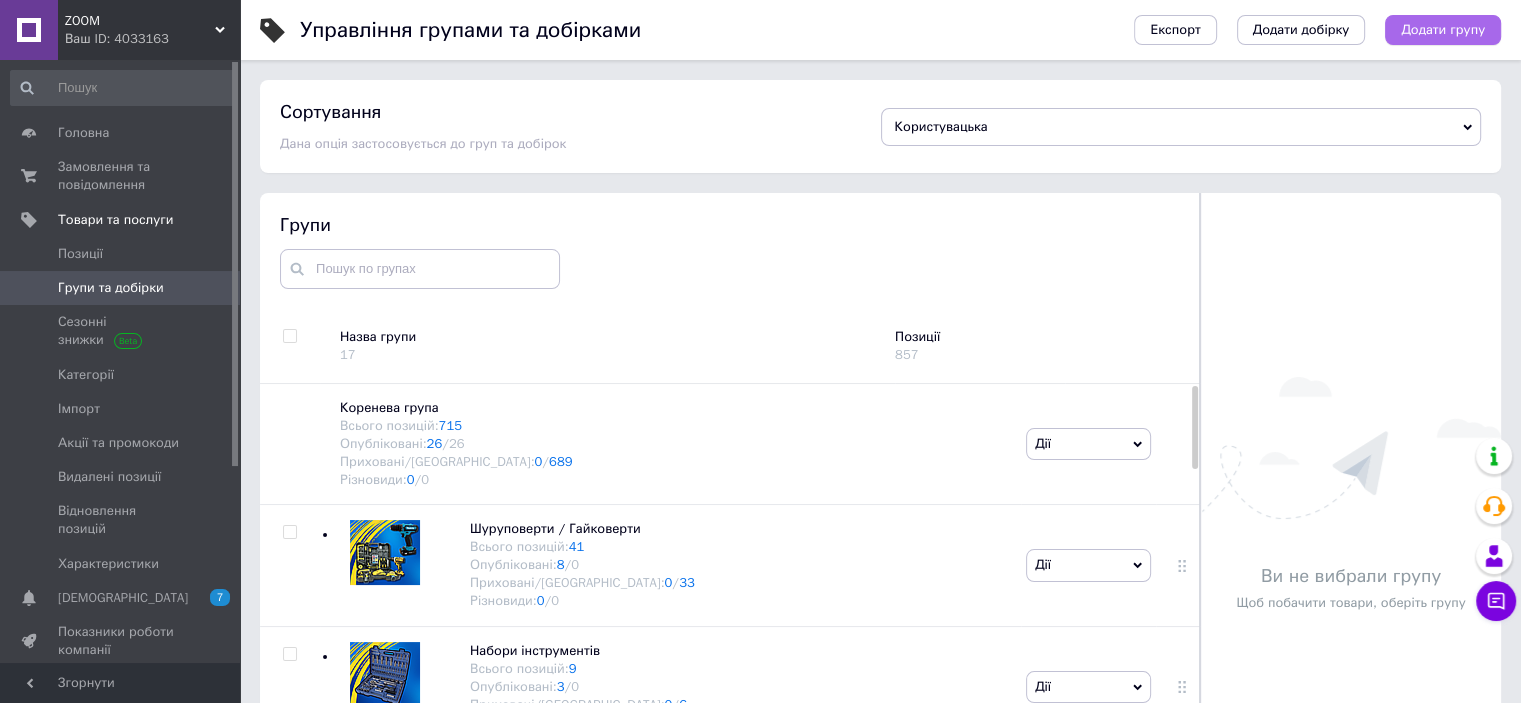 click on "Додати групу" at bounding box center [1443, 30] 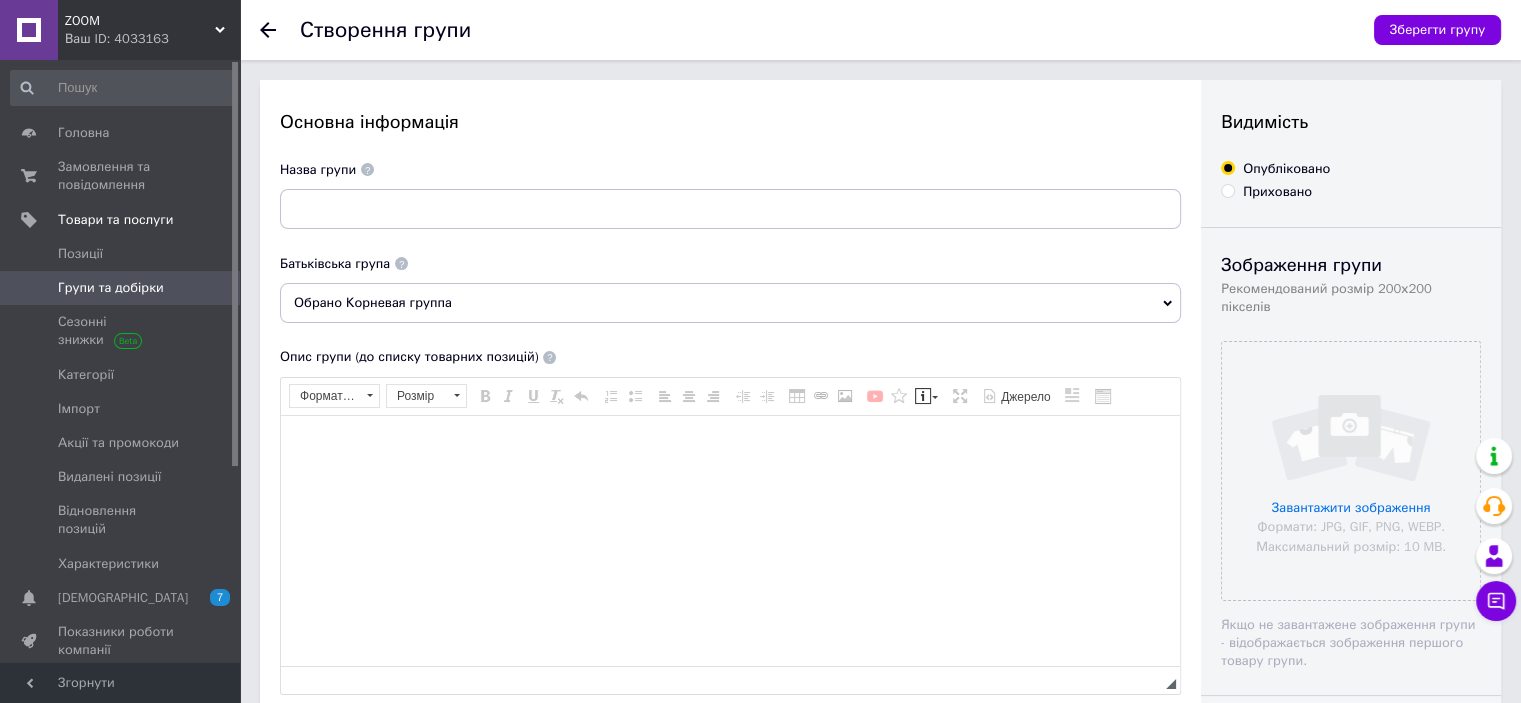 scroll, scrollTop: 0, scrollLeft: 0, axis: both 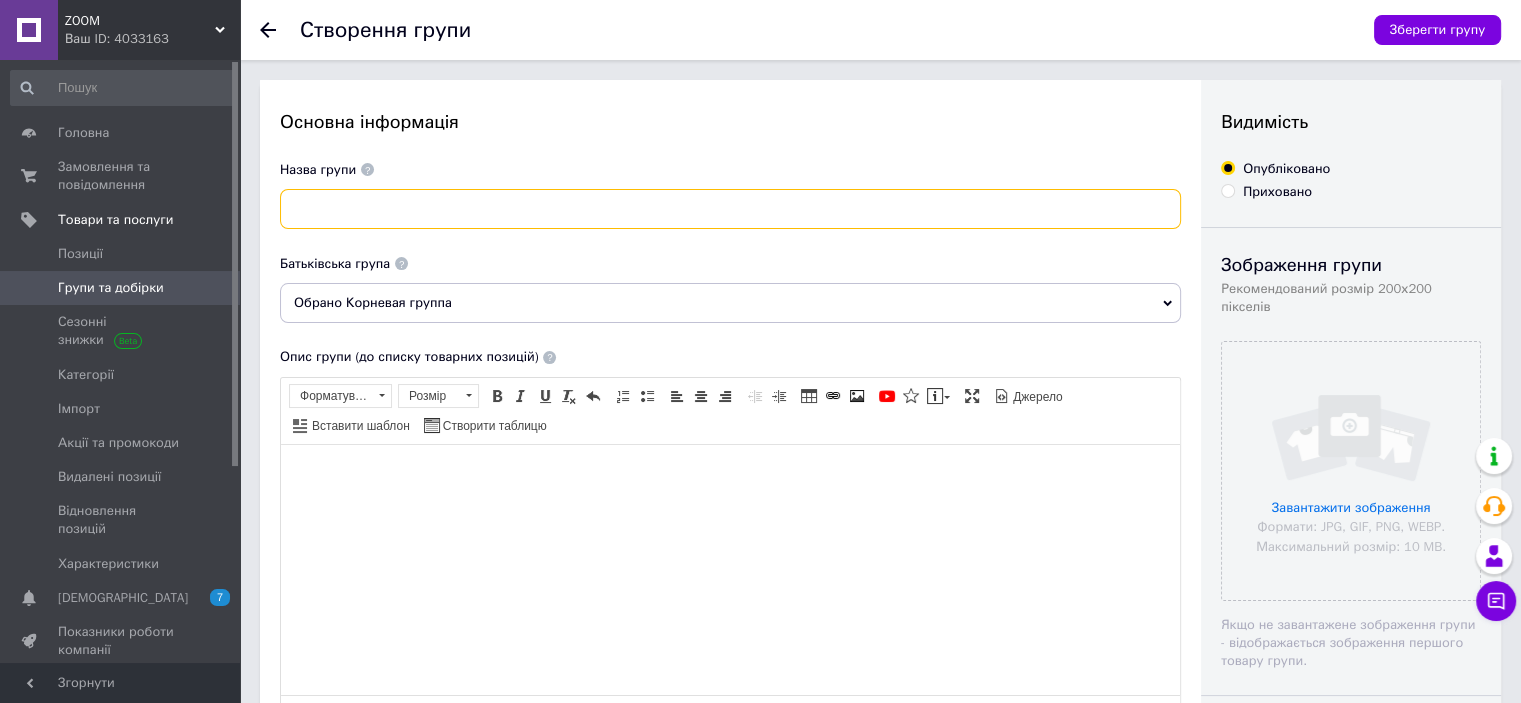 click at bounding box center [730, 209] 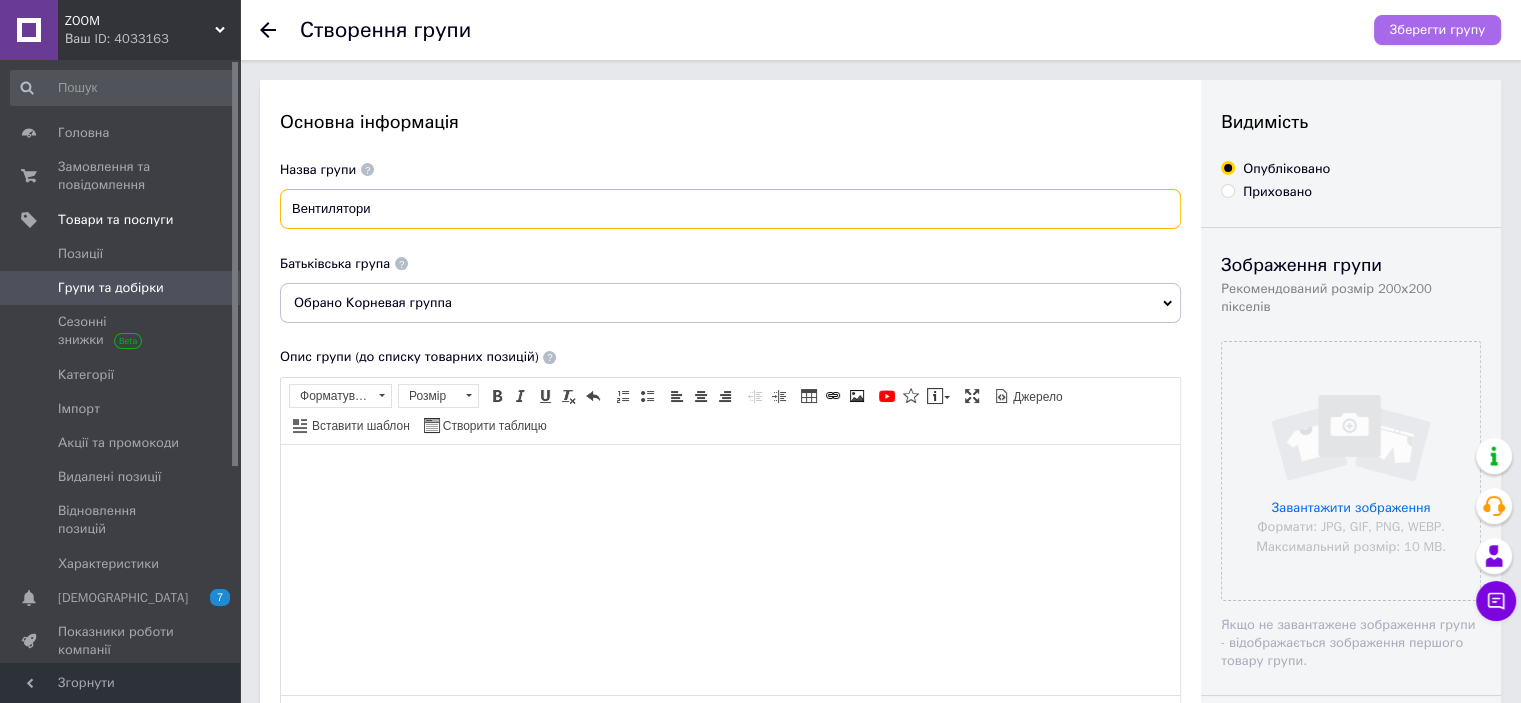 type on "Вентилятори" 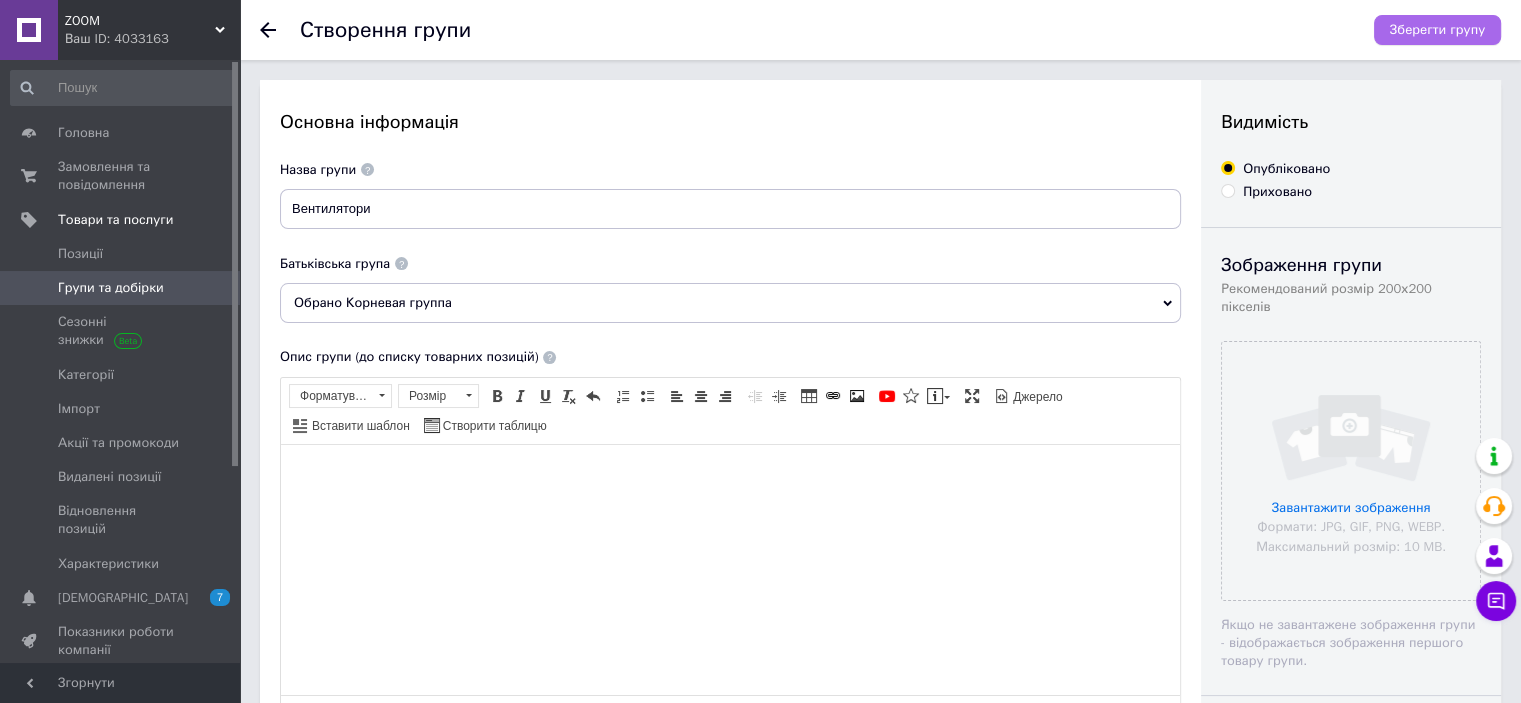 click on "Зберегти групу" at bounding box center (1437, 30) 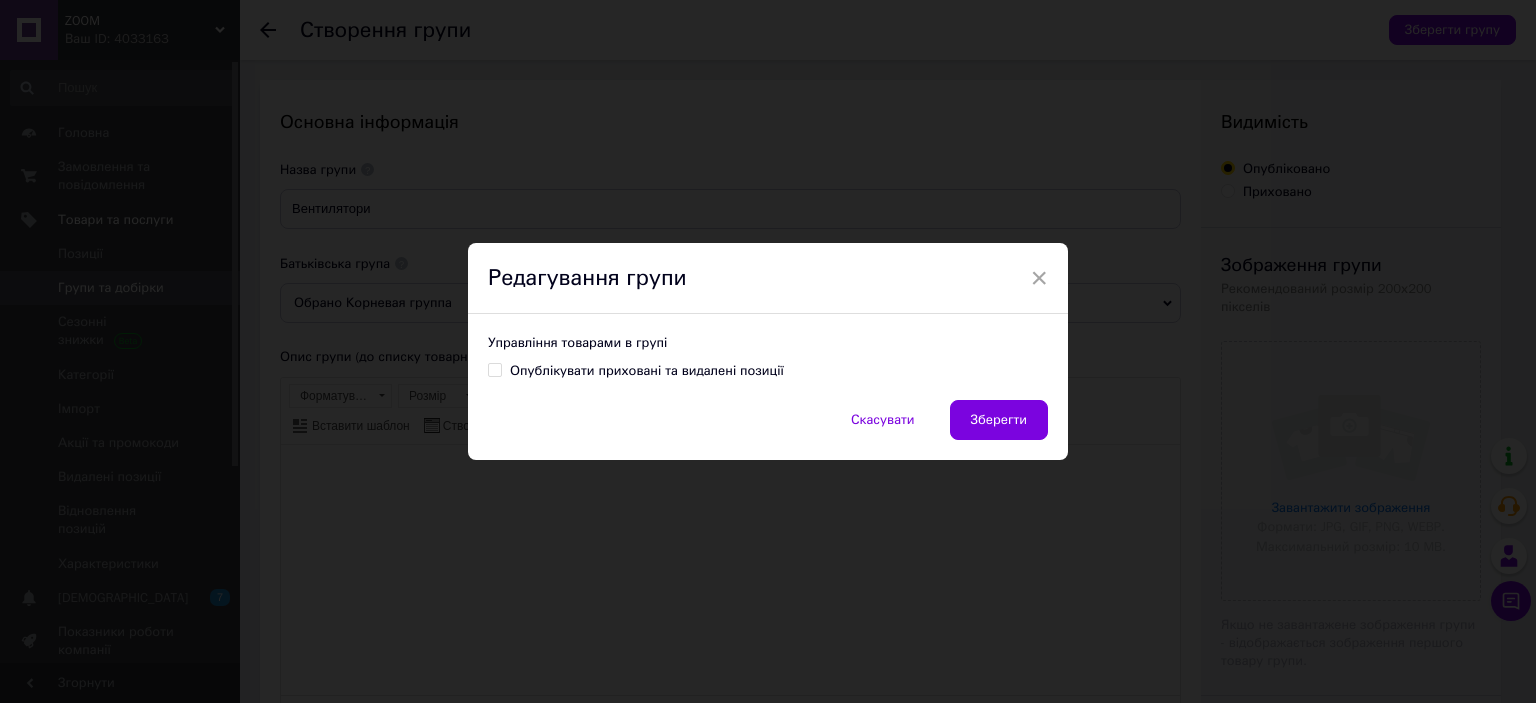 click on "Зберегти" at bounding box center (999, 420) 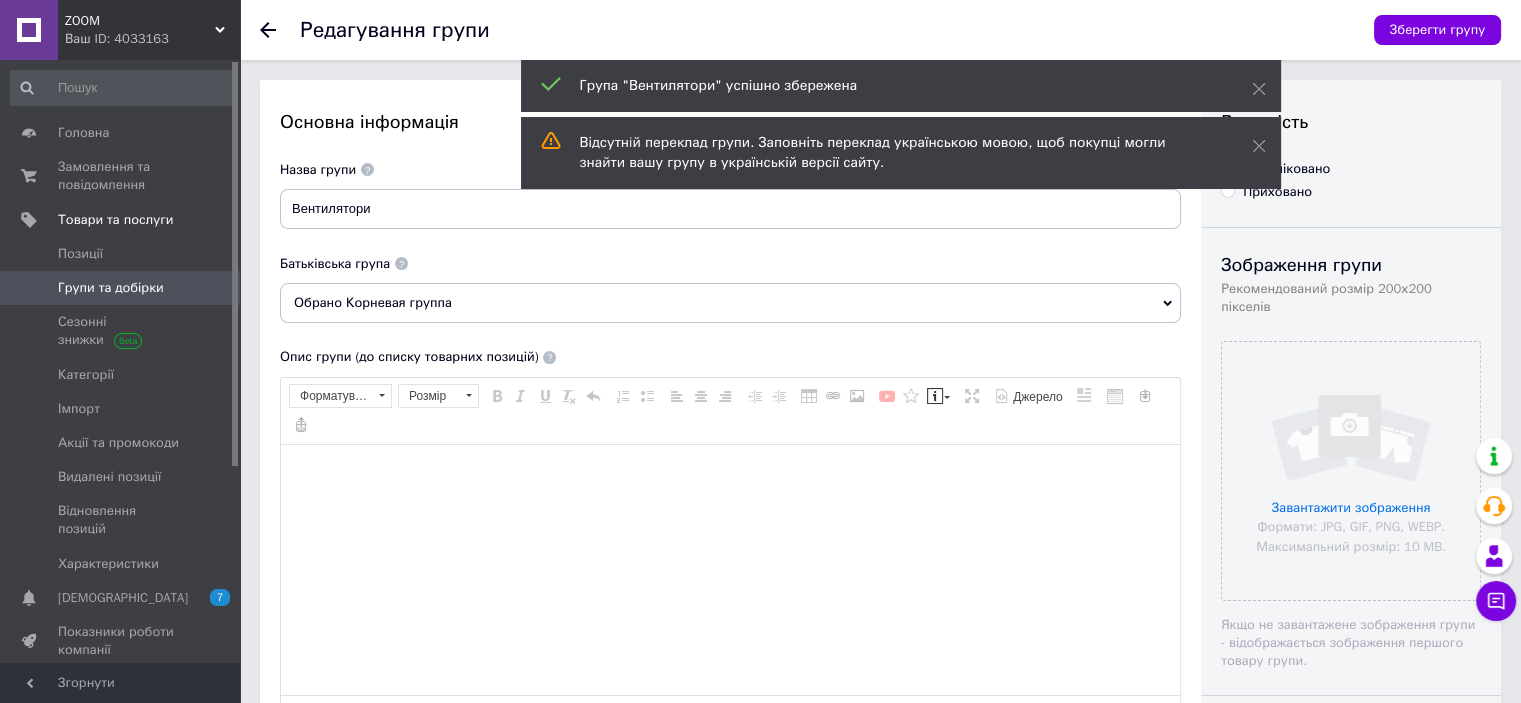 scroll, scrollTop: 0, scrollLeft: 0, axis: both 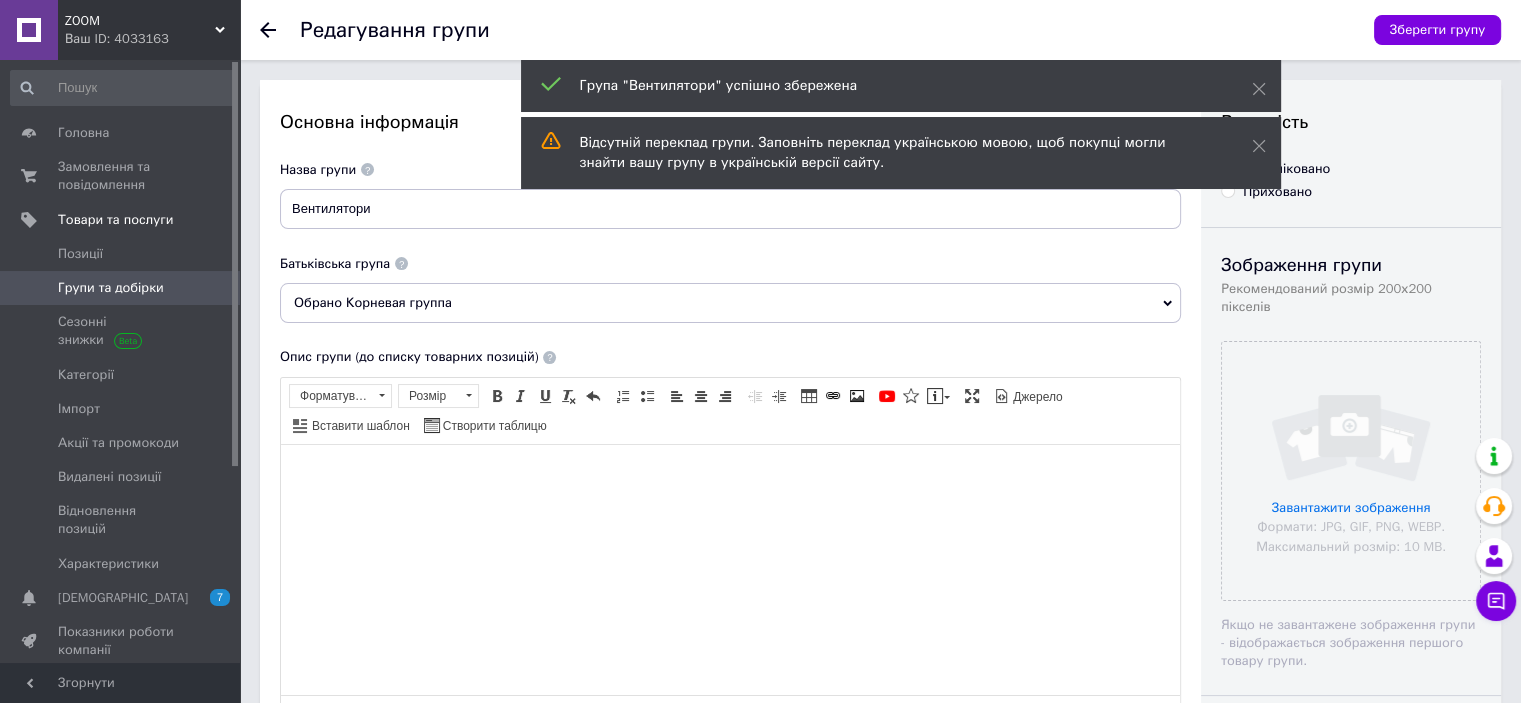 click at bounding box center [212, 288] 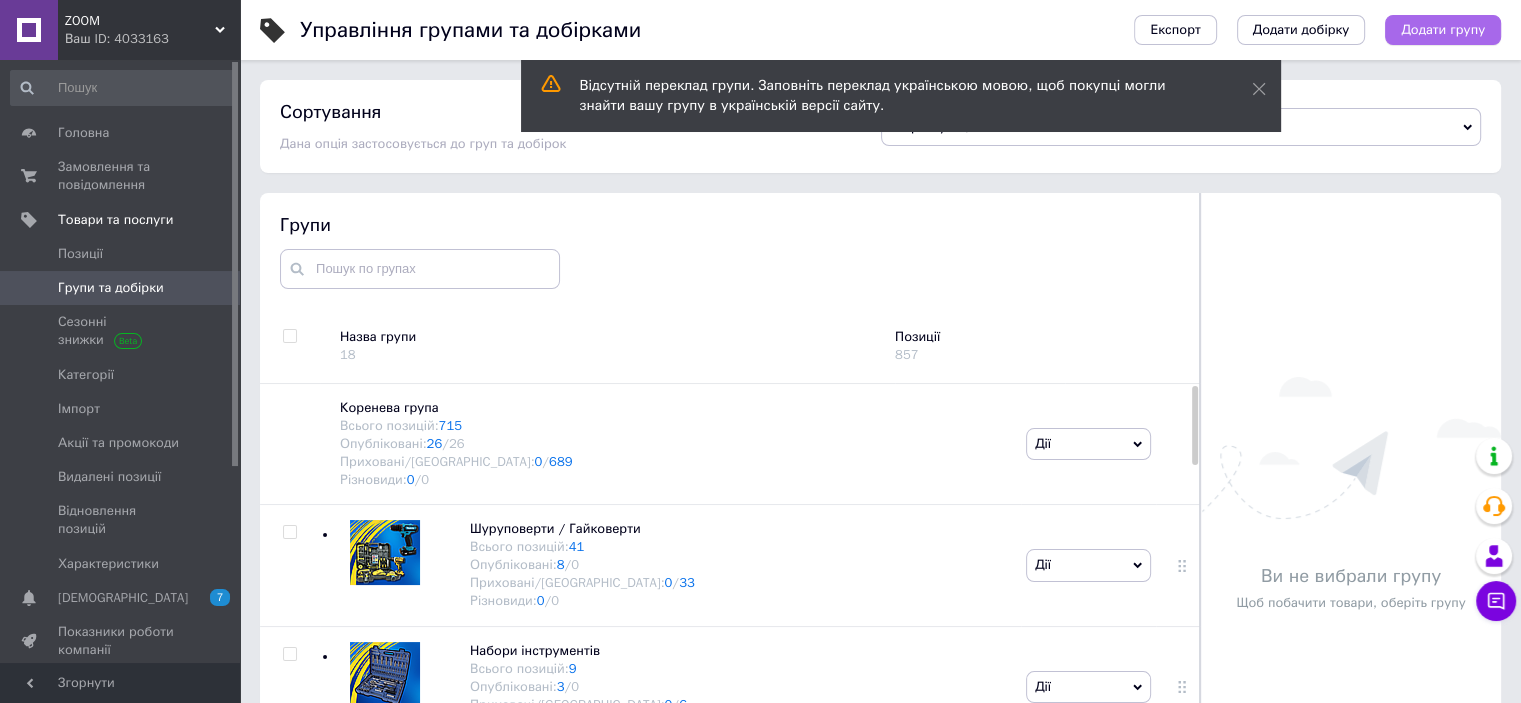 click on "Додати групу" at bounding box center [1443, 30] 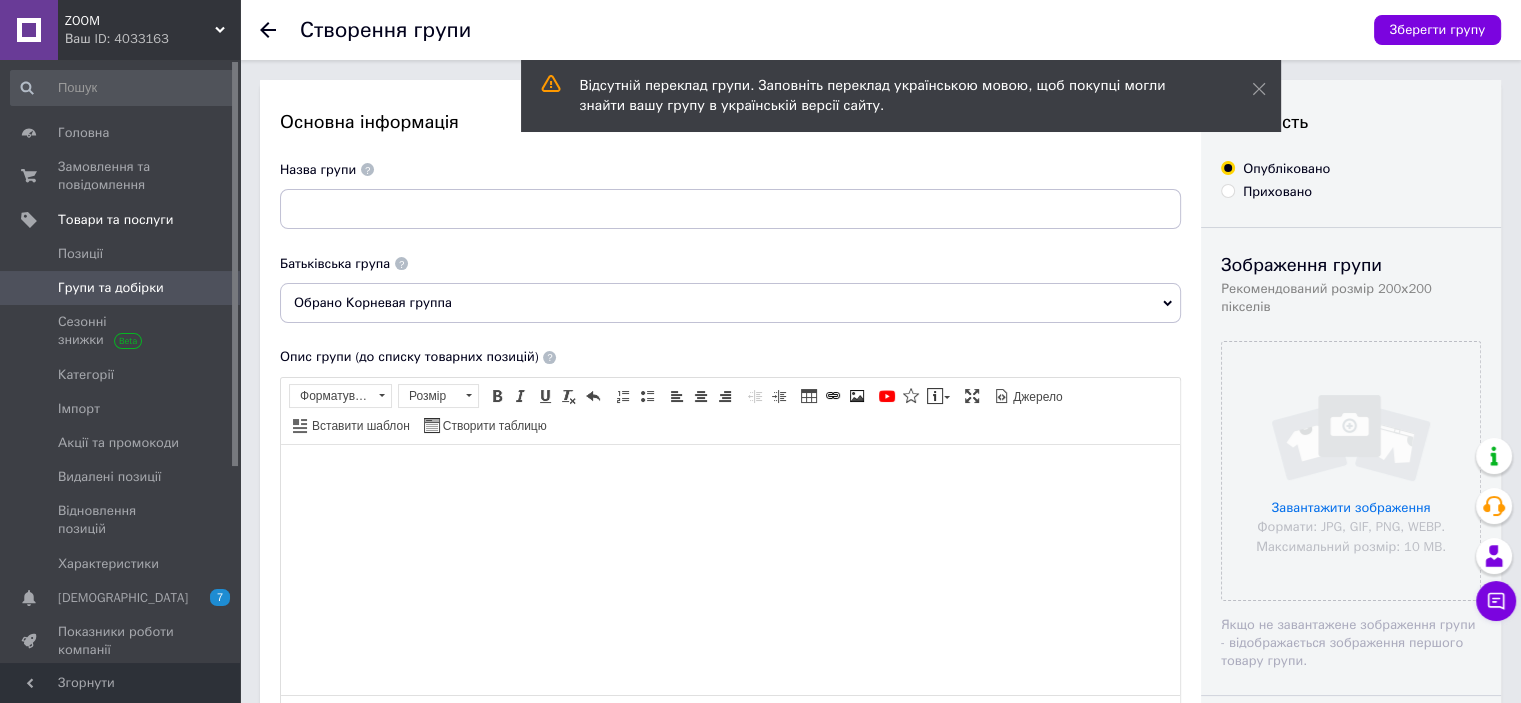 scroll, scrollTop: 0, scrollLeft: 0, axis: both 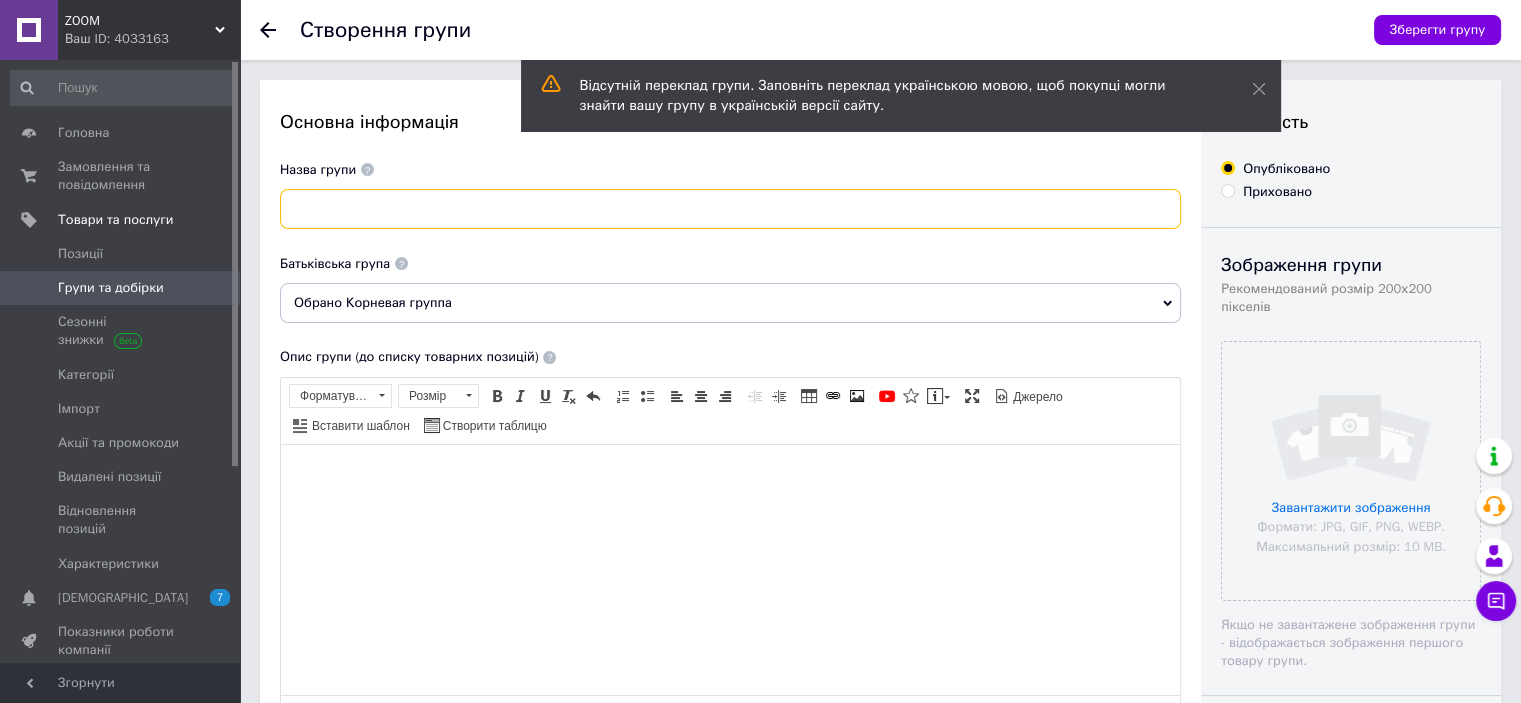 click at bounding box center [730, 209] 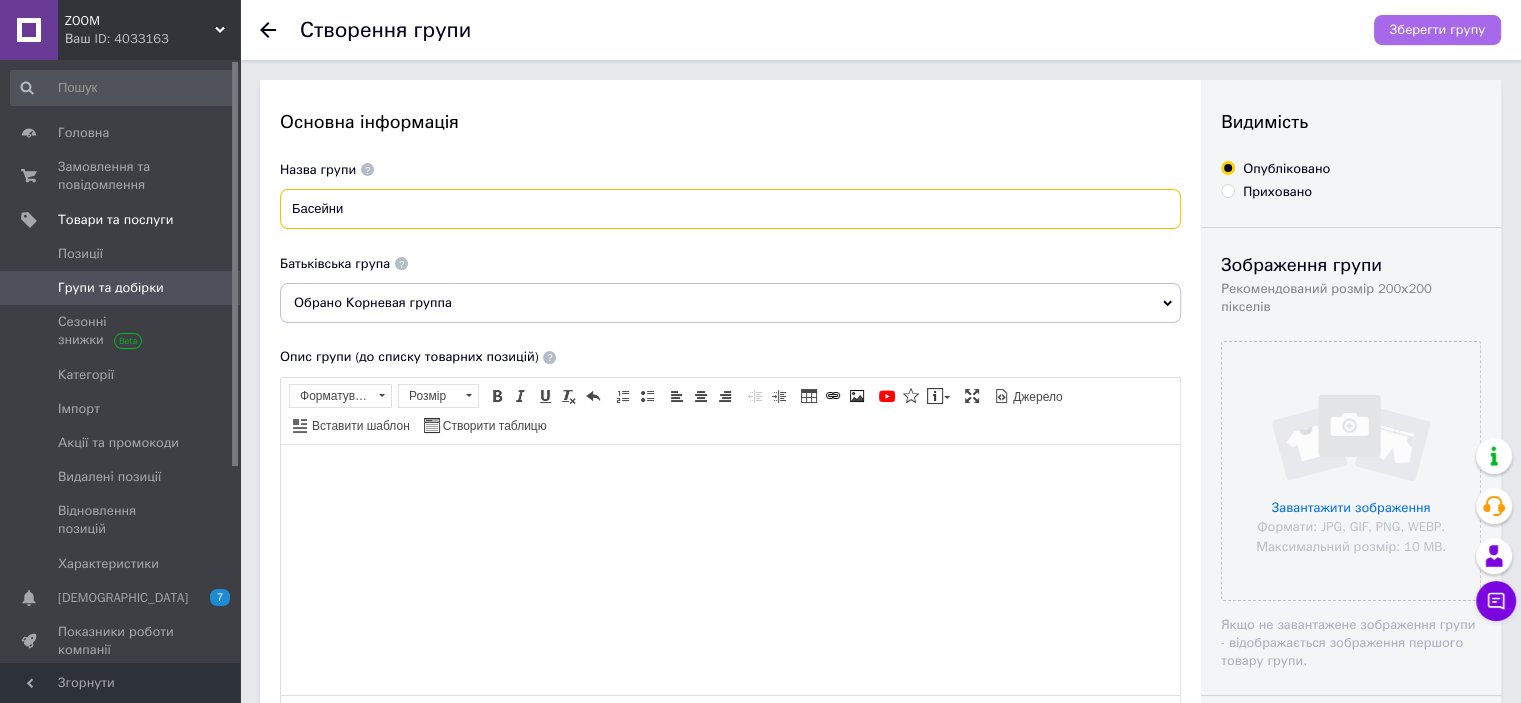 type on "Басейни" 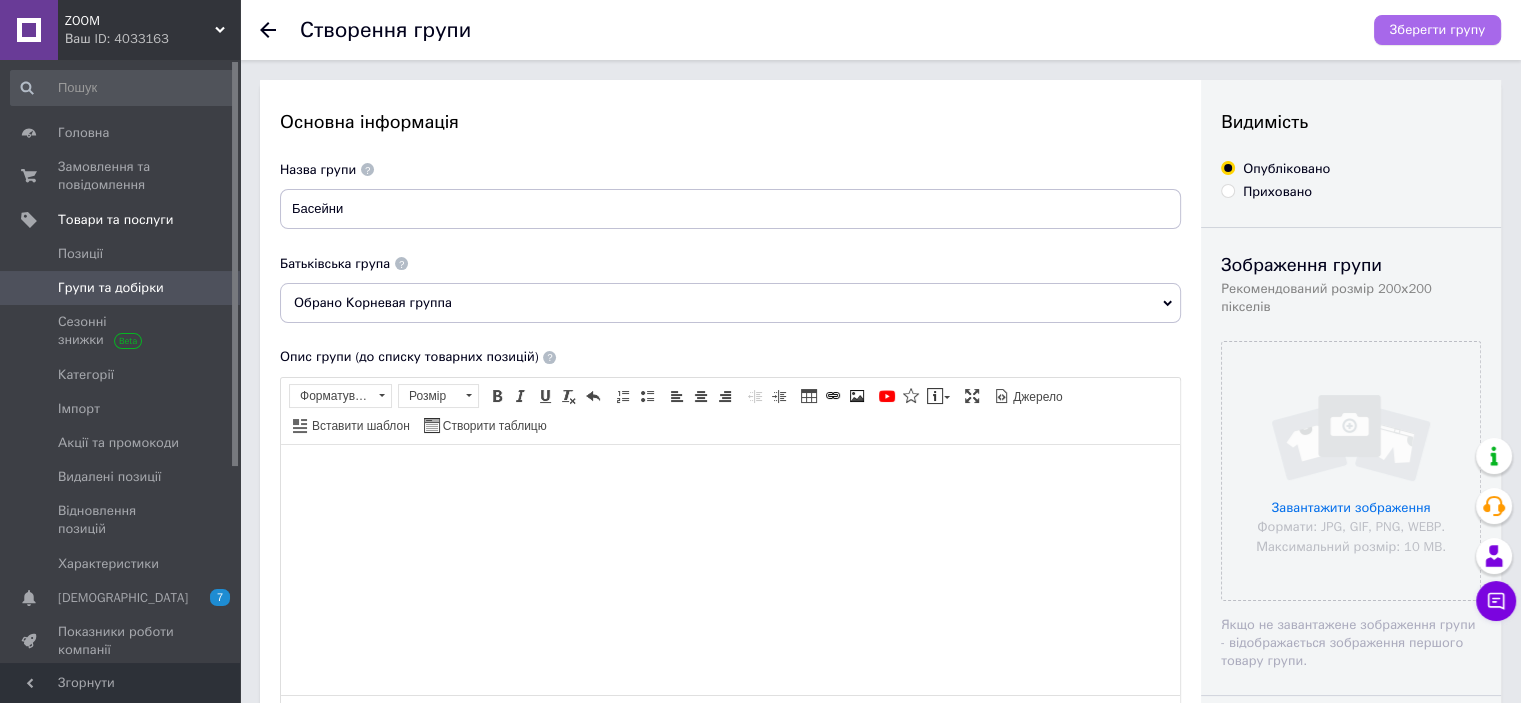 click on "Зберегти групу" at bounding box center [1437, 30] 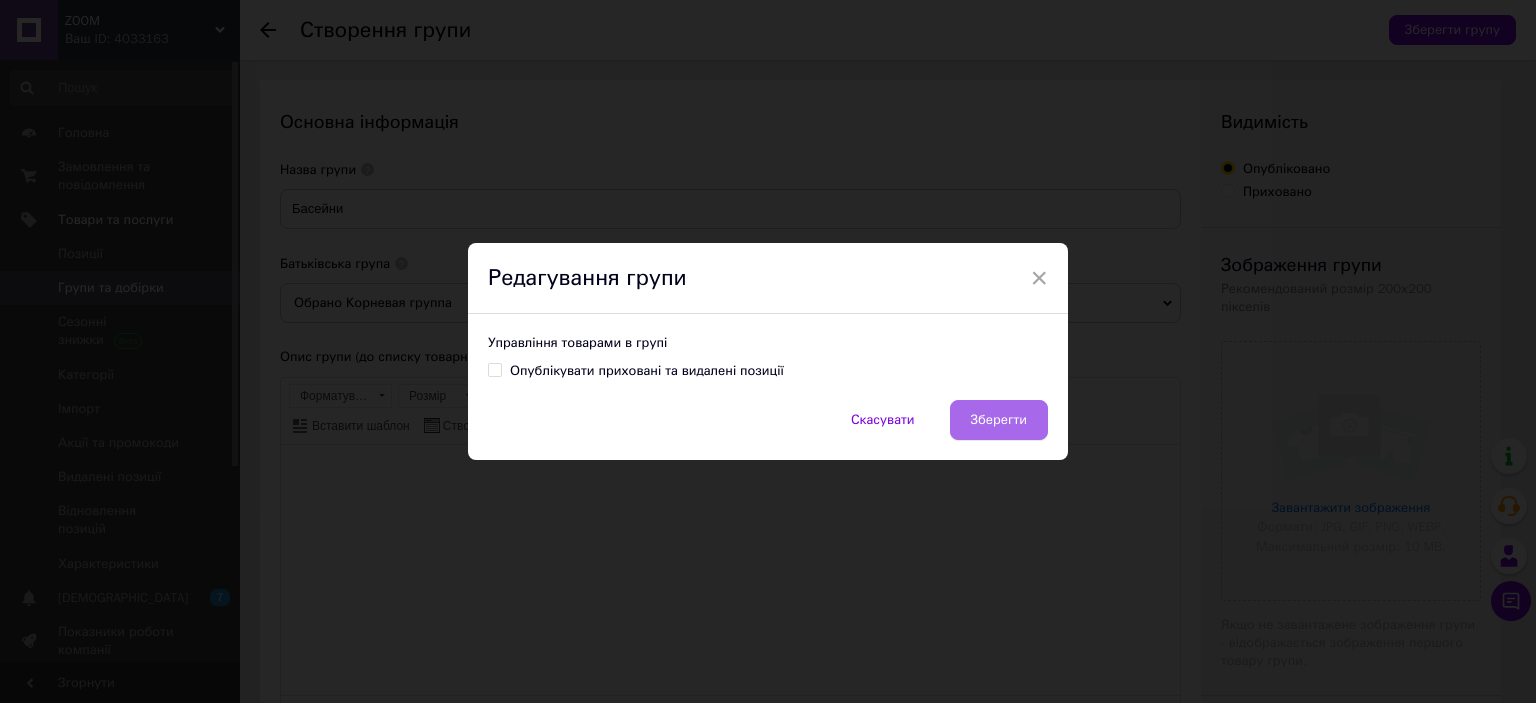 click on "Зберегти" at bounding box center [999, 420] 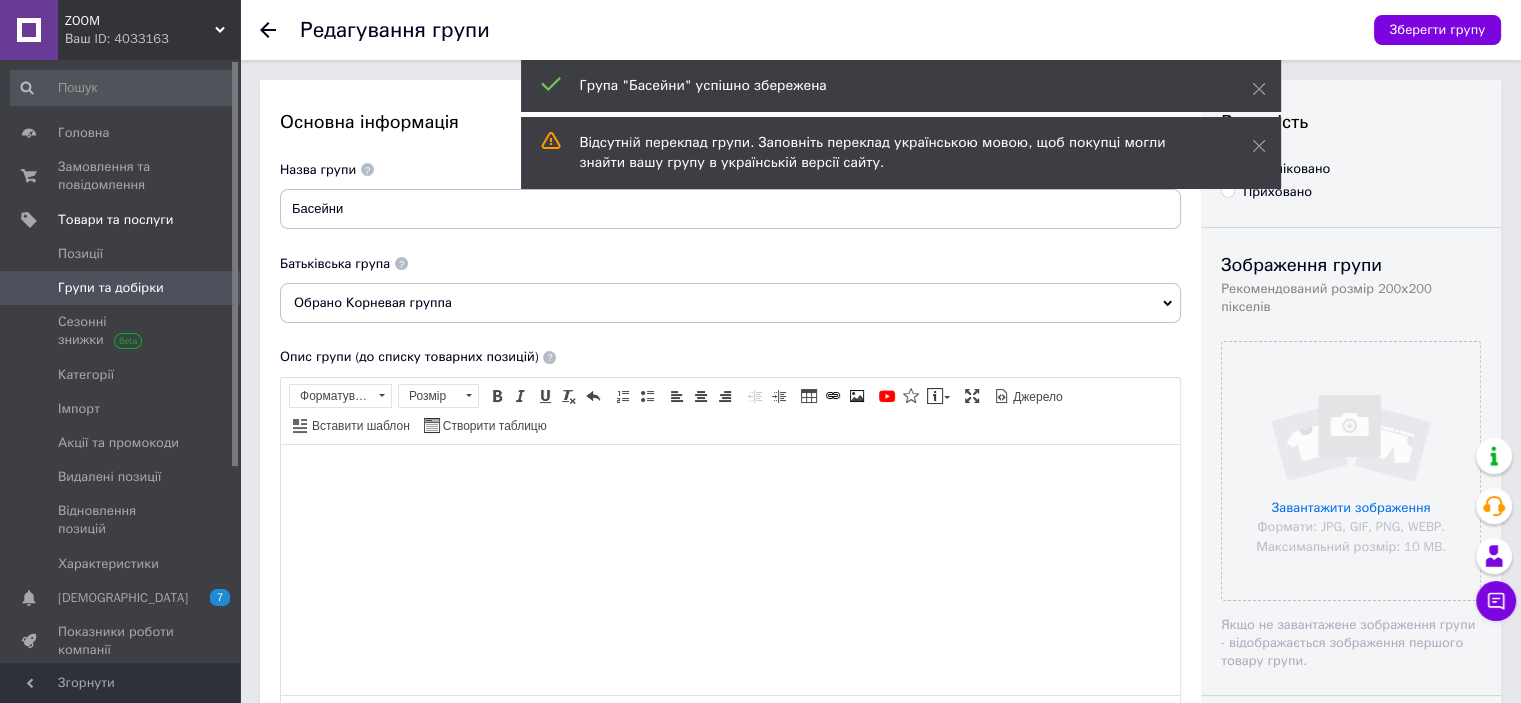 scroll, scrollTop: 0, scrollLeft: 0, axis: both 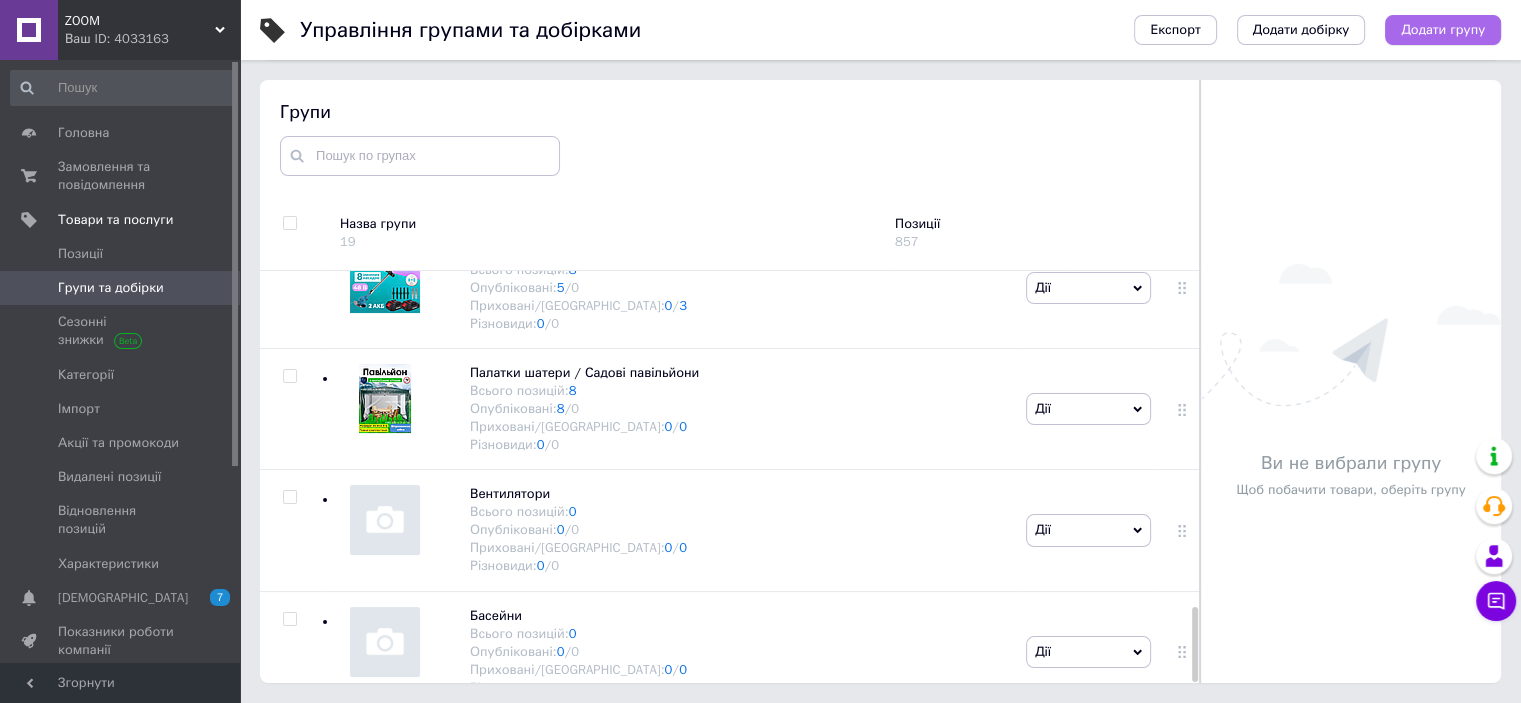click on "Додати групу" at bounding box center (1443, 30) 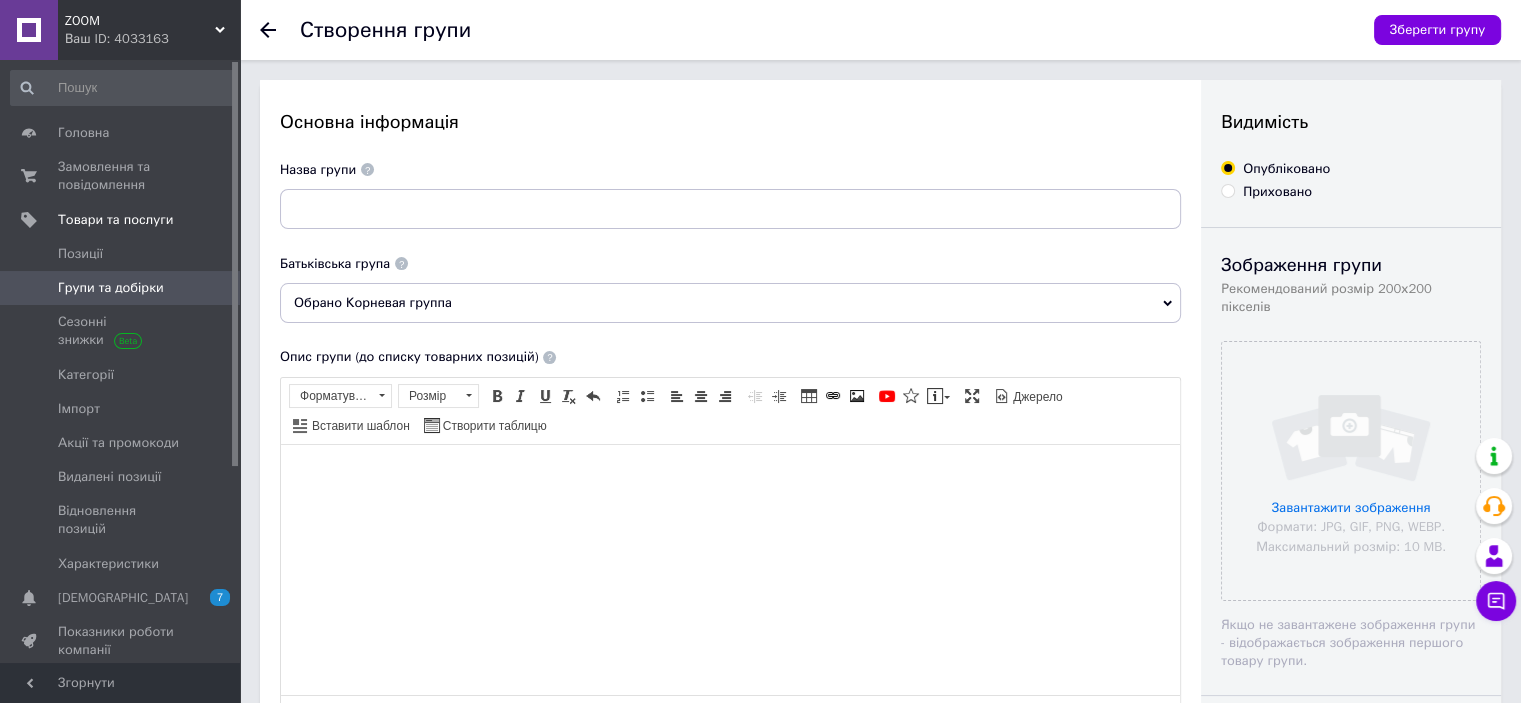 scroll, scrollTop: 0, scrollLeft: 0, axis: both 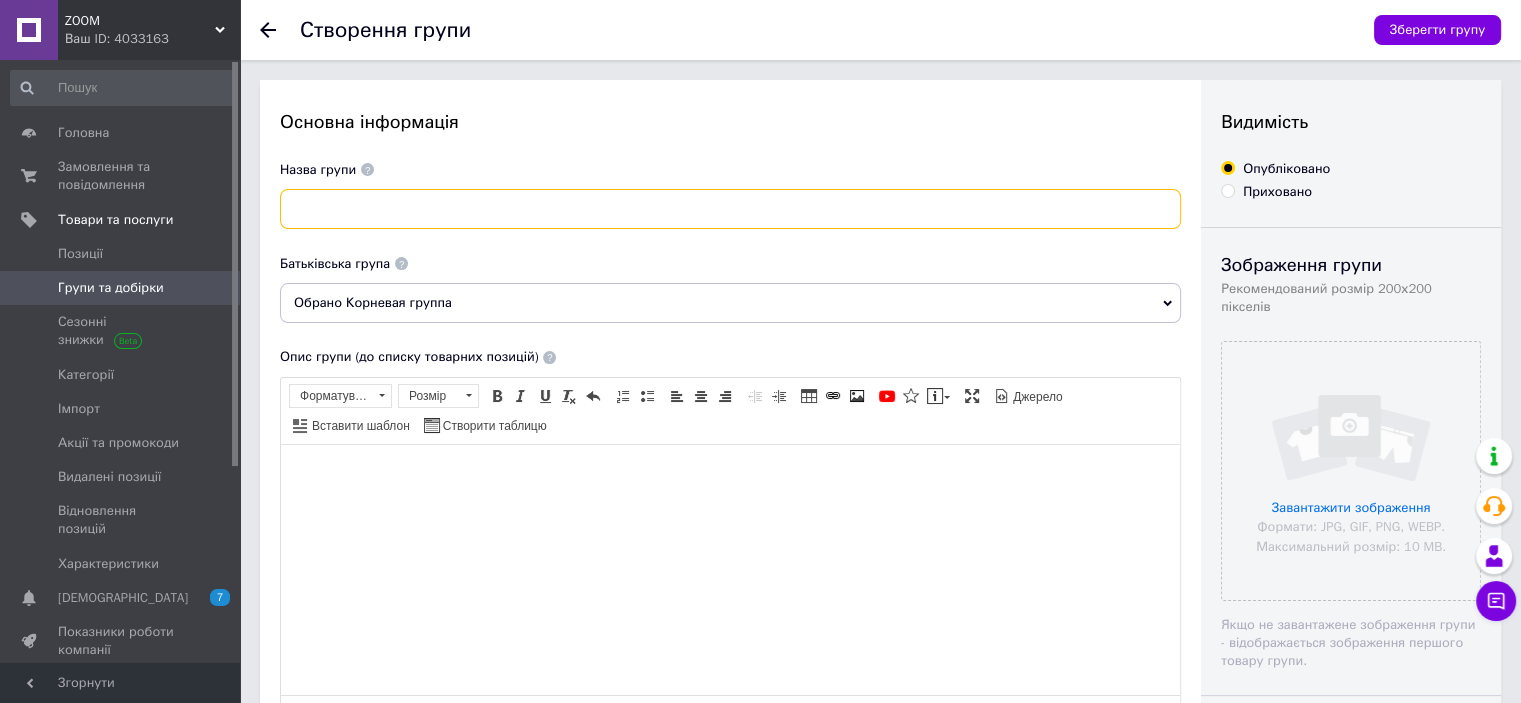 click at bounding box center [730, 209] 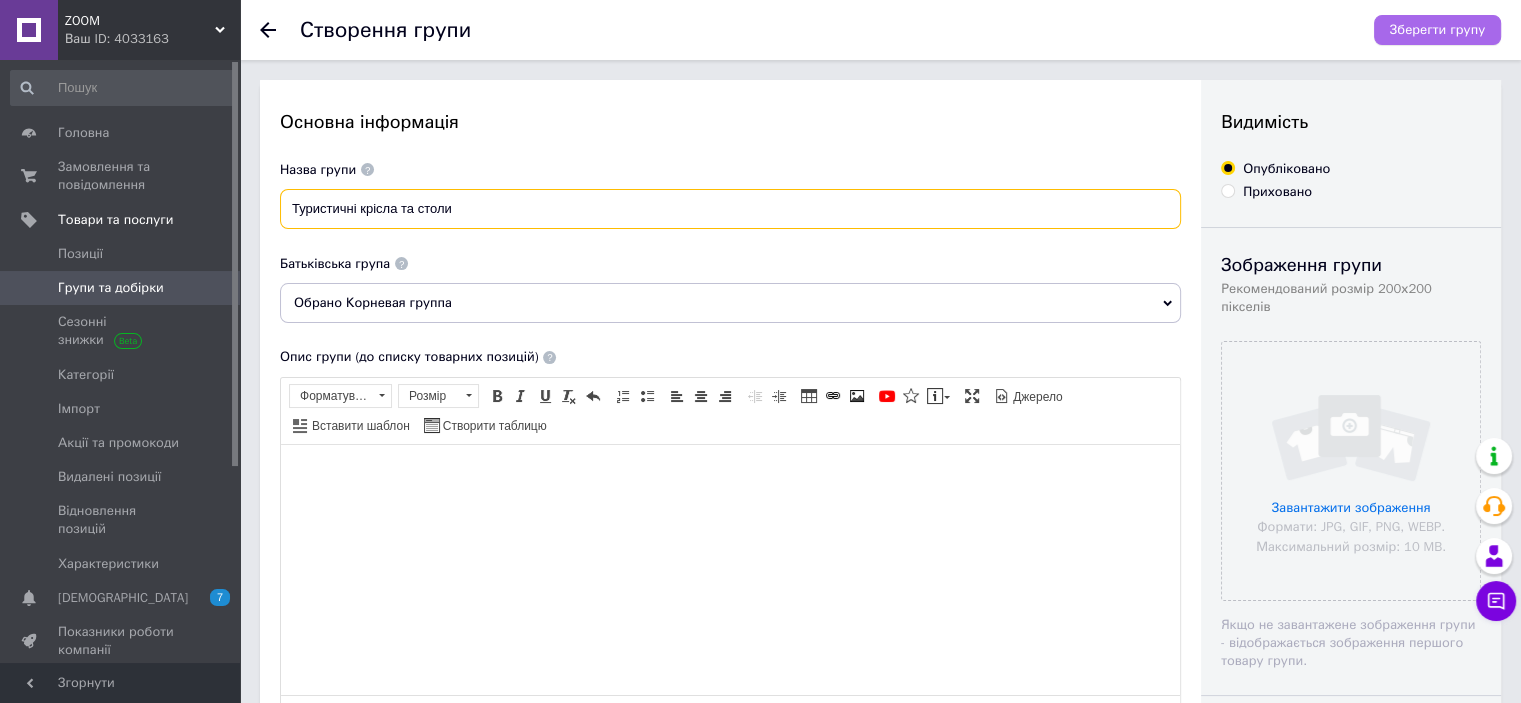 type on "Туристичні крісла та столи" 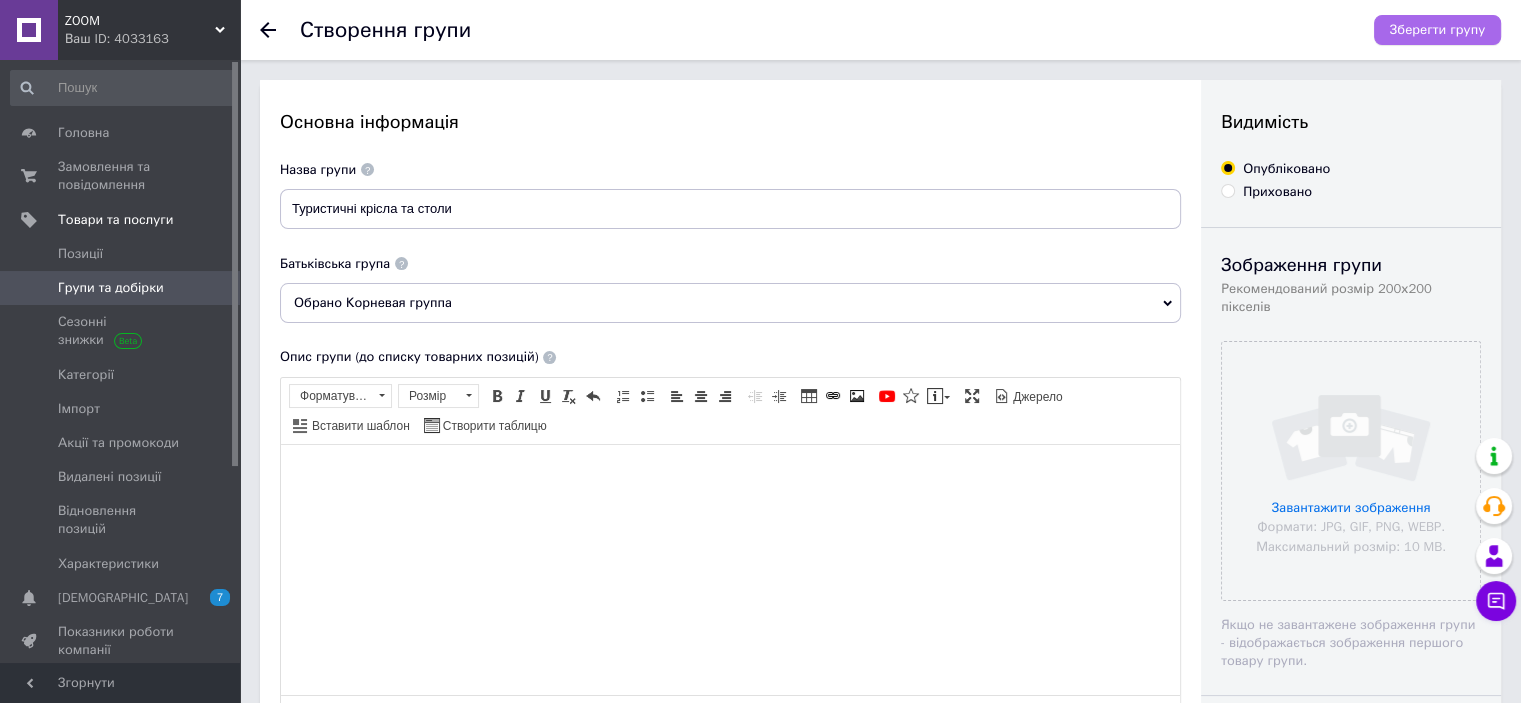click on "Зберегти групу" at bounding box center (1437, 30) 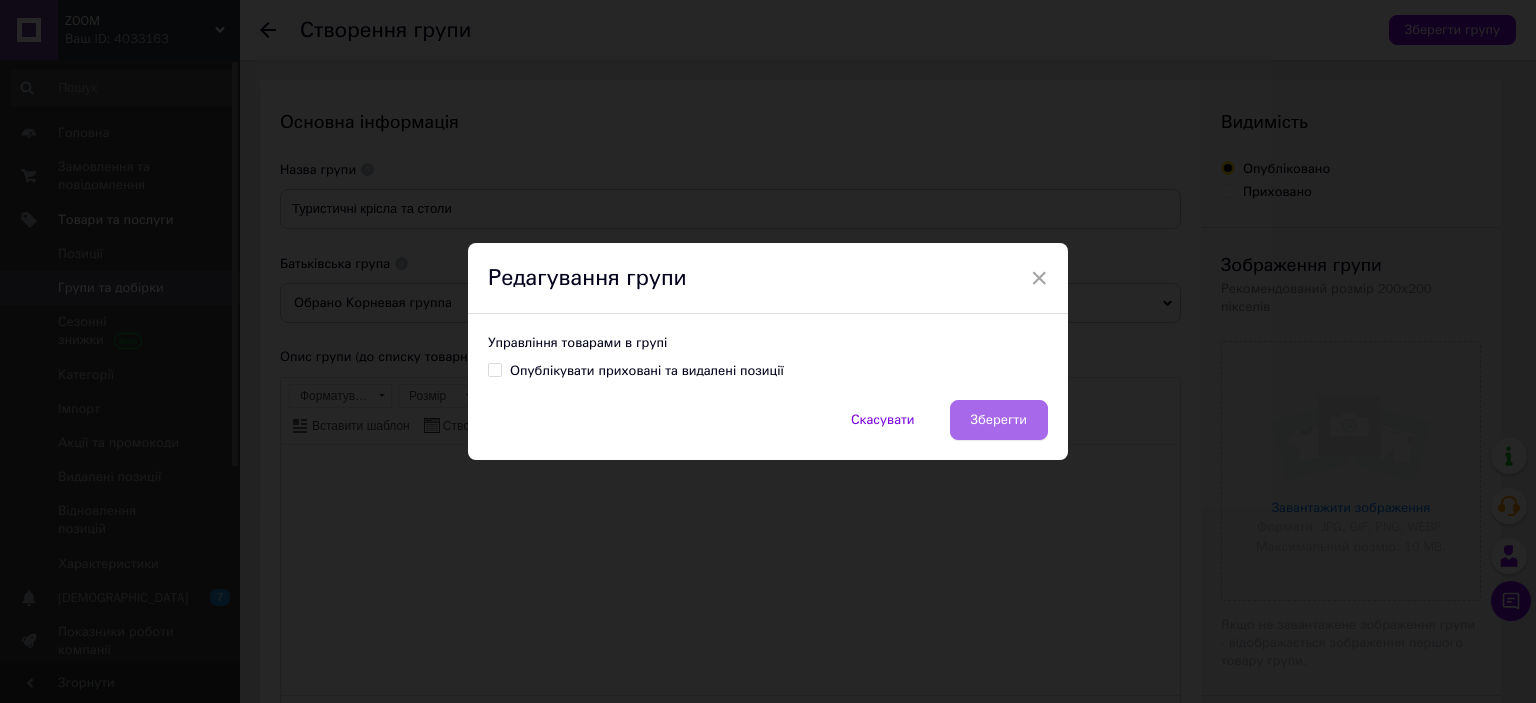 click on "Зберегти" at bounding box center [999, 420] 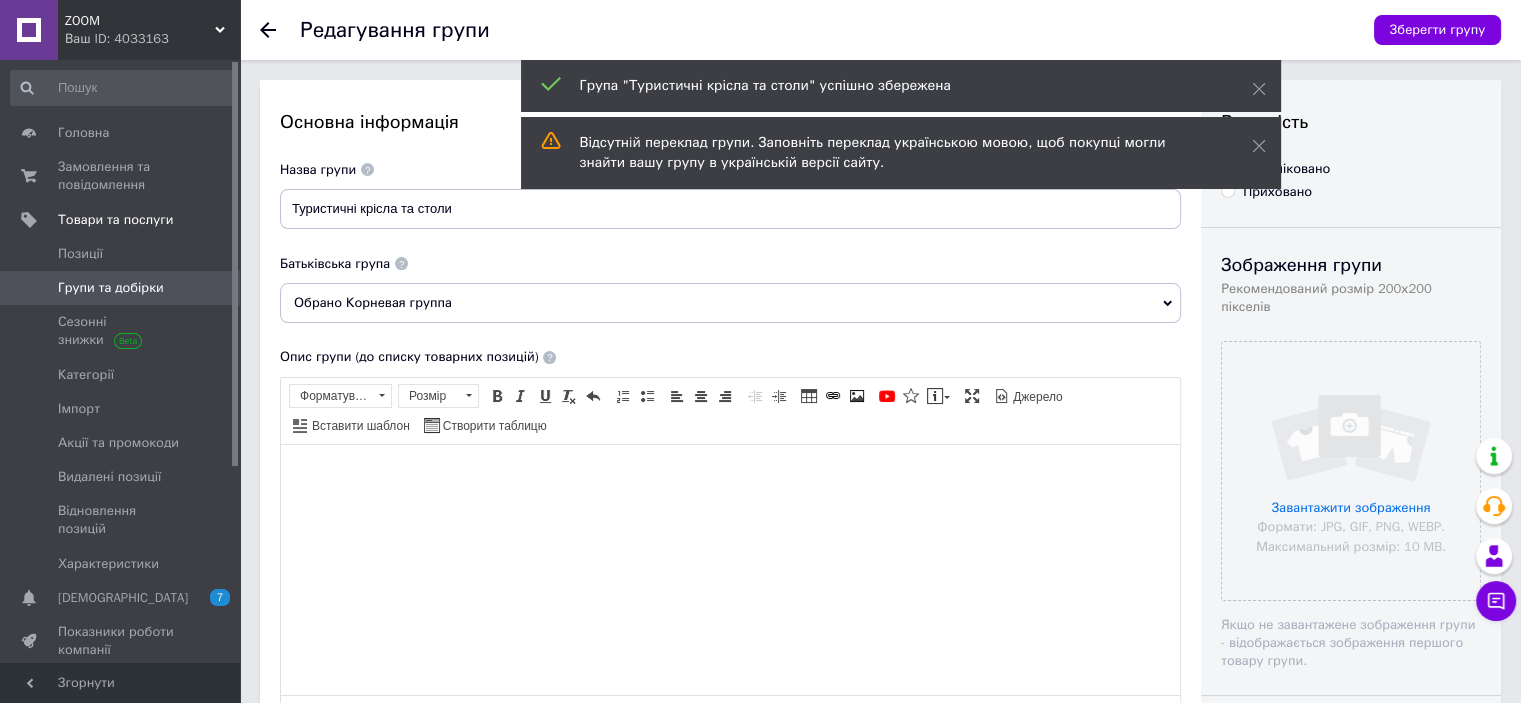 scroll, scrollTop: 0, scrollLeft: 0, axis: both 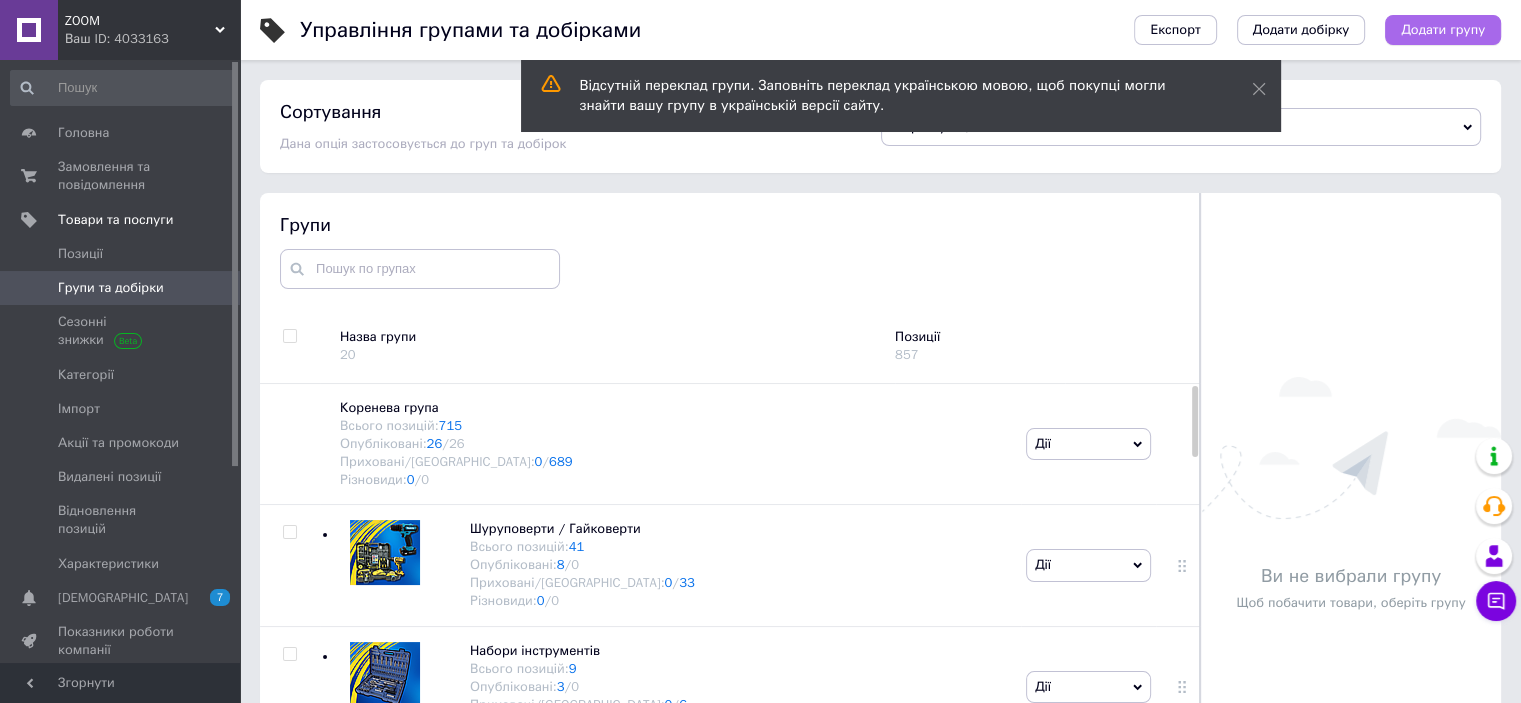 click on "Додати групу" at bounding box center [1443, 30] 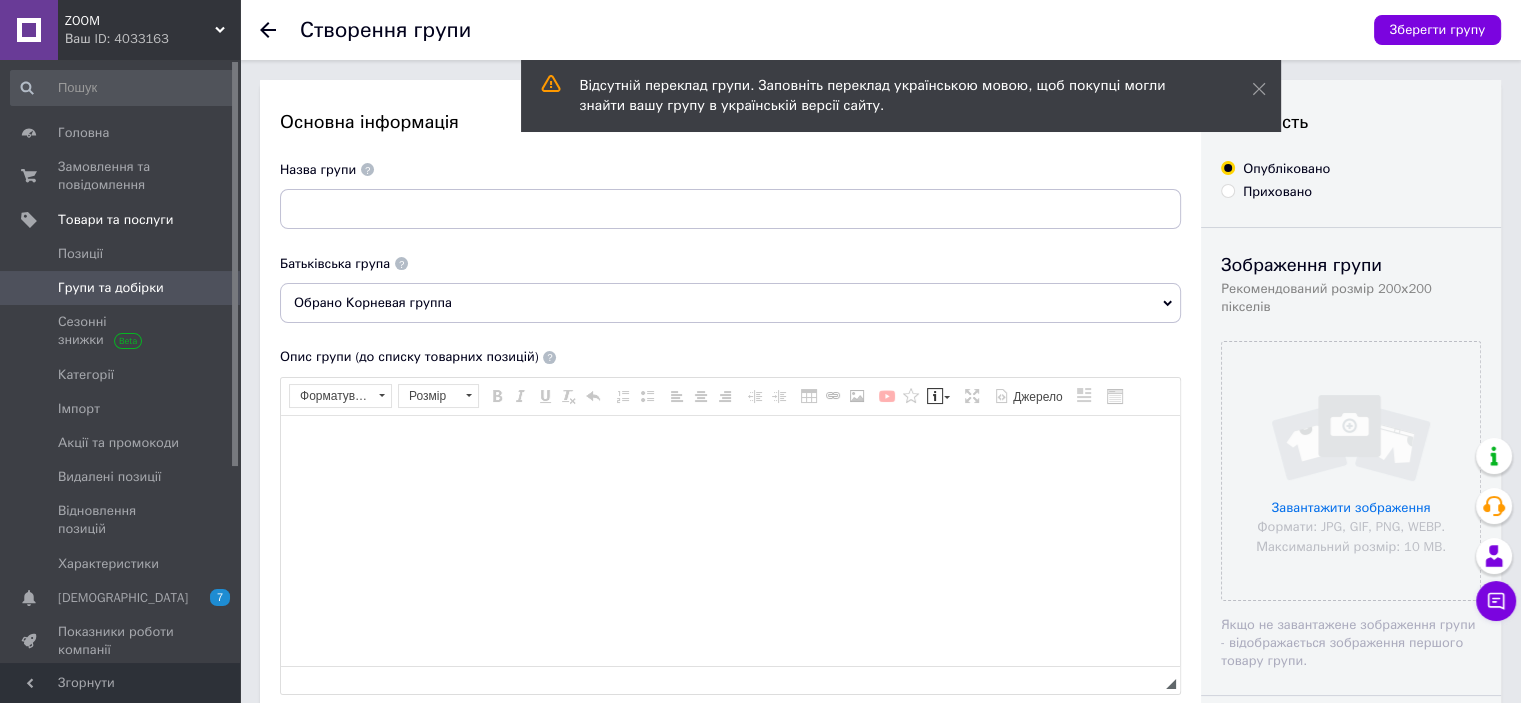 scroll, scrollTop: 0, scrollLeft: 0, axis: both 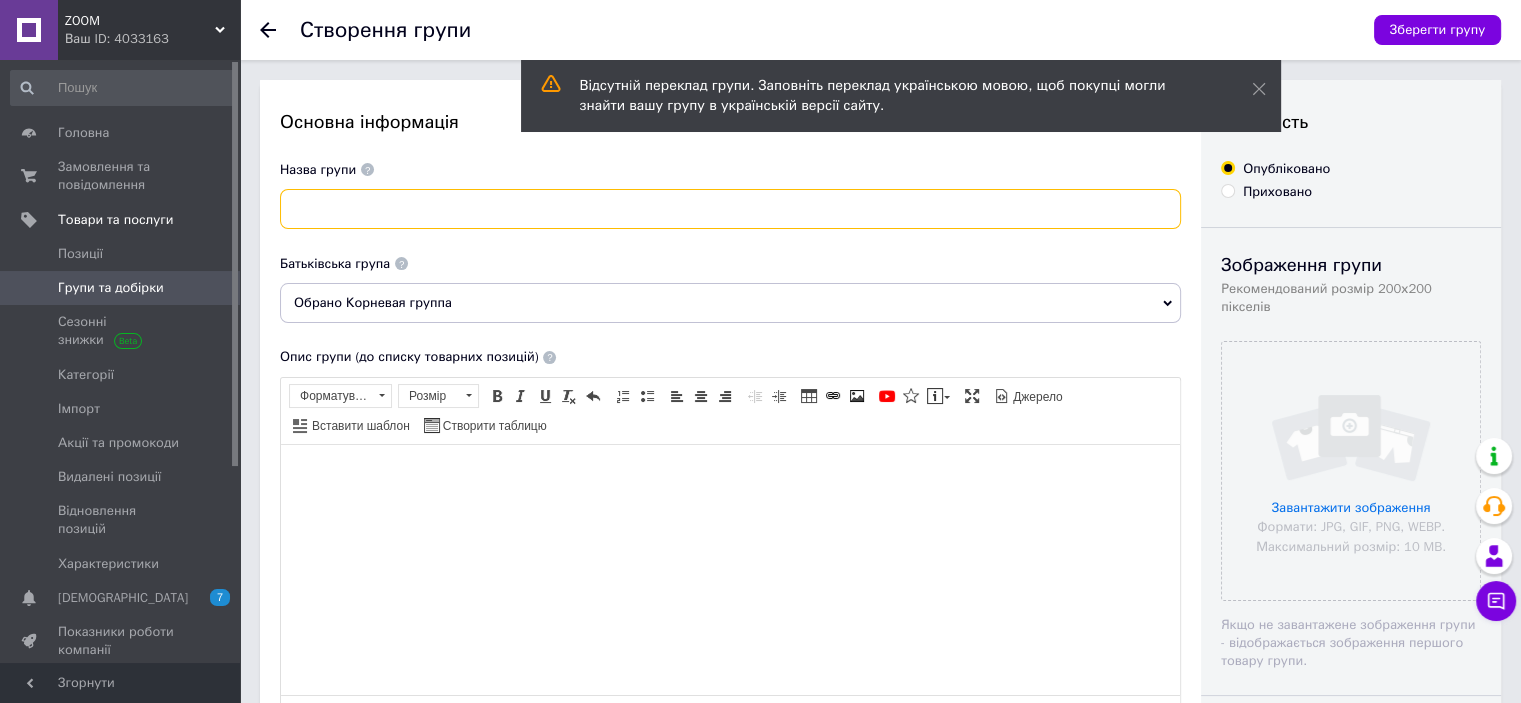 click at bounding box center (730, 209) 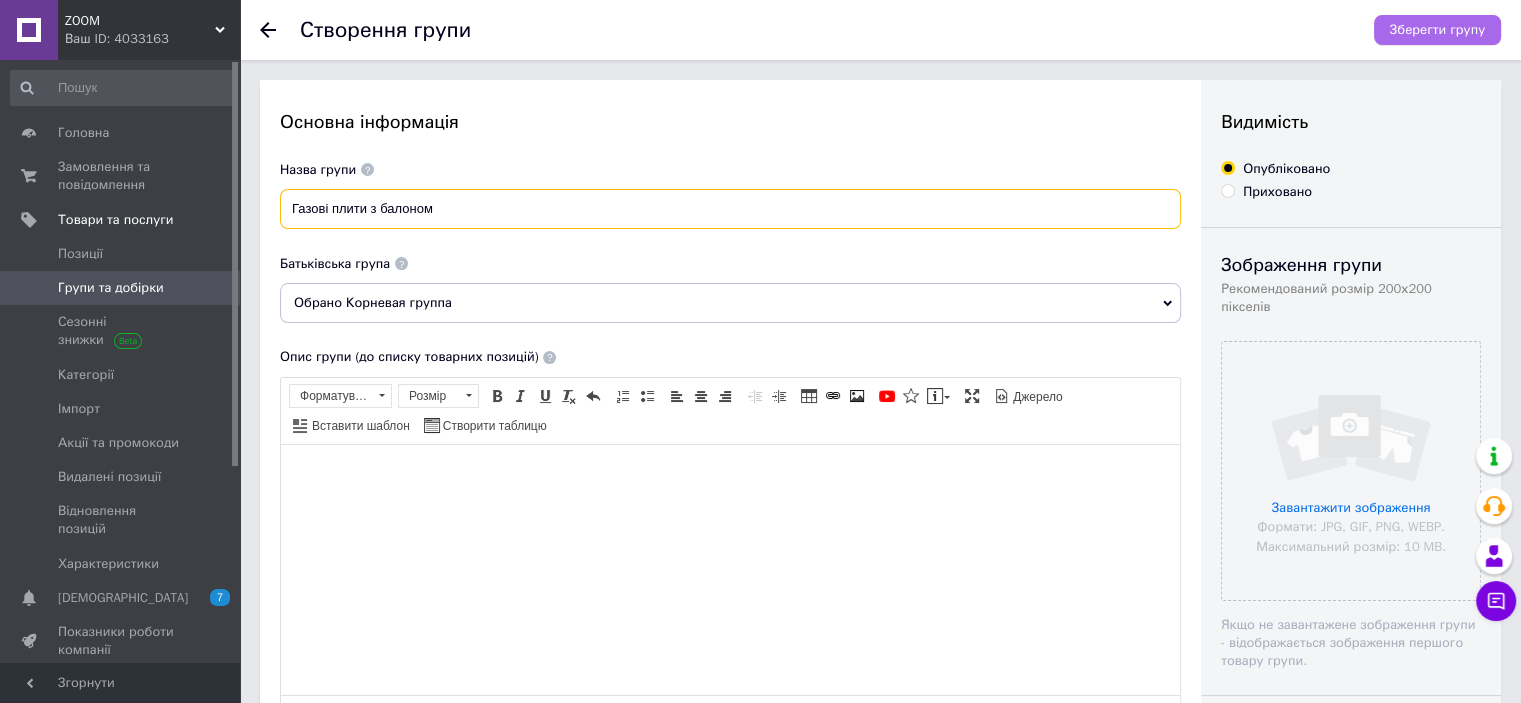 type on "Газові плити з балоном" 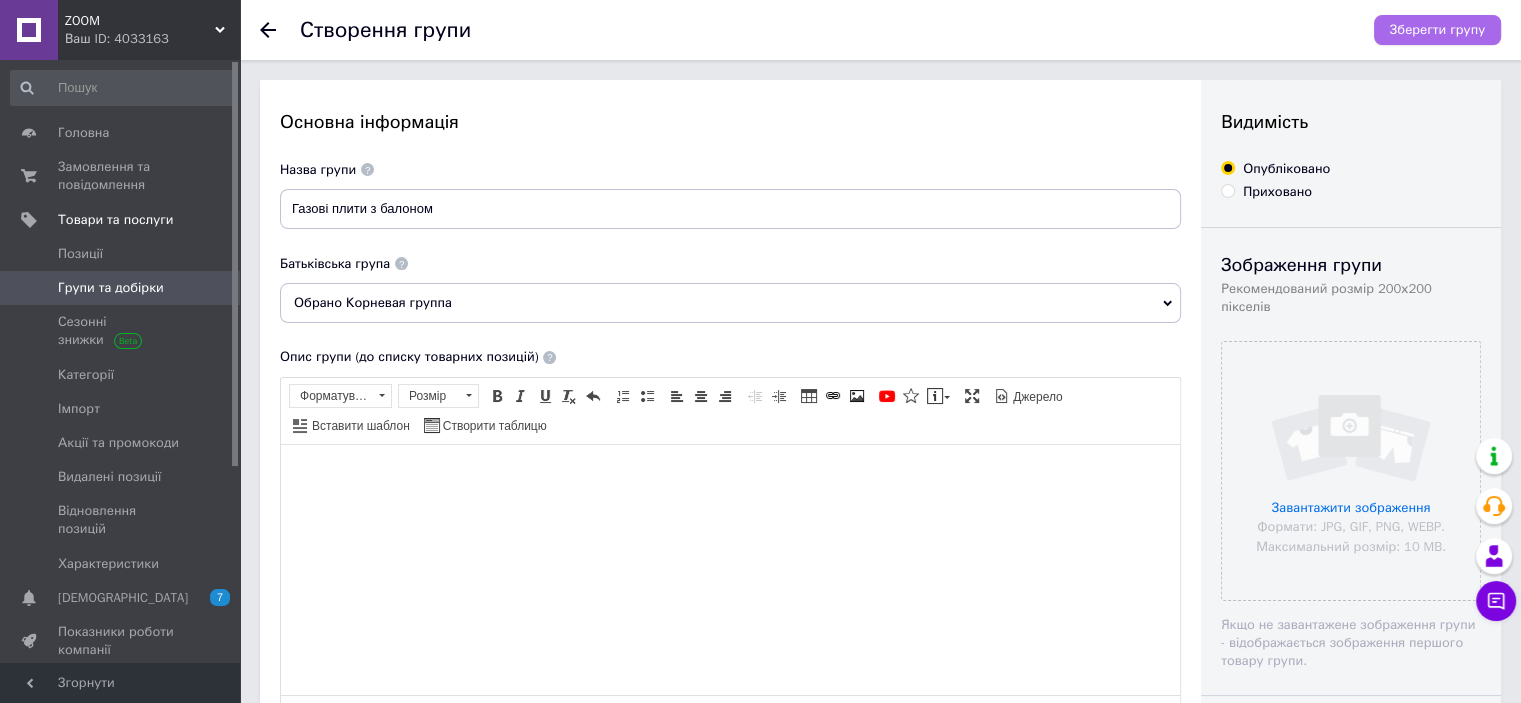 click on "Зберегти групу" at bounding box center [1437, 30] 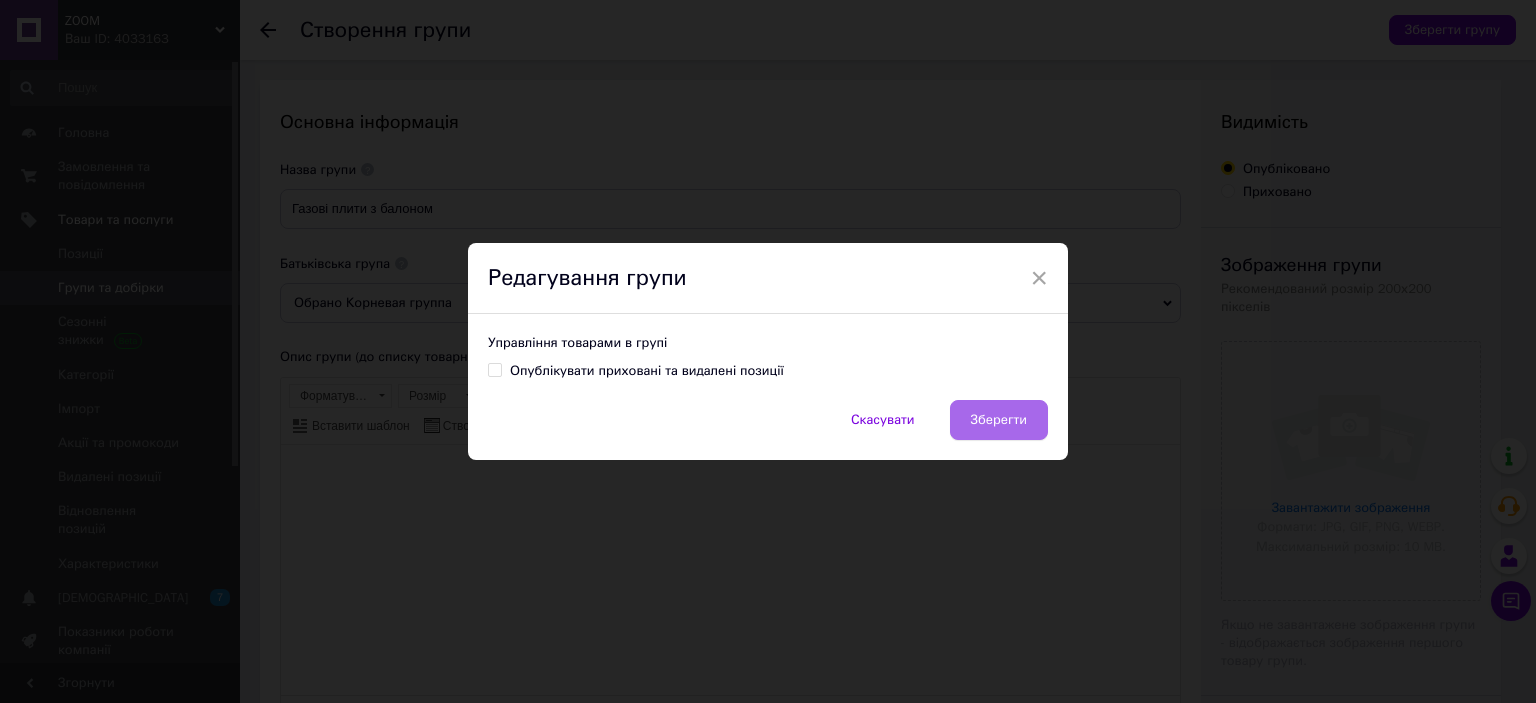 click on "Зберегти" at bounding box center (999, 420) 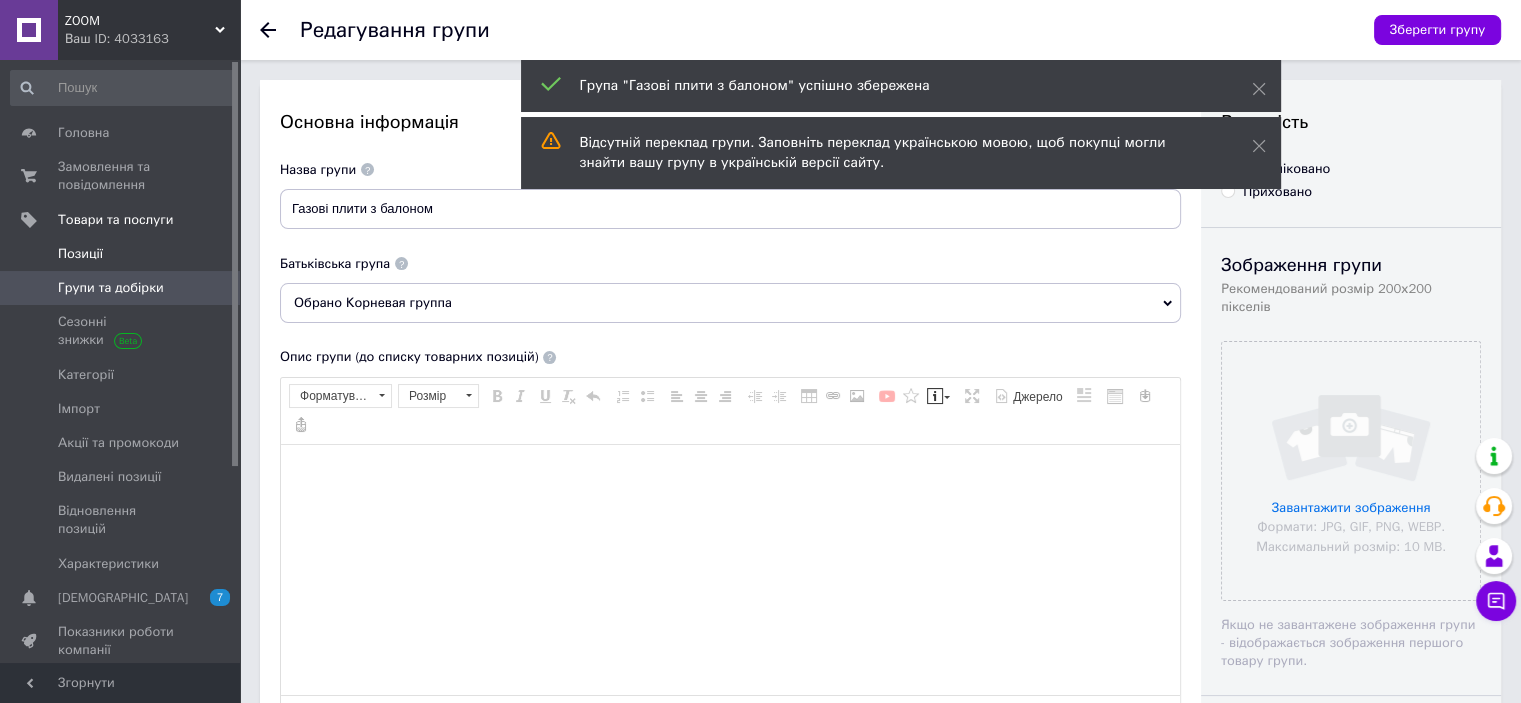 scroll, scrollTop: 0, scrollLeft: 0, axis: both 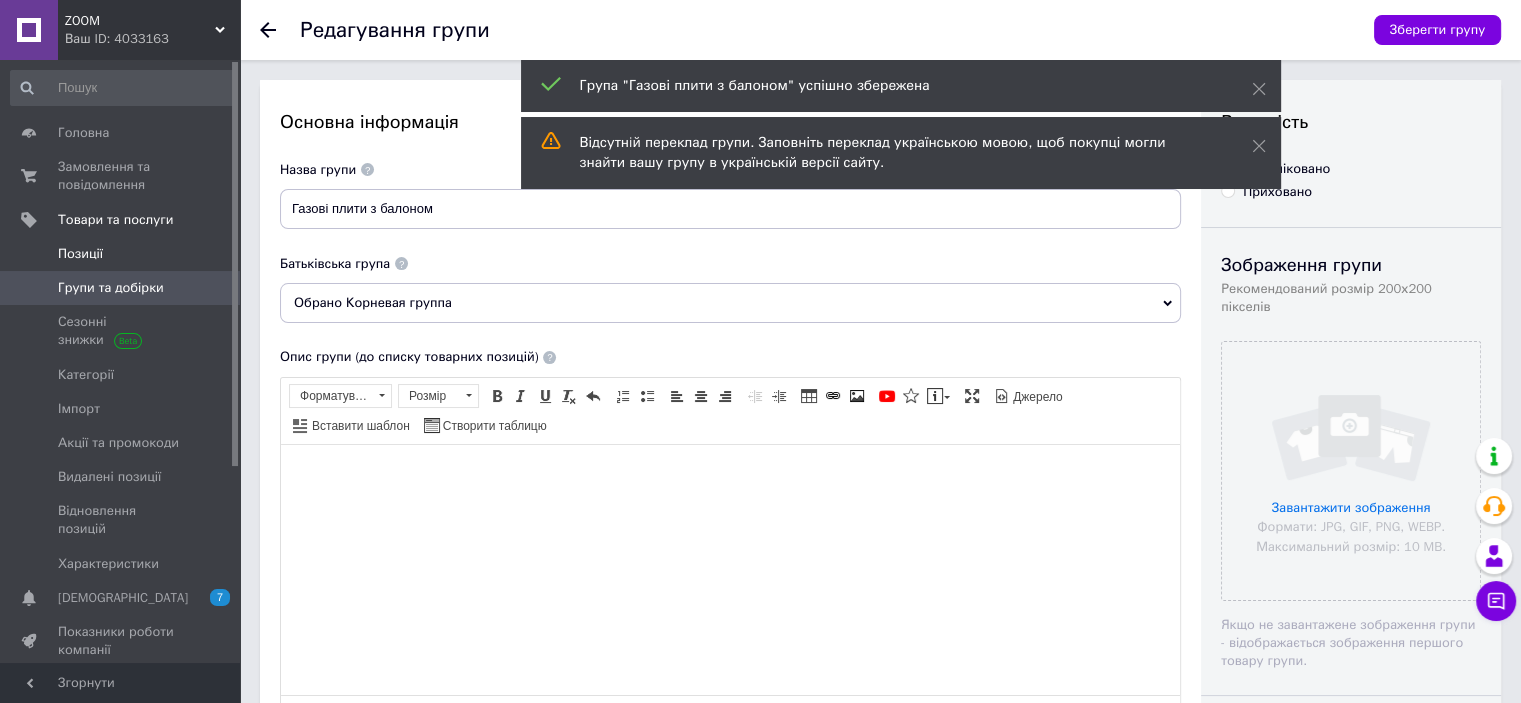 click on "Позиції" at bounding box center (121, 254) 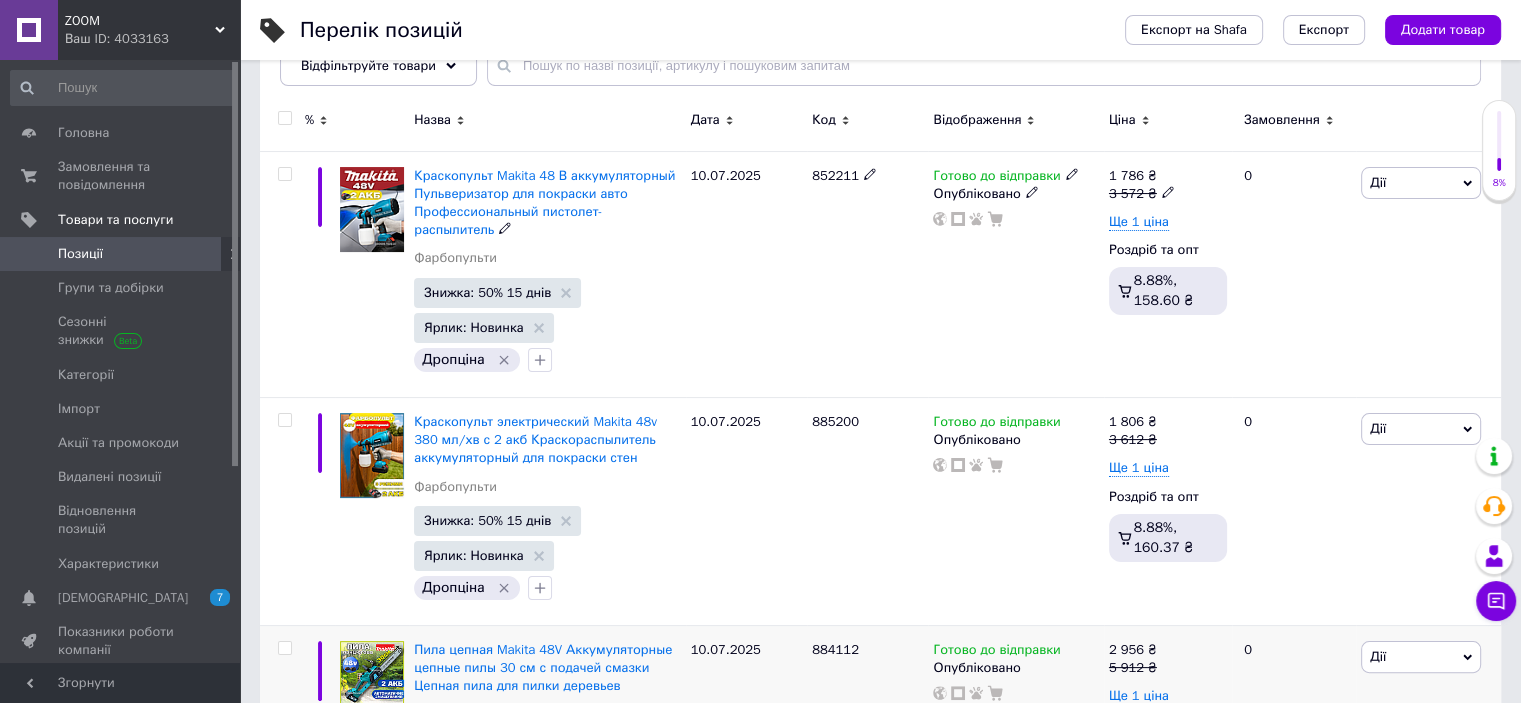 scroll, scrollTop: 400, scrollLeft: 0, axis: vertical 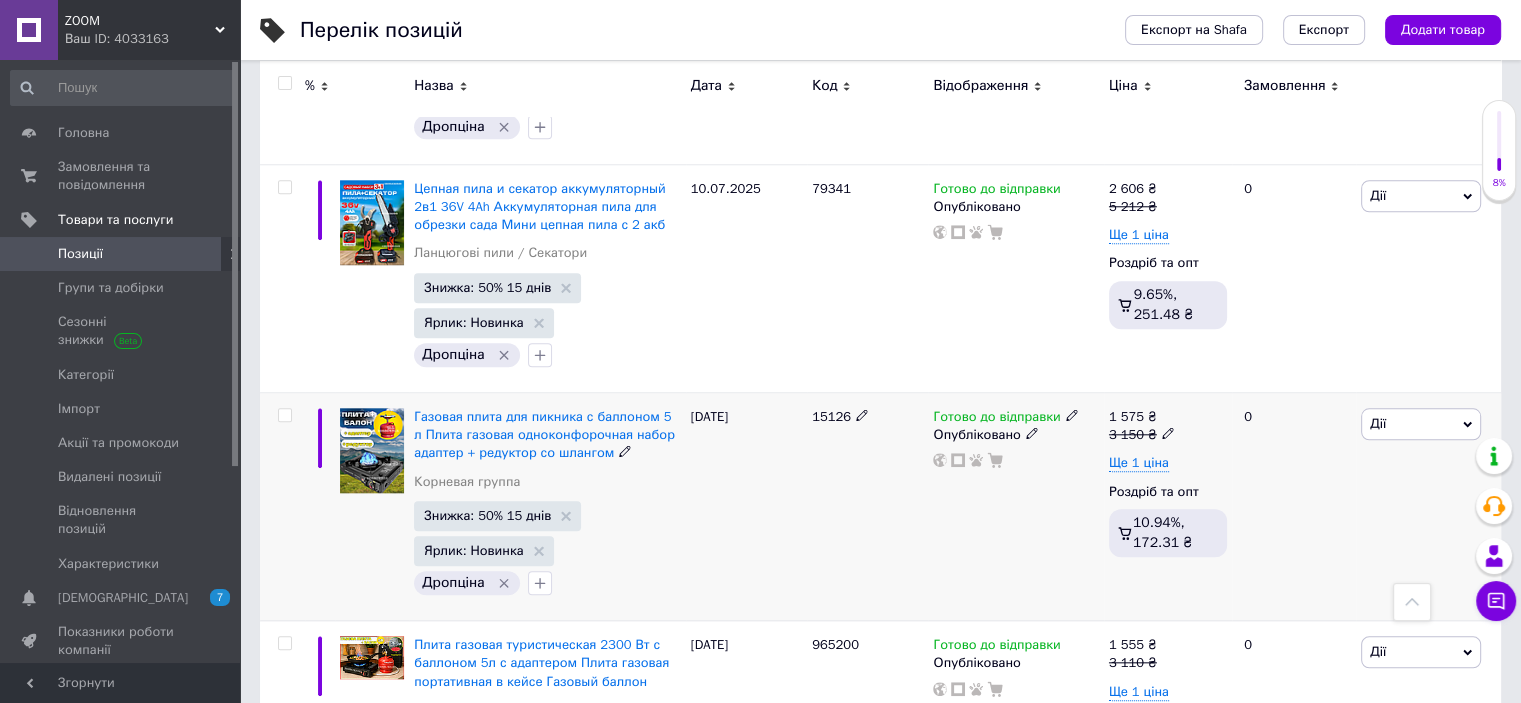 click at bounding box center (284, 415) 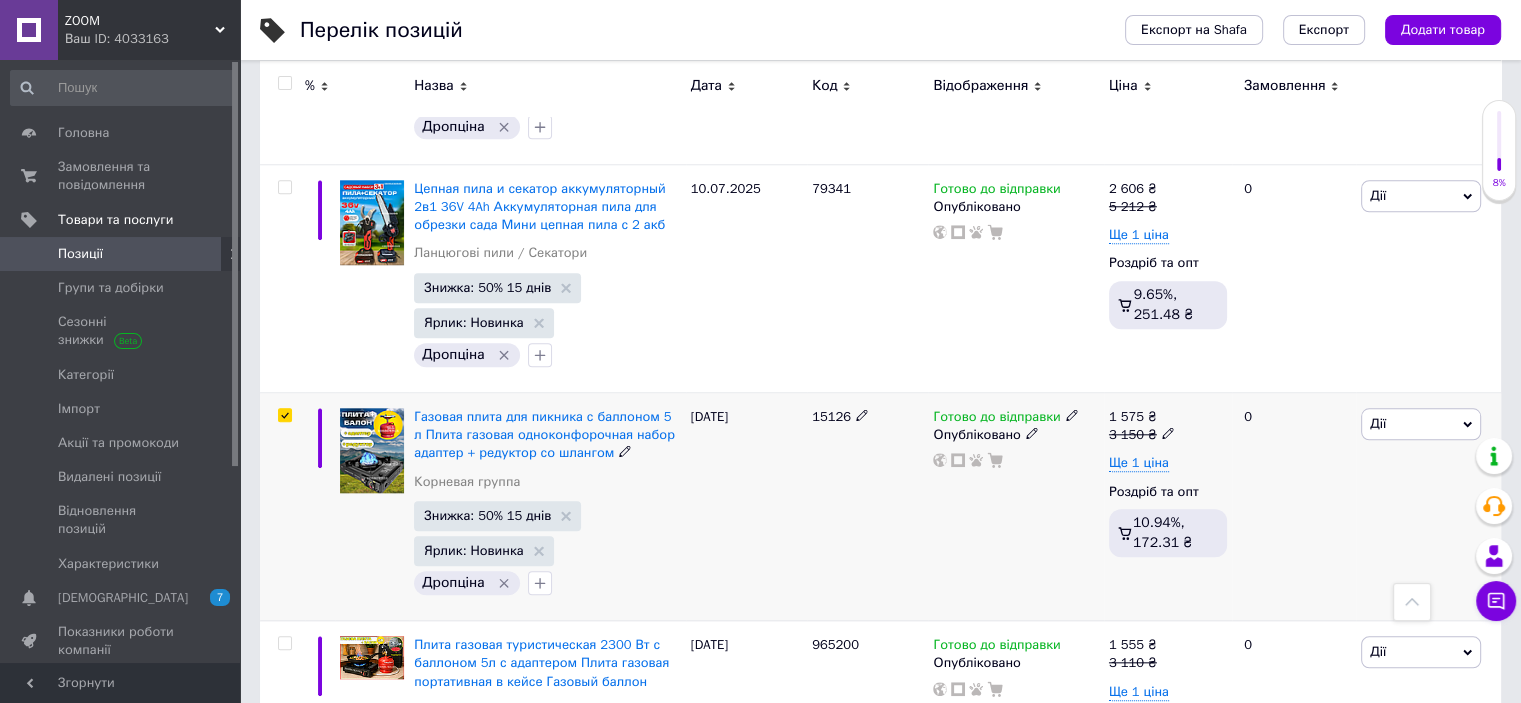 checkbox on "true" 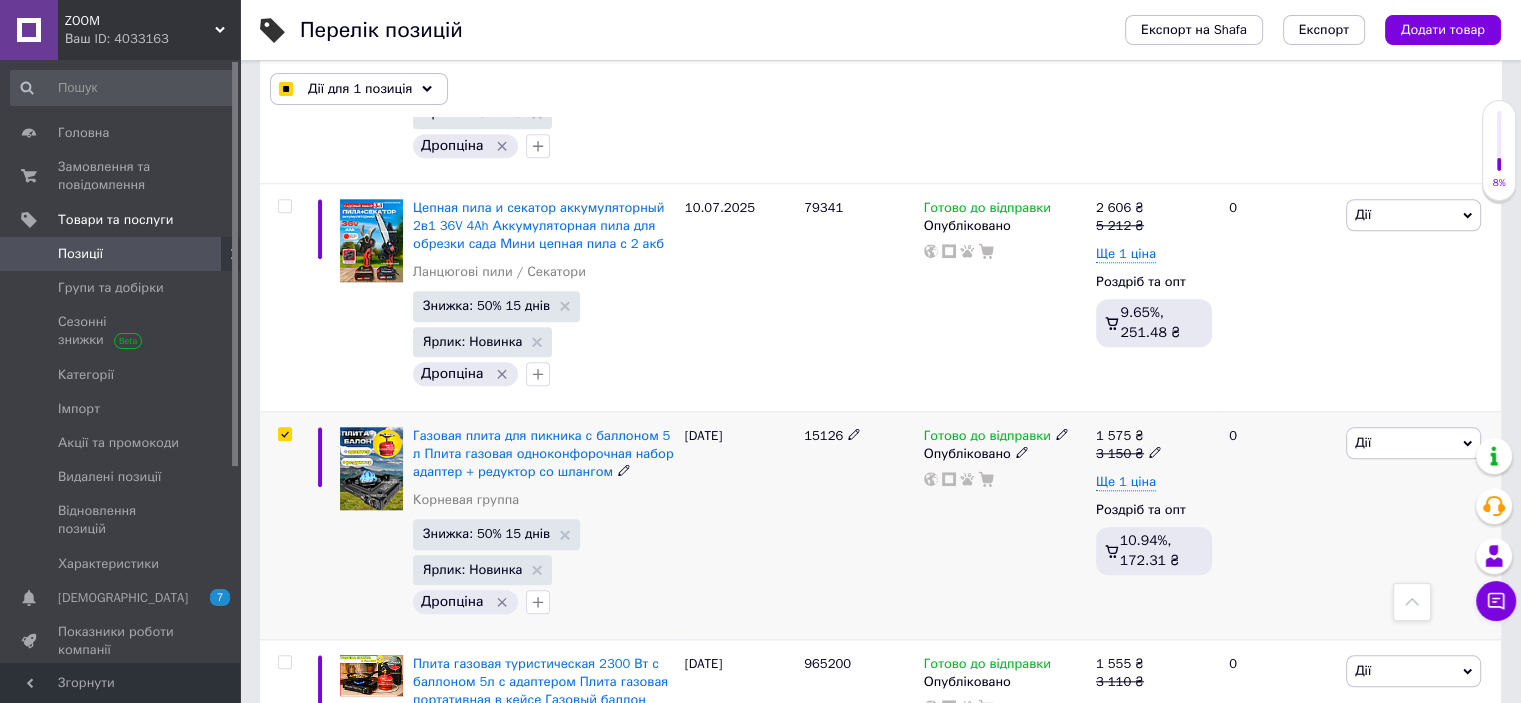 scroll, scrollTop: 1999, scrollLeft: 0, axis: vertical 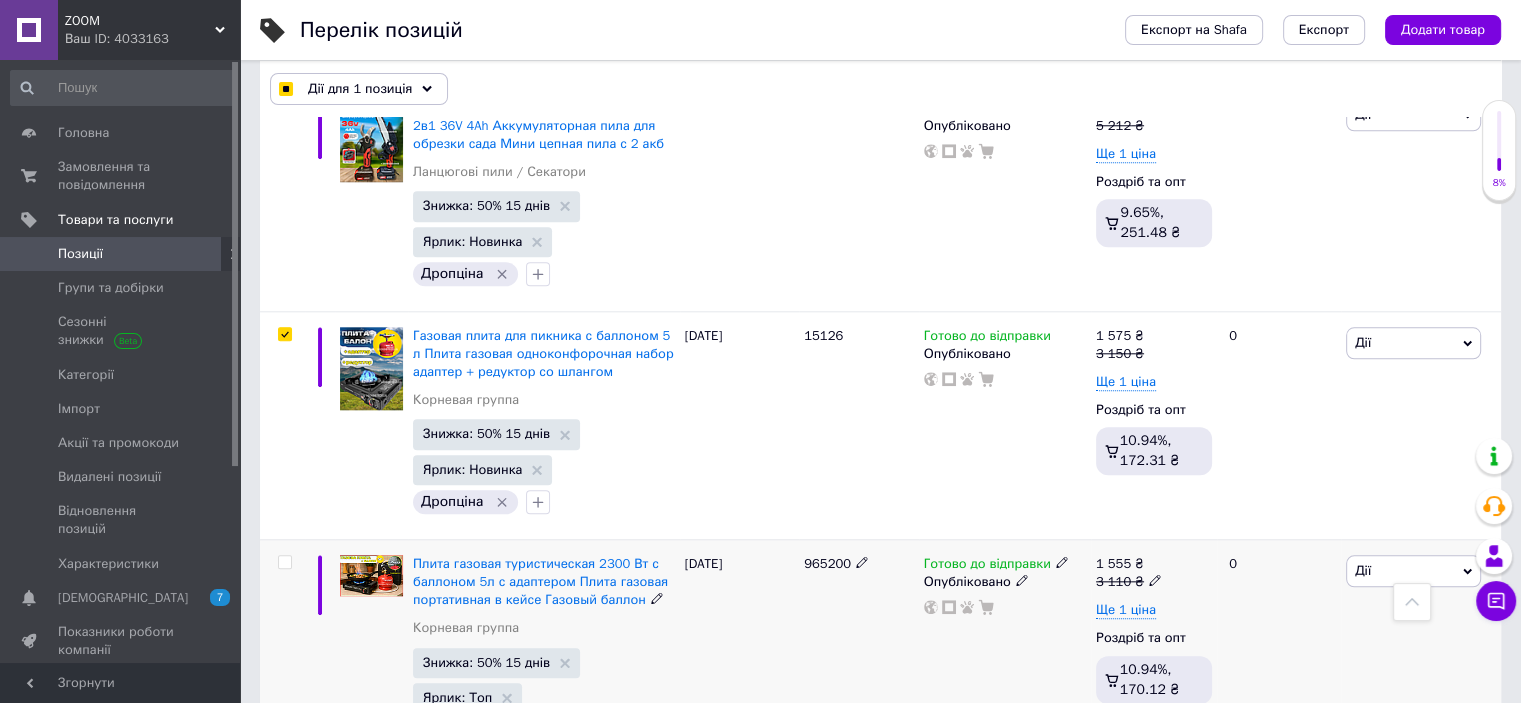 click at bounding box center (284, 562) 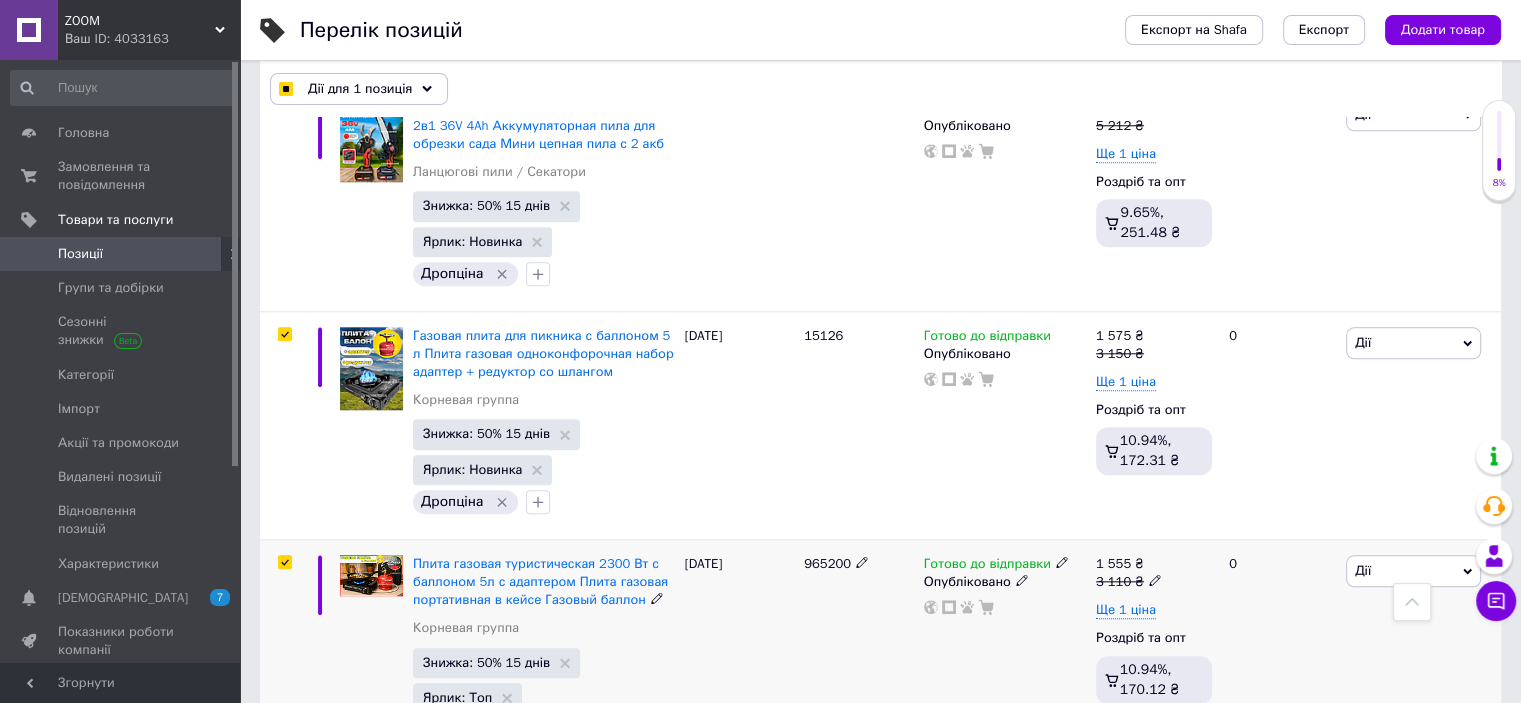 checkbox on "true" 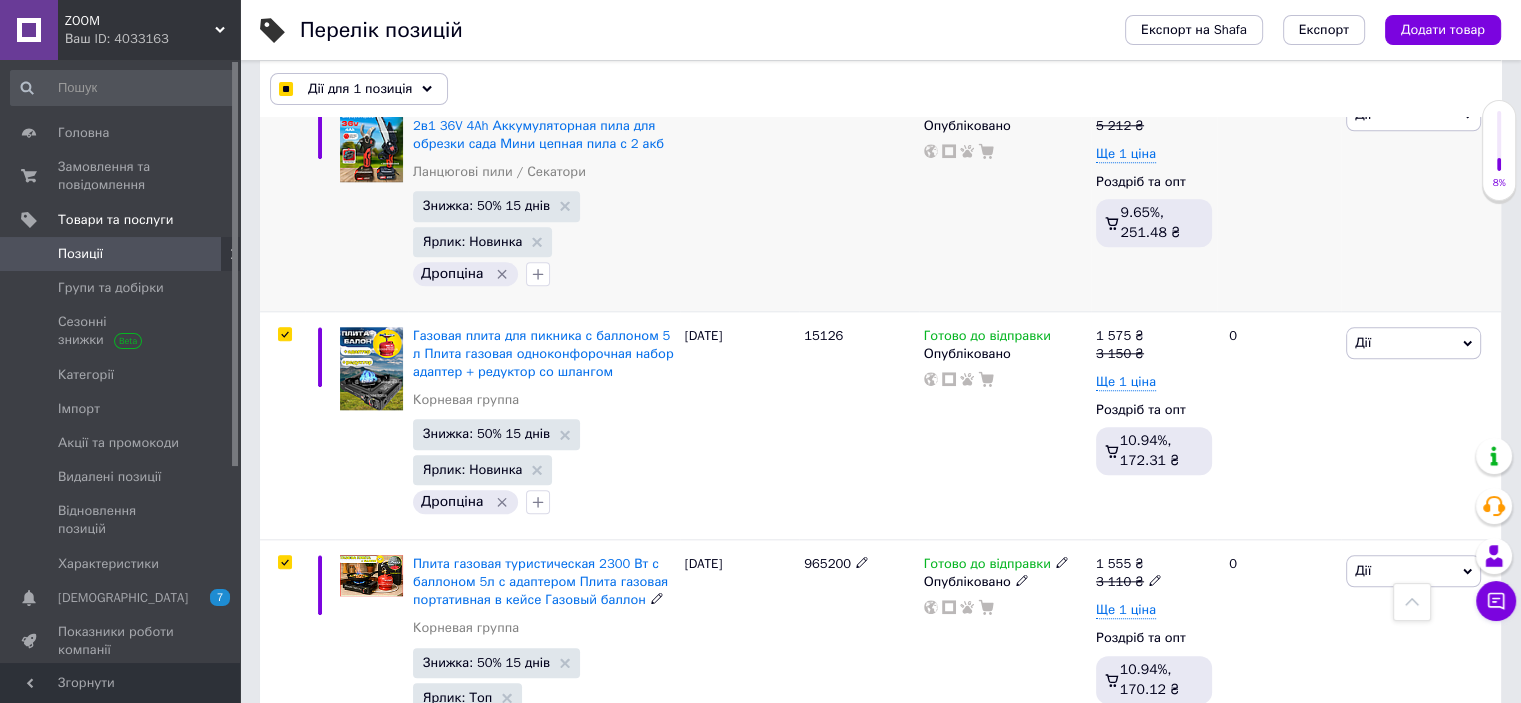 checkbox on "true" 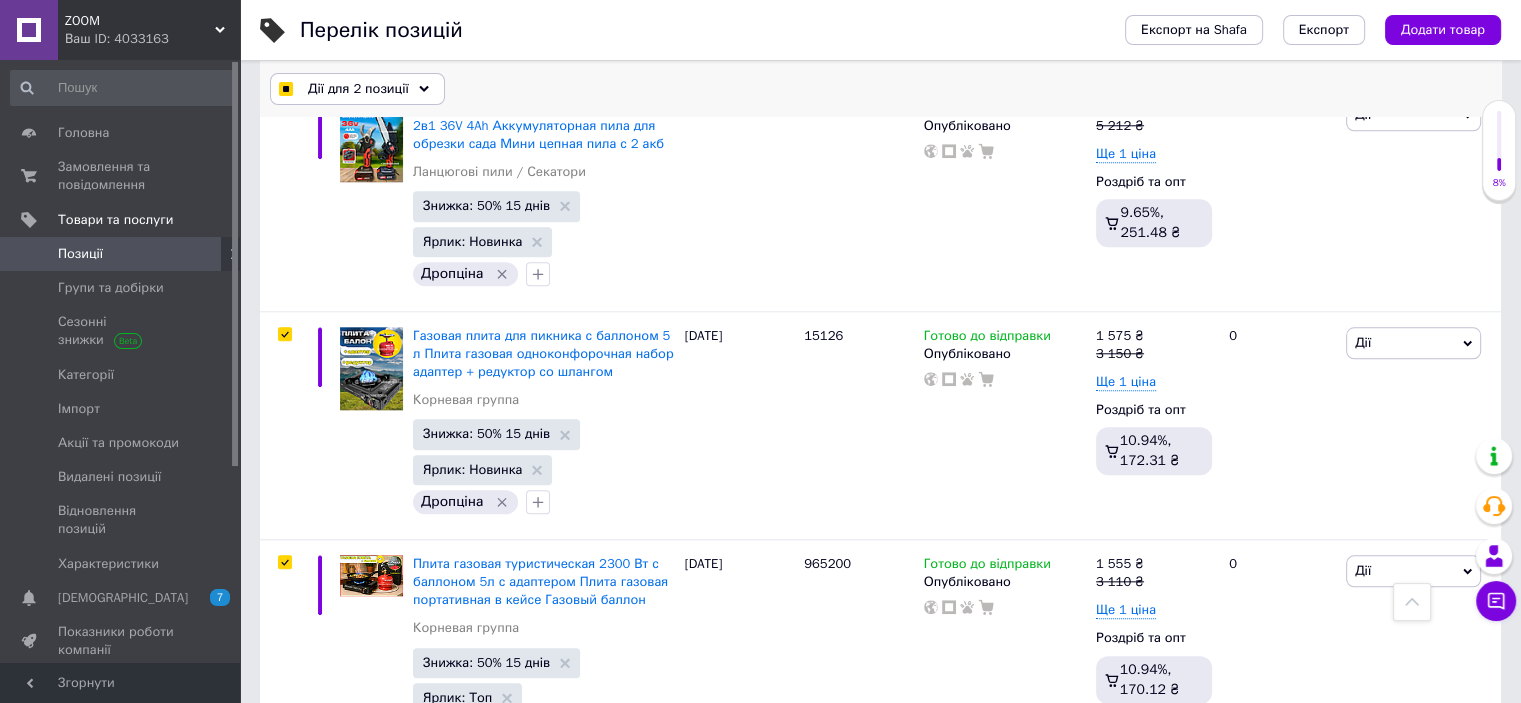 drag, startPoint x: 390, startPoint y: 87, endPoint x: 392, endPoint y: 97, distance: 10.198039 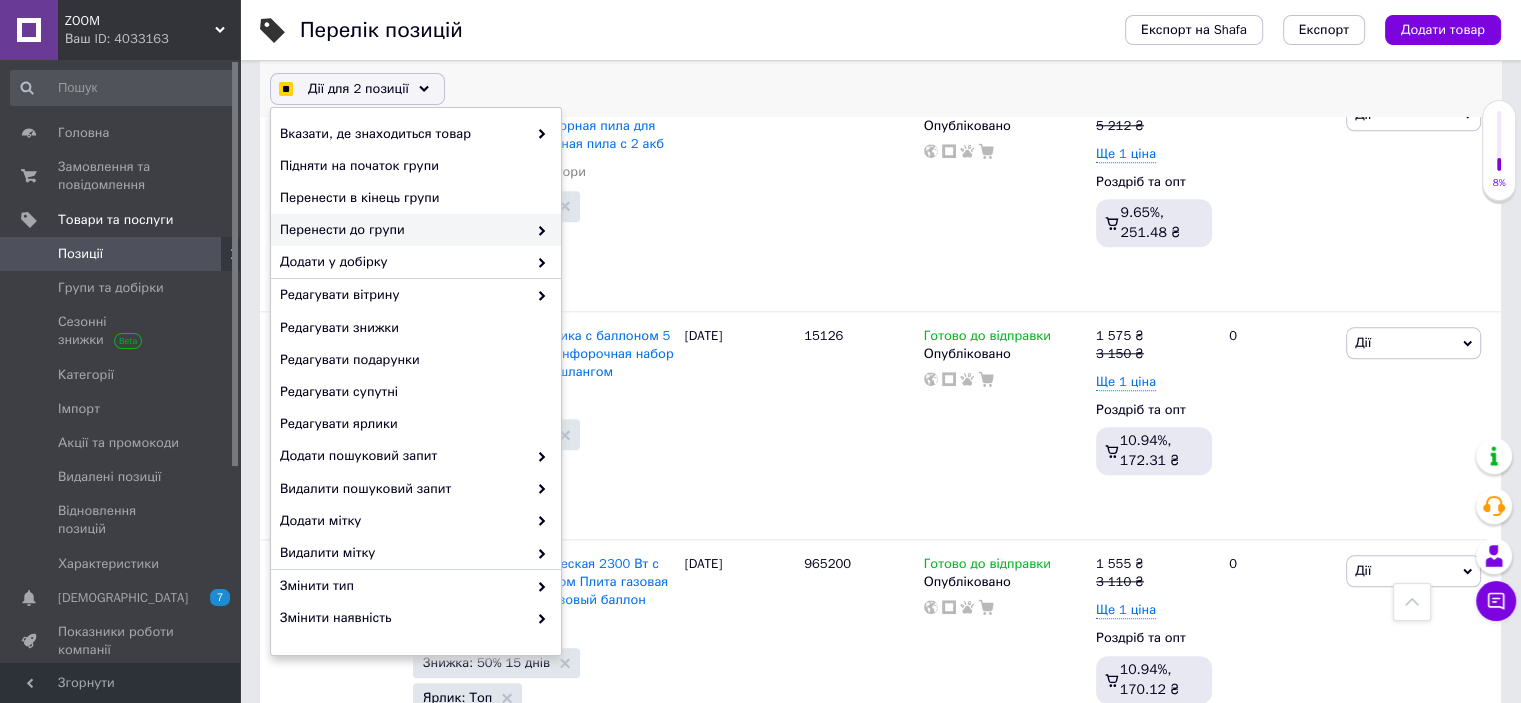 checkbox on "true" 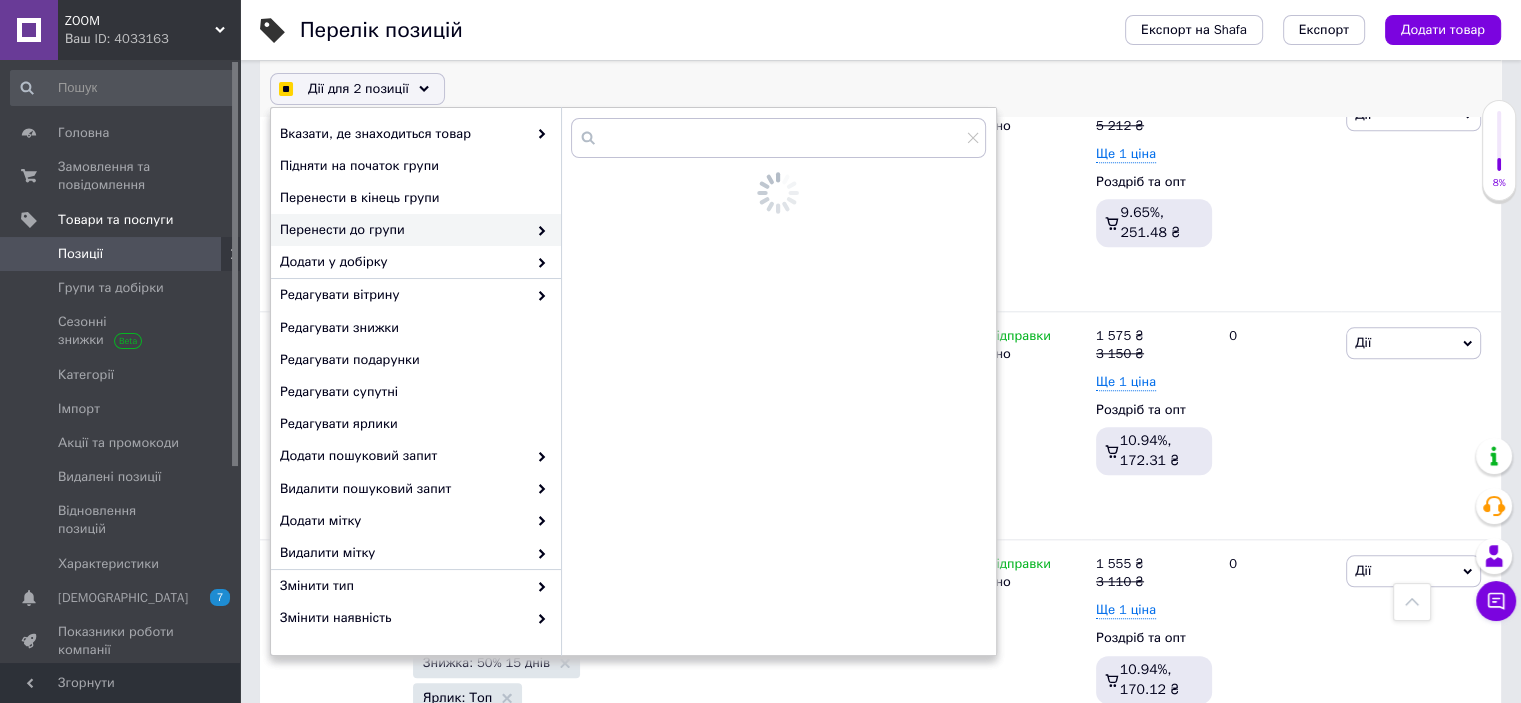 checkbox on "true" 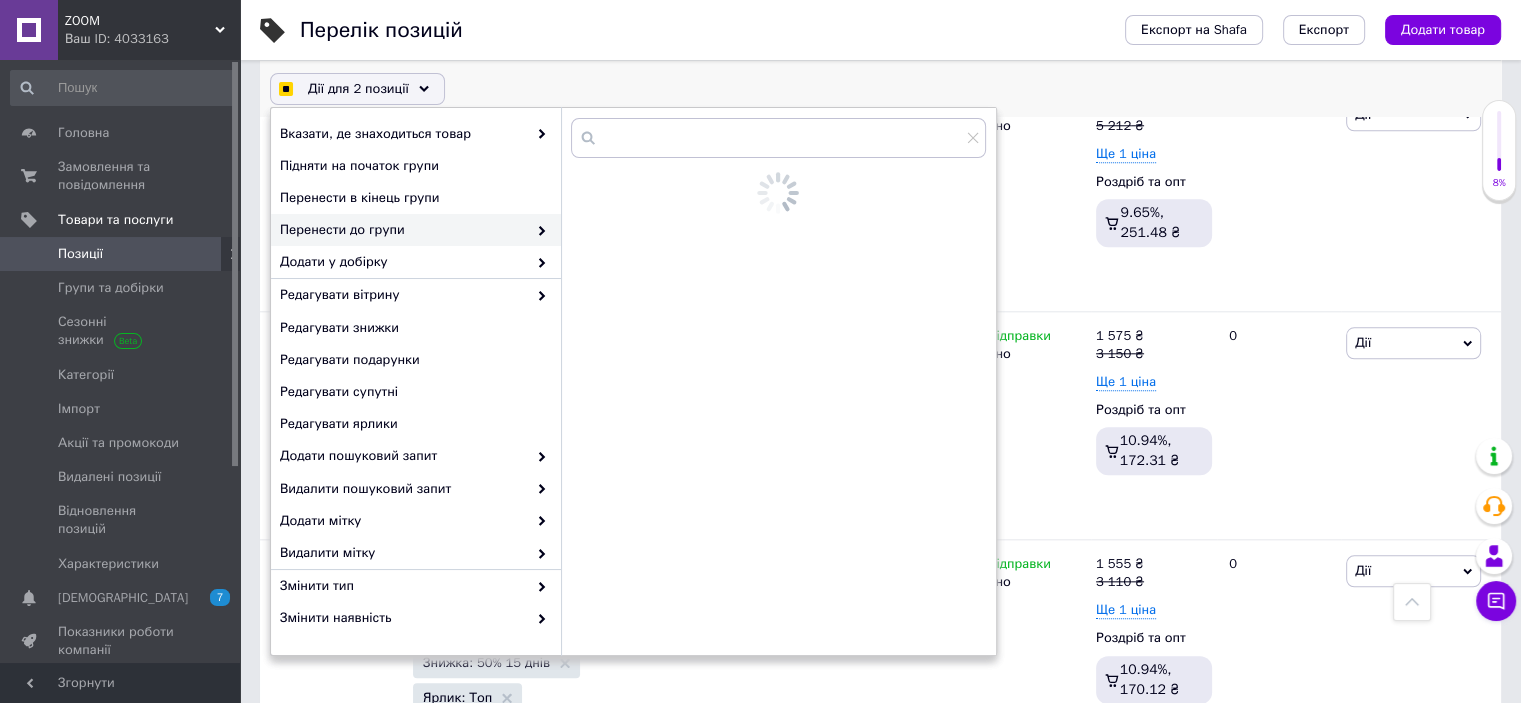 click on "Перенести до групи" at bounding box center (403, 230) 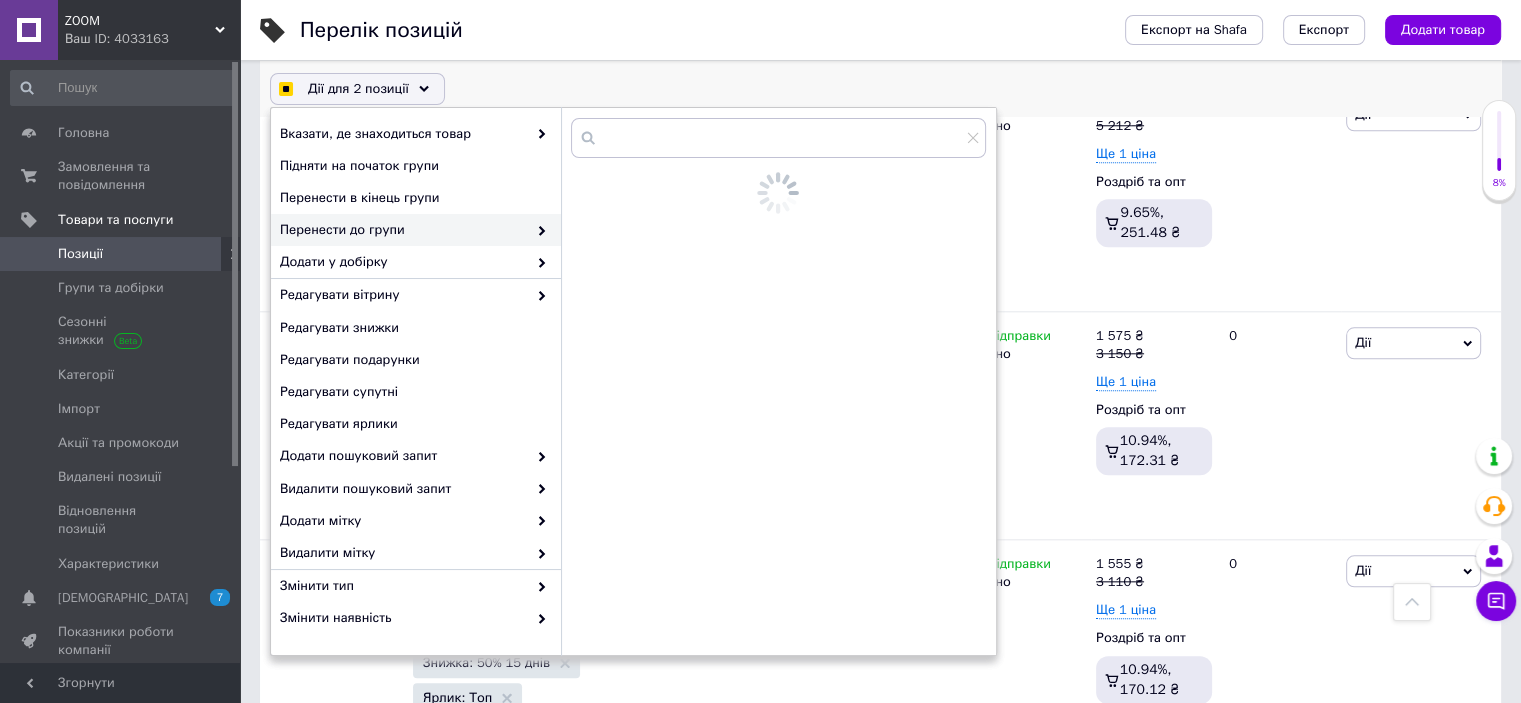 checkbox on "true" 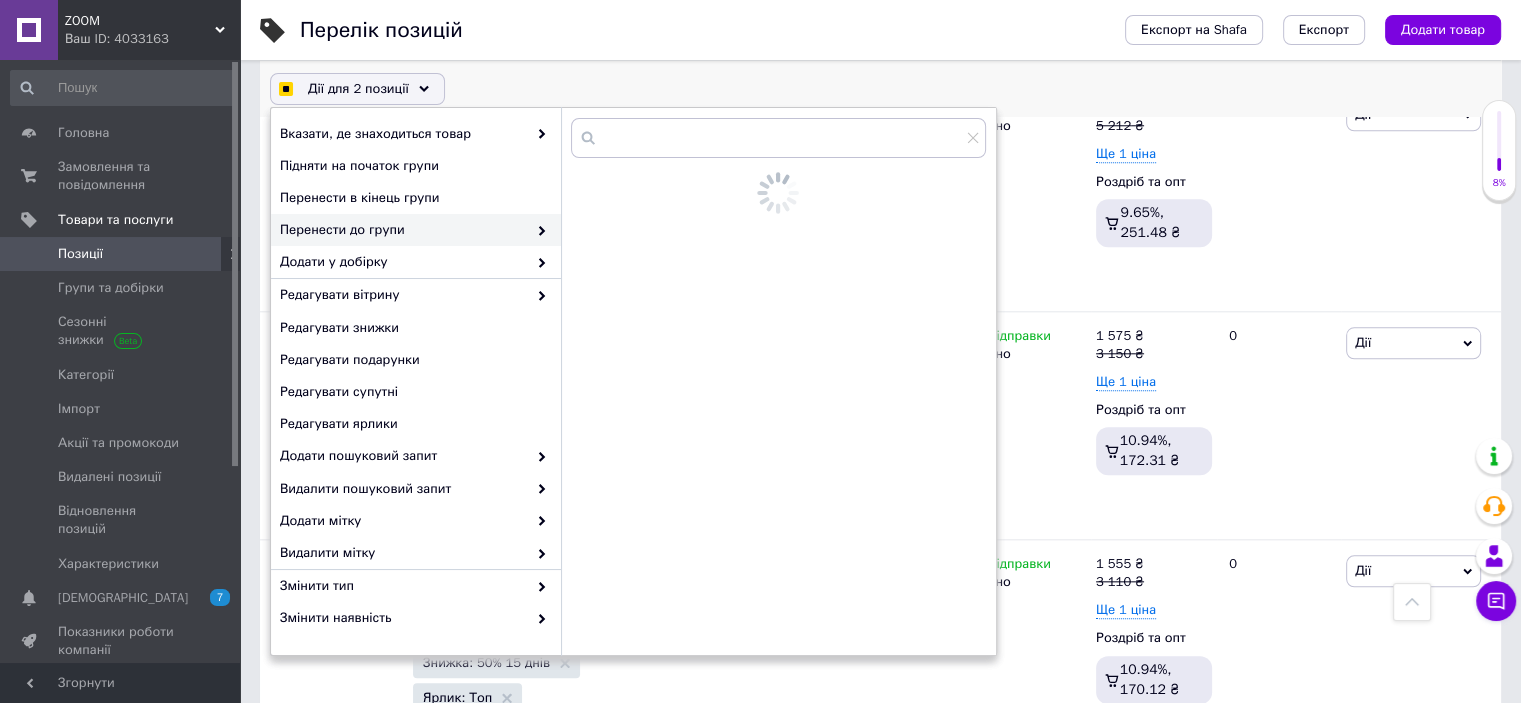 checkbox on "true" 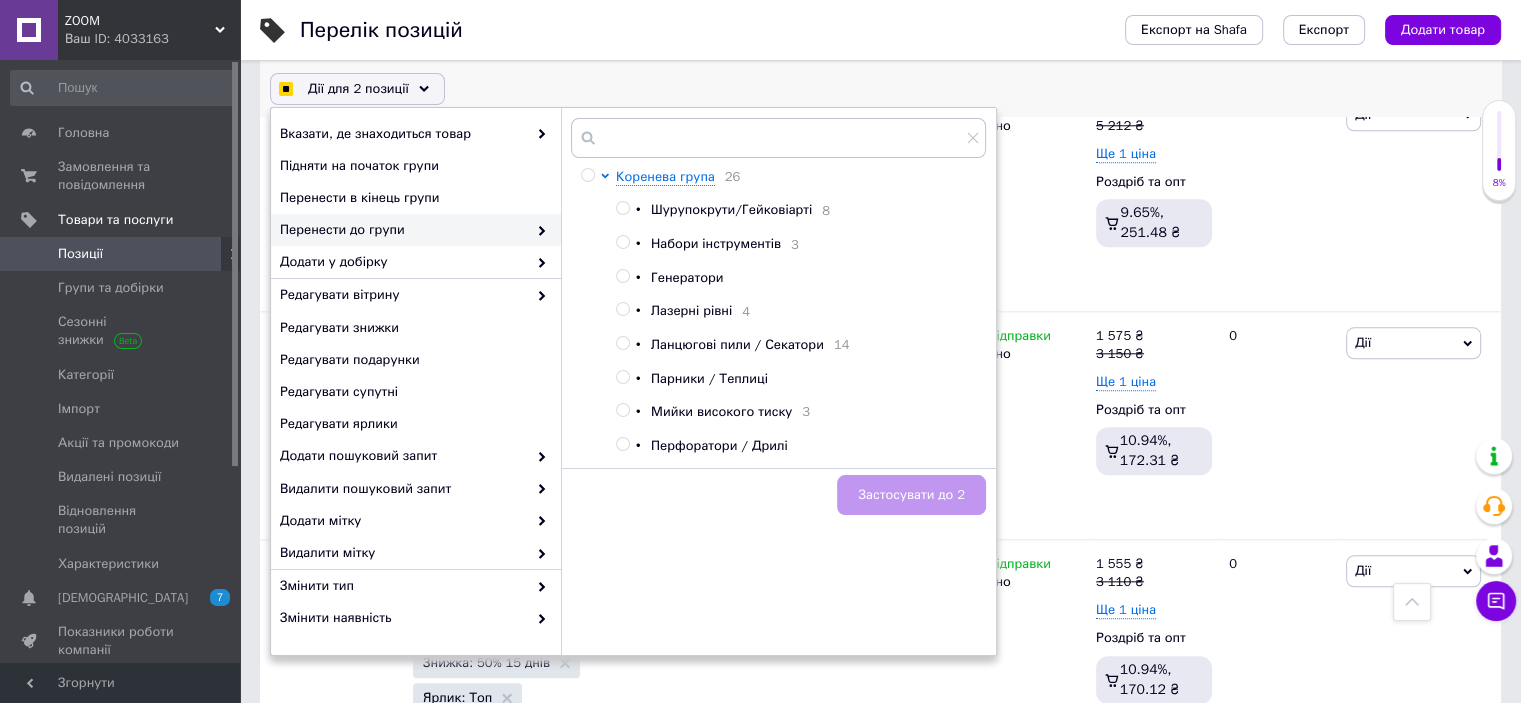scroll, scrollTop: 411, scrollLeft: 0, axis: vertical 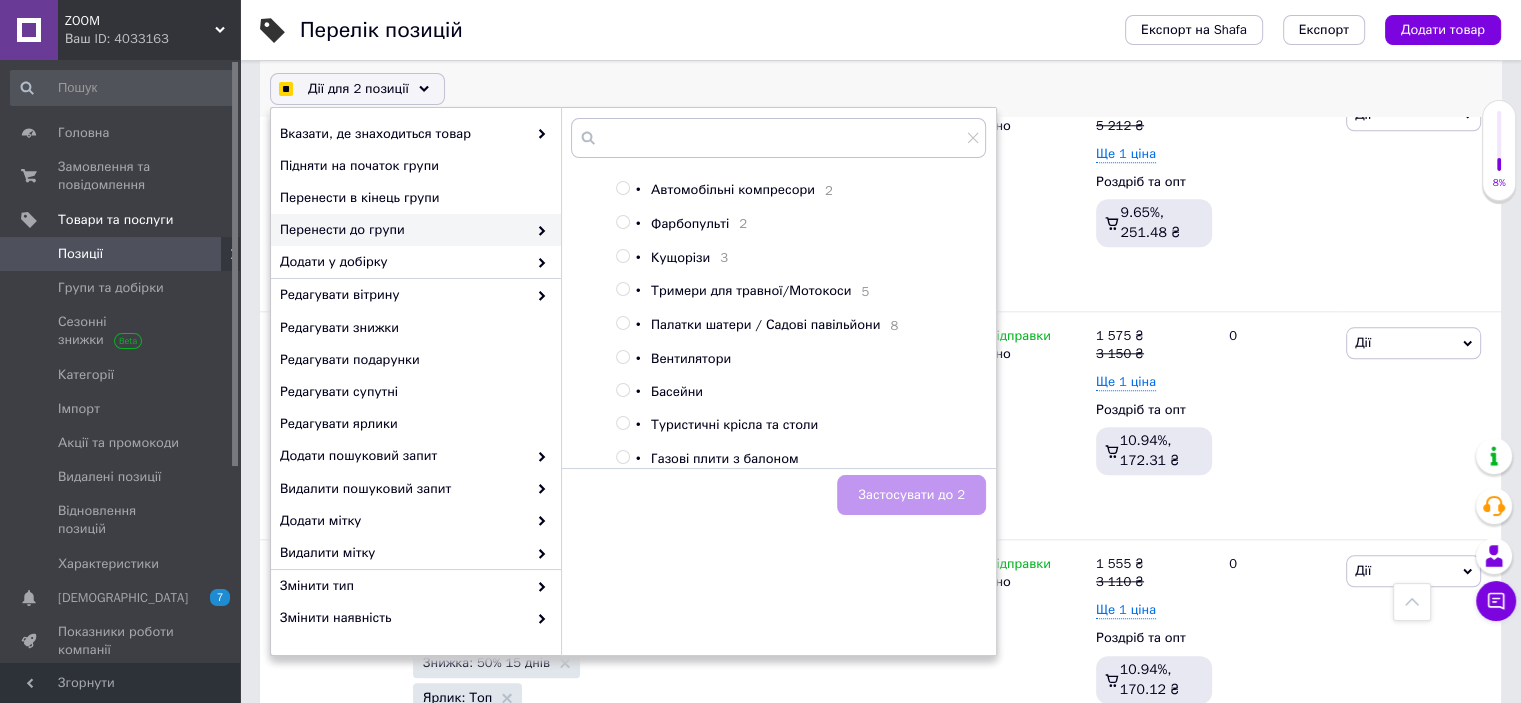 click on "Газові плити з балоном" at bounding box center [725, 458] 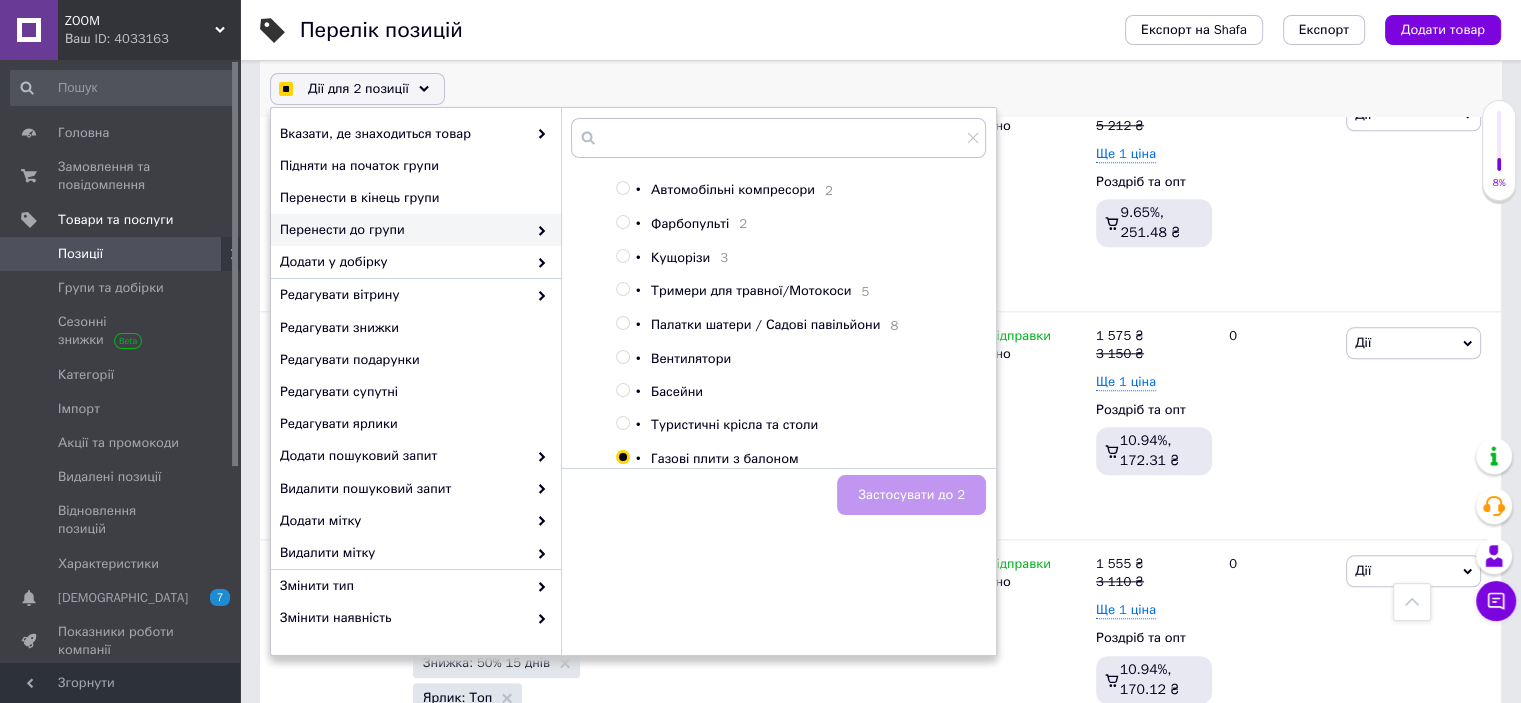 checkbox on "true" 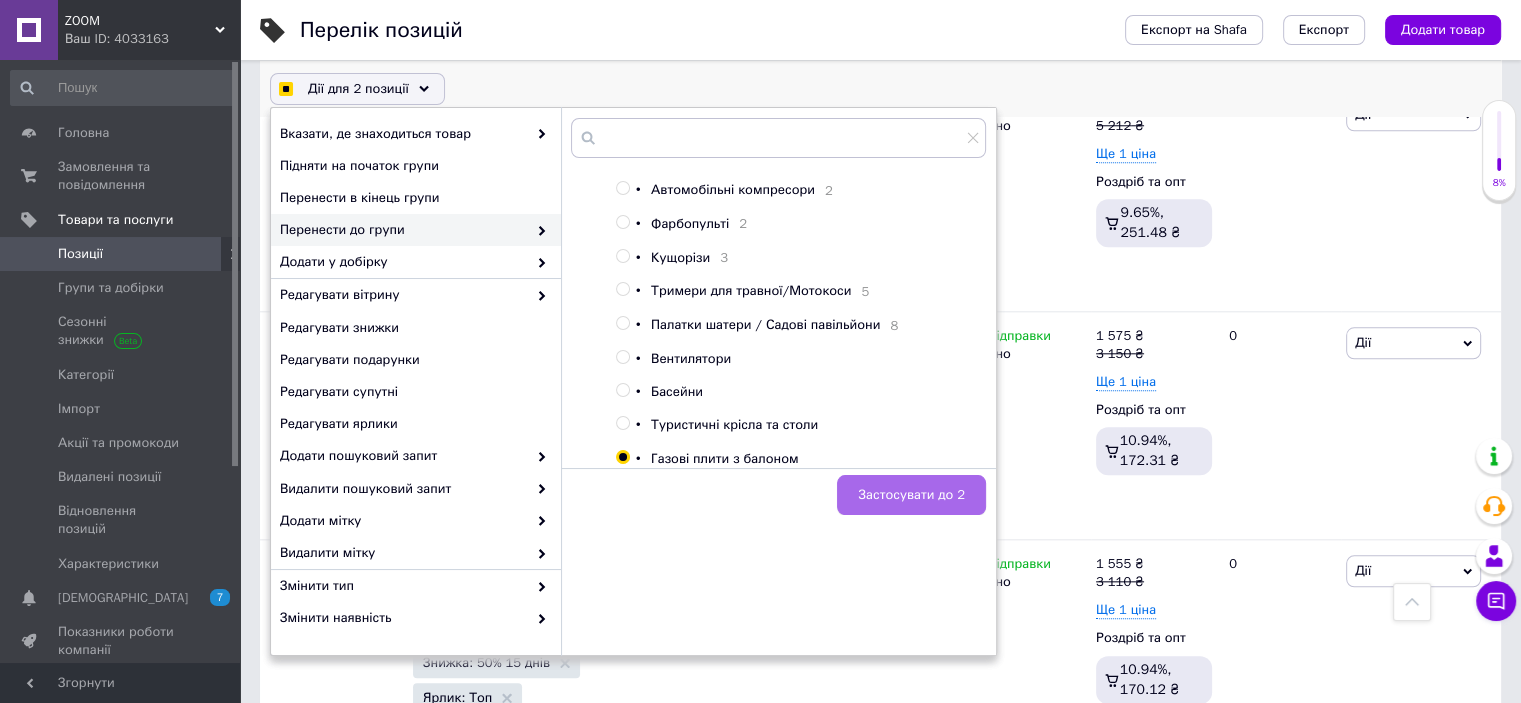 click on "Застосувати до 2" at bounding box center (911, 495) 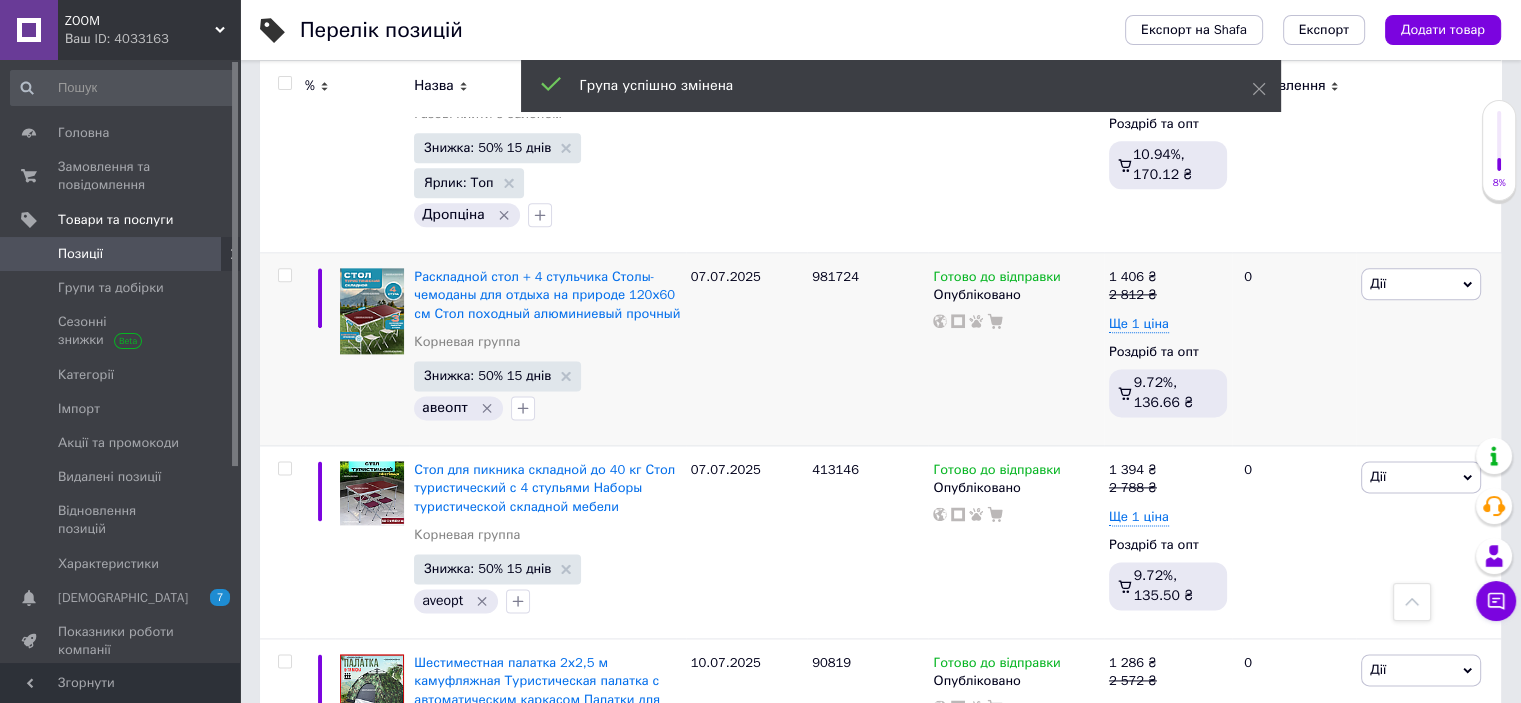 scroll, scrollTop: 2500, scrollLeft: 0, axis: vertical 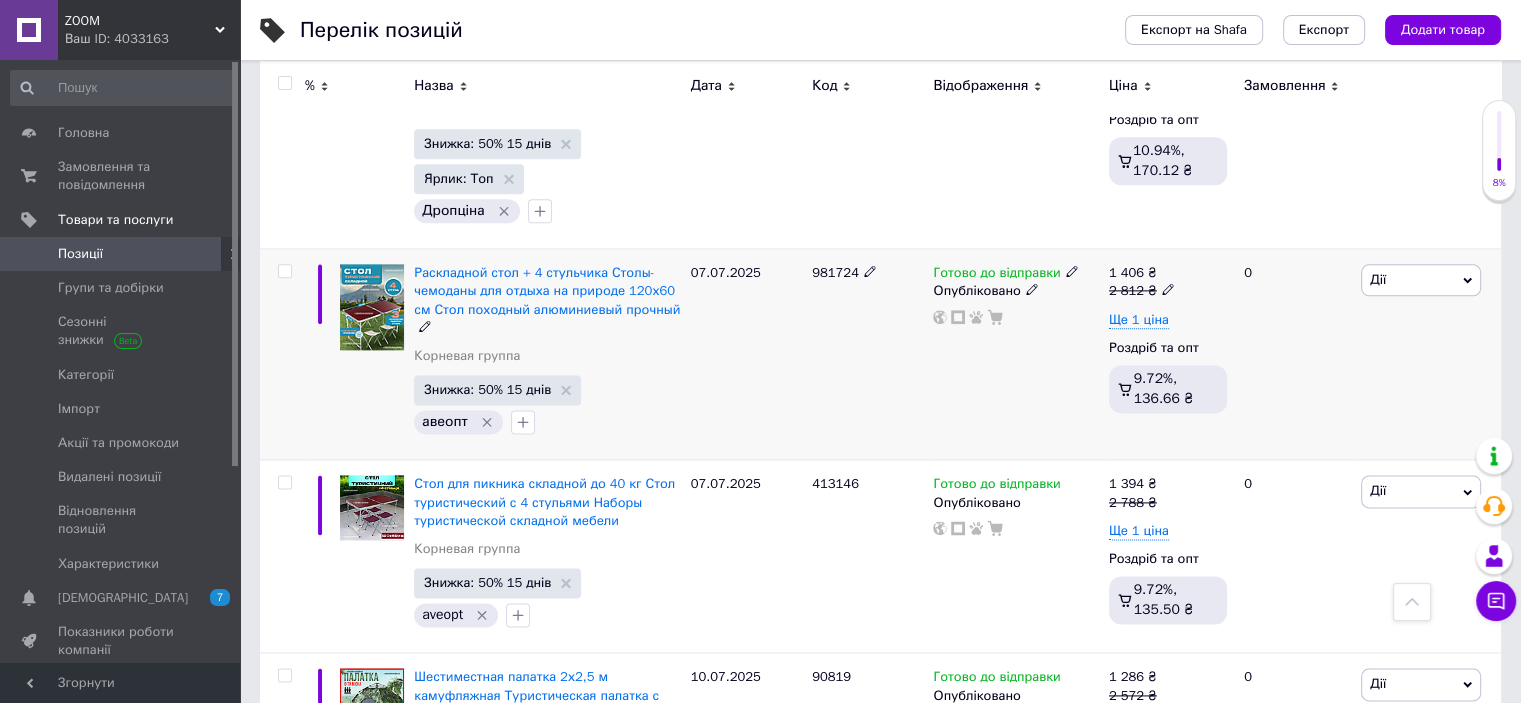click at bounding box center [284, 271] 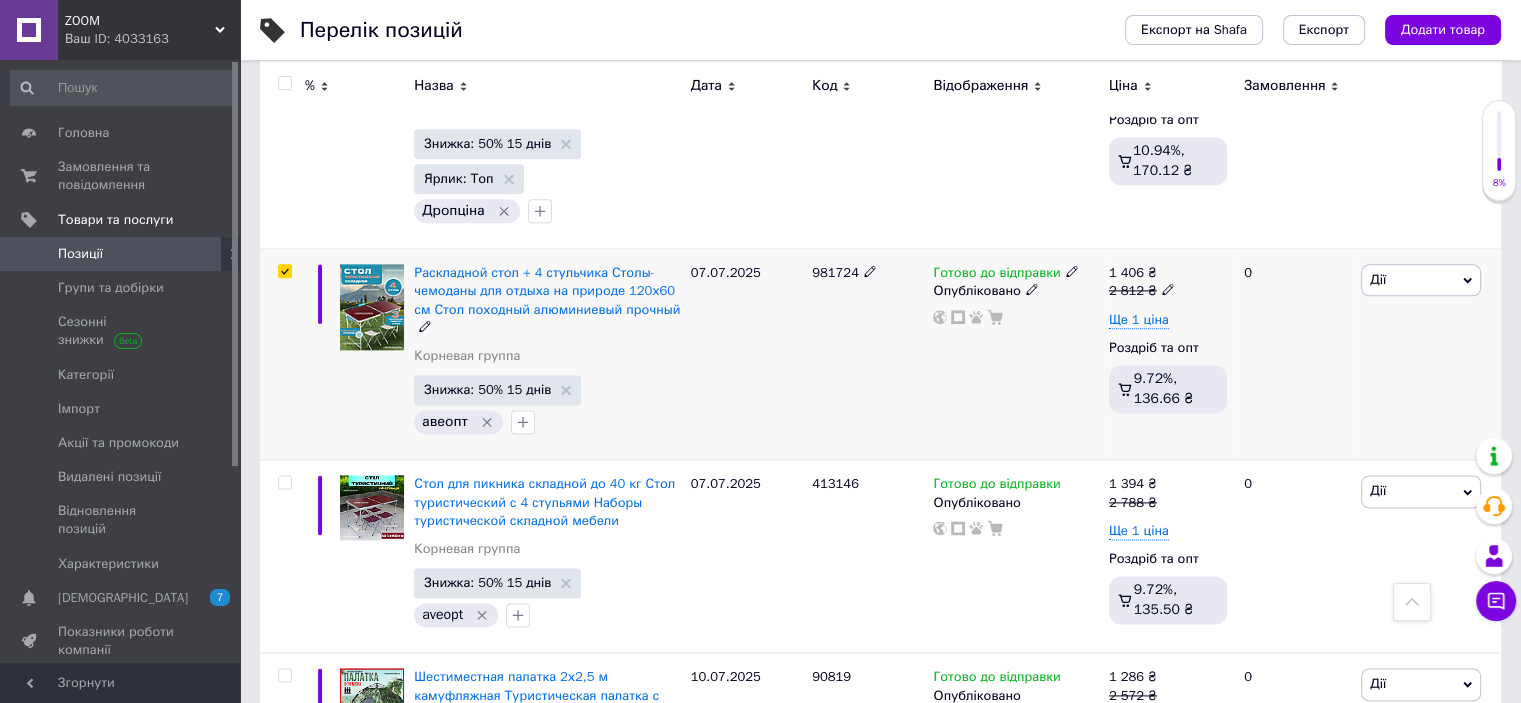 checkbox on "true" 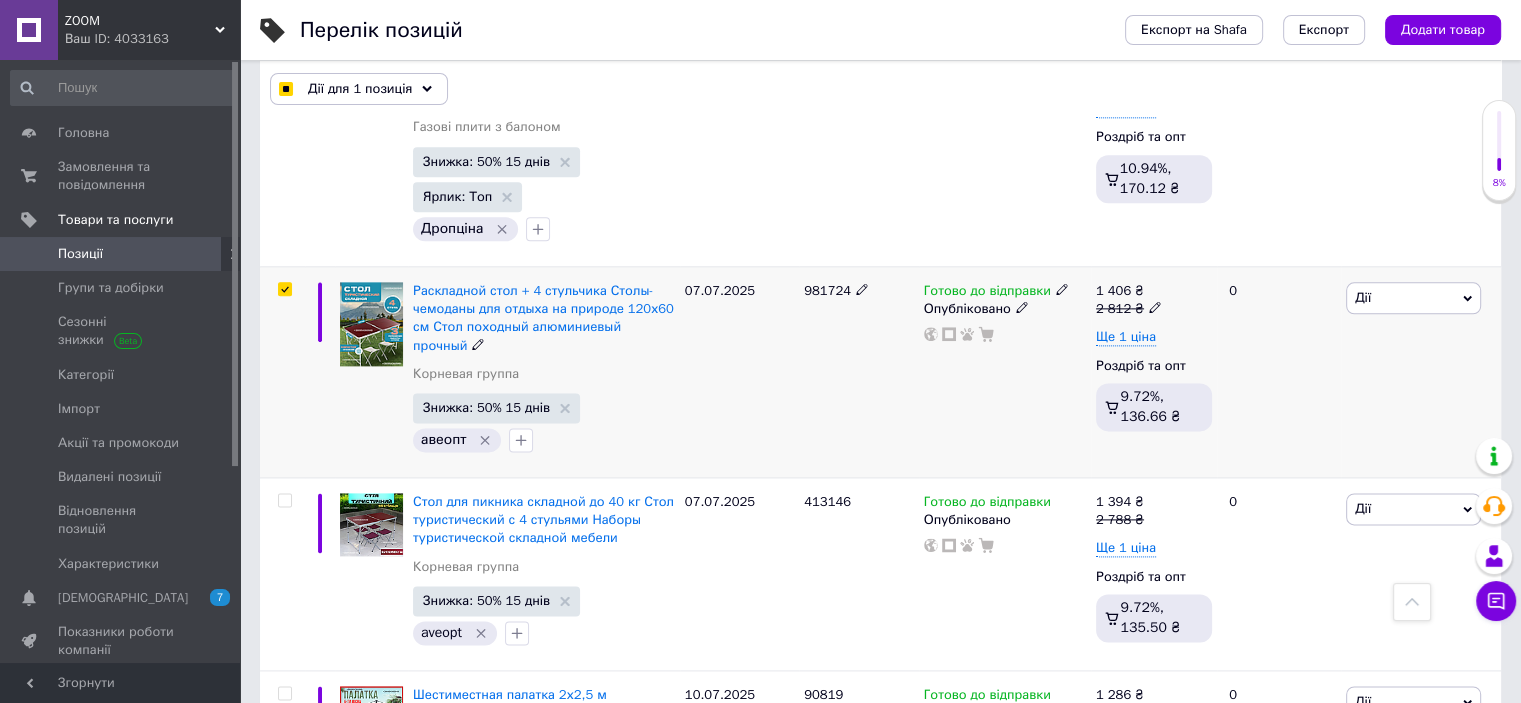scroll, scrollTop: 2499, scrollLeft: 0, axis: vertical 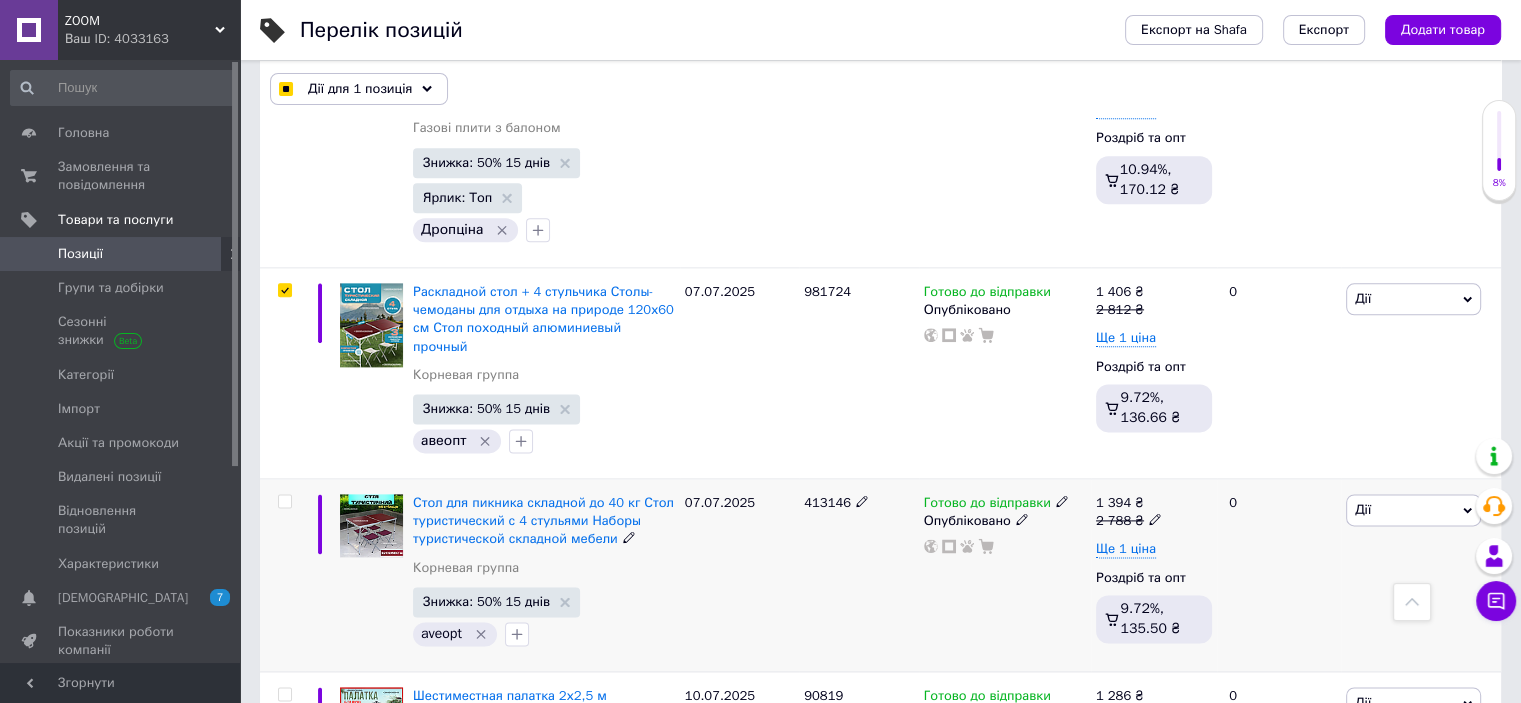 click at bounding box center (284, 501) 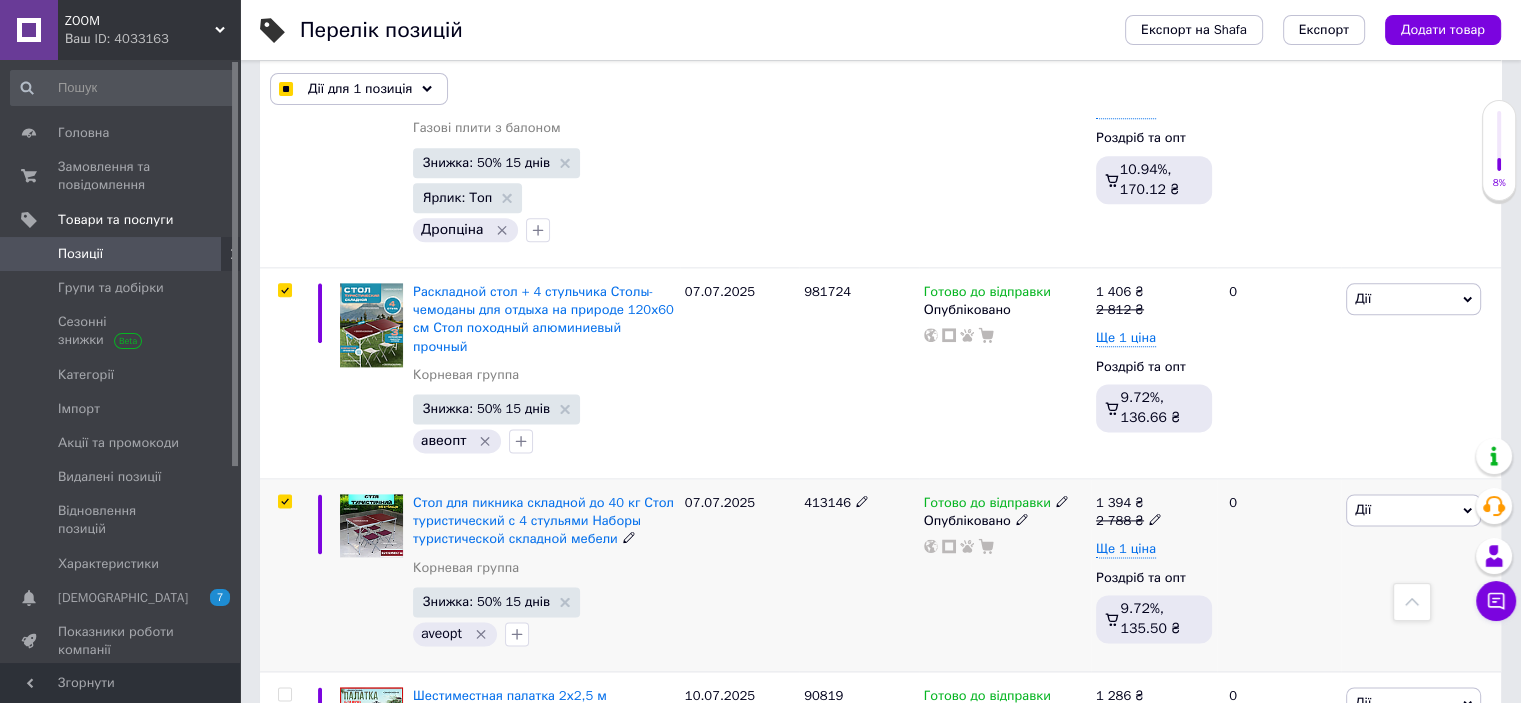 checkbox on "true" 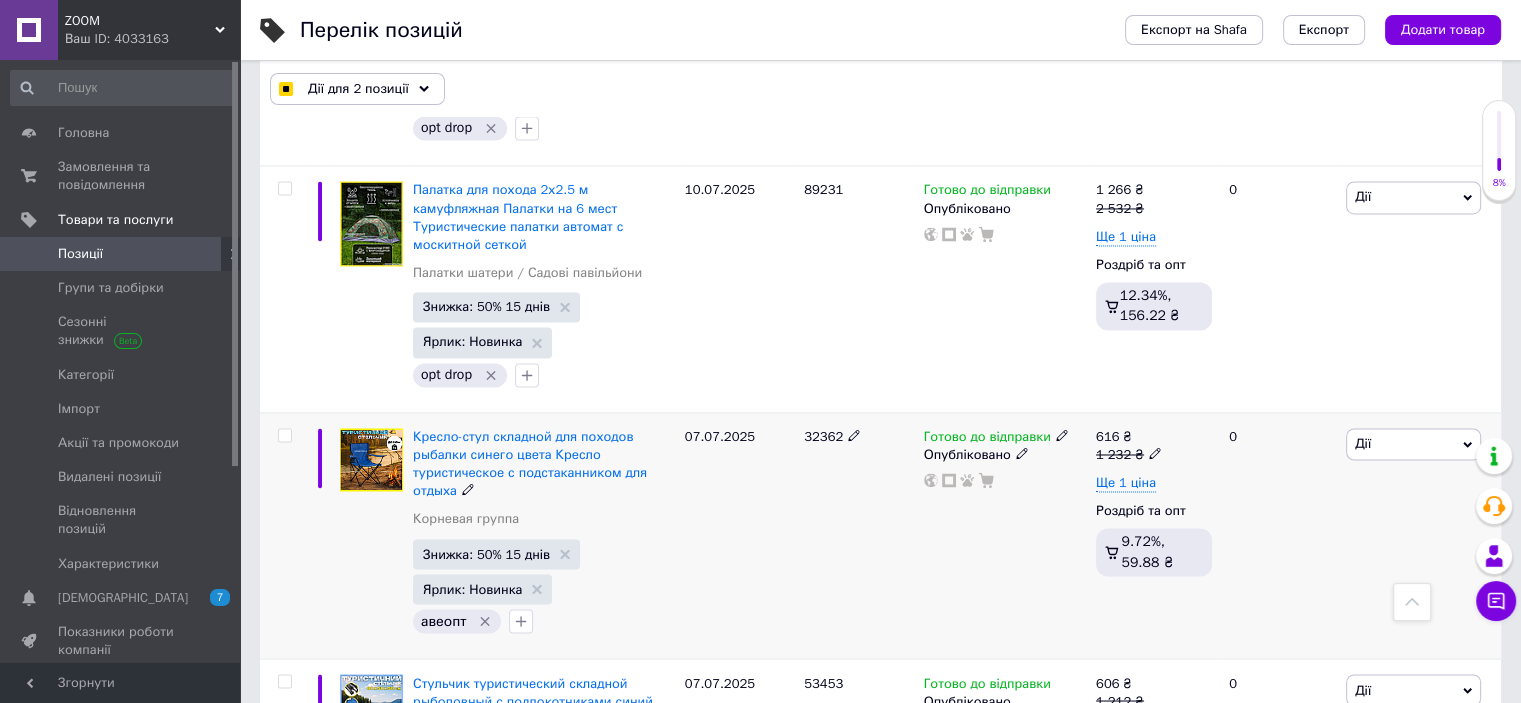 scroll, scrollTop: 3399, scrollLeft: 0, axis: vertical 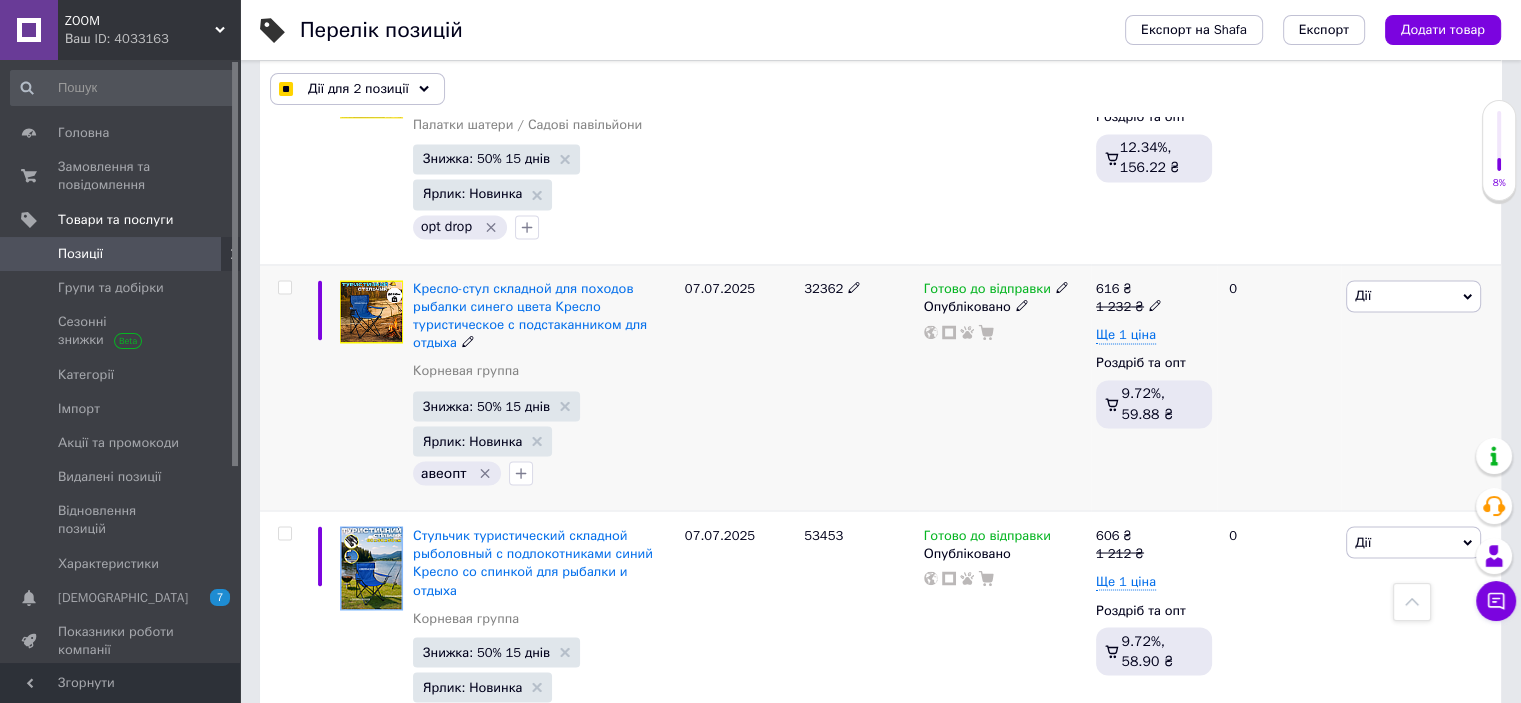 click at bounding box center [284, 287] 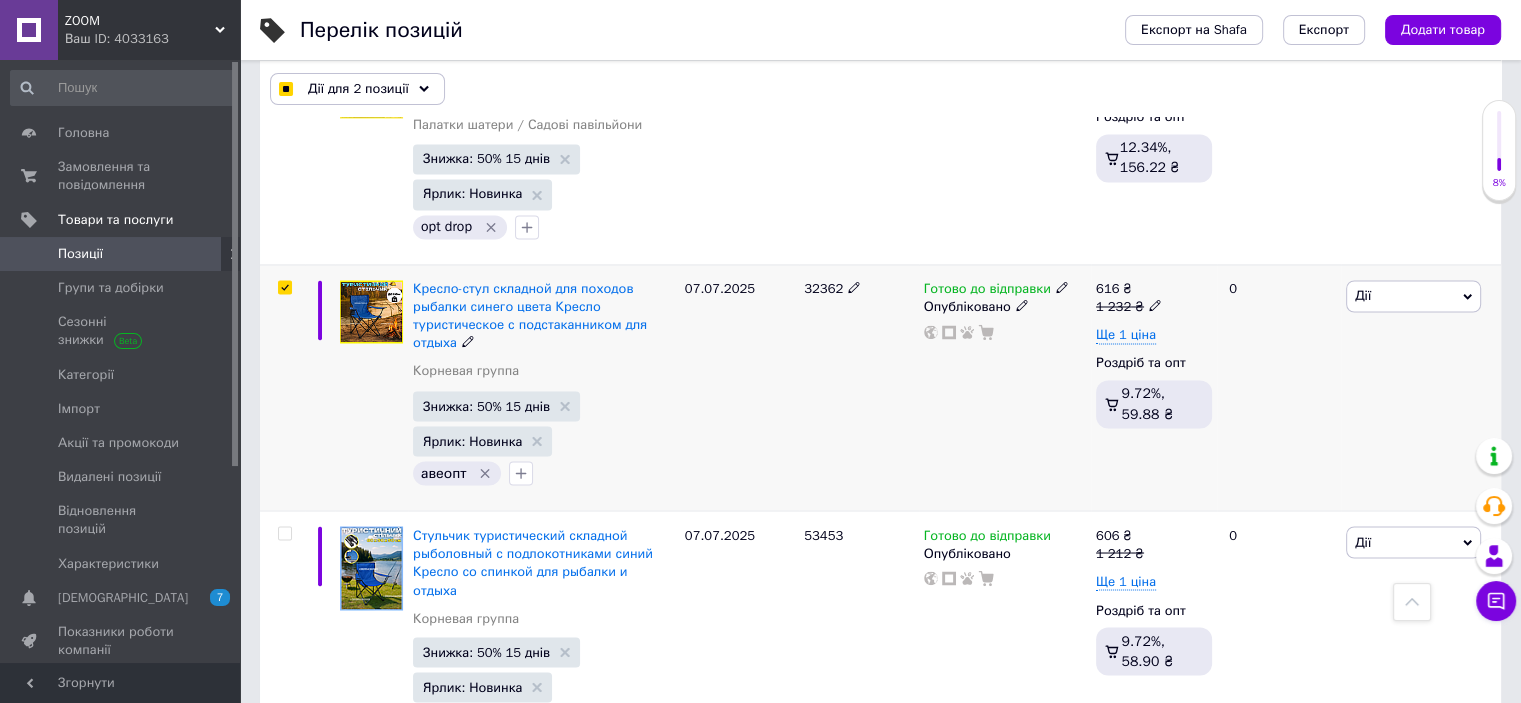 checkbox on "true" 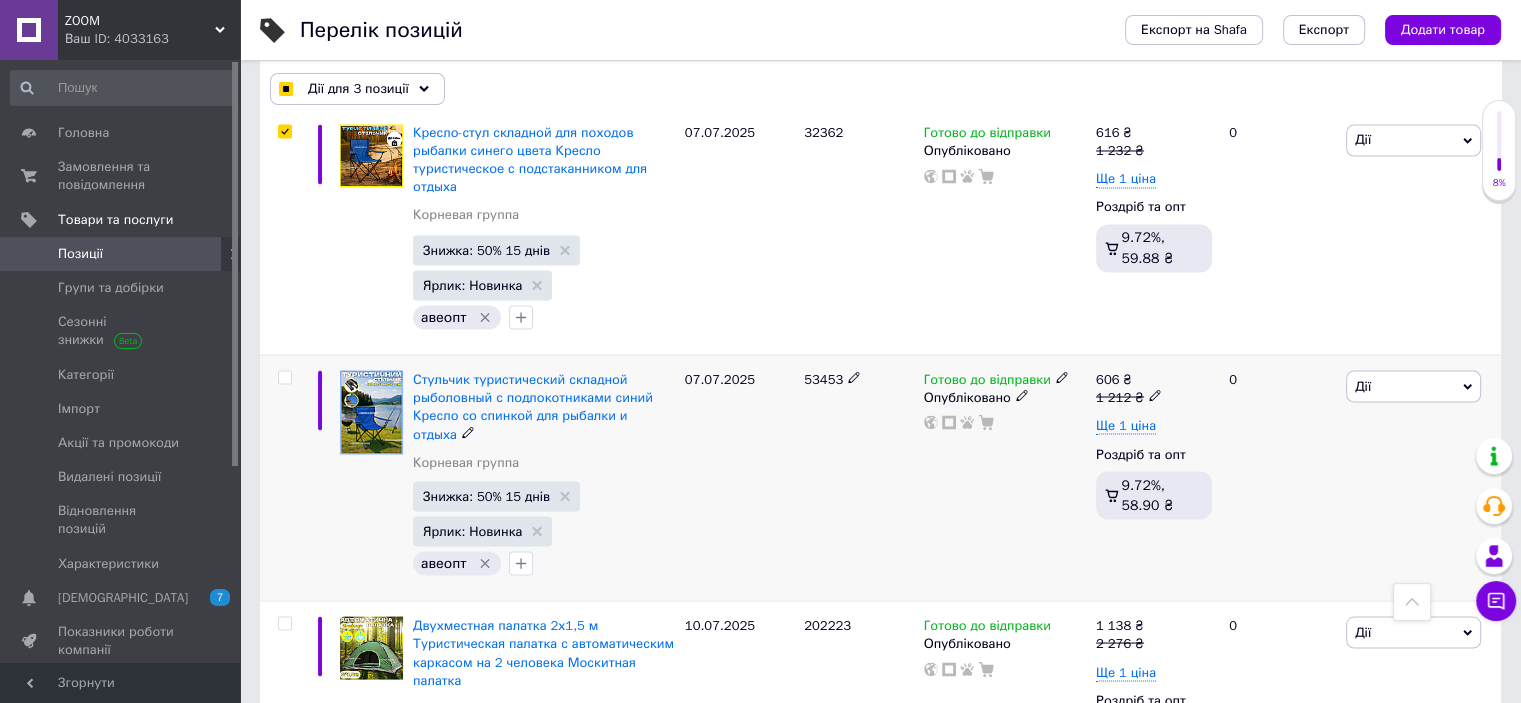 scroll, scrollTop: 3599, scrollLeft: 0, axis: vertical 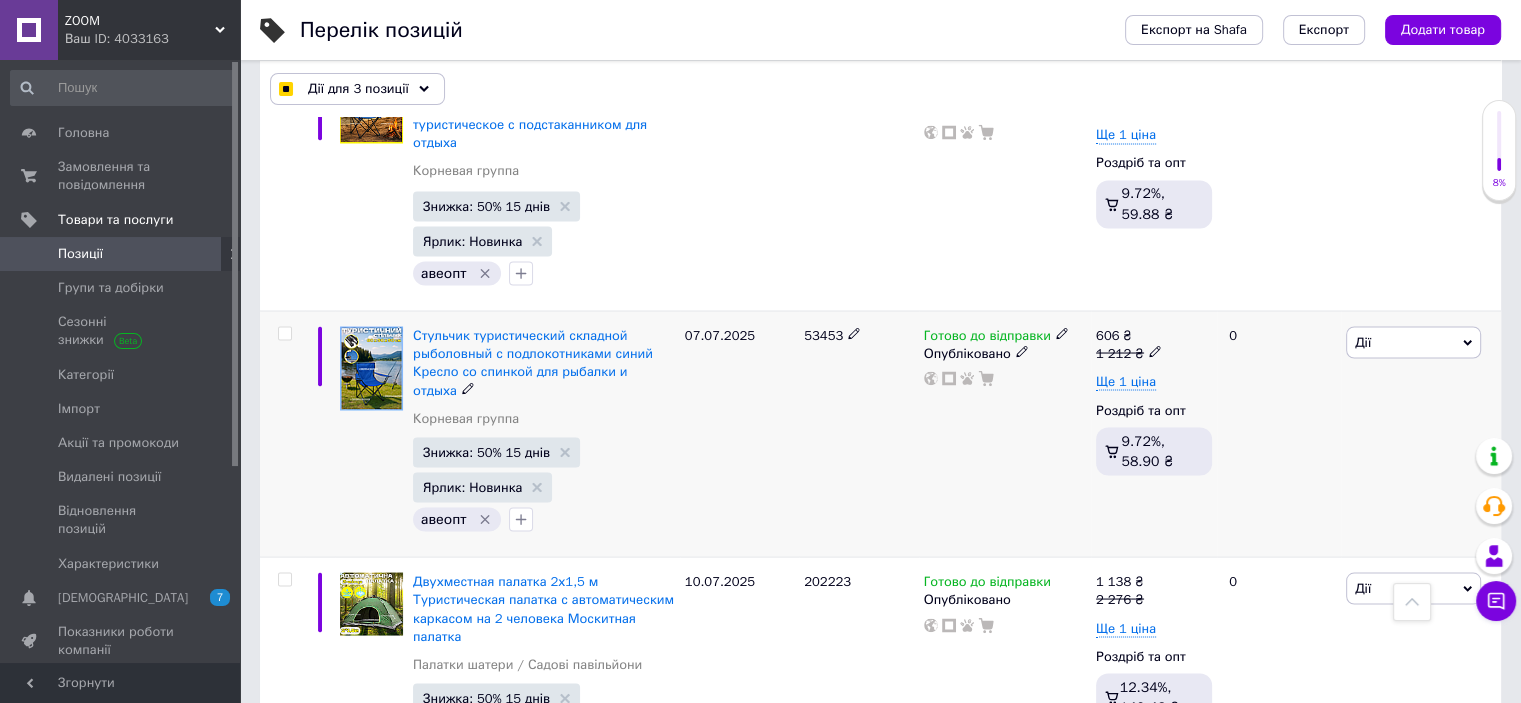 click at bounding box center [284, 333] 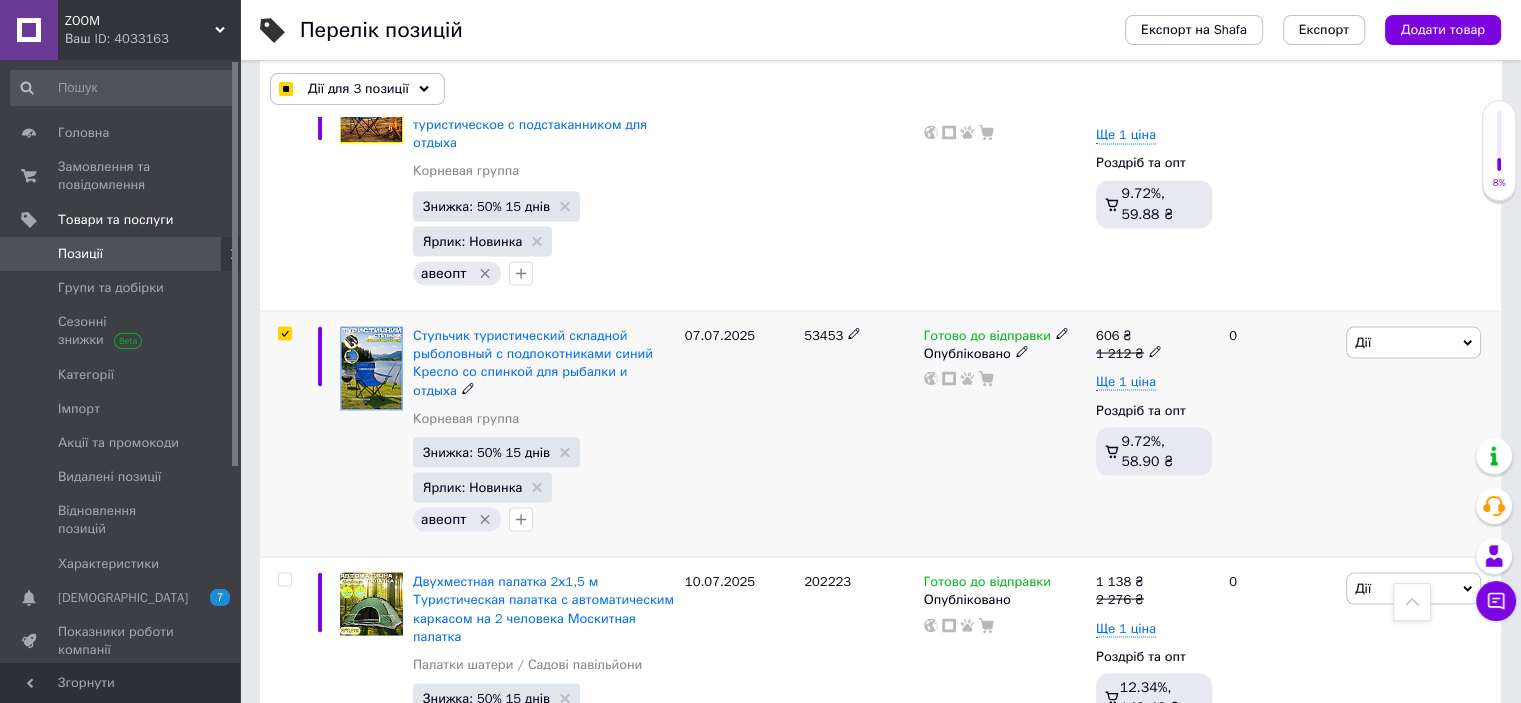 checkbox on "true" 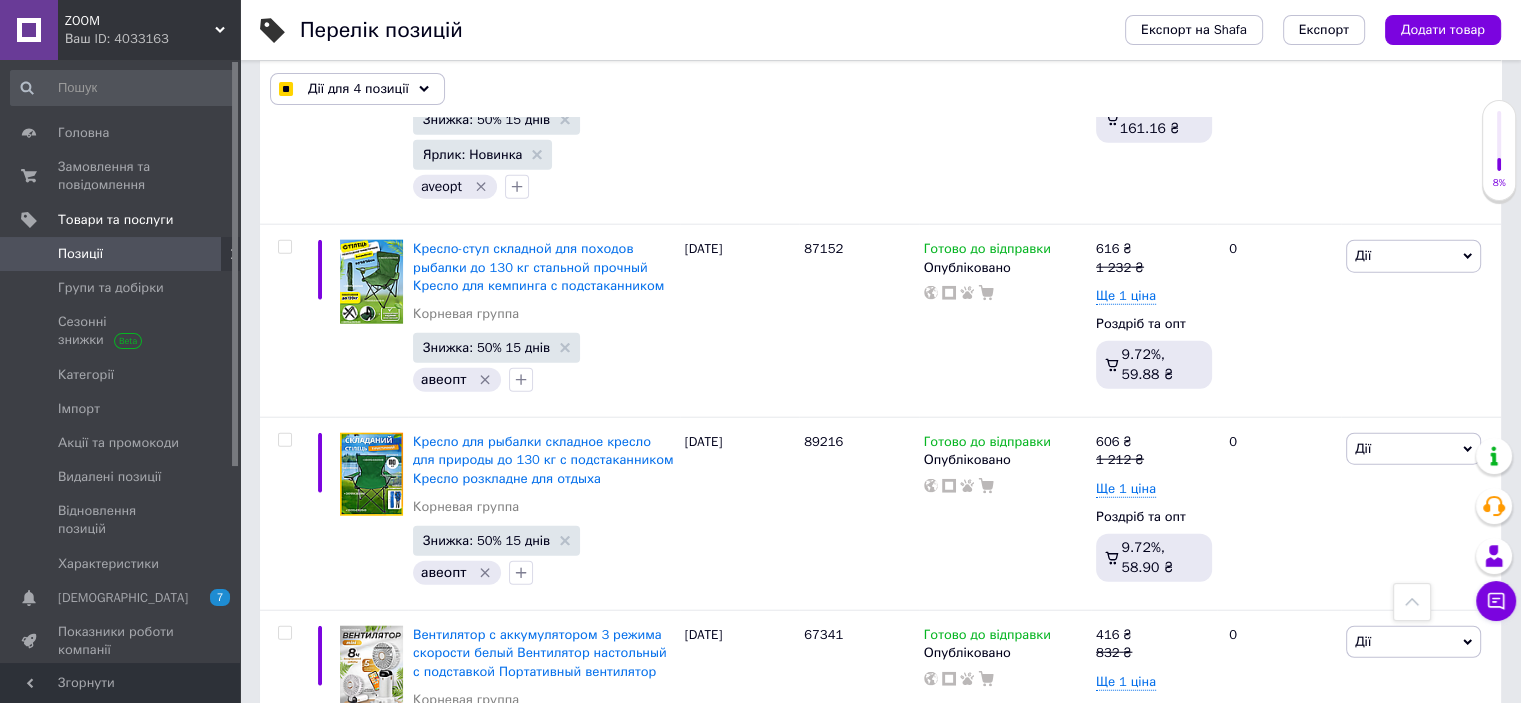 scroll, scrollTop: 4899, scrollLeft: 0, axis: vertical 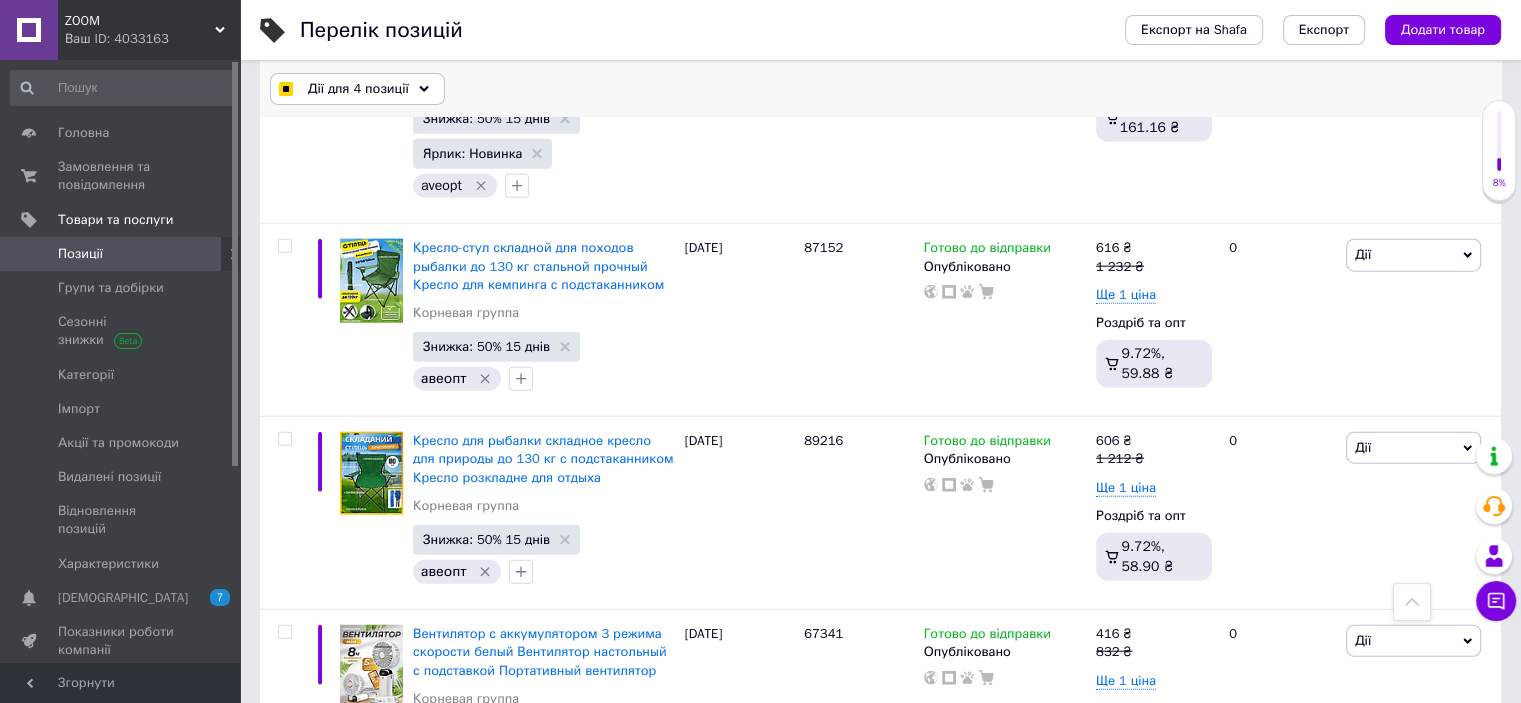 click on "Дії для 4 позиції Вибрати усі 84 позиції Вибрані всі 84 позиції Скасувати обрані Вказати, де знаходиться товар Підняти на початок групи Перенести в кінець групи Перенести до групи Додати у добірку Редагувати вітрину Редагувати знижки Редагувати подарунки Редагувати супутні Редагувати ярлики Додати пошуковий запит Видалити пошуковий запит Додати мітку Видалити мітку Змінити тип Змінити наявність Змінити видимість Додати до замовлення Додати в кампанію Каталог ProSale Експорт груп та позицій Видалити" at bounding box center (880, 89) 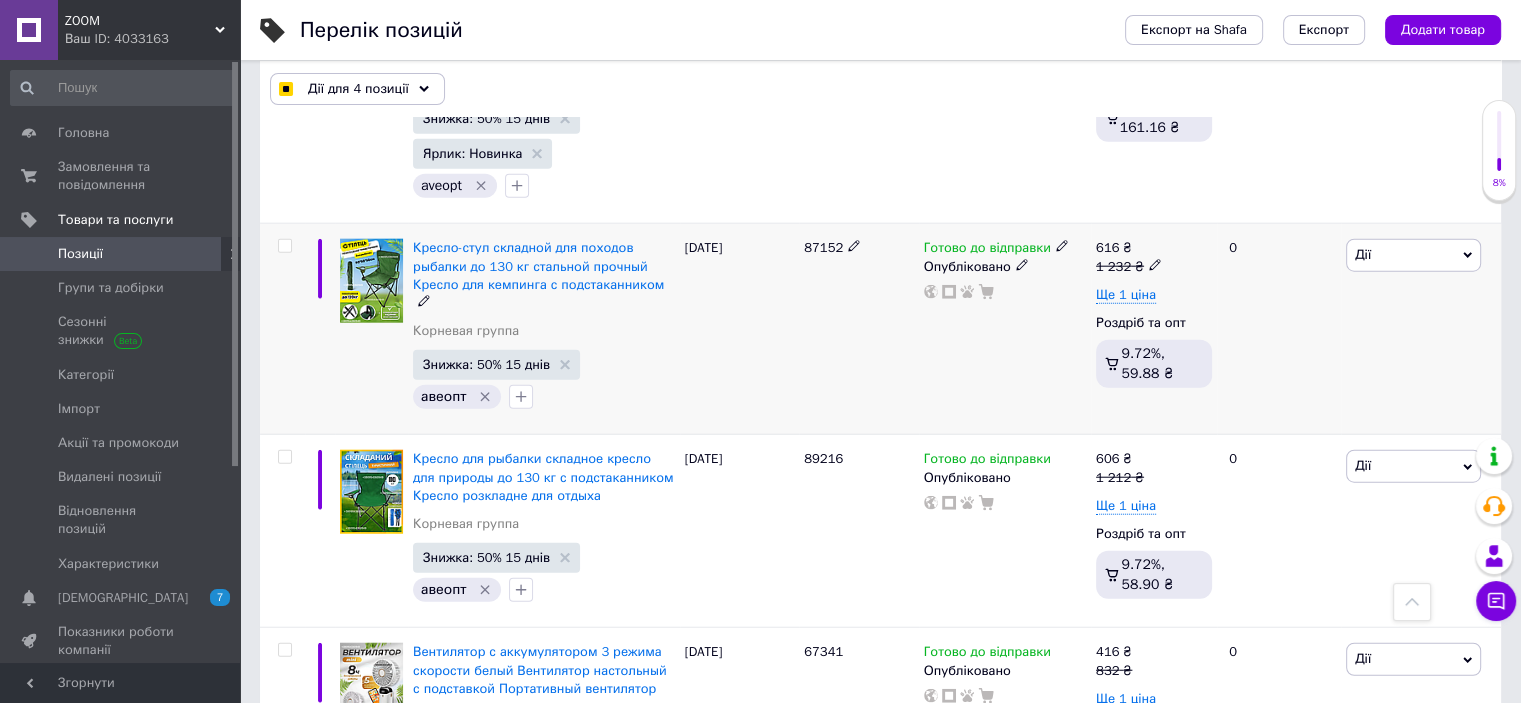 click at bounding box center (284, 246) 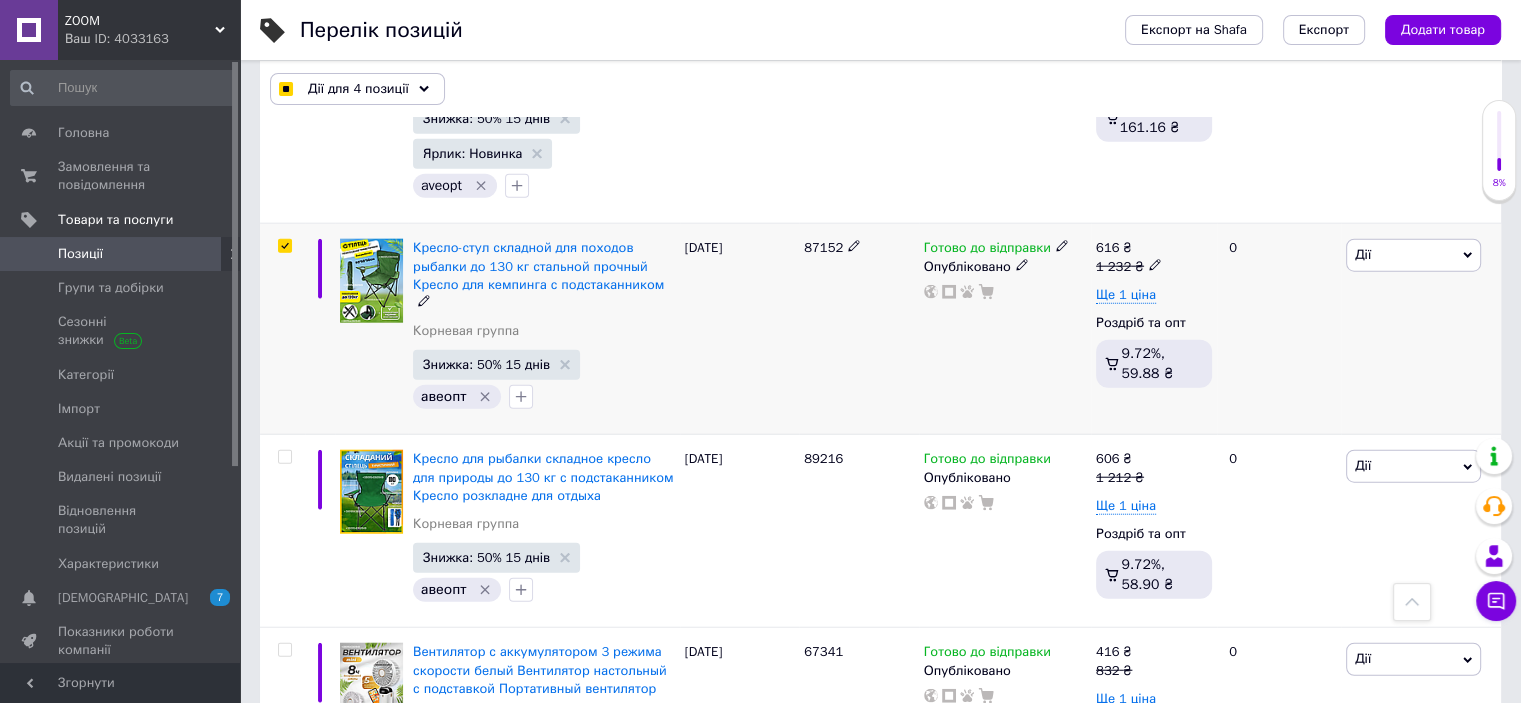 checkbox on "true" 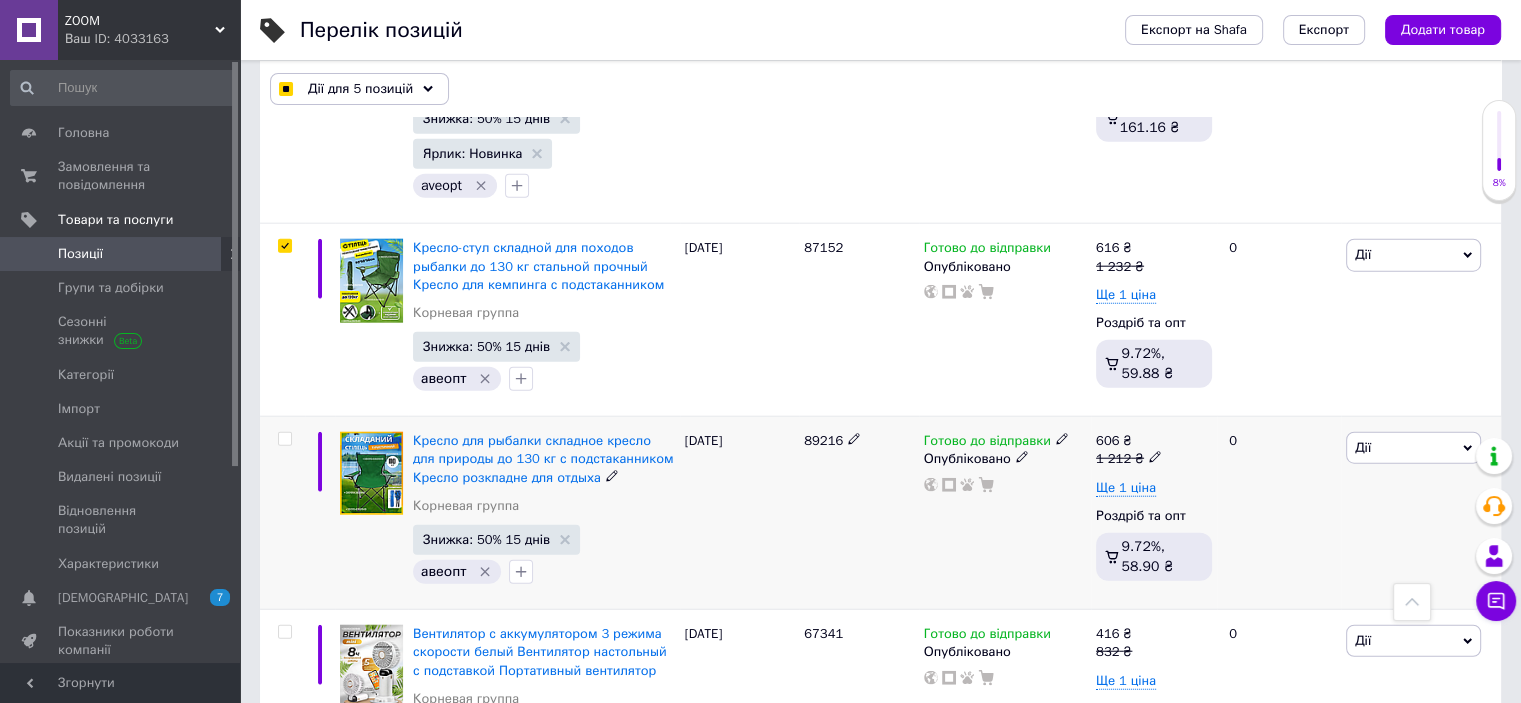 click at bounding box center [284, 439] 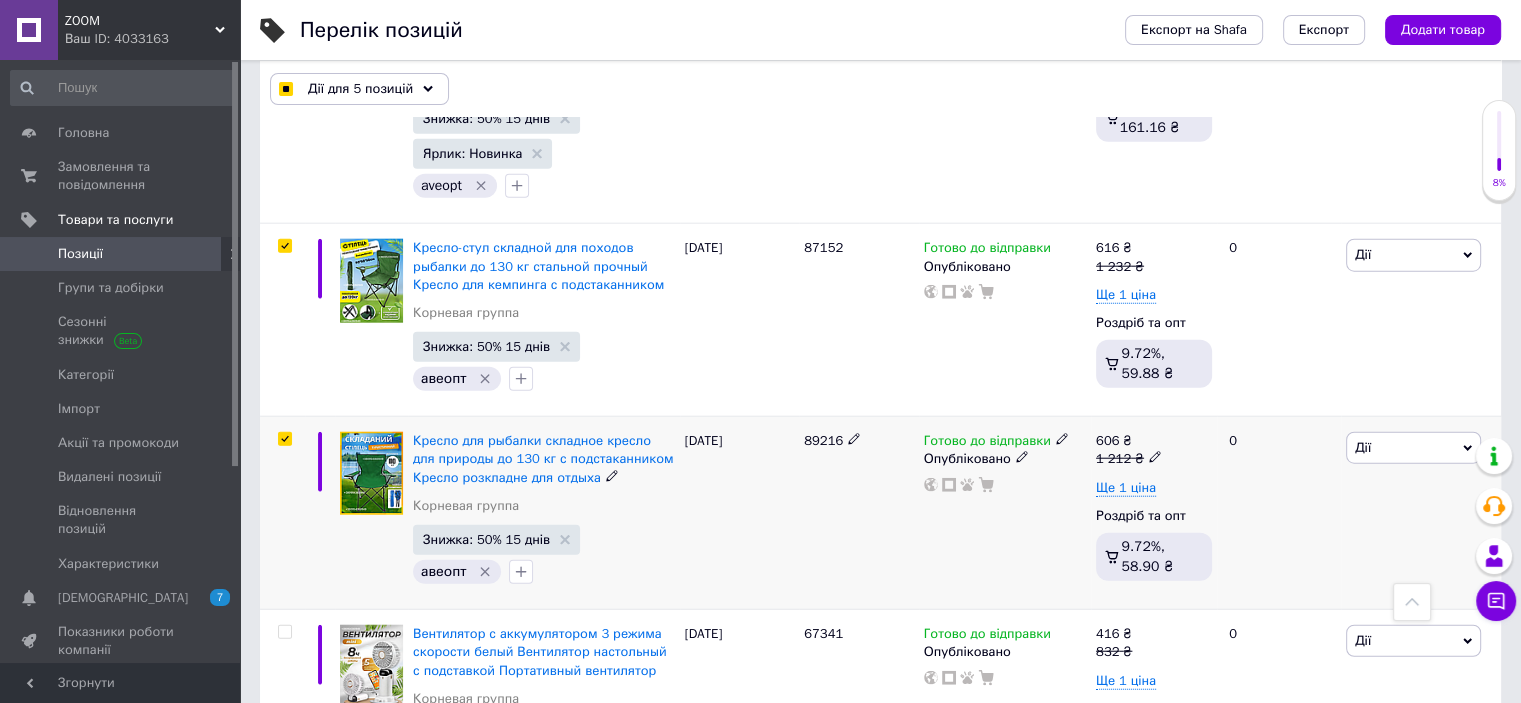 checkbox on "true" 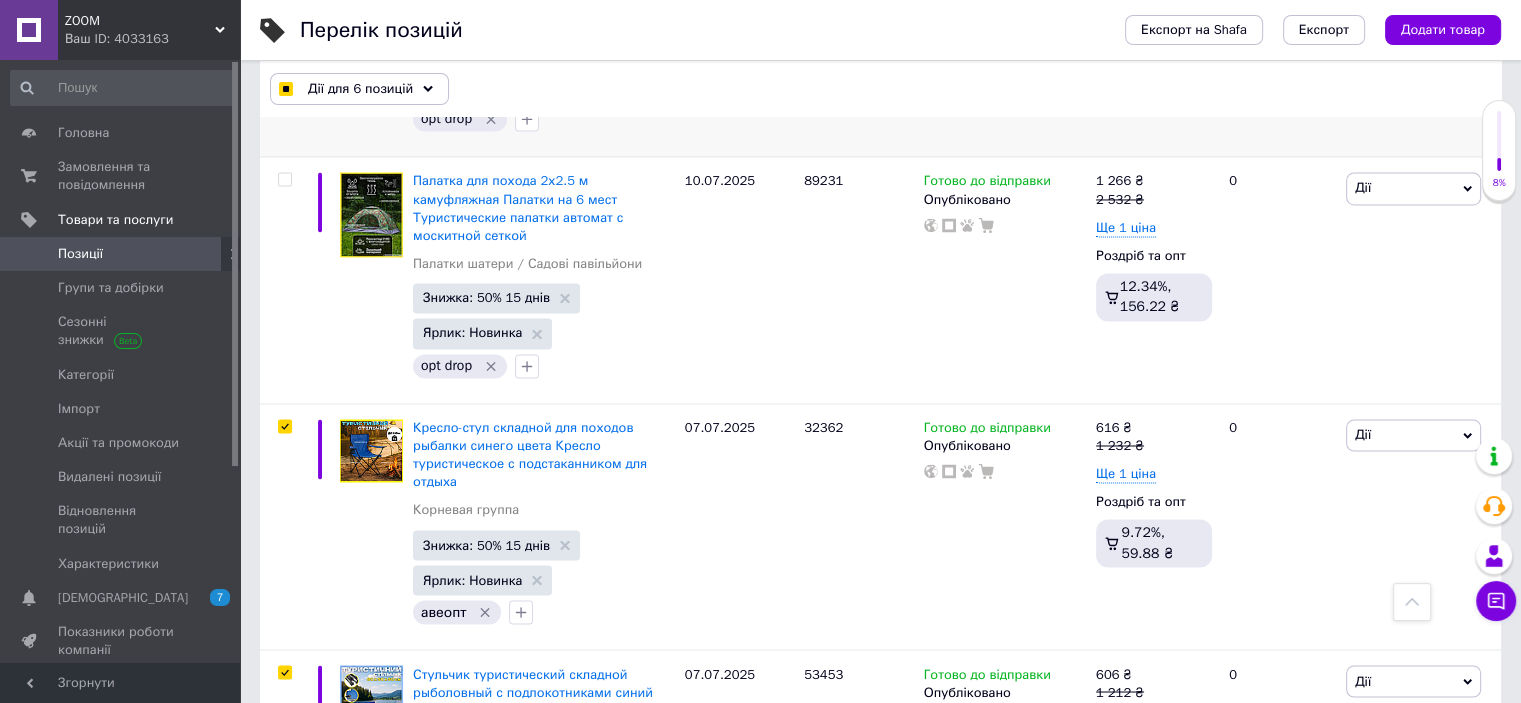 scroll, scrollTop: 3099, scrollLeft: 0, axis: vertical 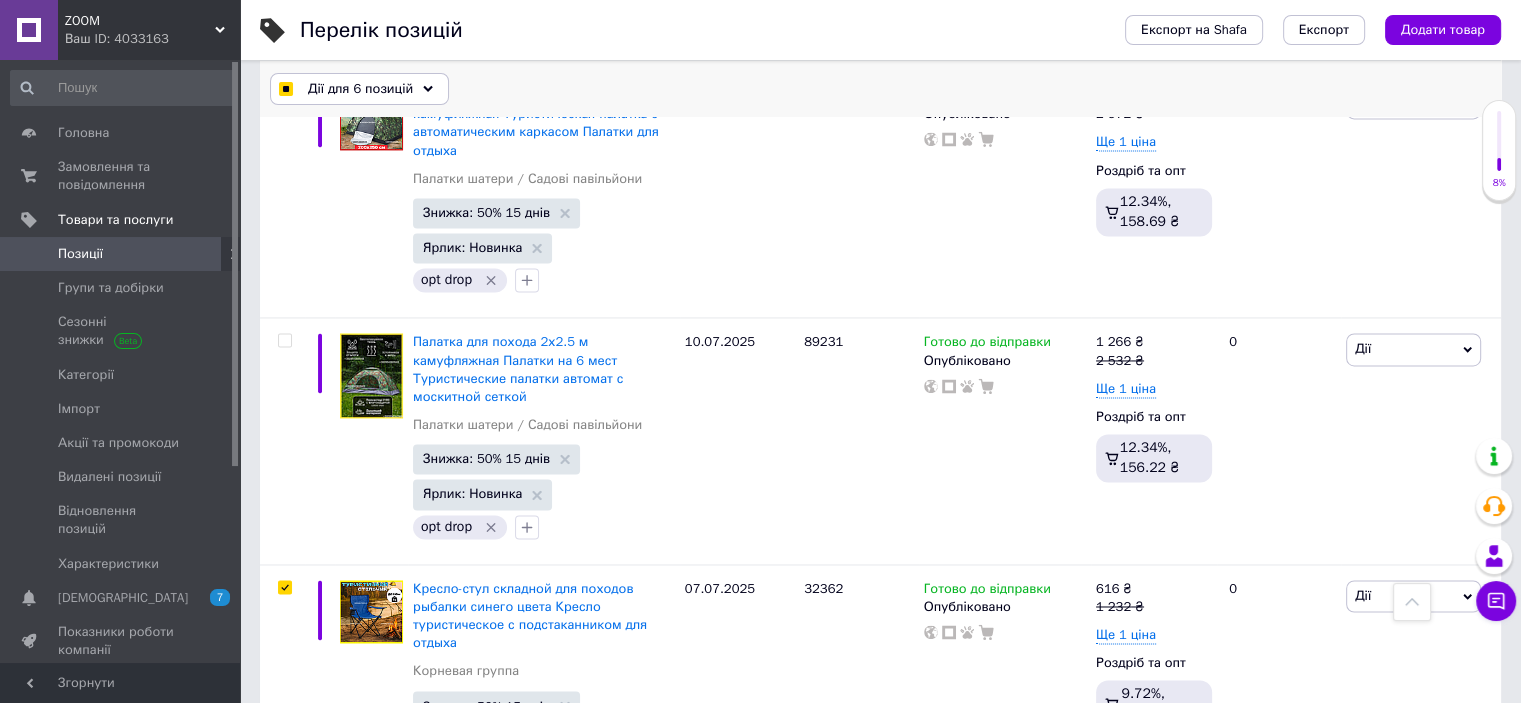 click on "Дії для 6 позицій" at bounding box center [360, 89] 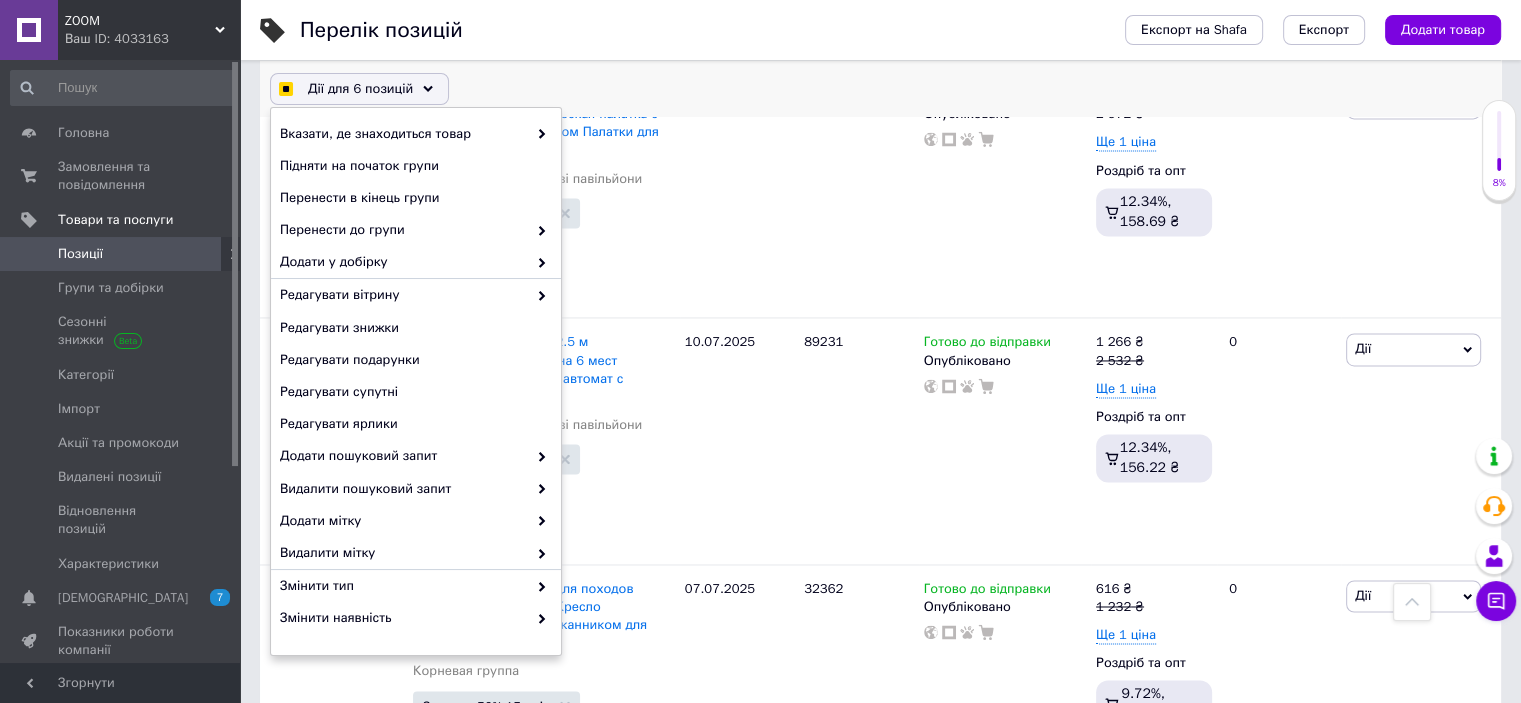 checkbox on "true" 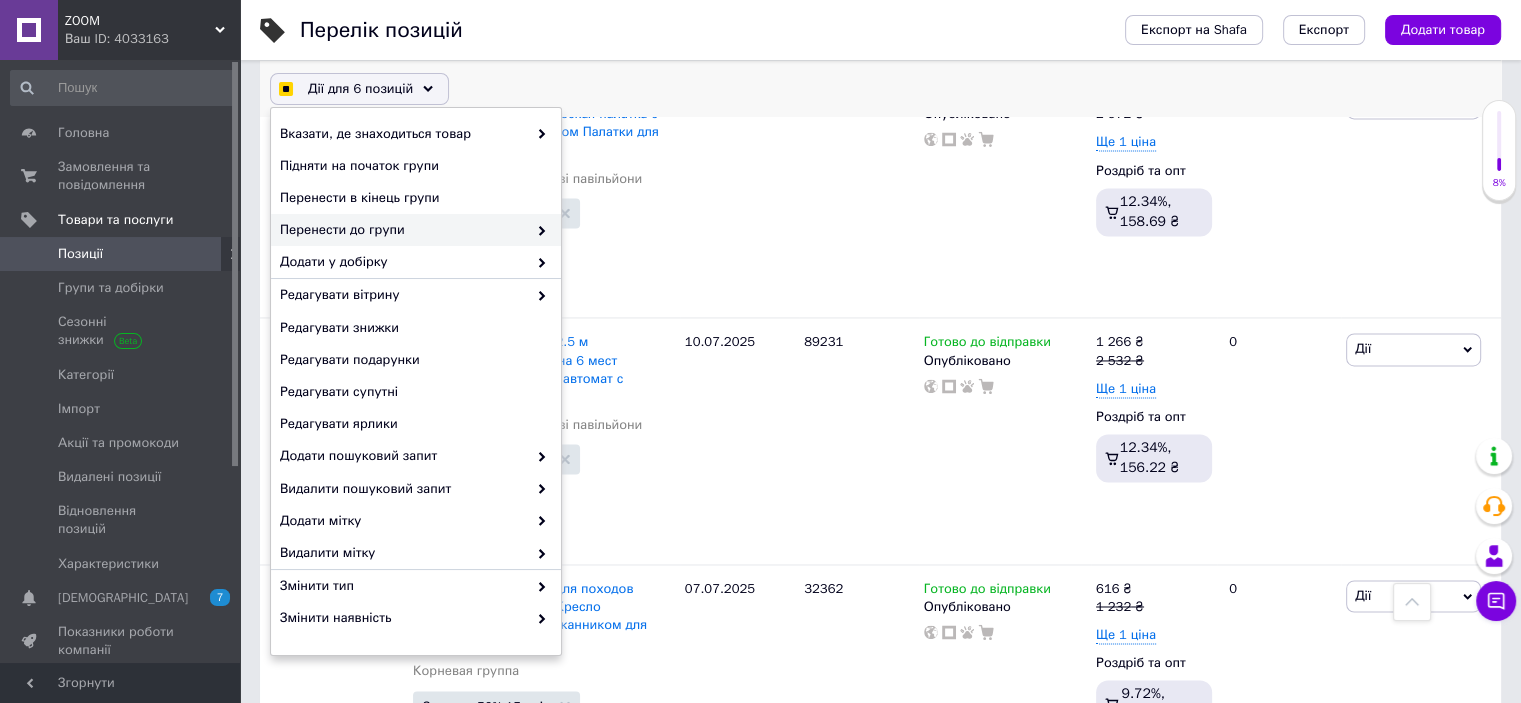 click on "Перенести до групи" at bounding box center [403, 230] 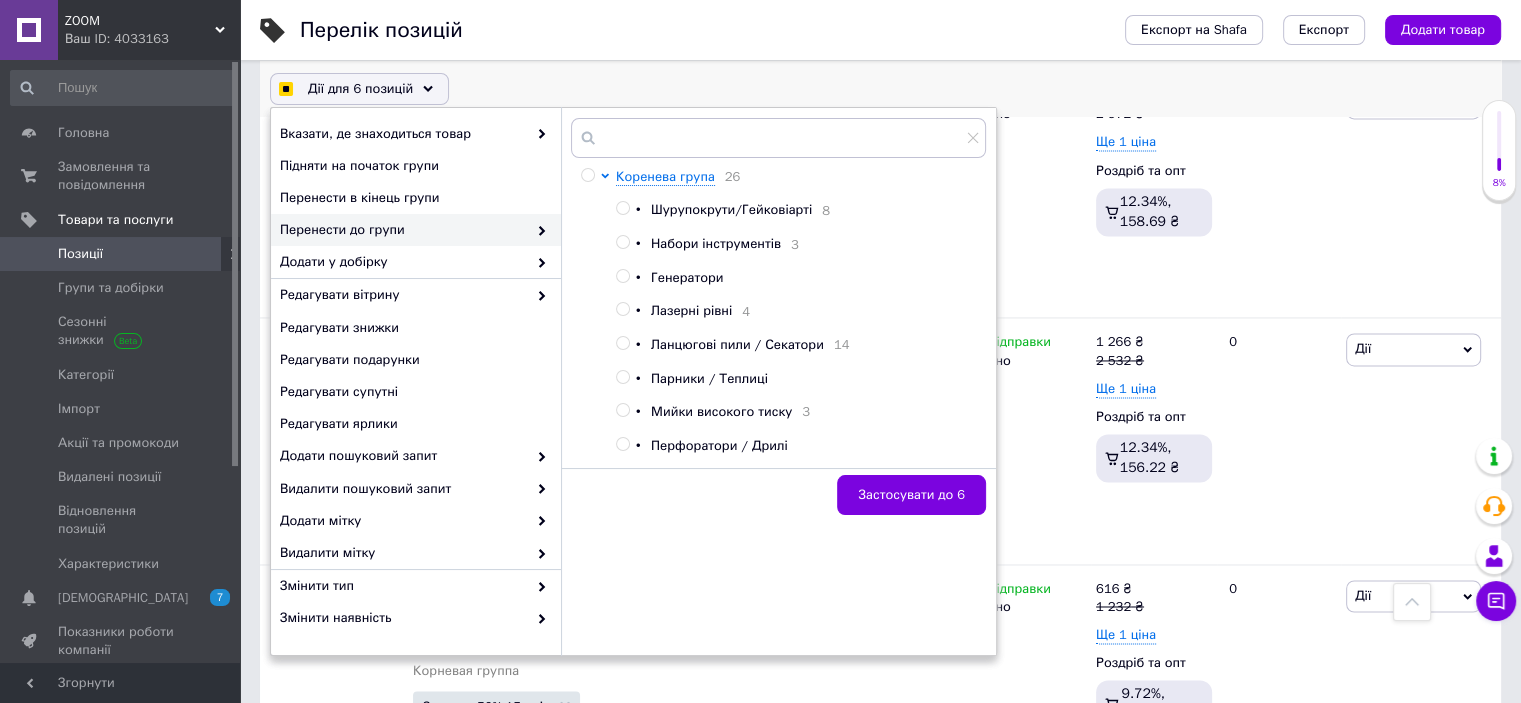 scroll, scrollTop: 411, scrollLeft: 0, axis: vertical 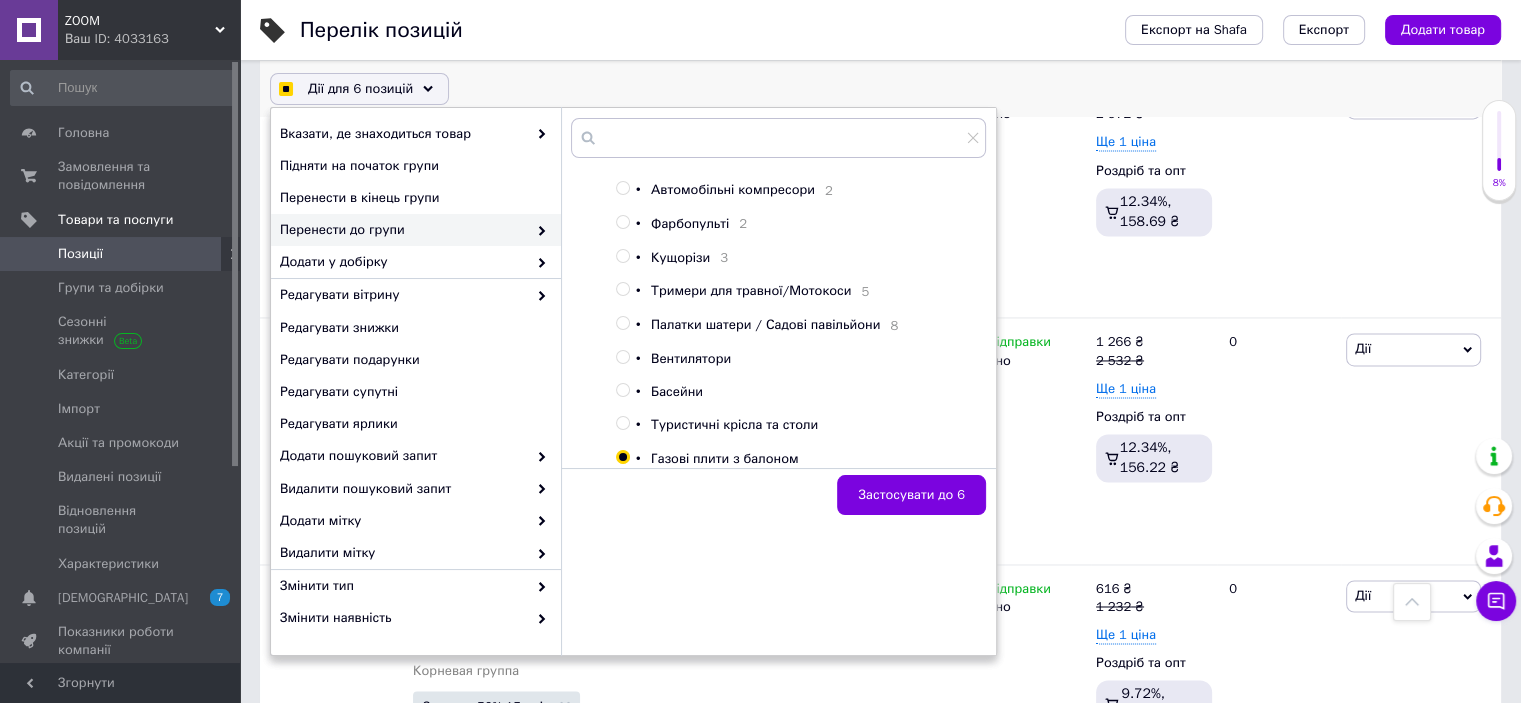 click on "Туристичні крісла та столи" at bounding box center [734, 424] 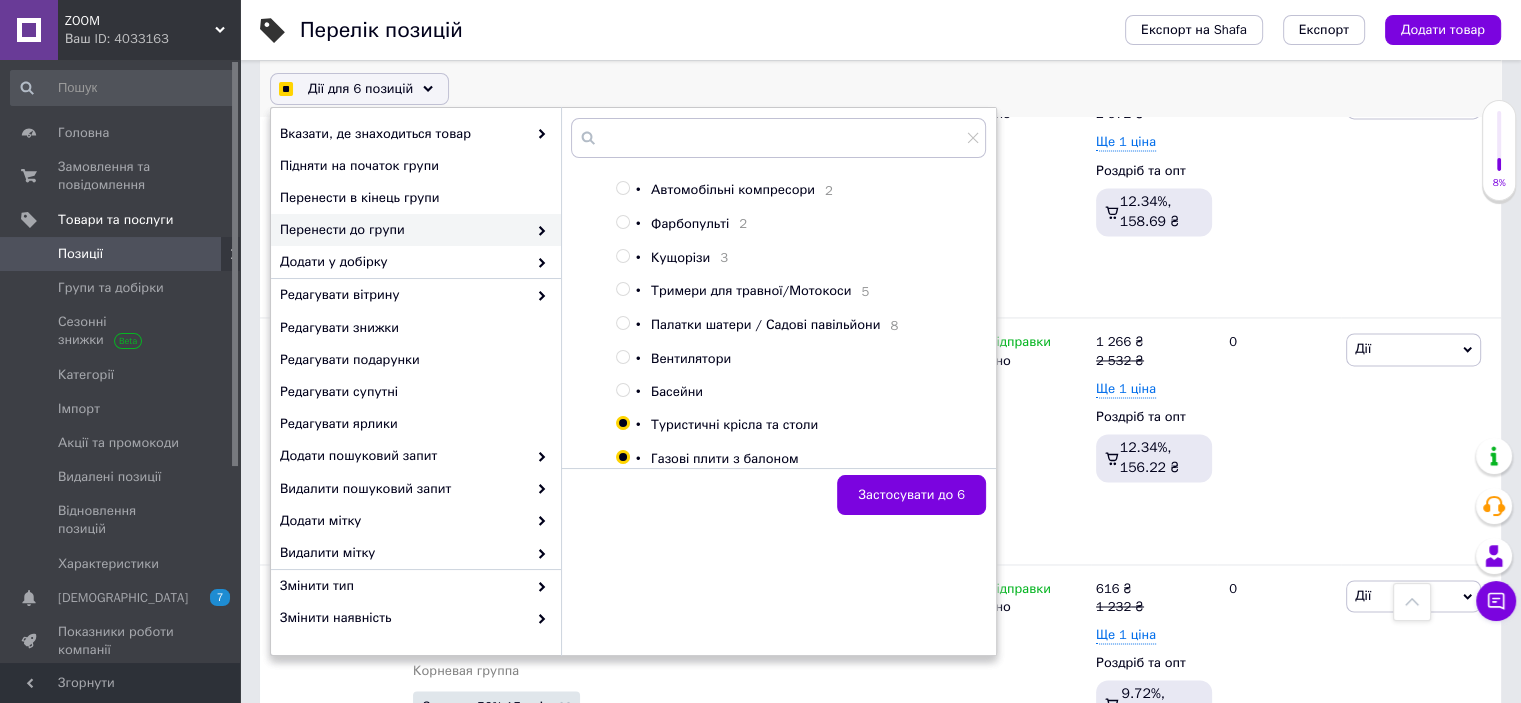 checkbox on "true" 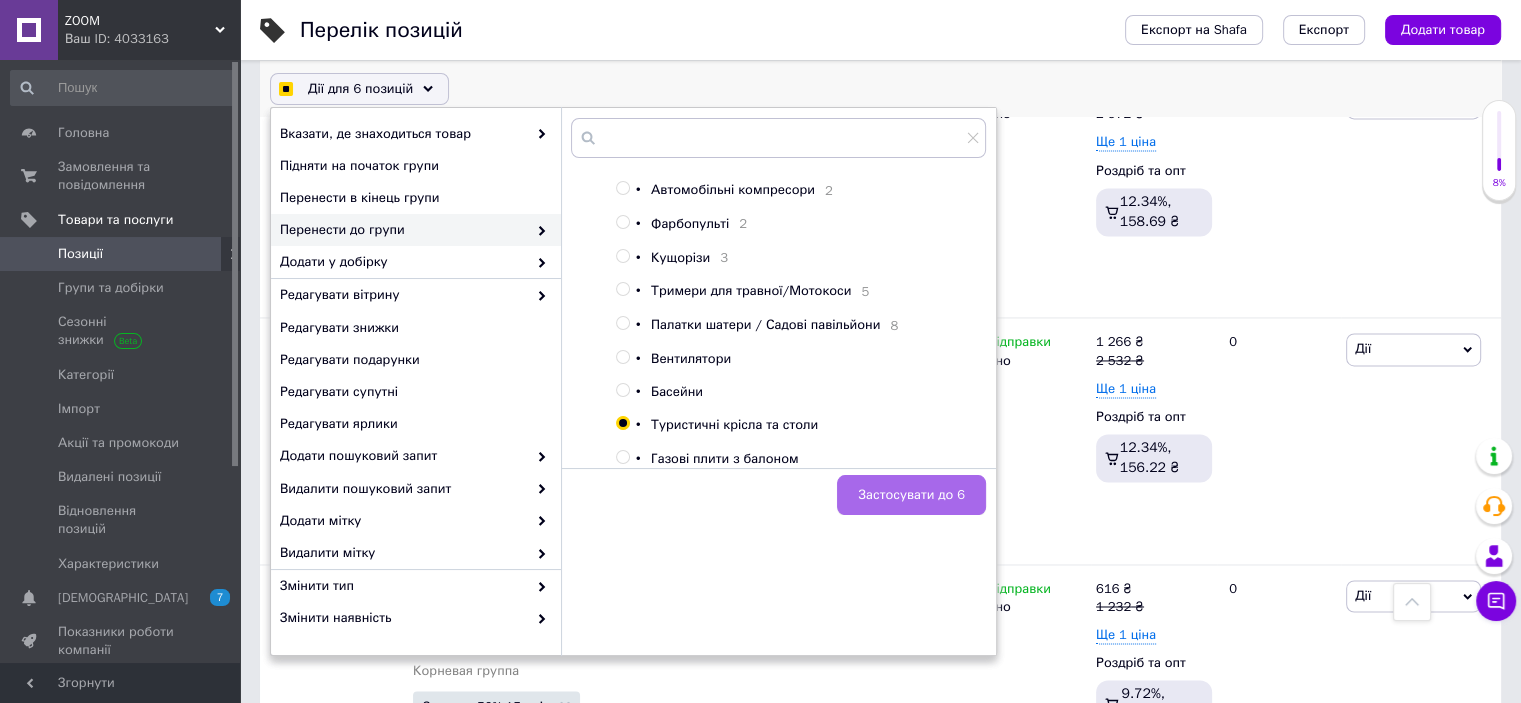 click on "Застосувати до 6" at bounding box center [911, 495] 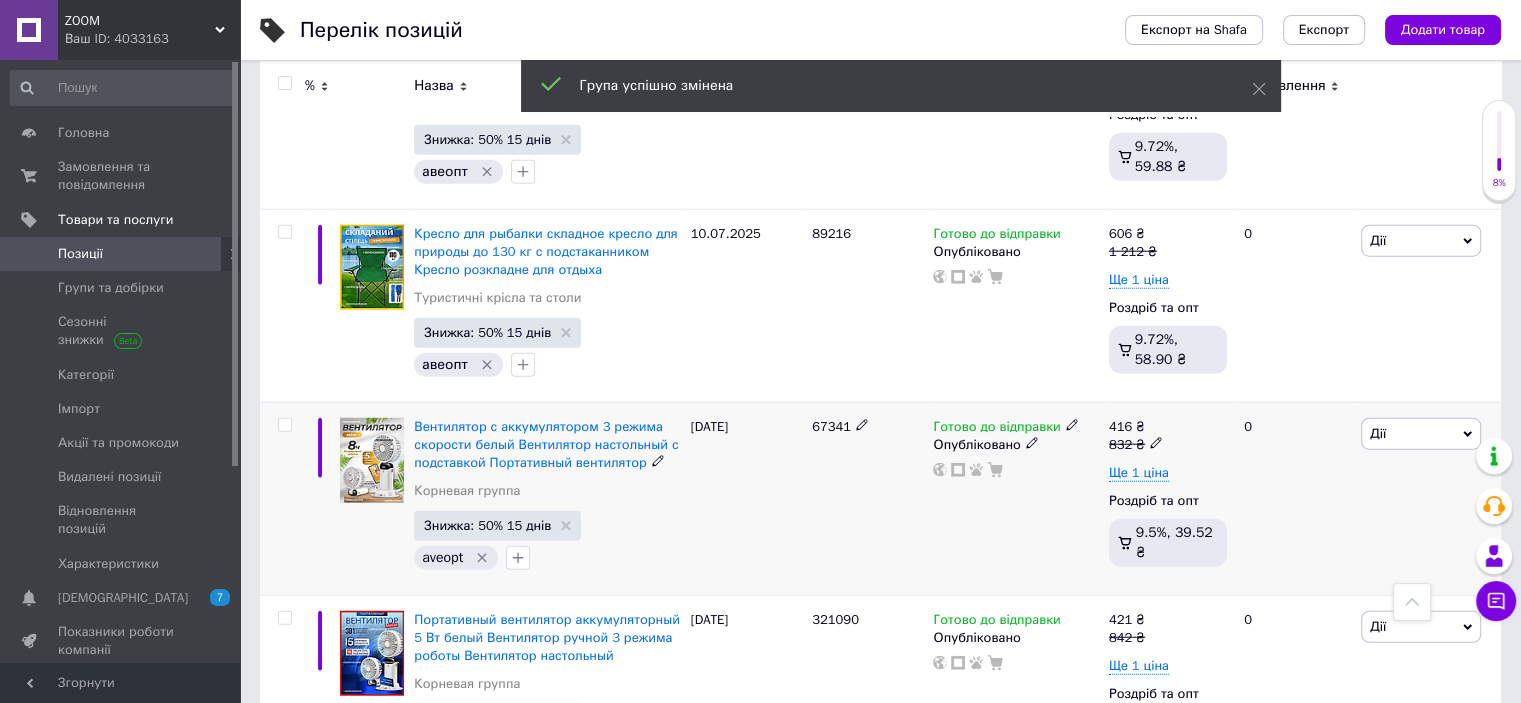 scroll, scrollTop: 5100, scrollLeft: 0, axis: vertical 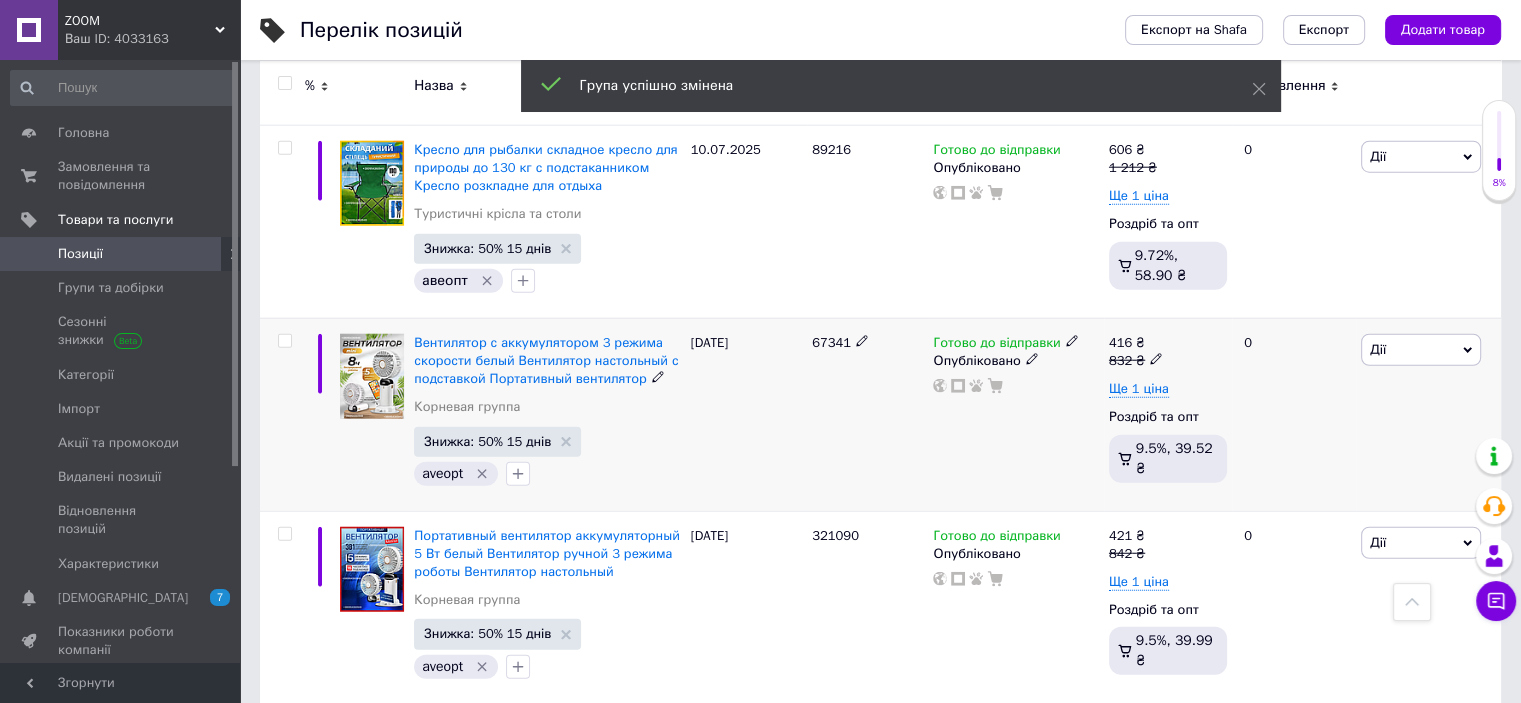 click at bounding box center (284, 341) 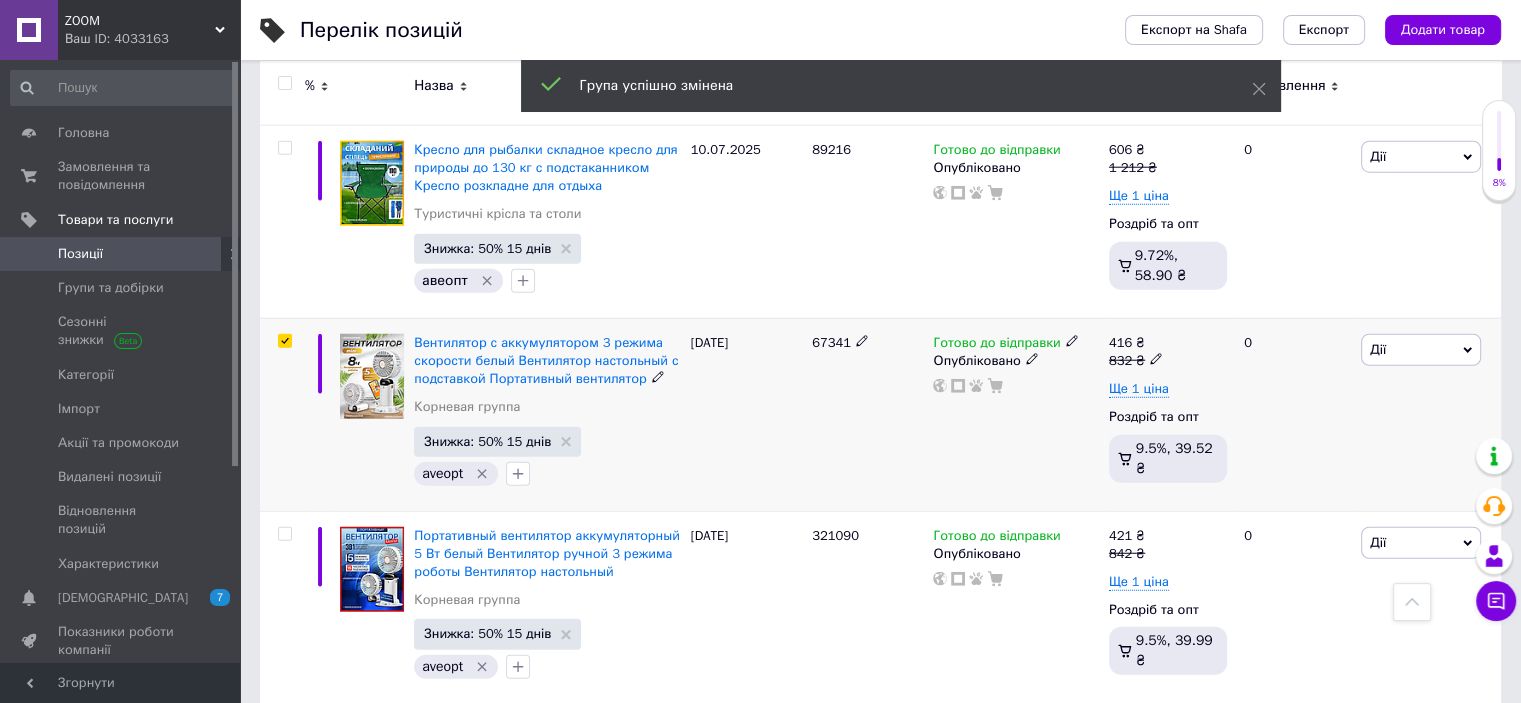 checkbox on "true" 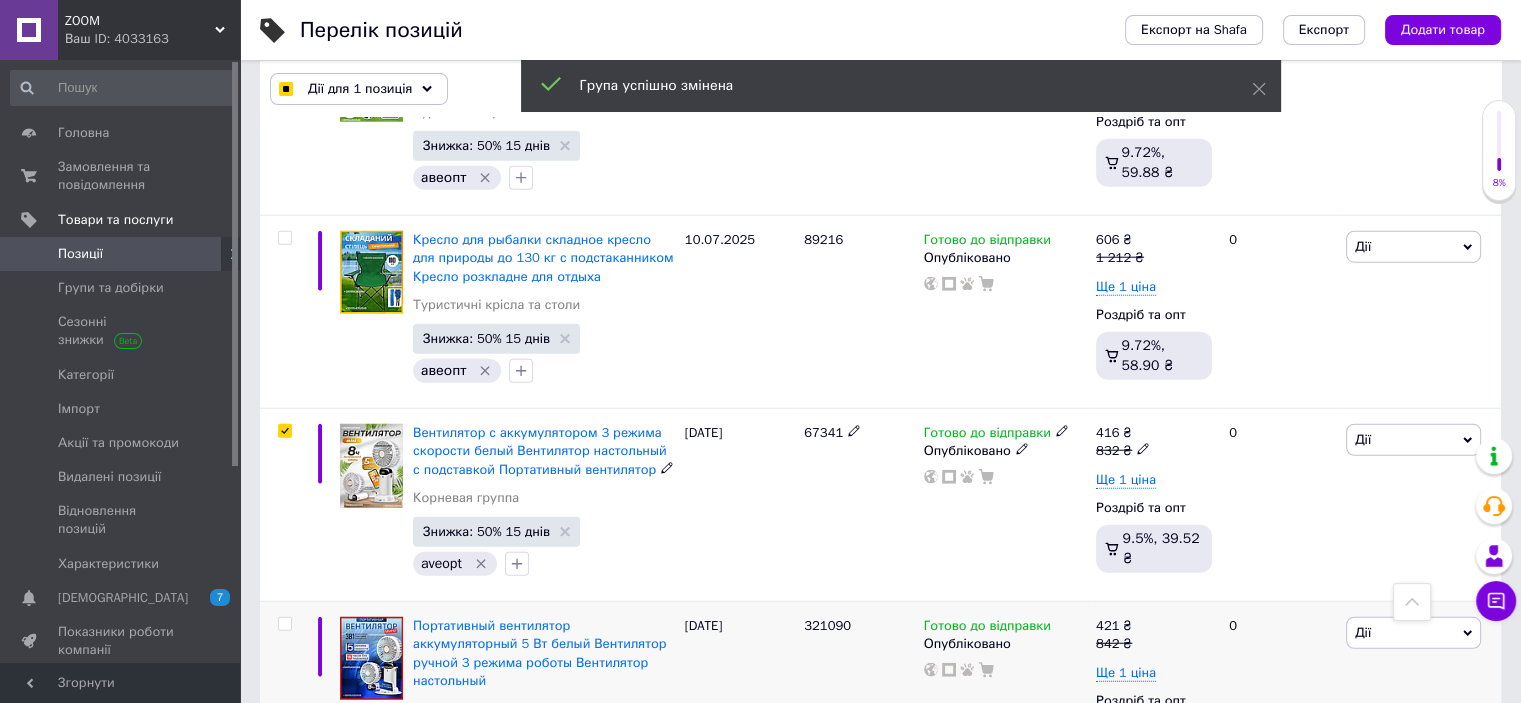 scroll, scrollTop: 5153, scrollLeft: 0, axis: vertical 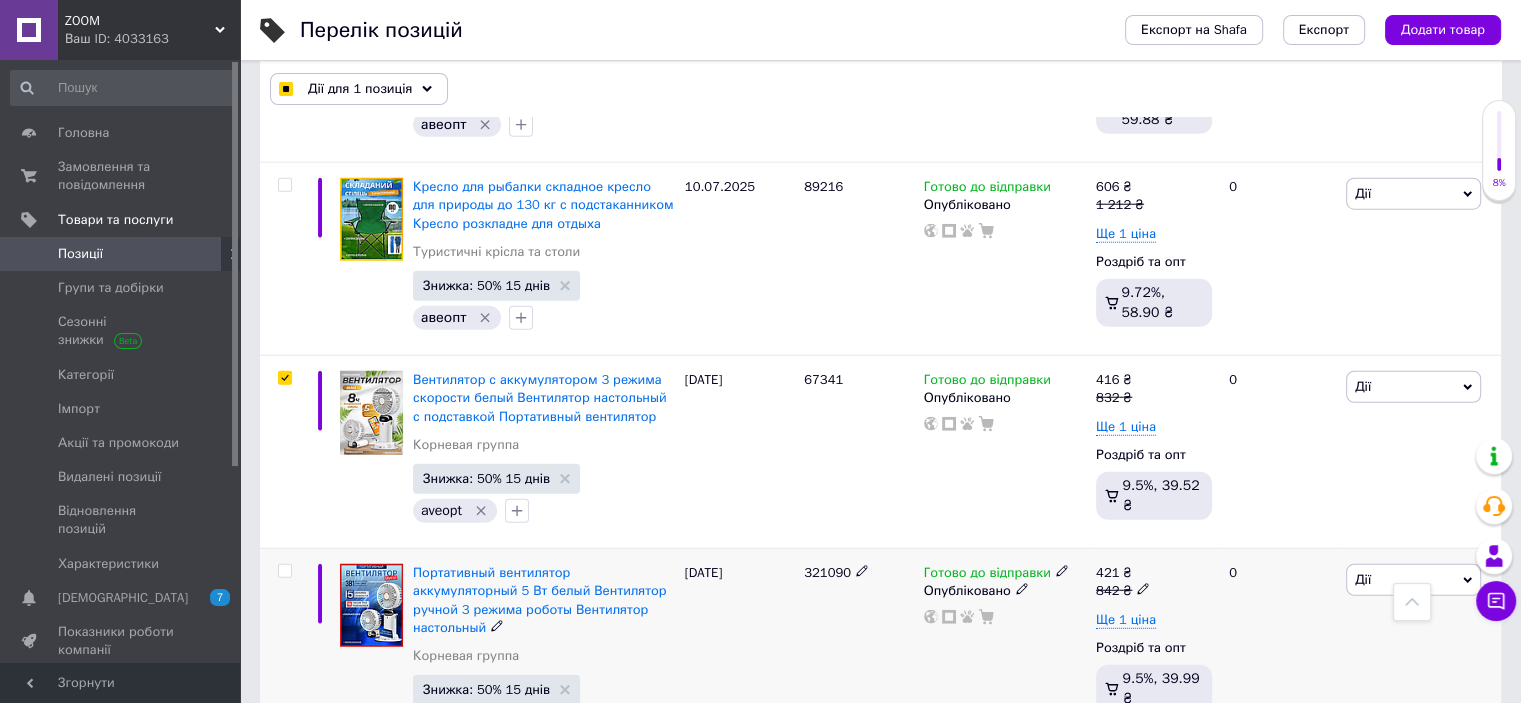 click at bounding box center (284, 571) 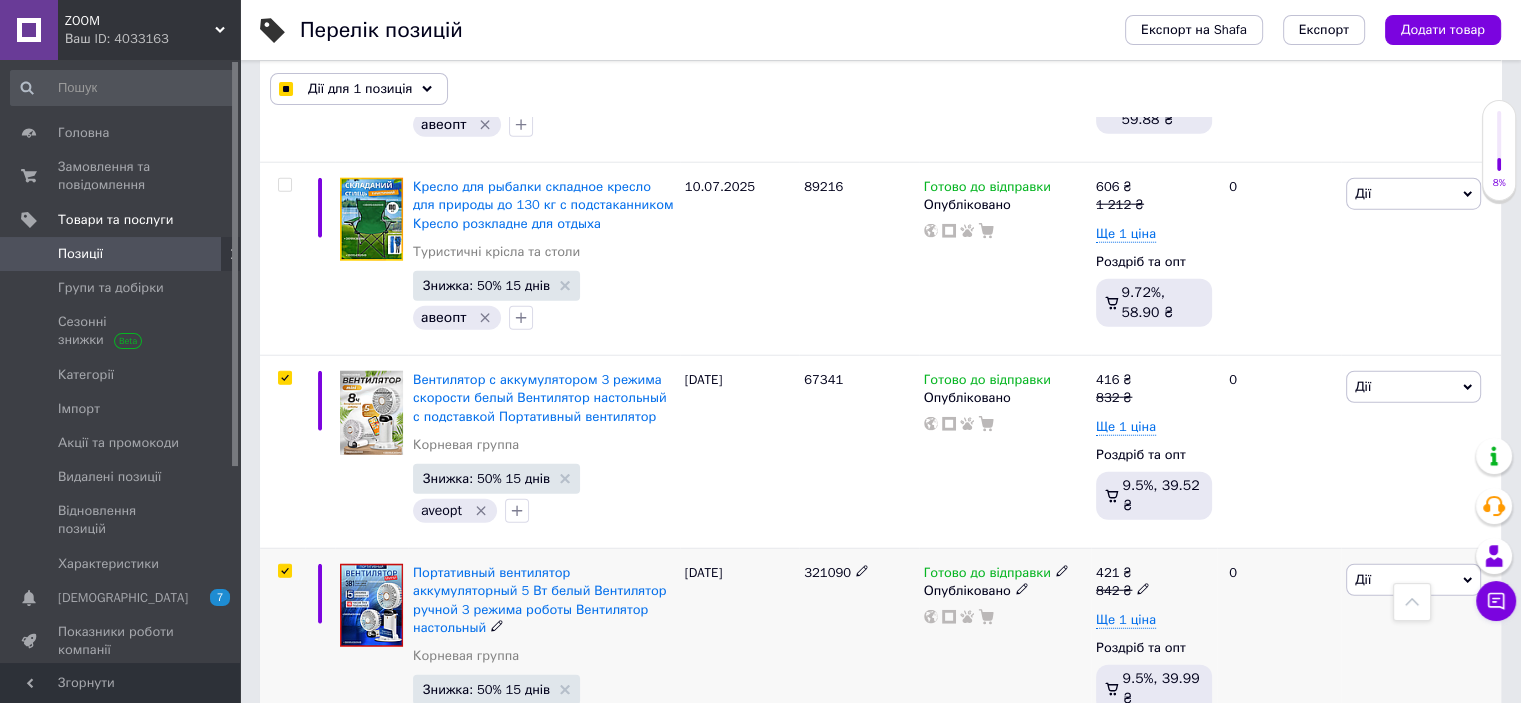checkbox on "true" 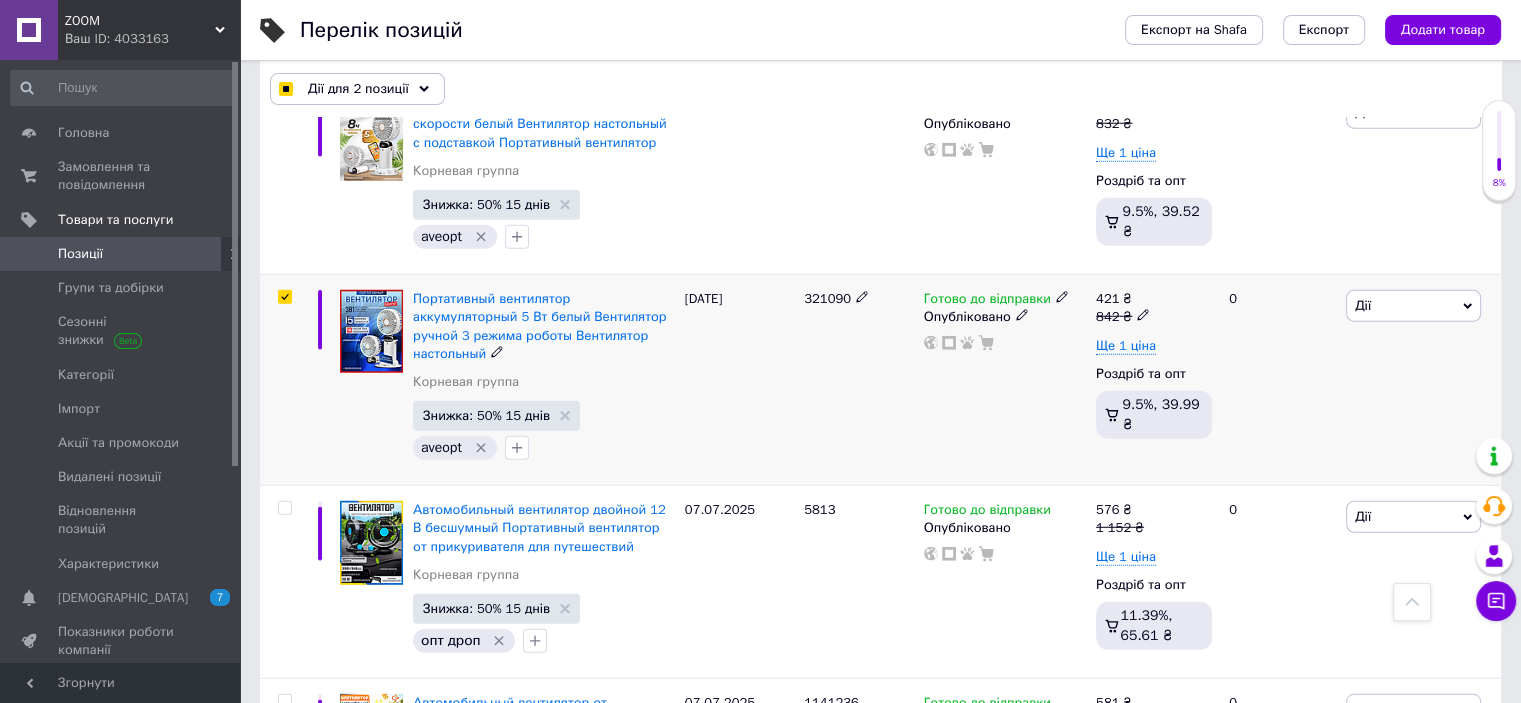 scroll, scrollTop: 5353, scrollLeft: 0, axis: vertical 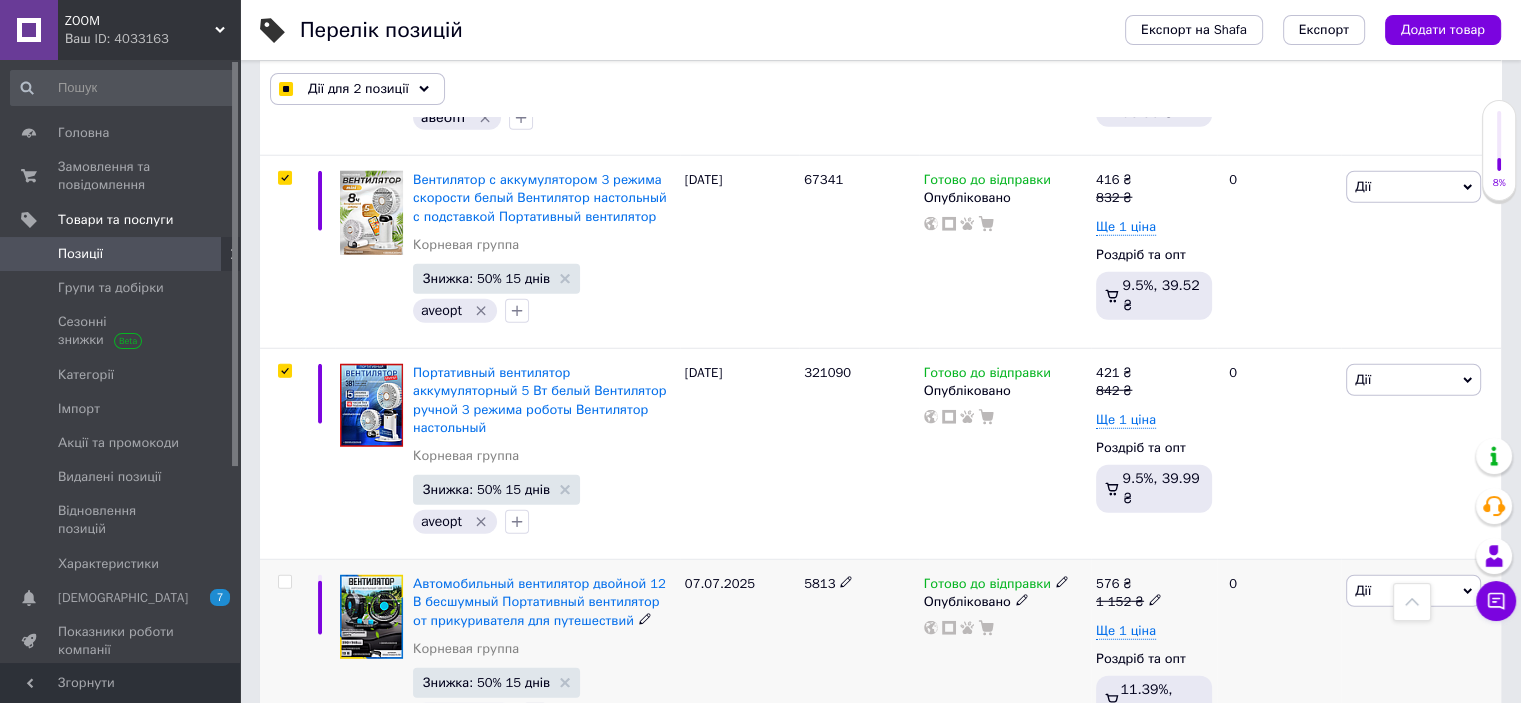 click at bounding box center [284, 582] 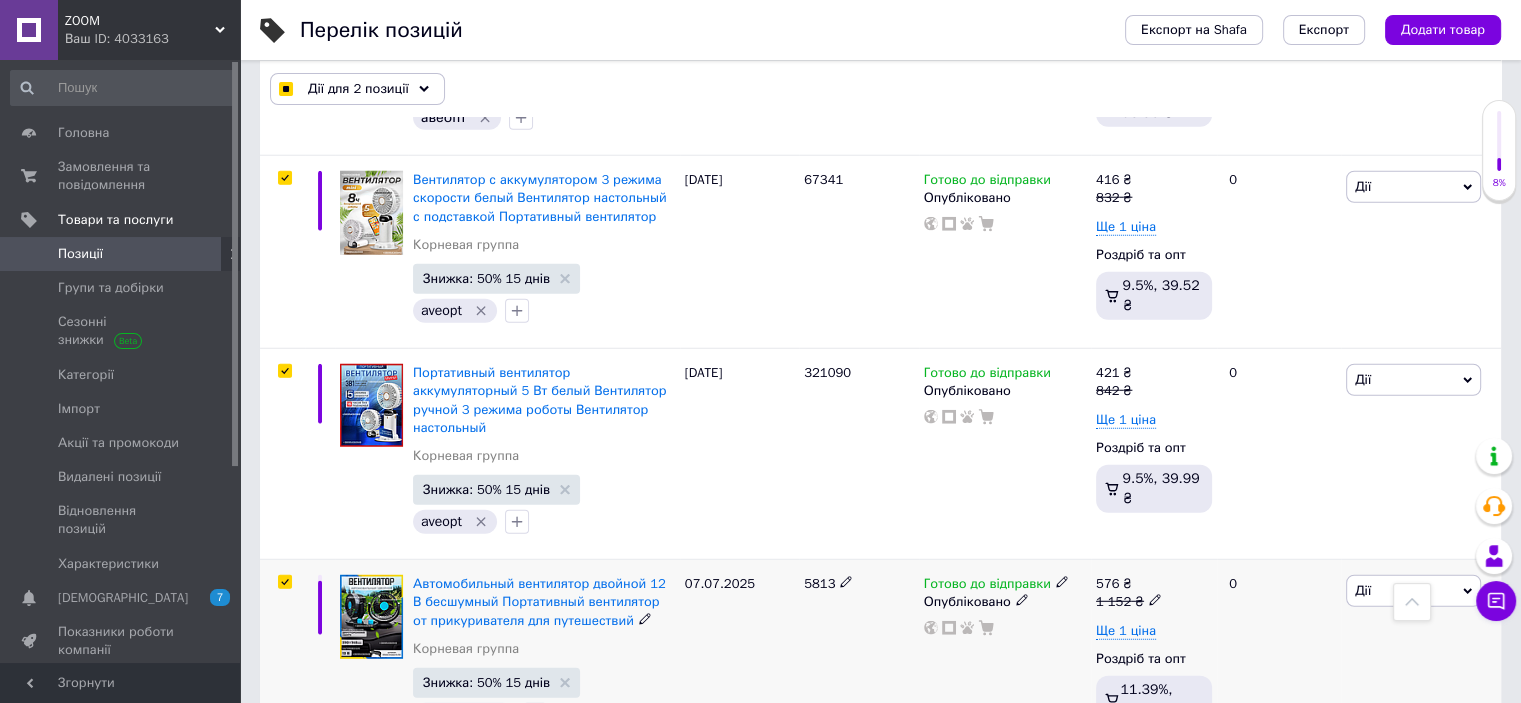 checkbox on "true" 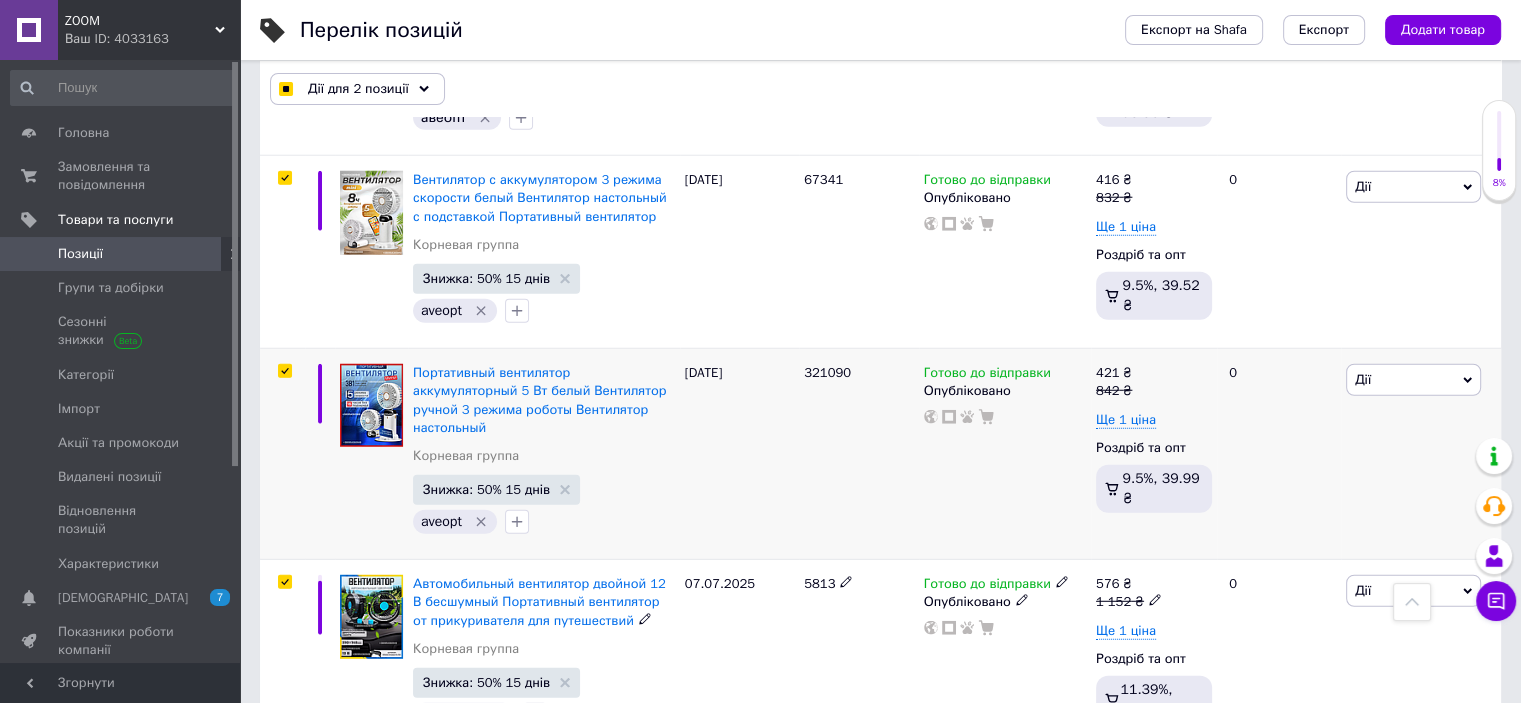 checkbox on "true" 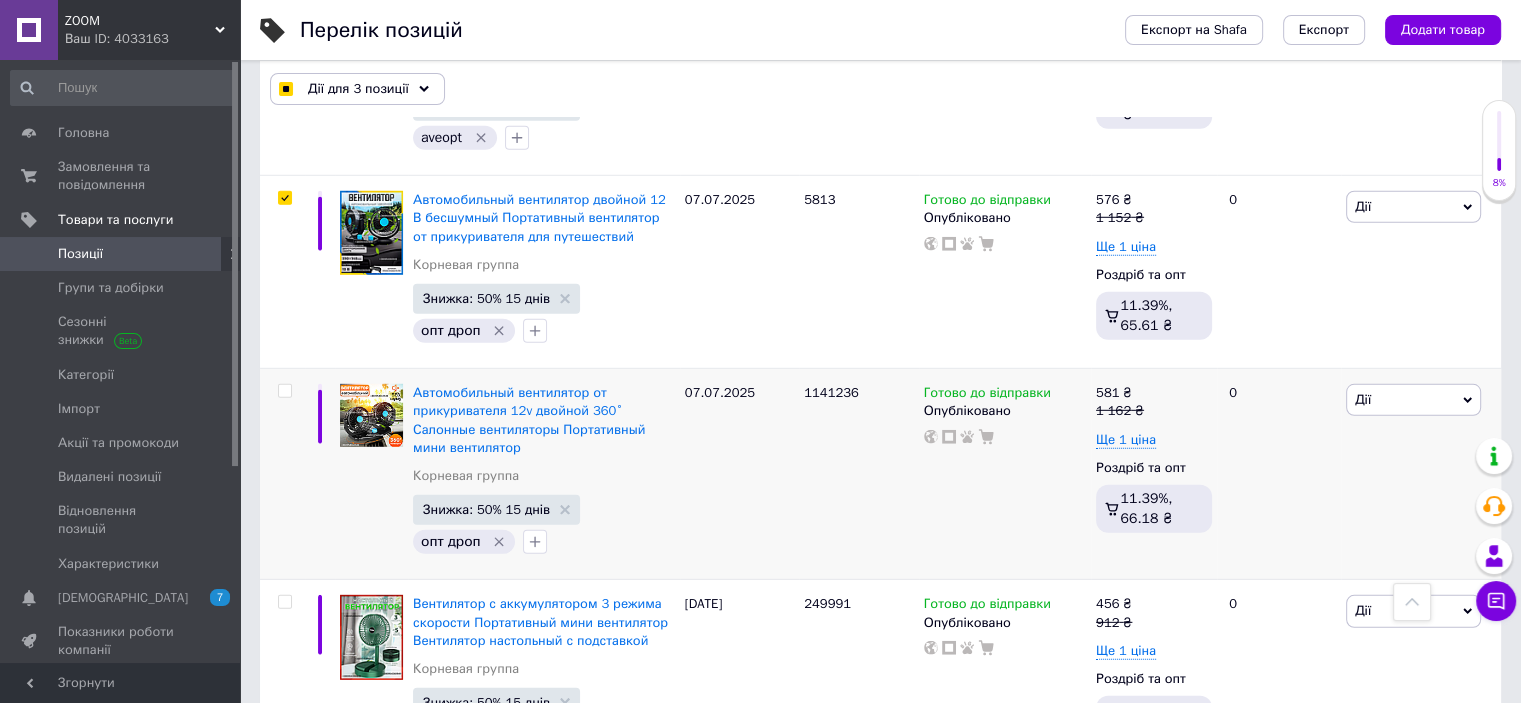 scroll, scrollTop: 5753, scrollLeft: 0, axis: vertical 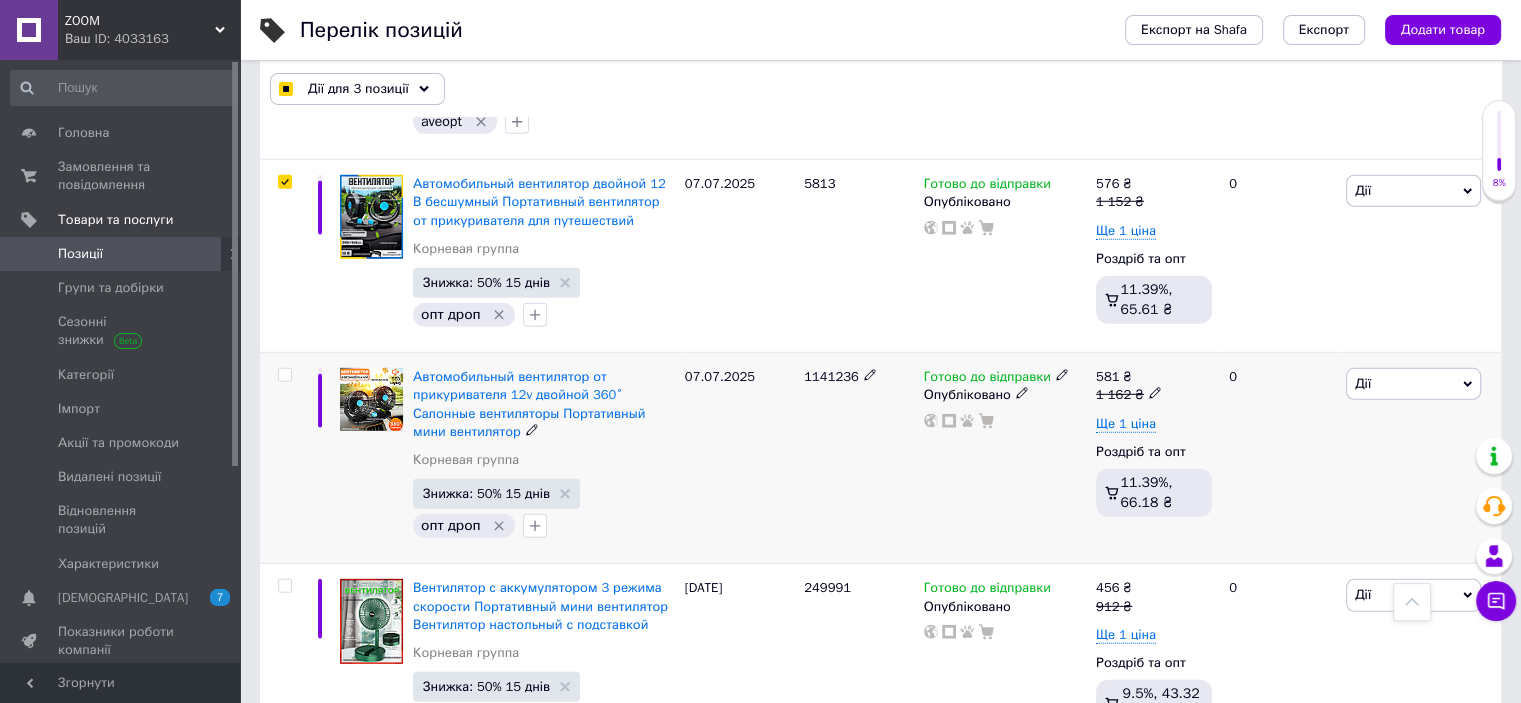click at bounding box center (284, 375) 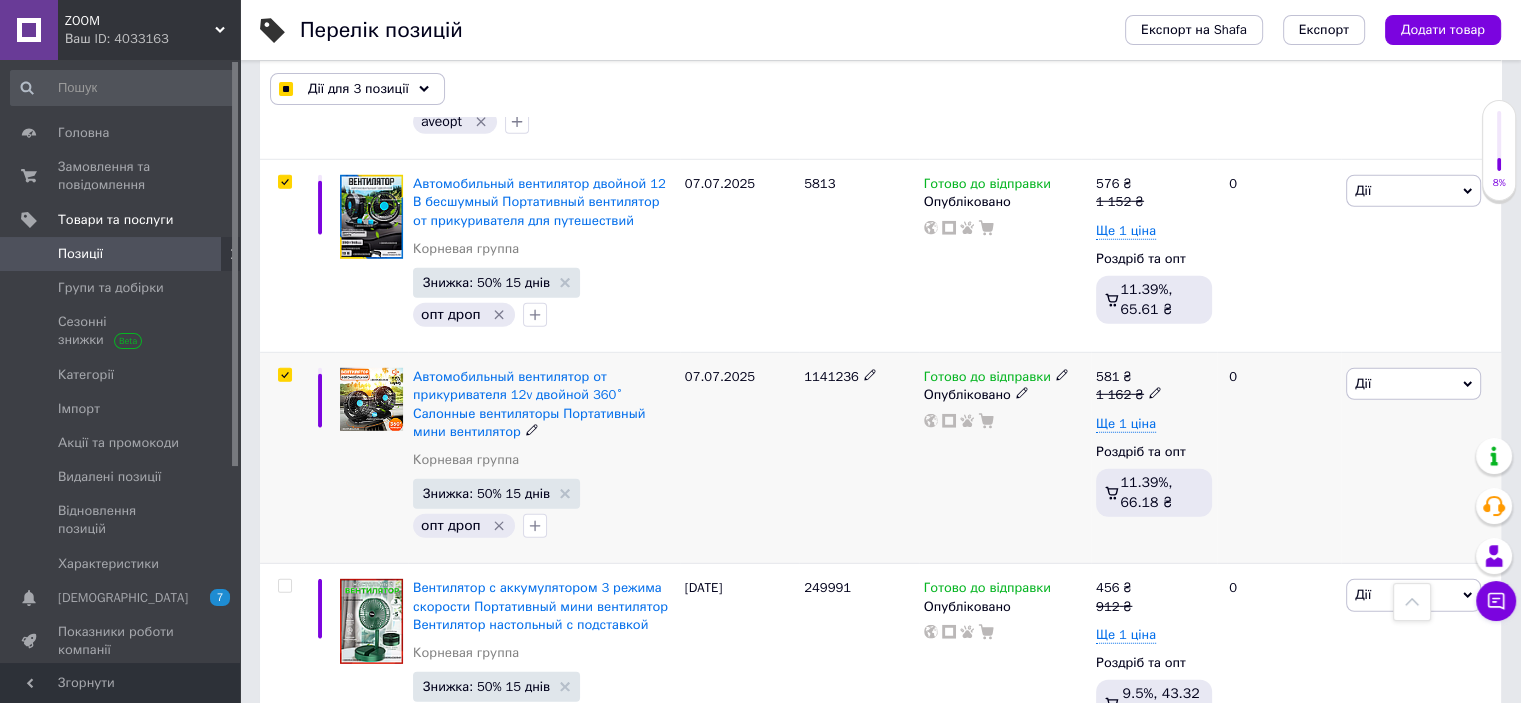 checkbox on "true" 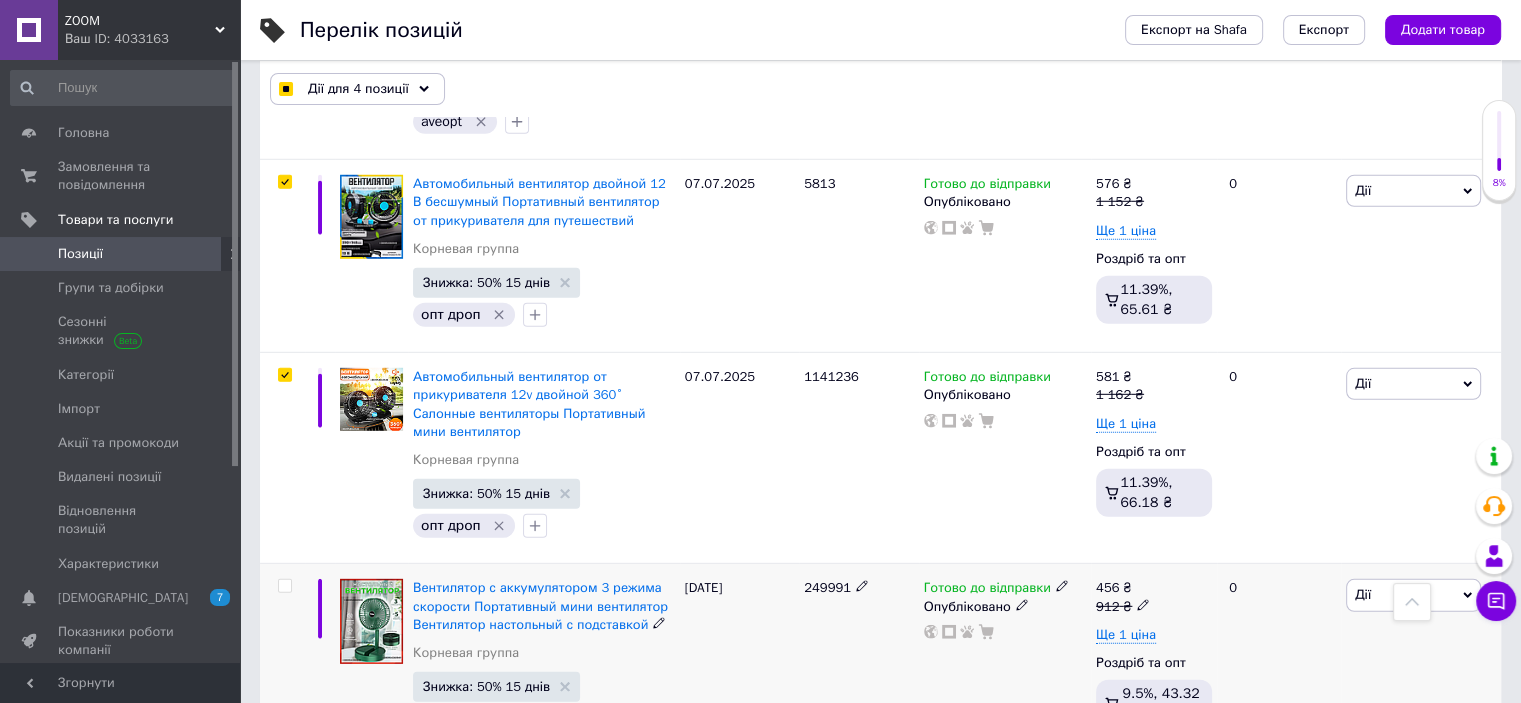 click at bounding box center [284, 586] 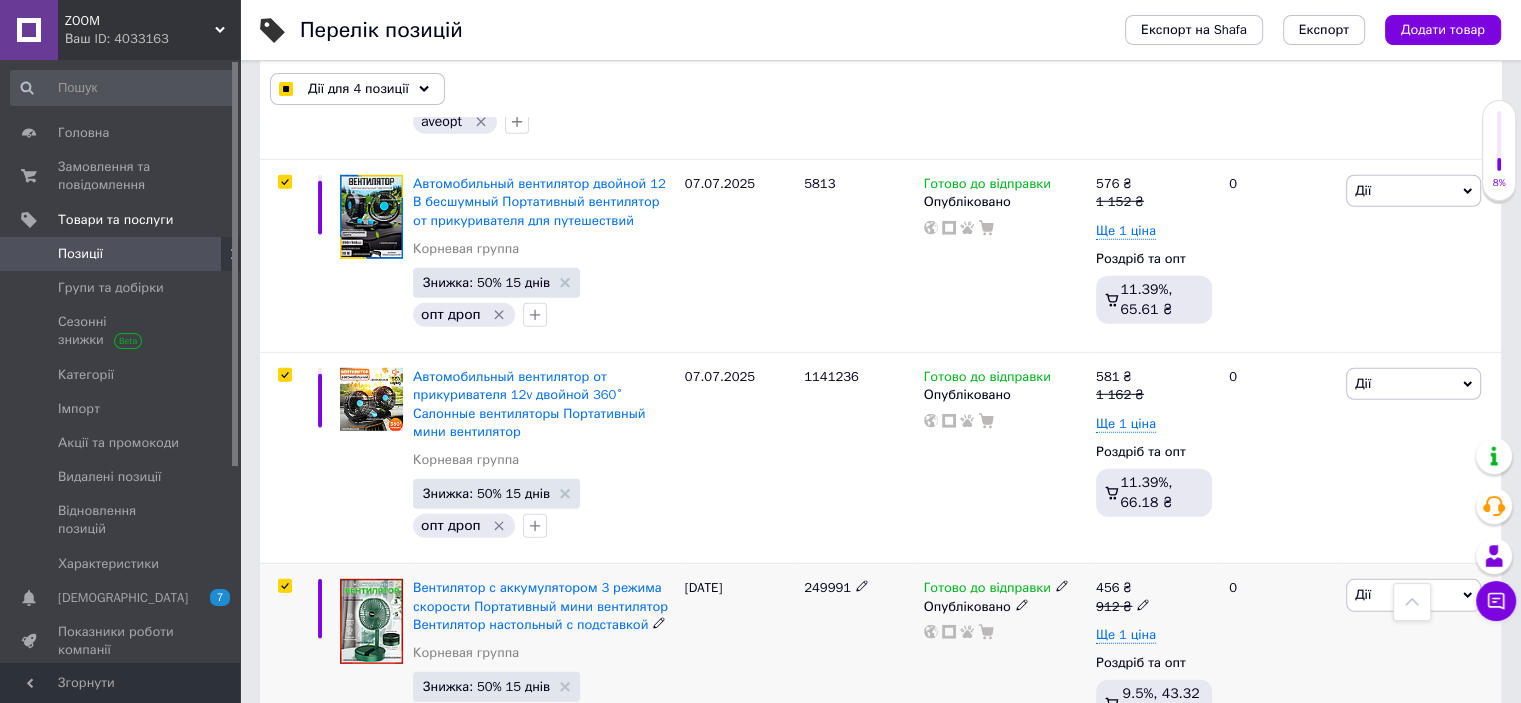 checkbox on "true" 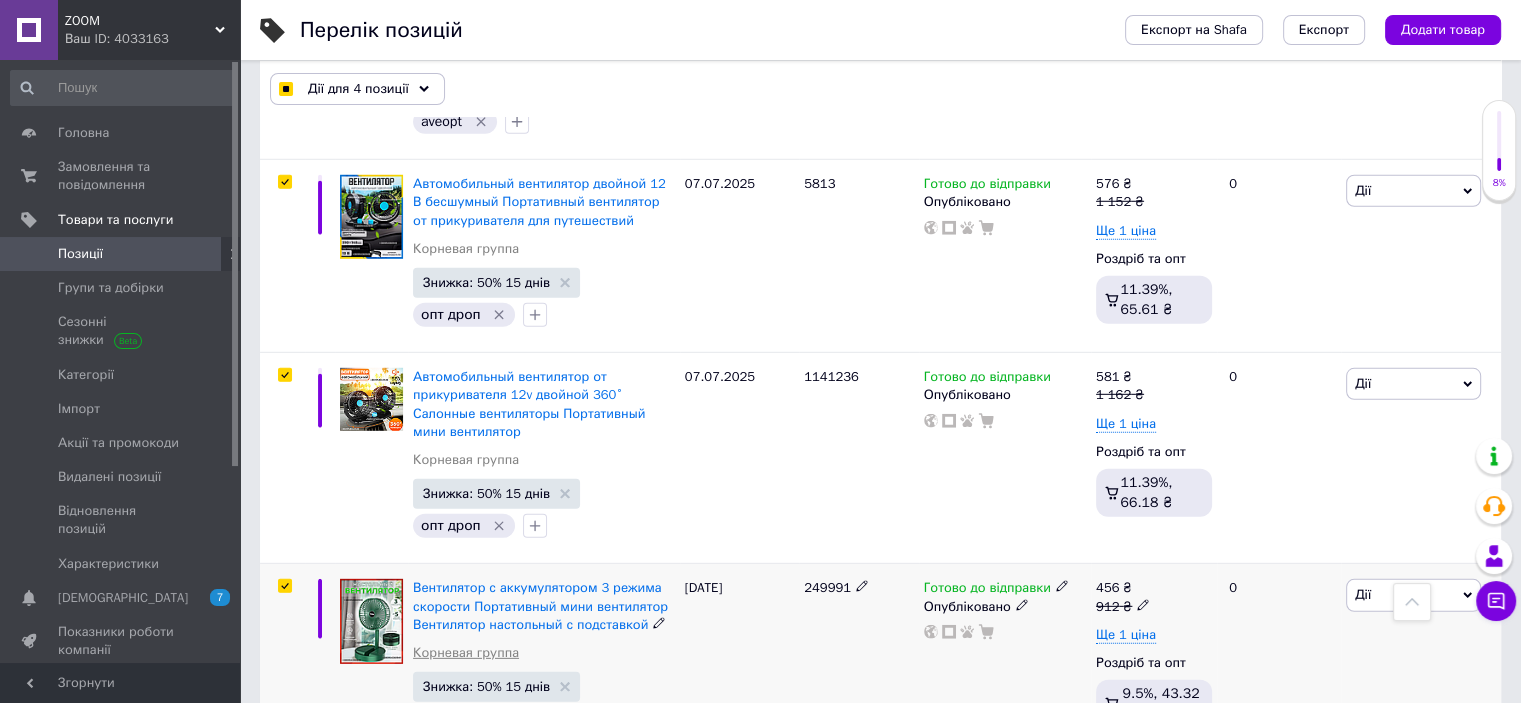 checkbox on "true" 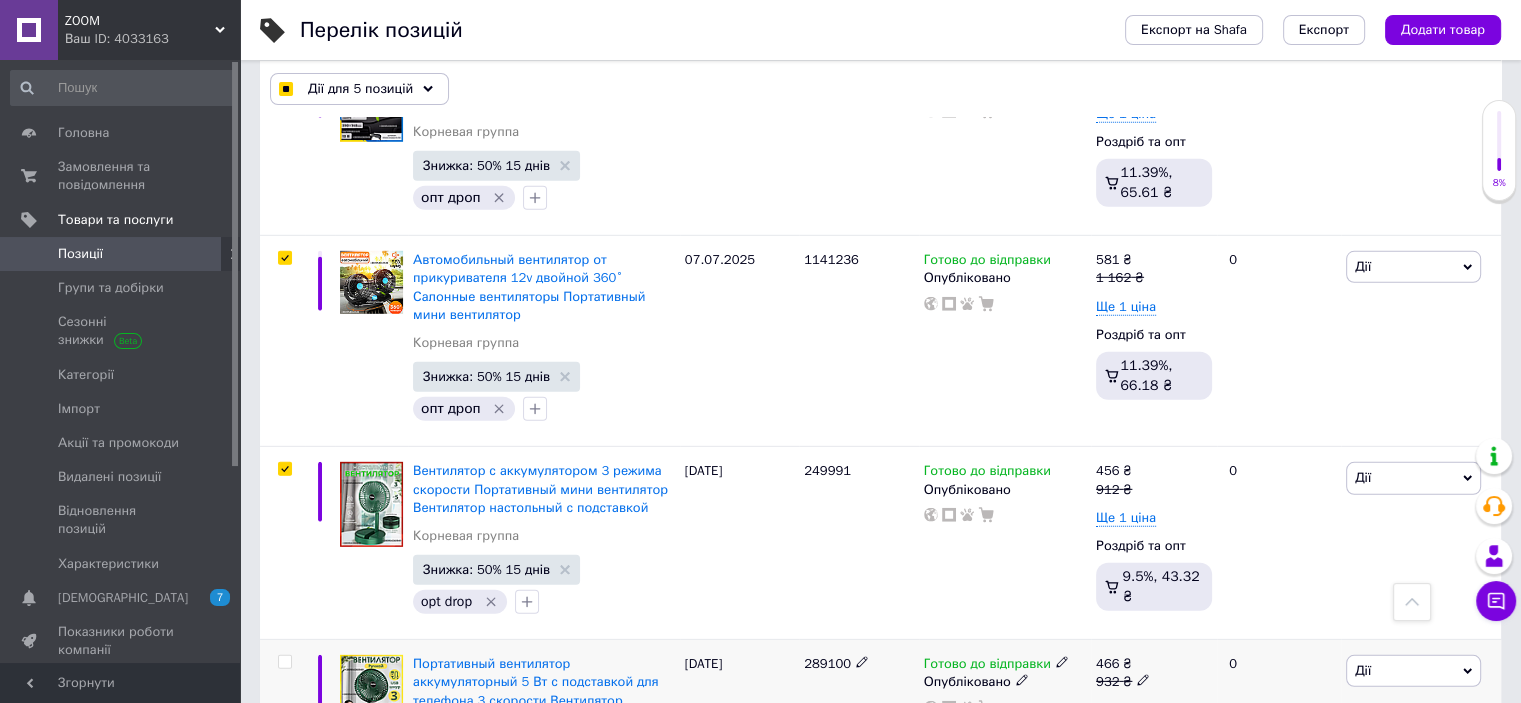 scroll, scrollTop: 6053, scrollLeft: 0, axis: vertical 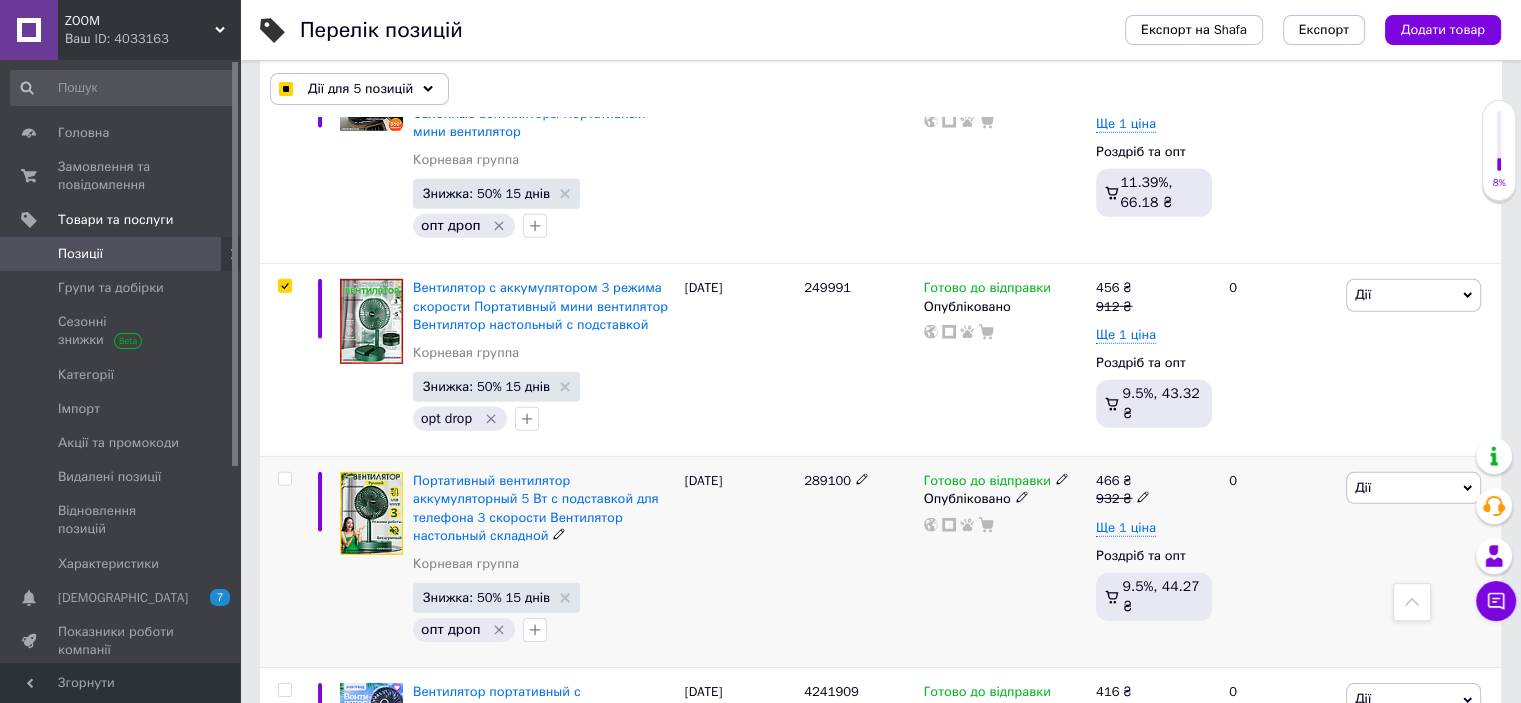 click at bounding box center [284, 479] 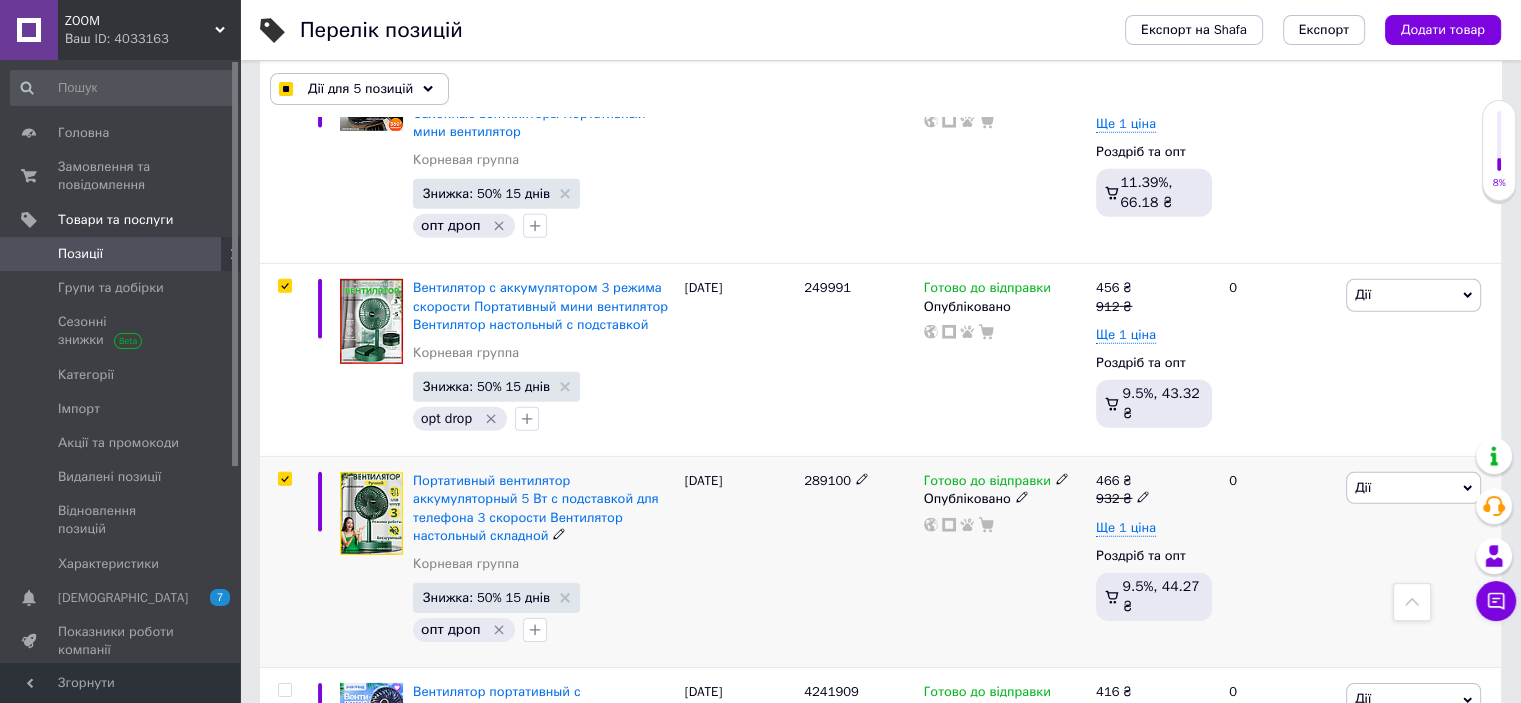 checkbox on "true" 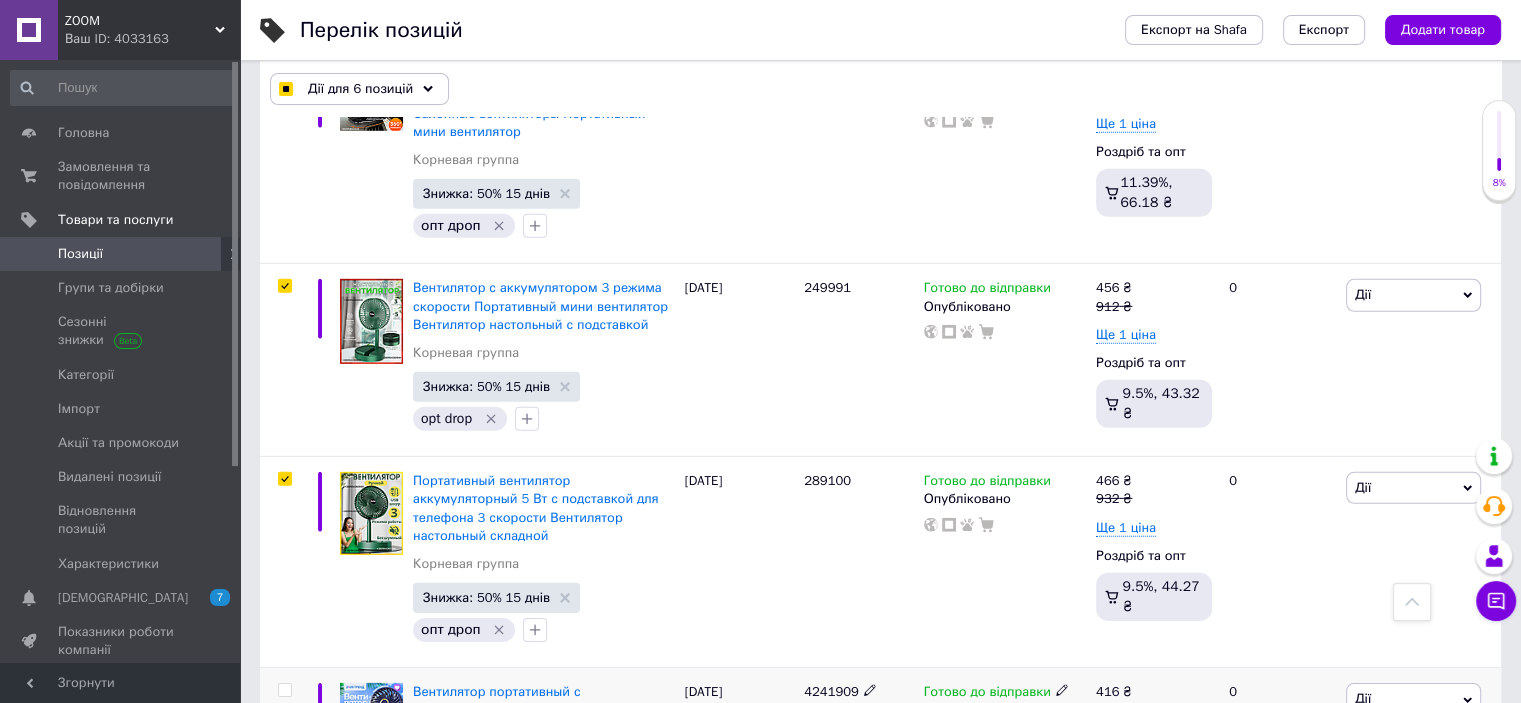 click at bounding box center [284, 690] 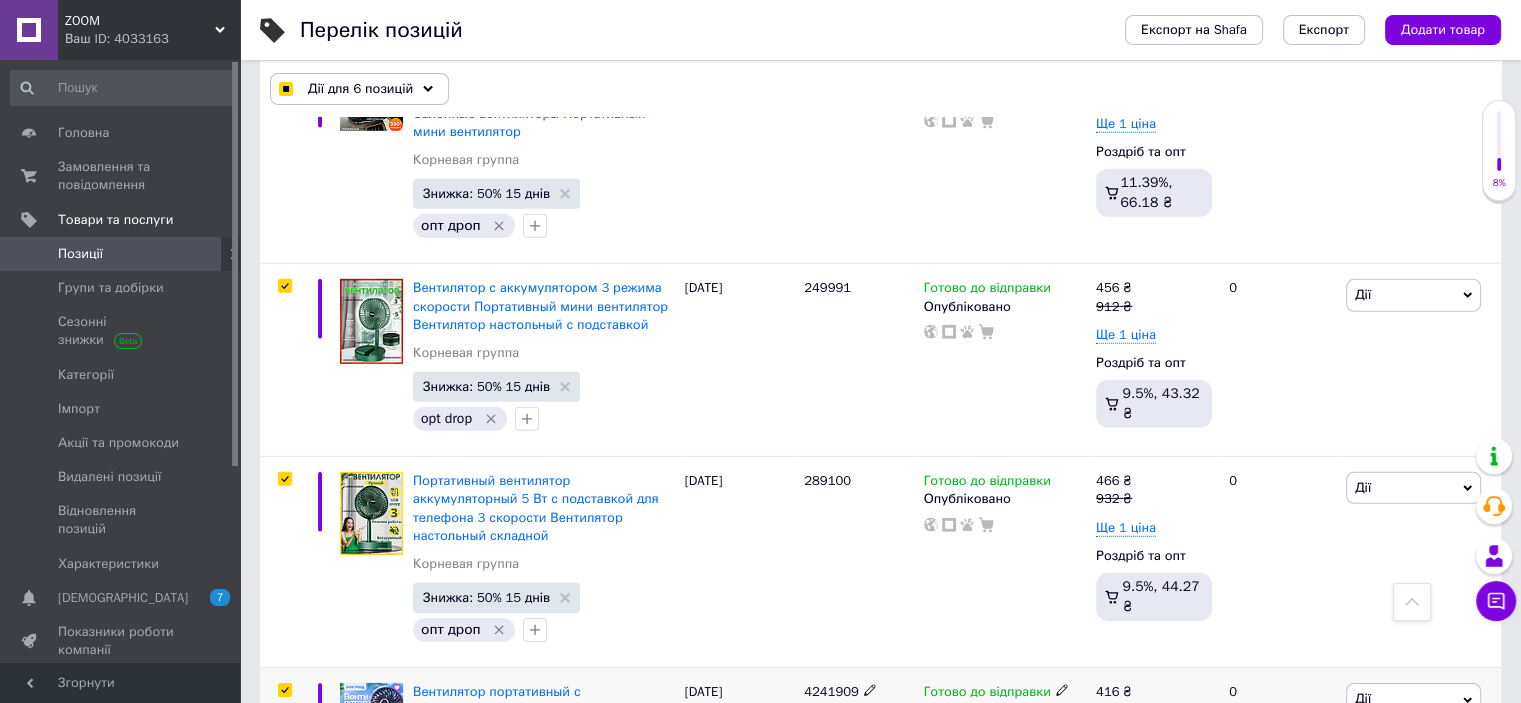 checkbox on "true" 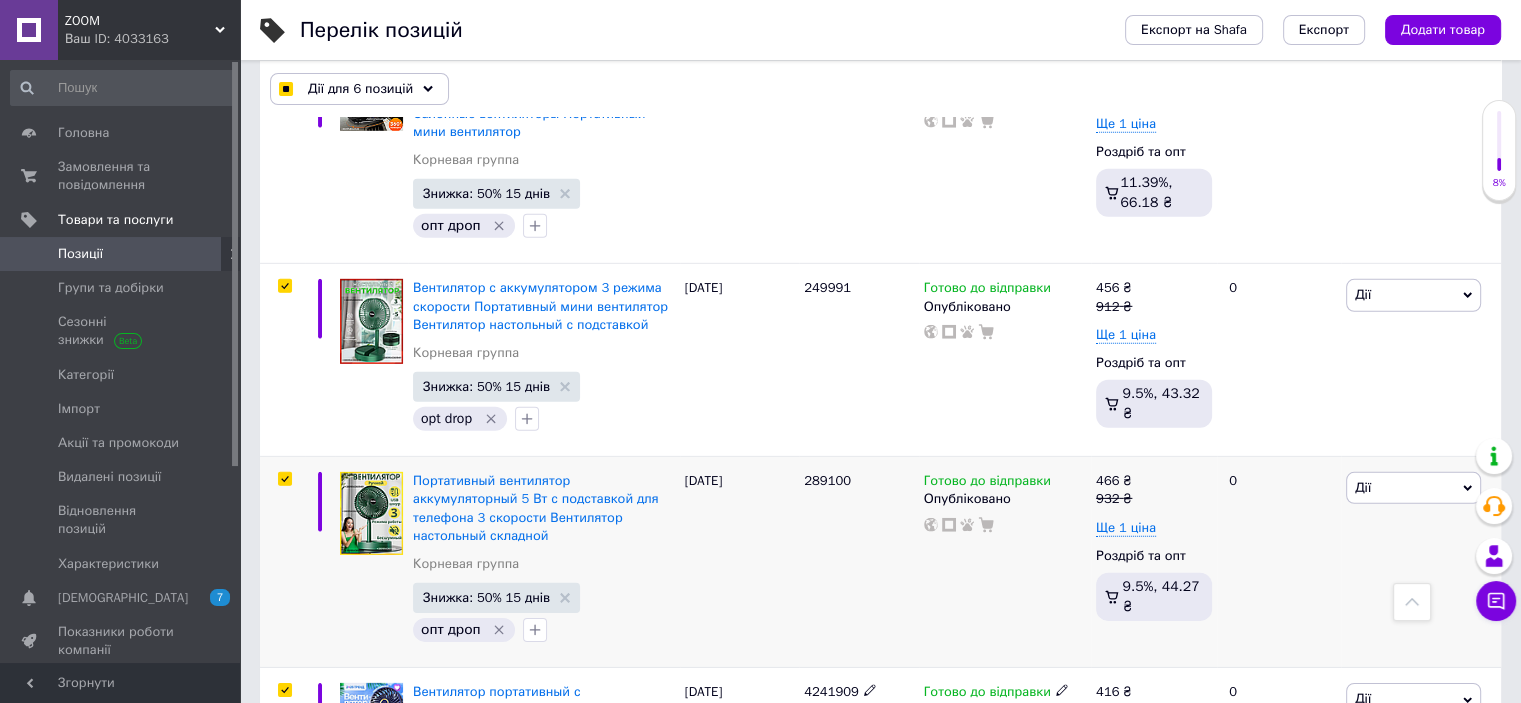 checkbox on "true" 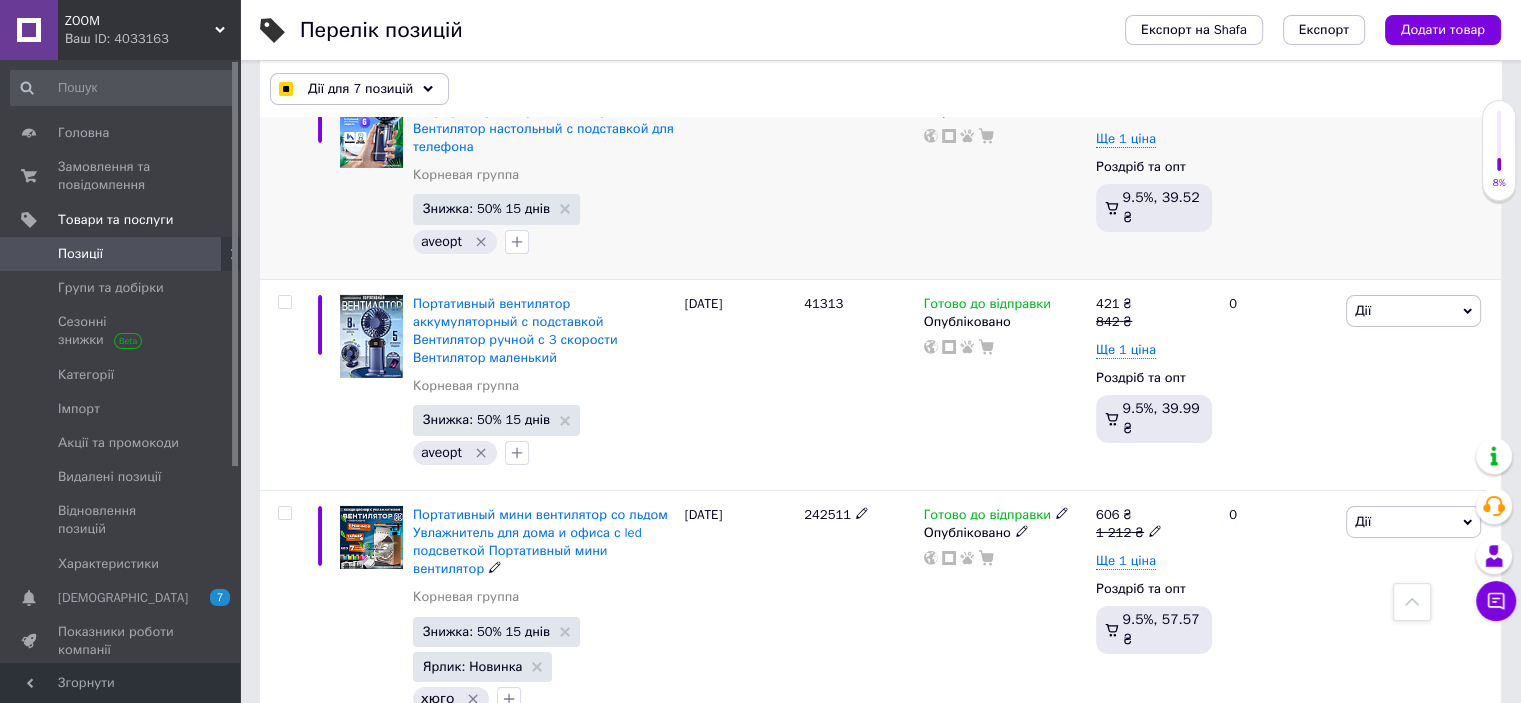 scroll, scrollTop: 6353, scrollLeft: 0, axis: vertical 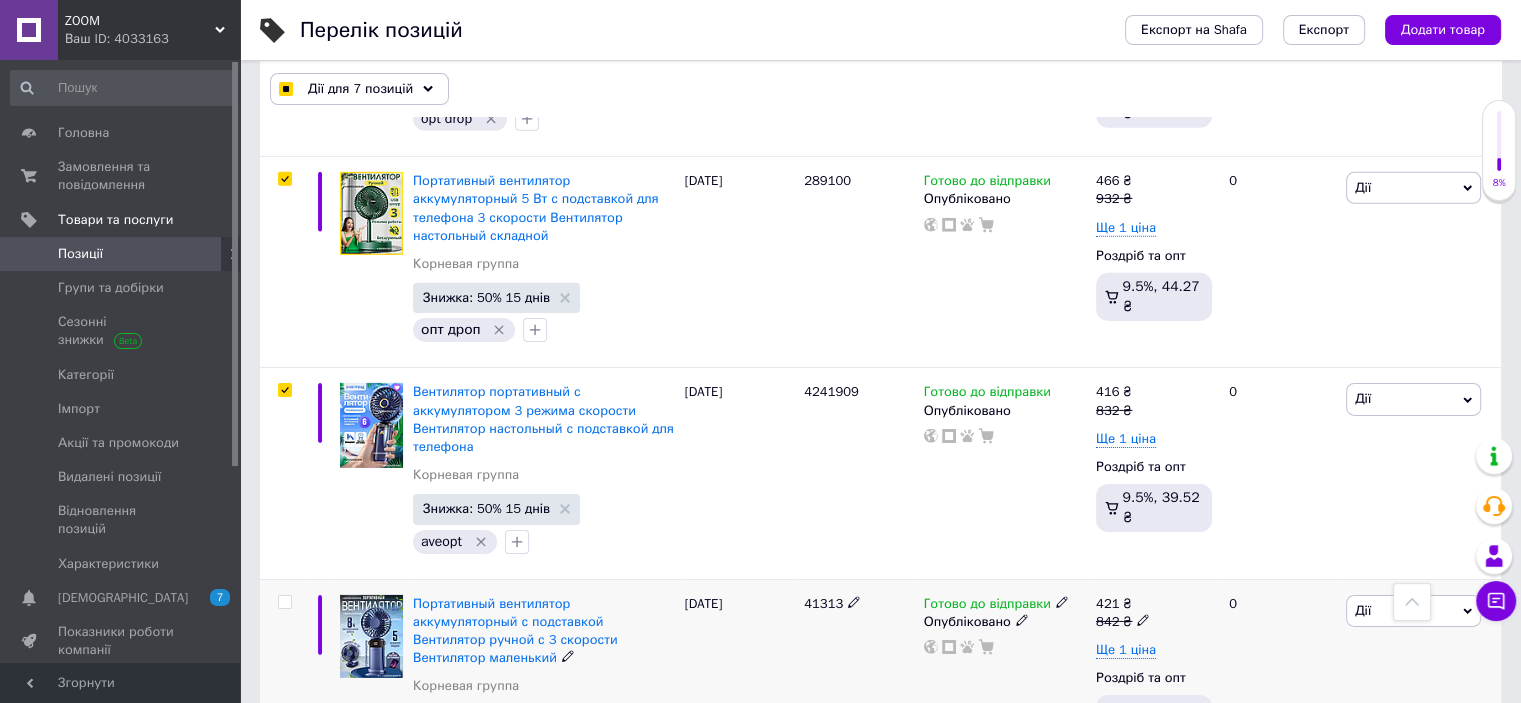 click at bounding box center [284, 602] 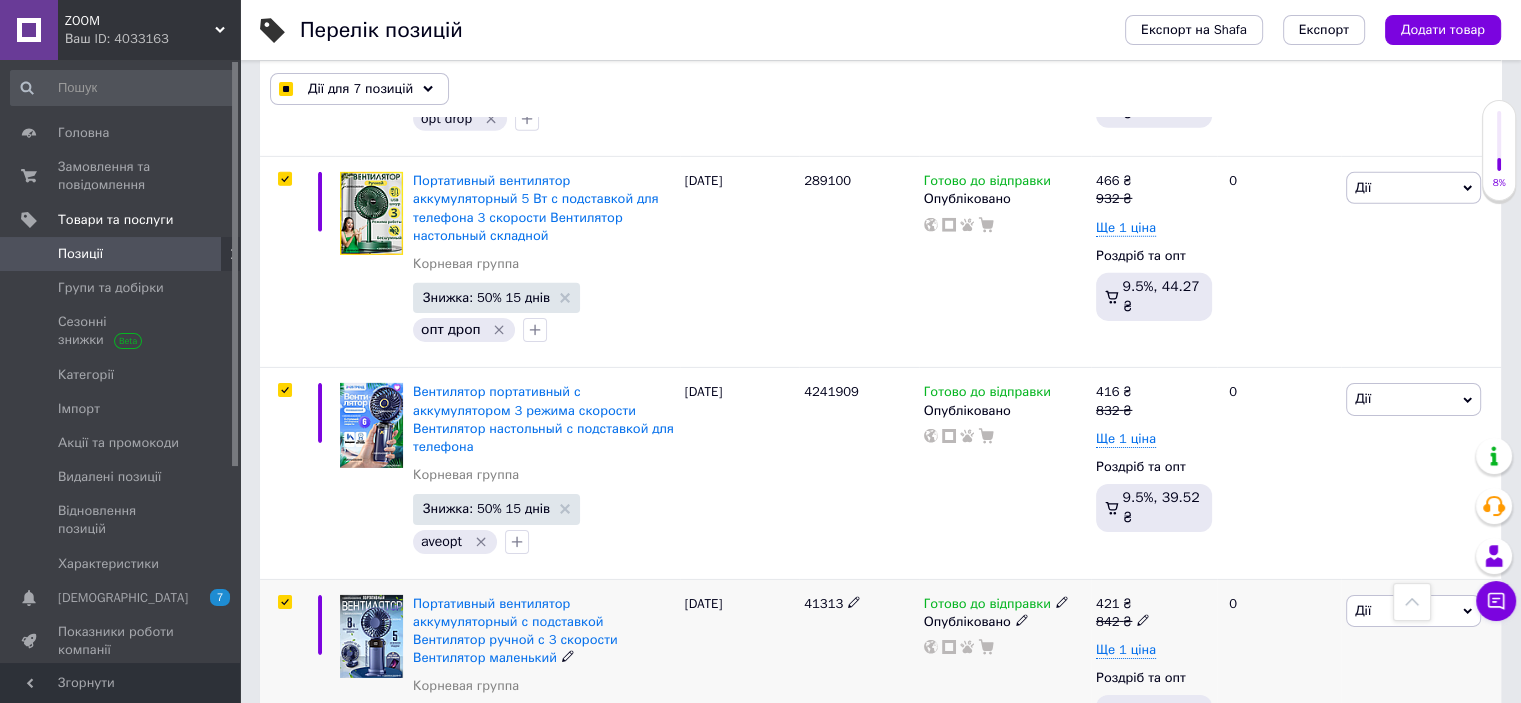 checkbox on "true" 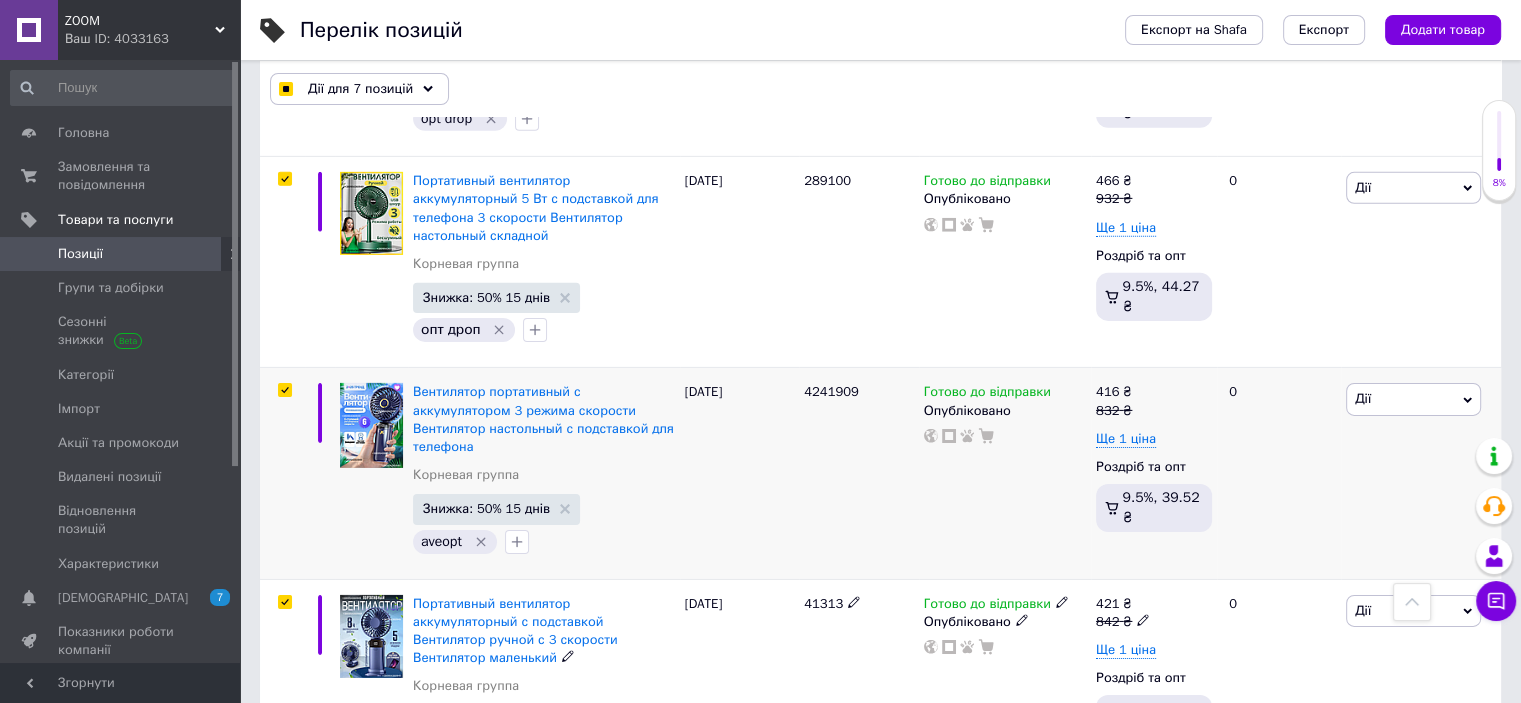 checkbox on "true" 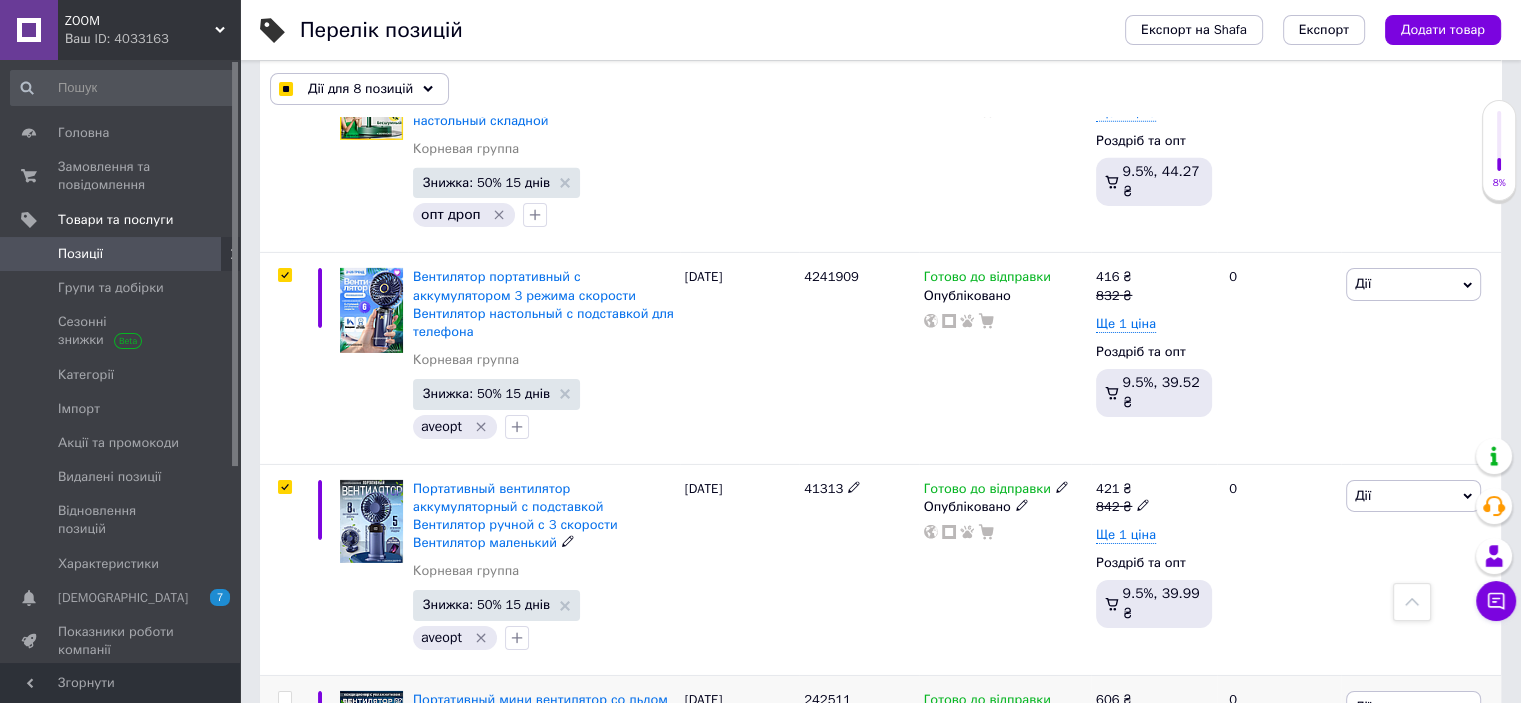 scroll, scrollTop: 6653, scrollLeft: 0, axis: vertical 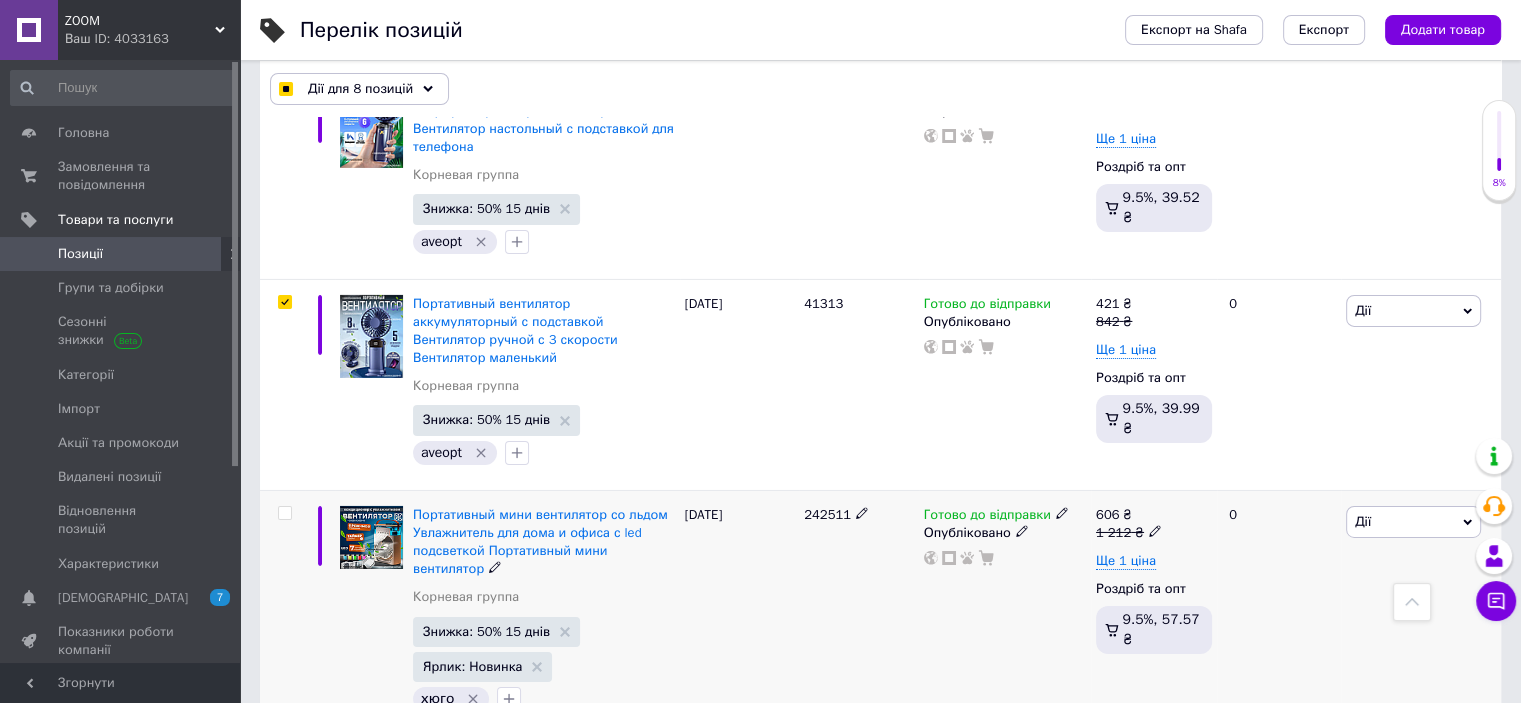 click at bounding box center [284, 513] 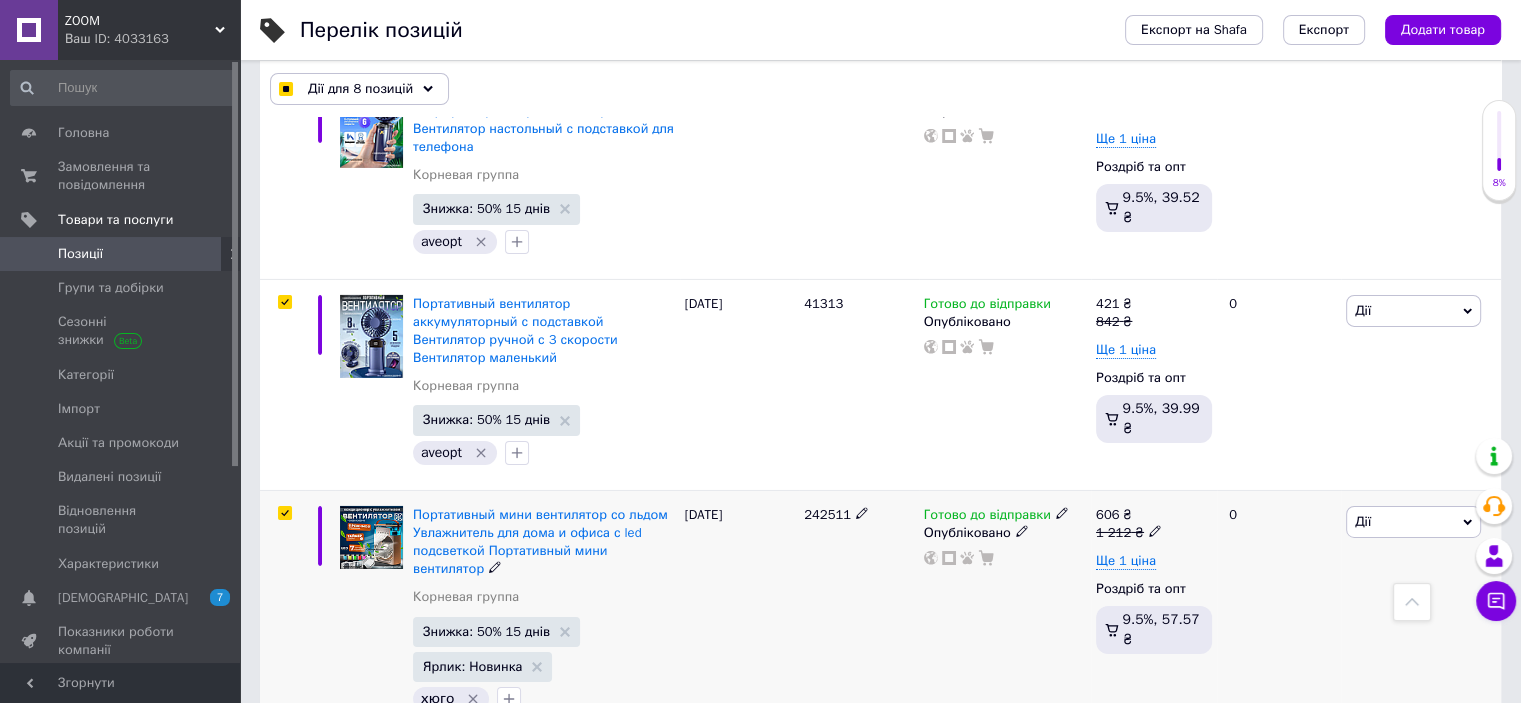 checkbox on "true" 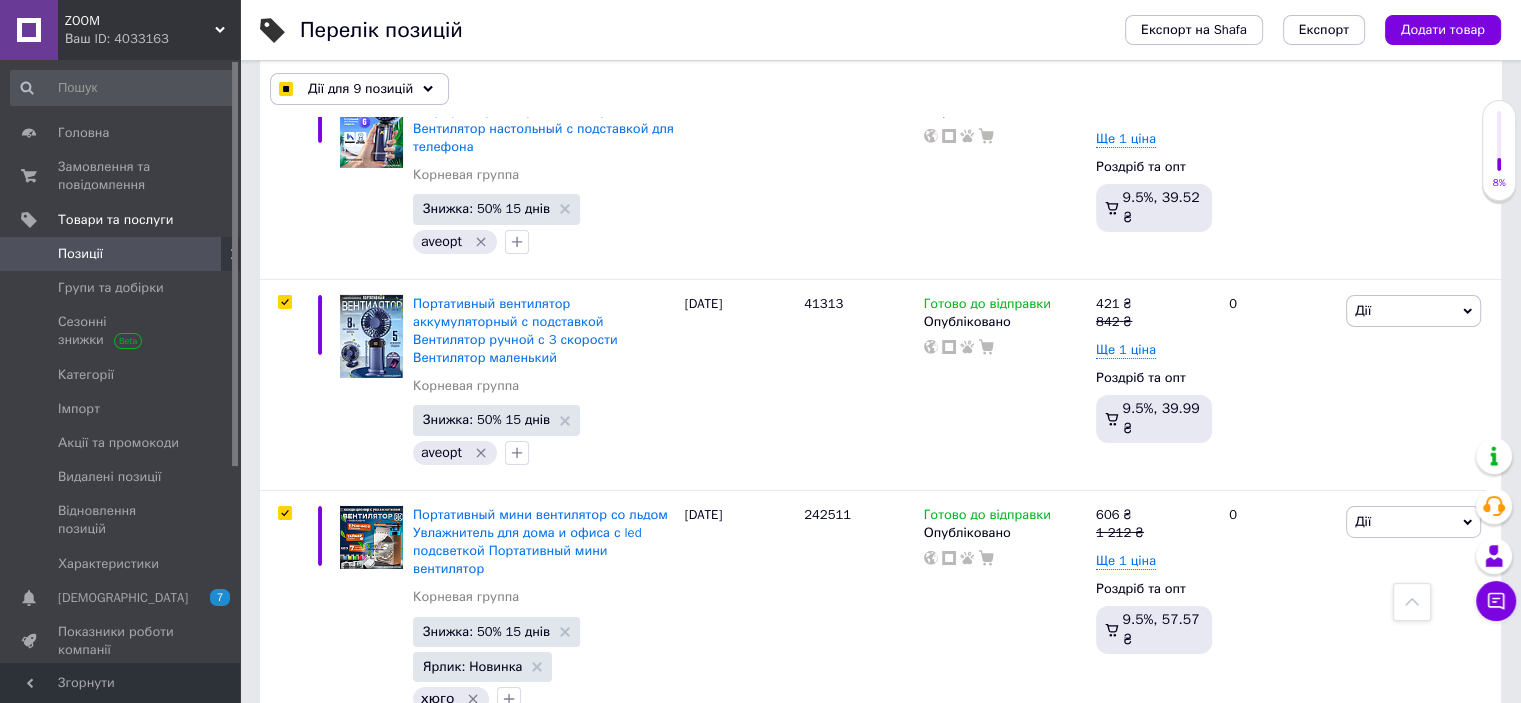 click at bounding box center [284, 759] 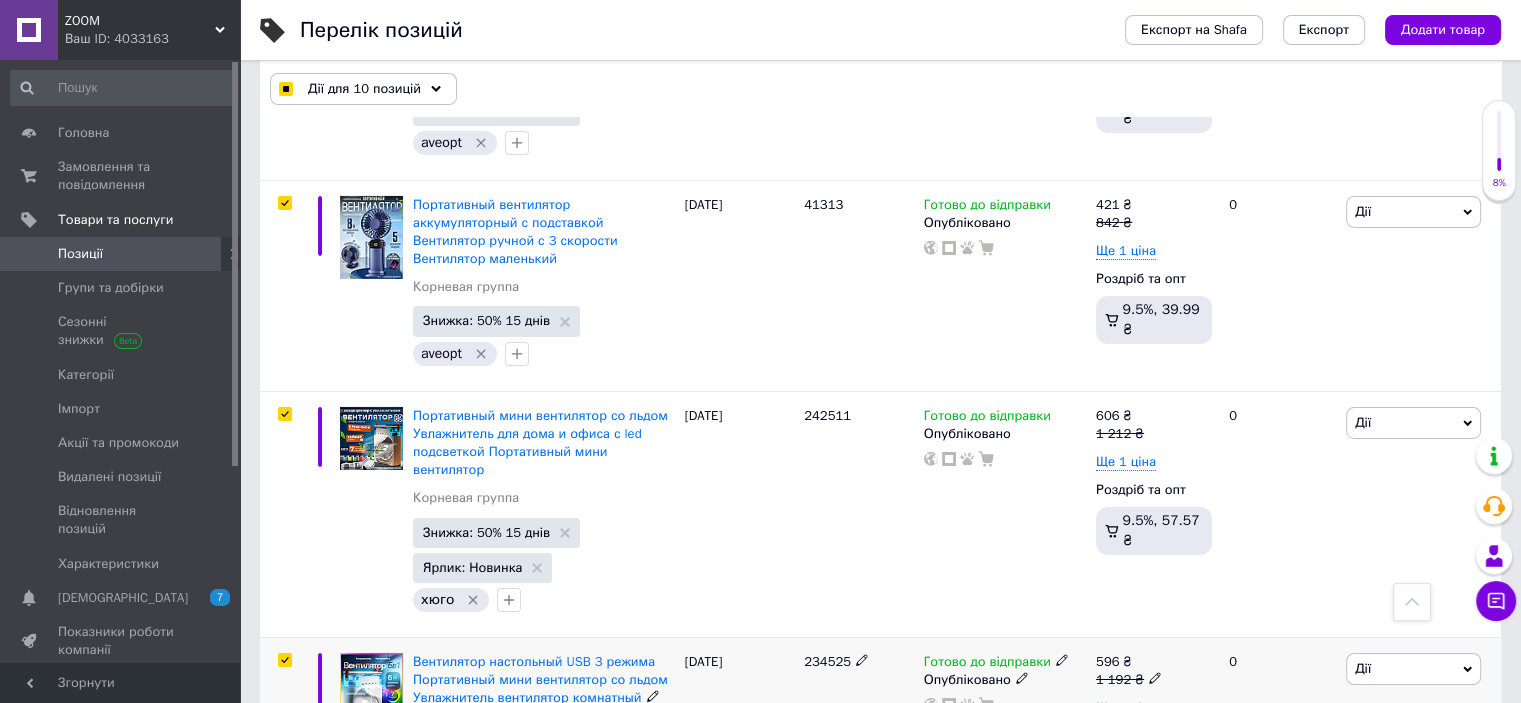 scroll, scrollTop: 6953, scrollLeft: 0, axis: vertical 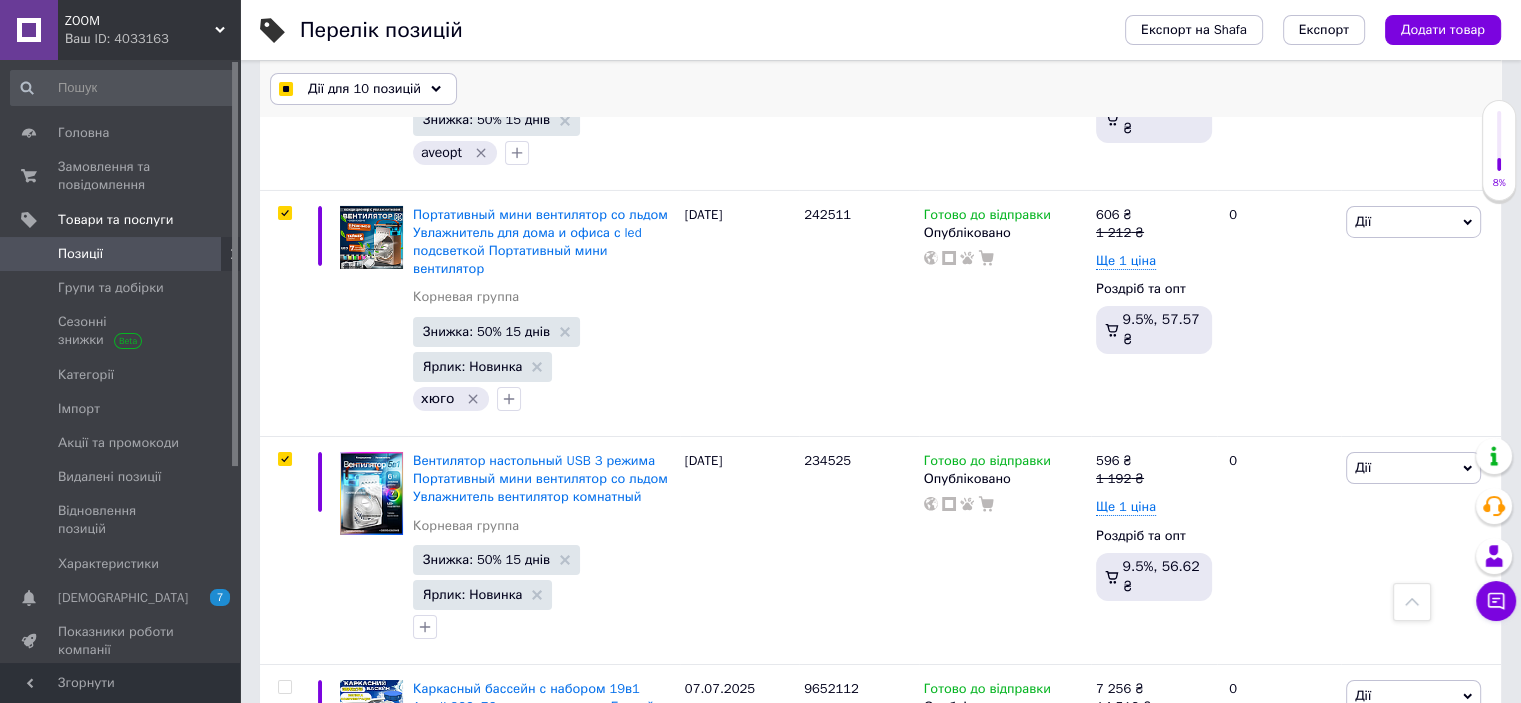 click 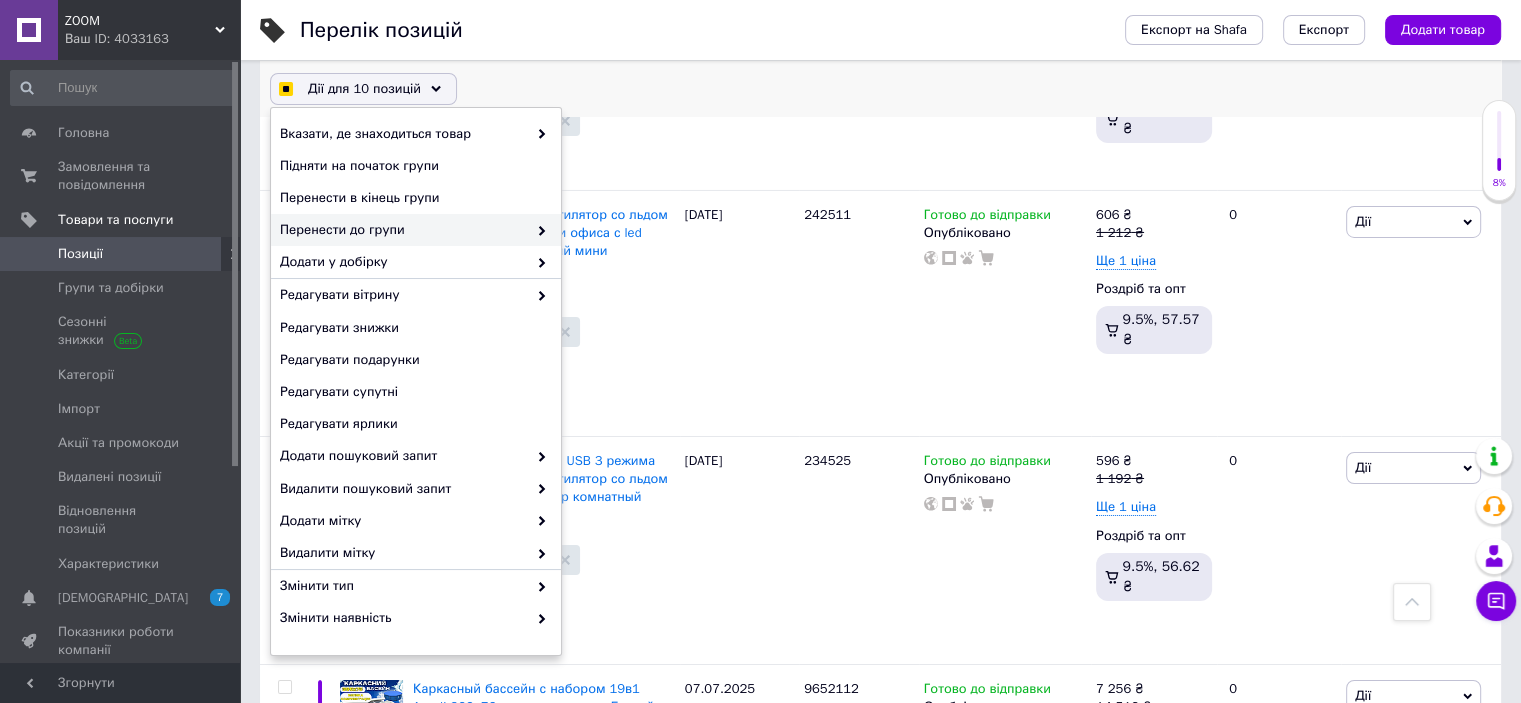 checkbox on "true" 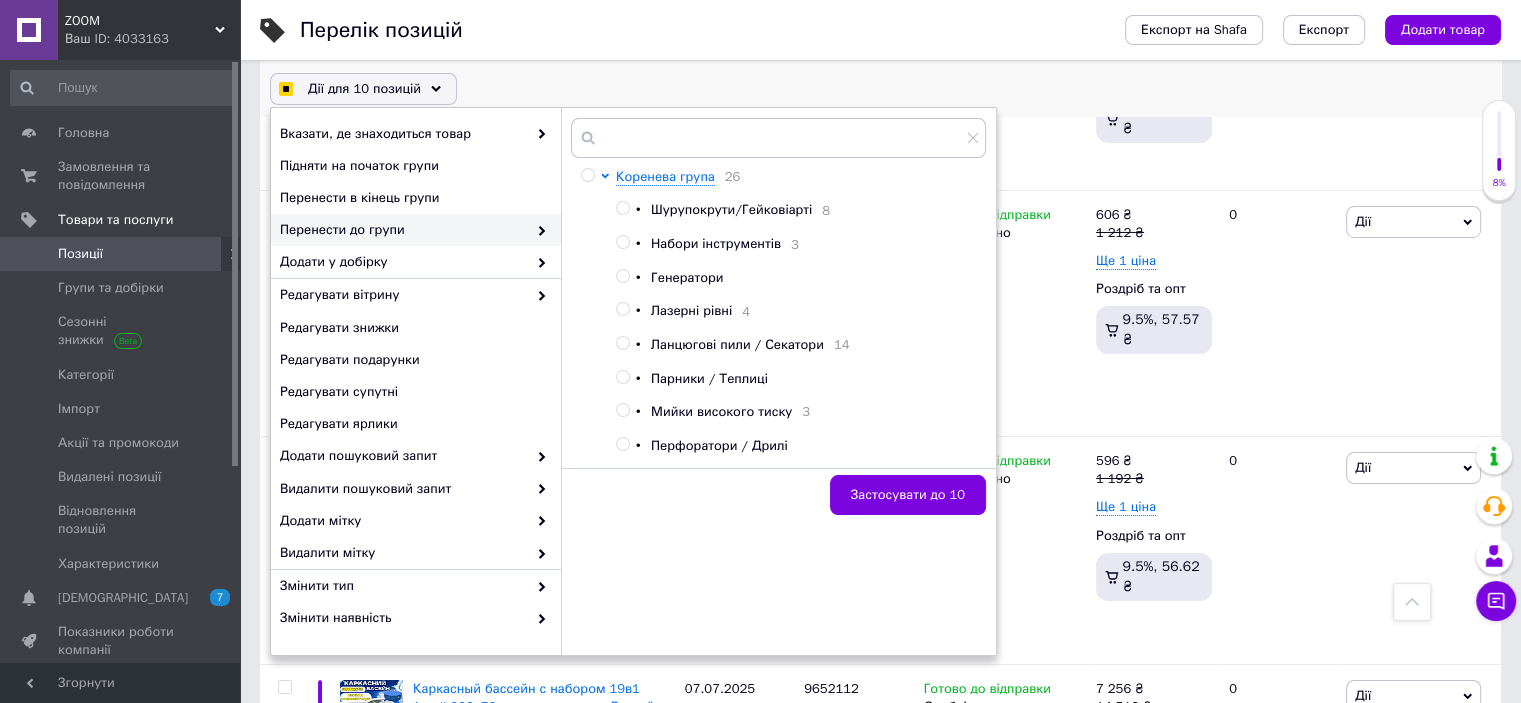 scroll, scrollTop: 411, scrollLeft: 0, axis: vertical 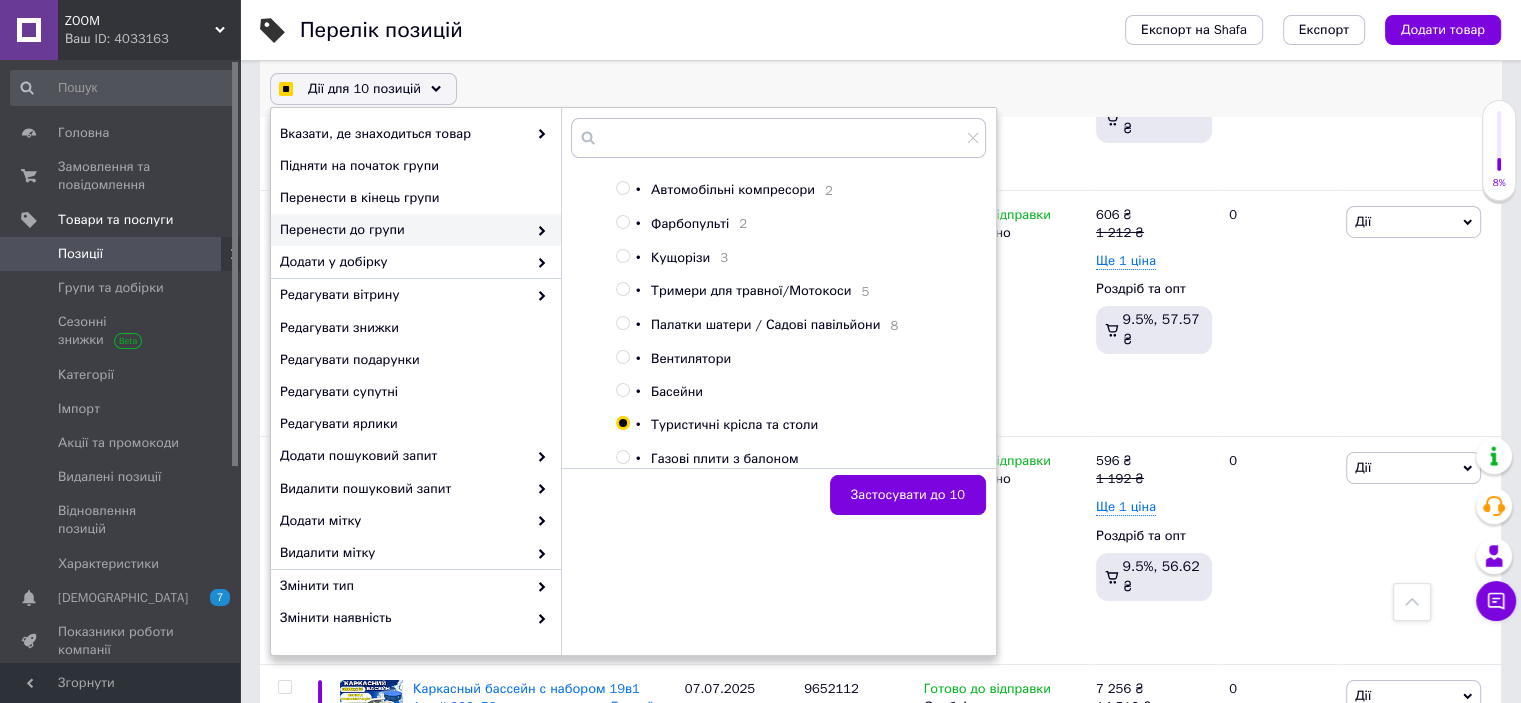 click on "Басейни" at bounding box center [677, 391] 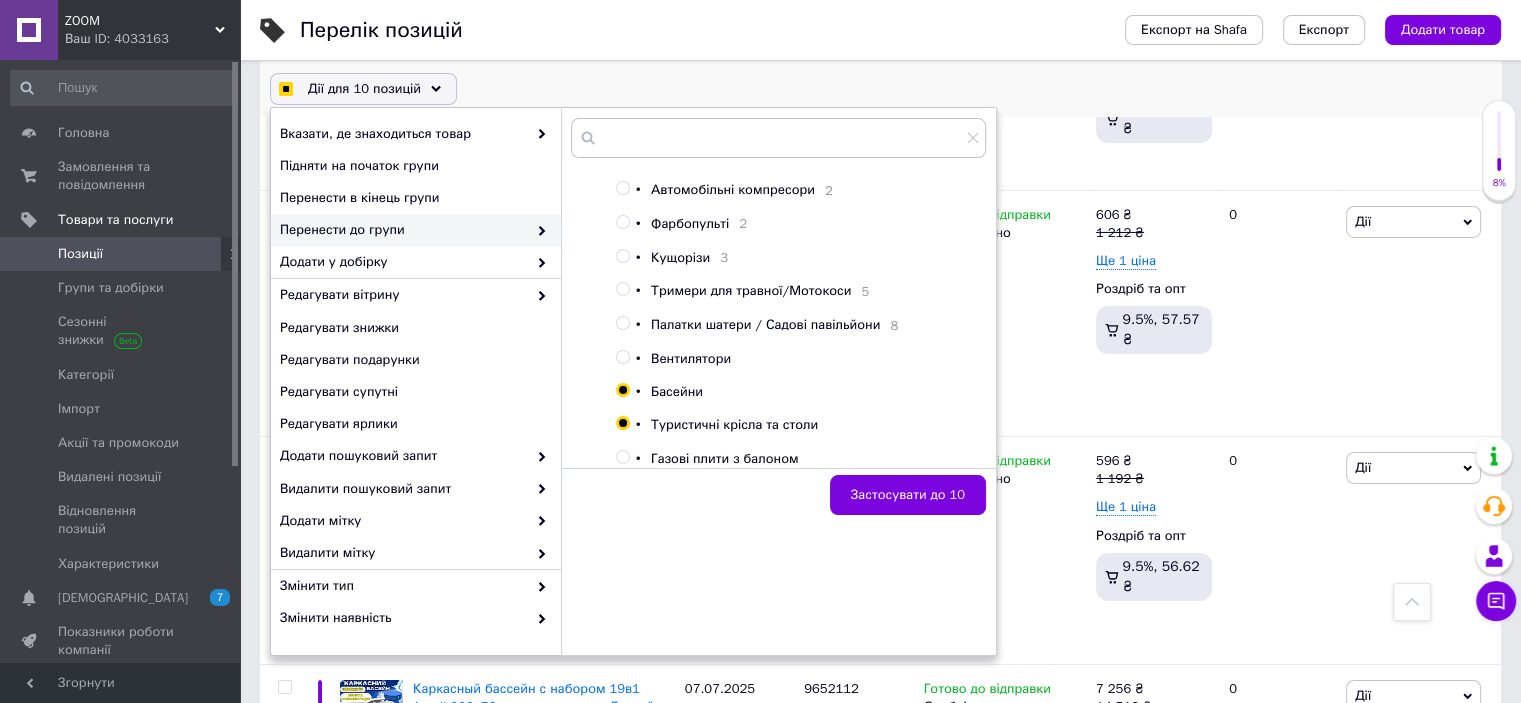 checkbox on "true" 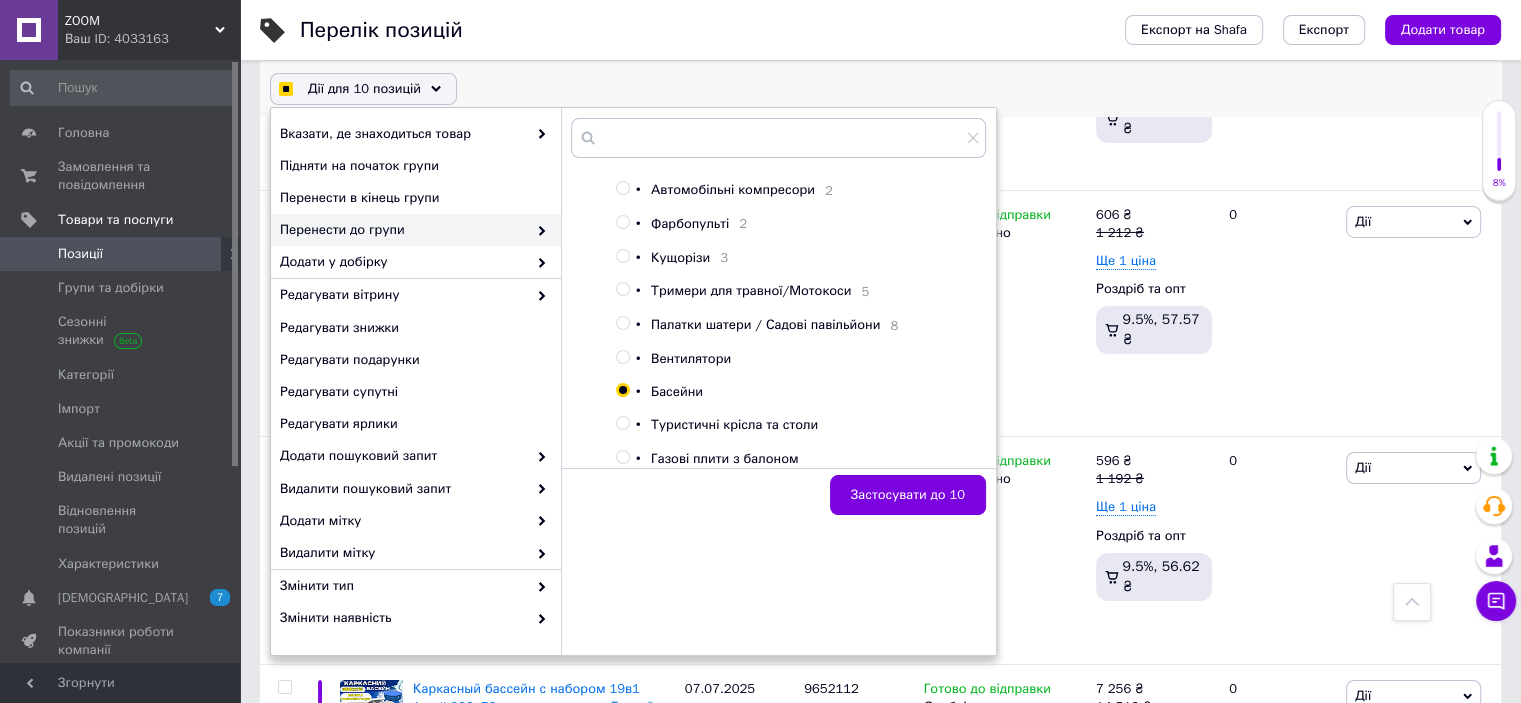 click on "Вентилятори" at bounding box center (691, 358) 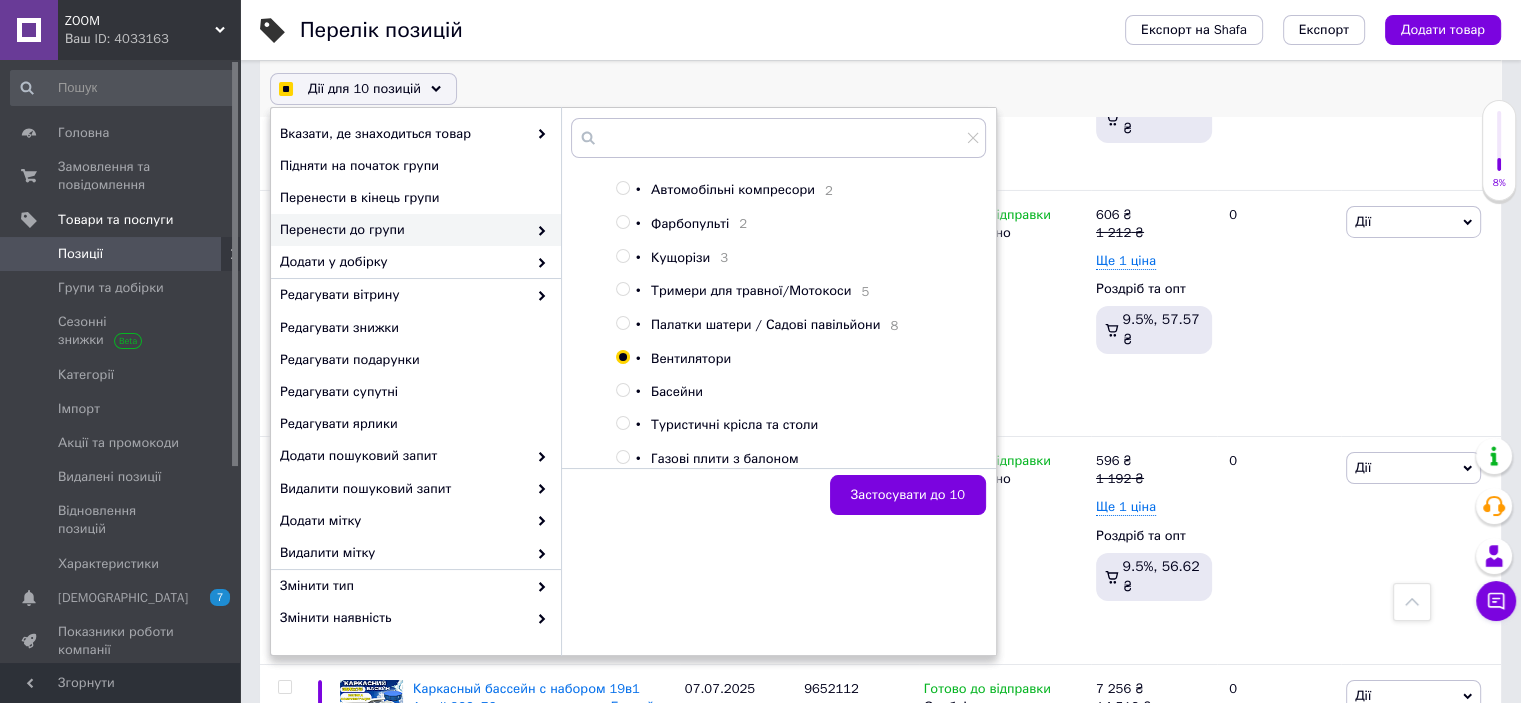 click on "Вентилятори" at bounding box center (691, 358) 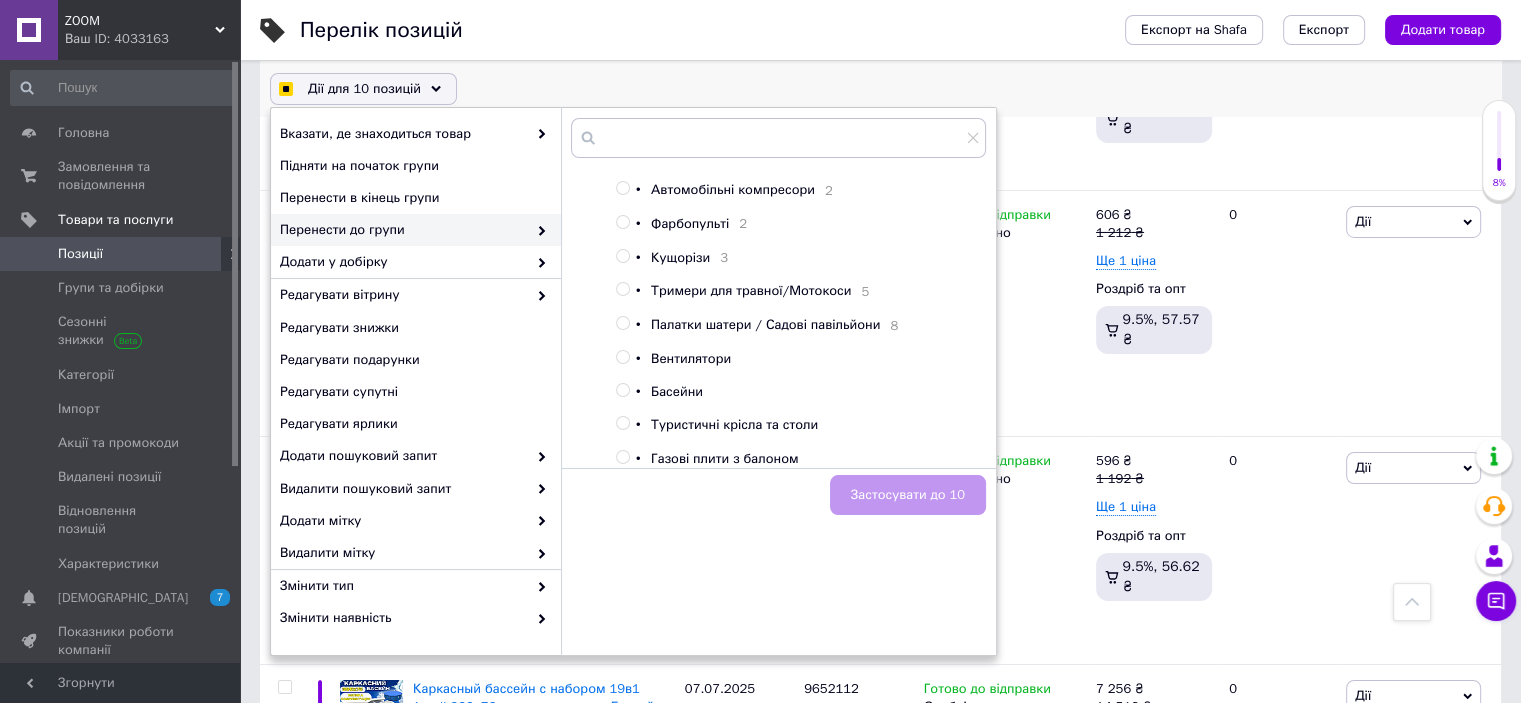 click on "Вентилятори" at bounding box center [691, 358] 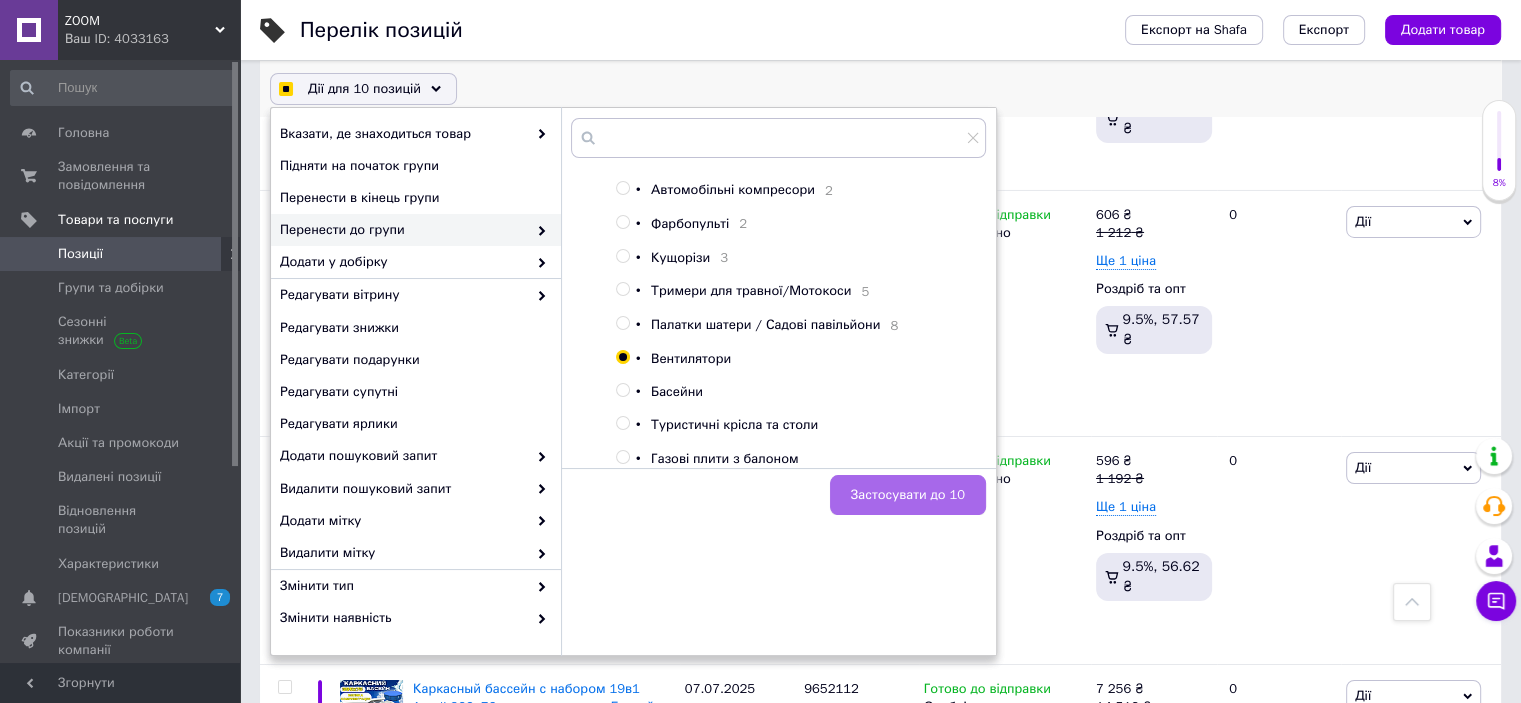 click on "Застосувати до 10" at bounding box center [908, 495] 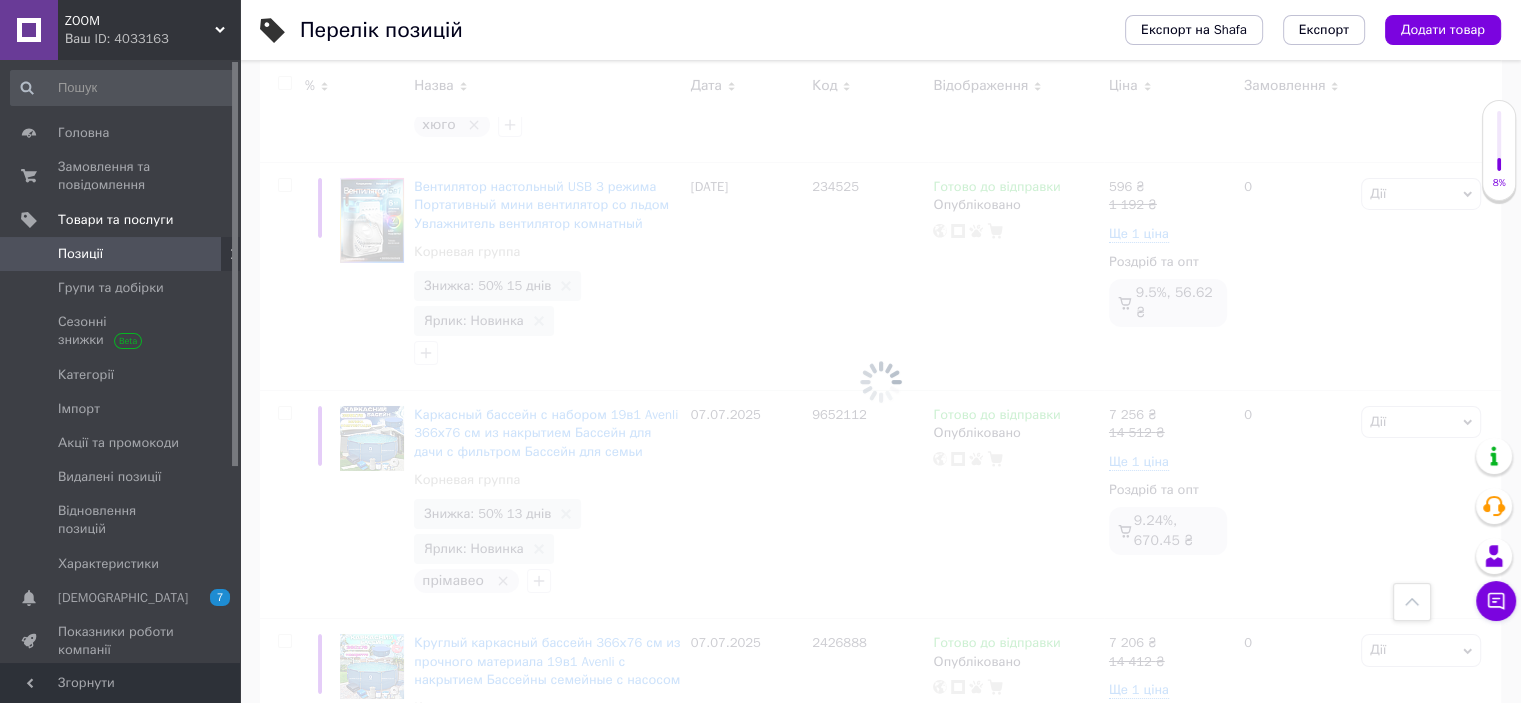 scroll, scrollTop: 7000, scrollLeft: 0, axis: vertical 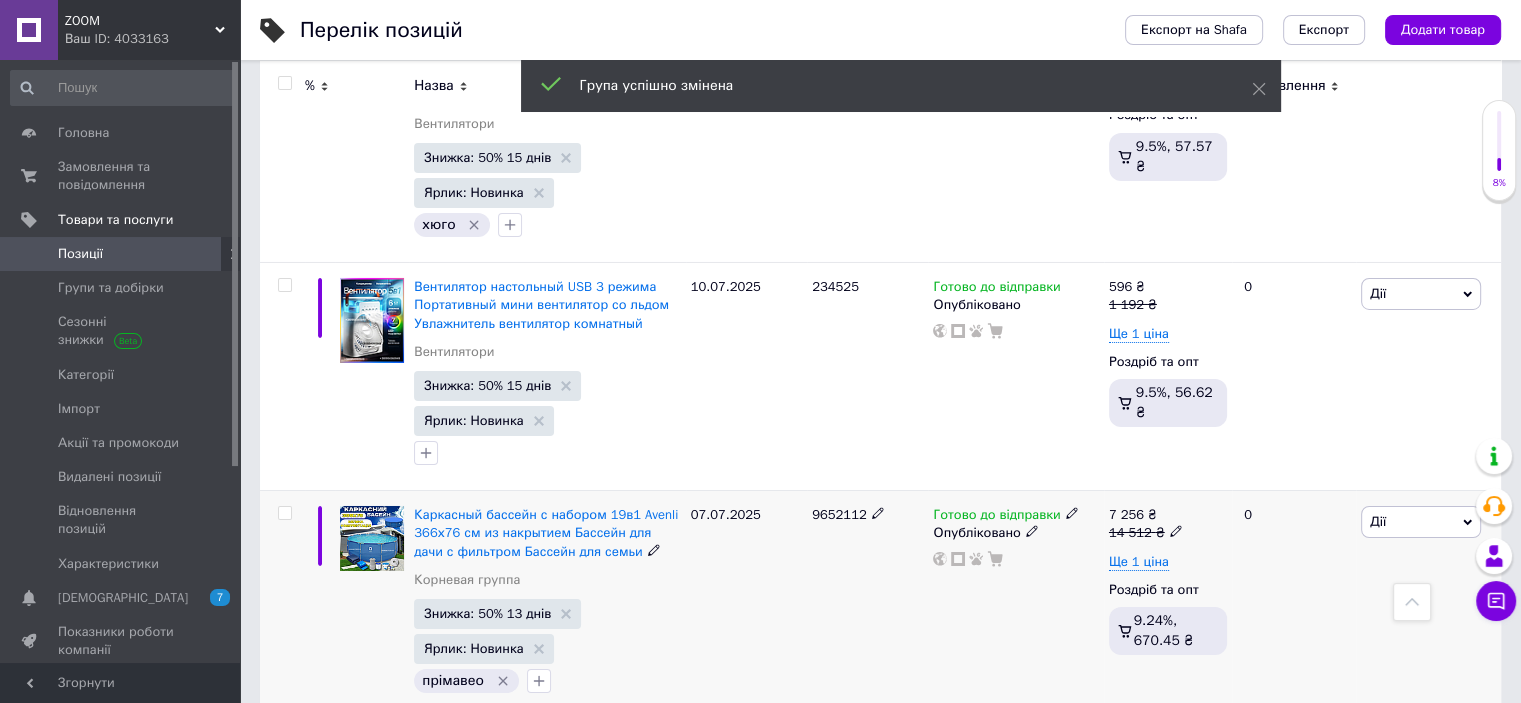 click at bounding box center (284, 513) 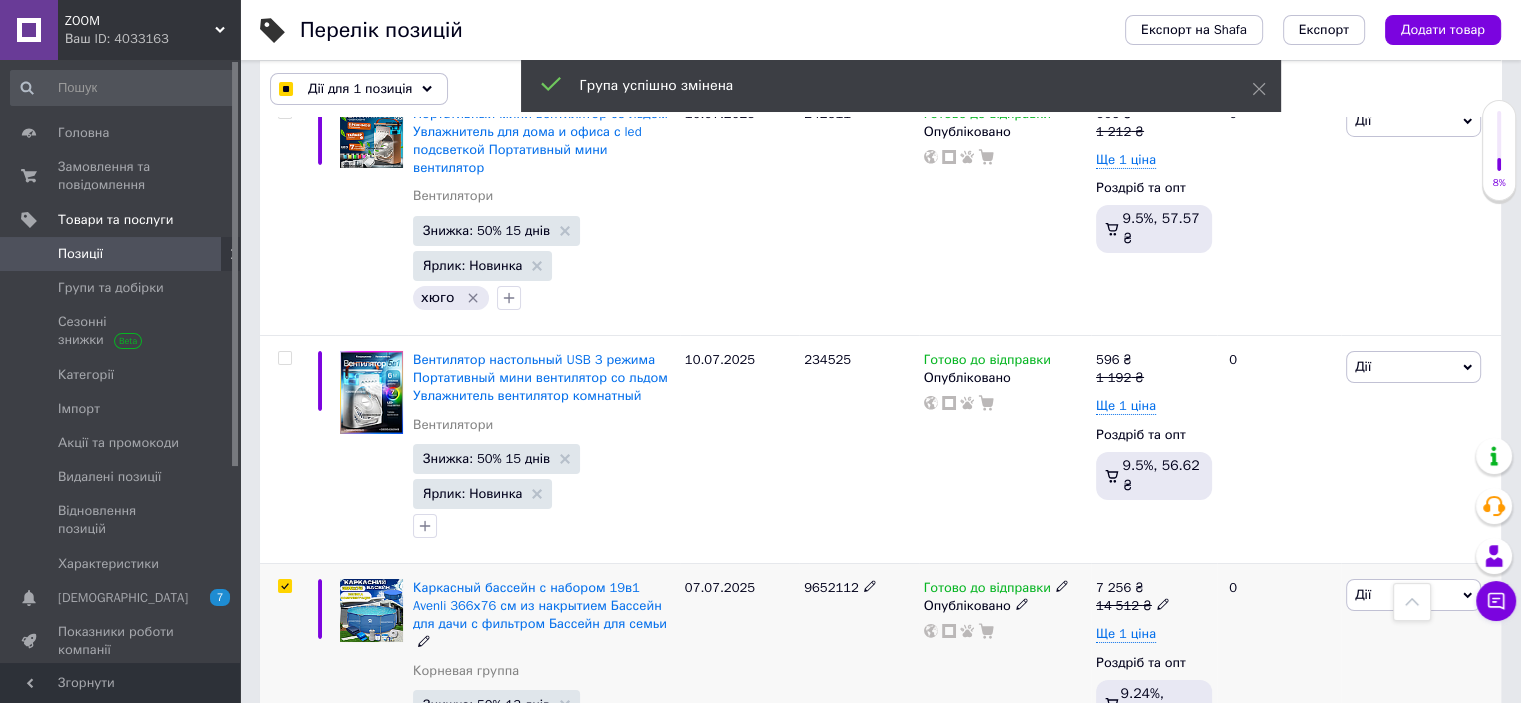 scroll, scrollTop: 7254, scrollLeft: 0, axis: vertical 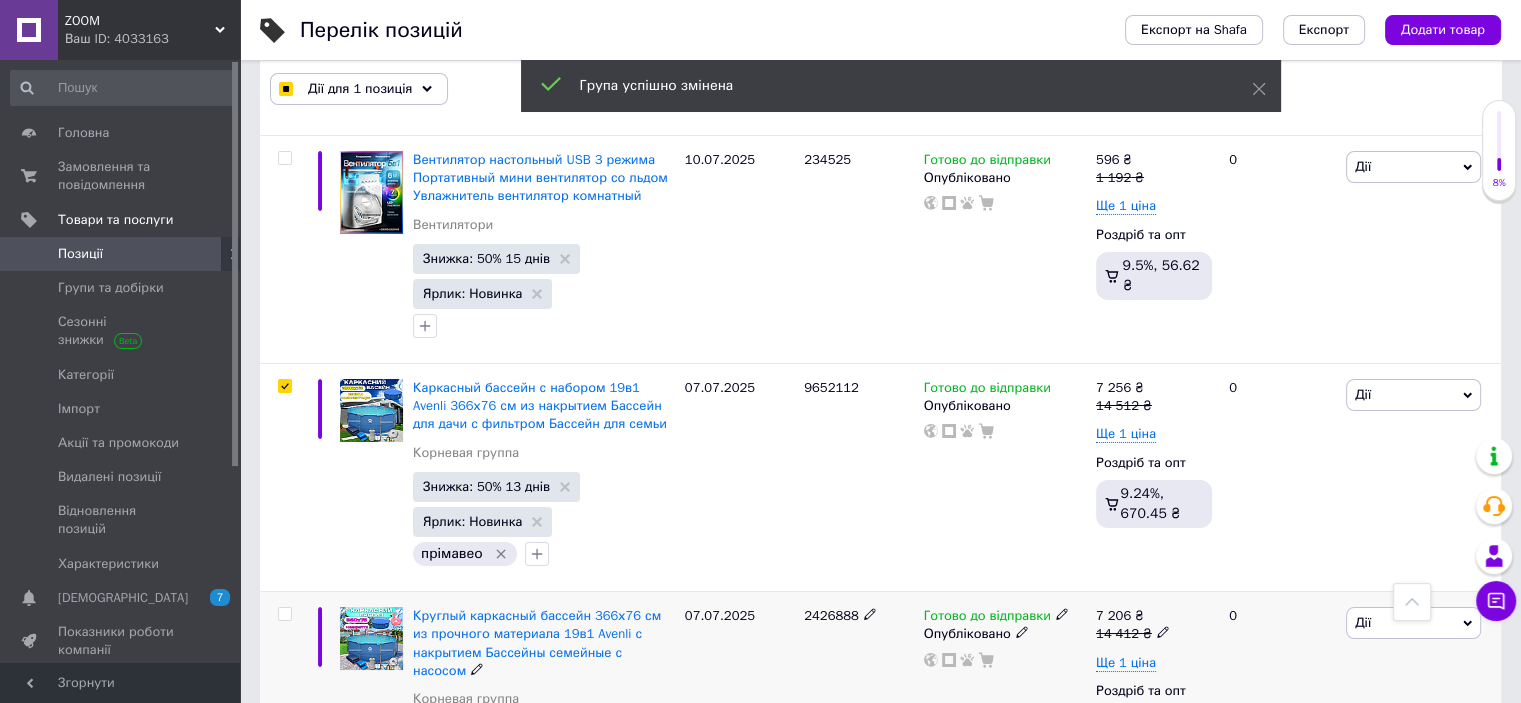 click at bounding box center [284, 614] 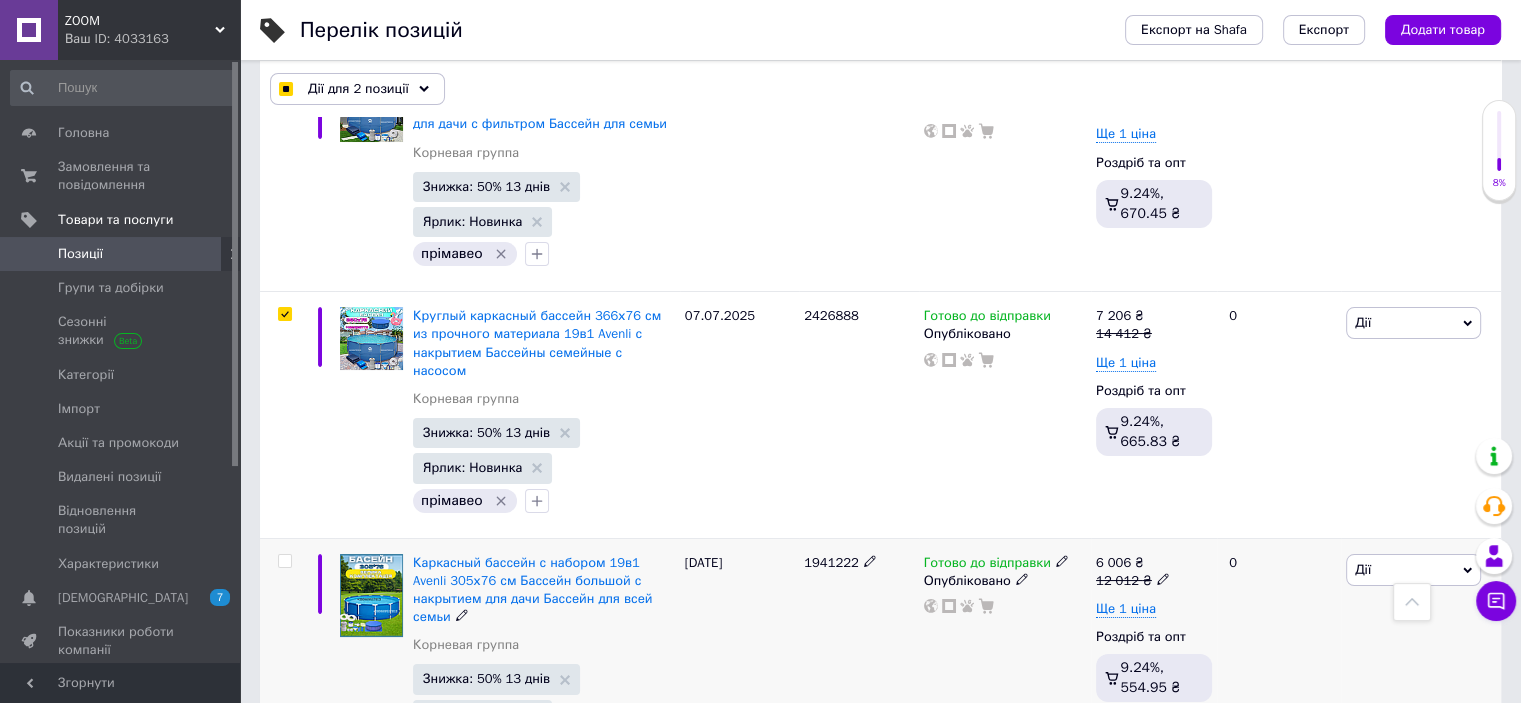 click at bounding box center [284, 561] 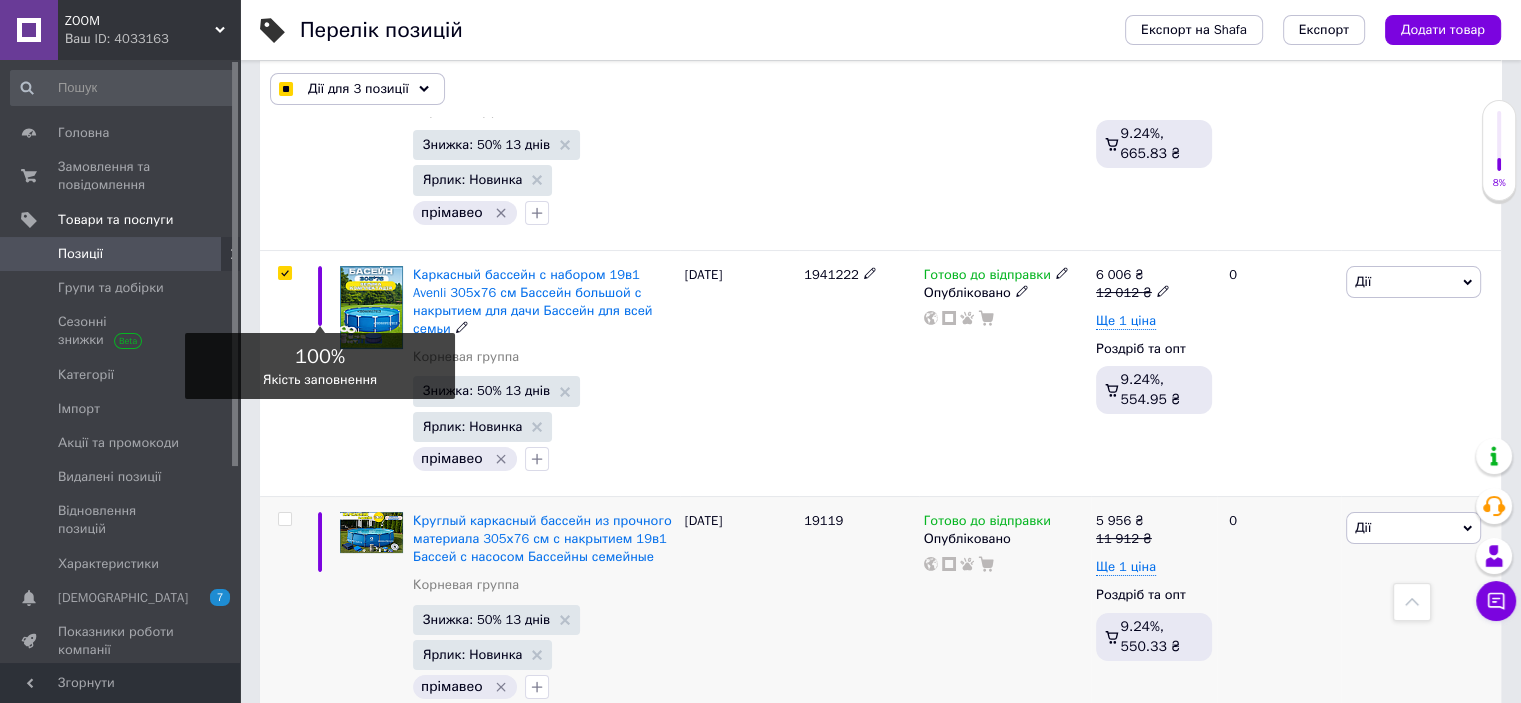 scroll, scrollTop: 7954, scrollLeft: 0, axis: vertical 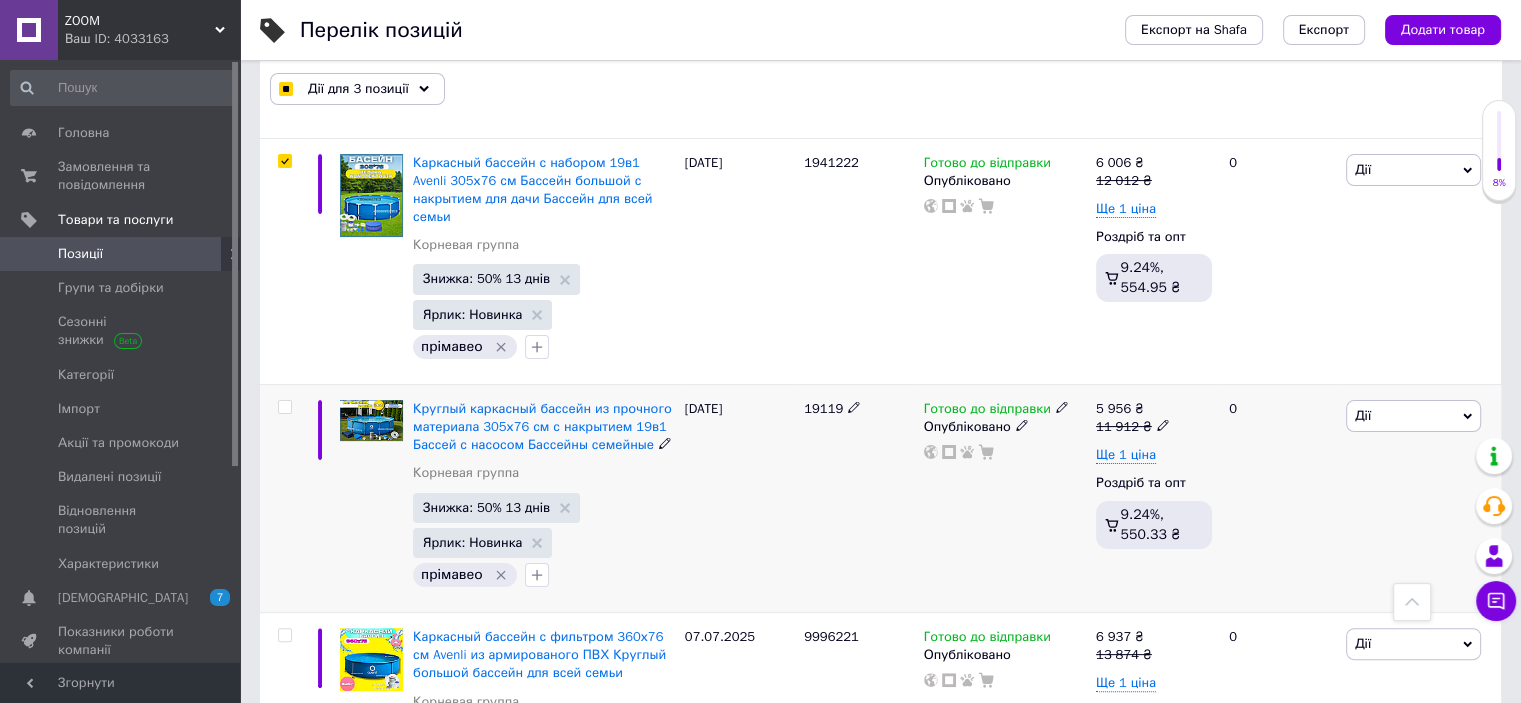 click at bounding box center [284, 407] 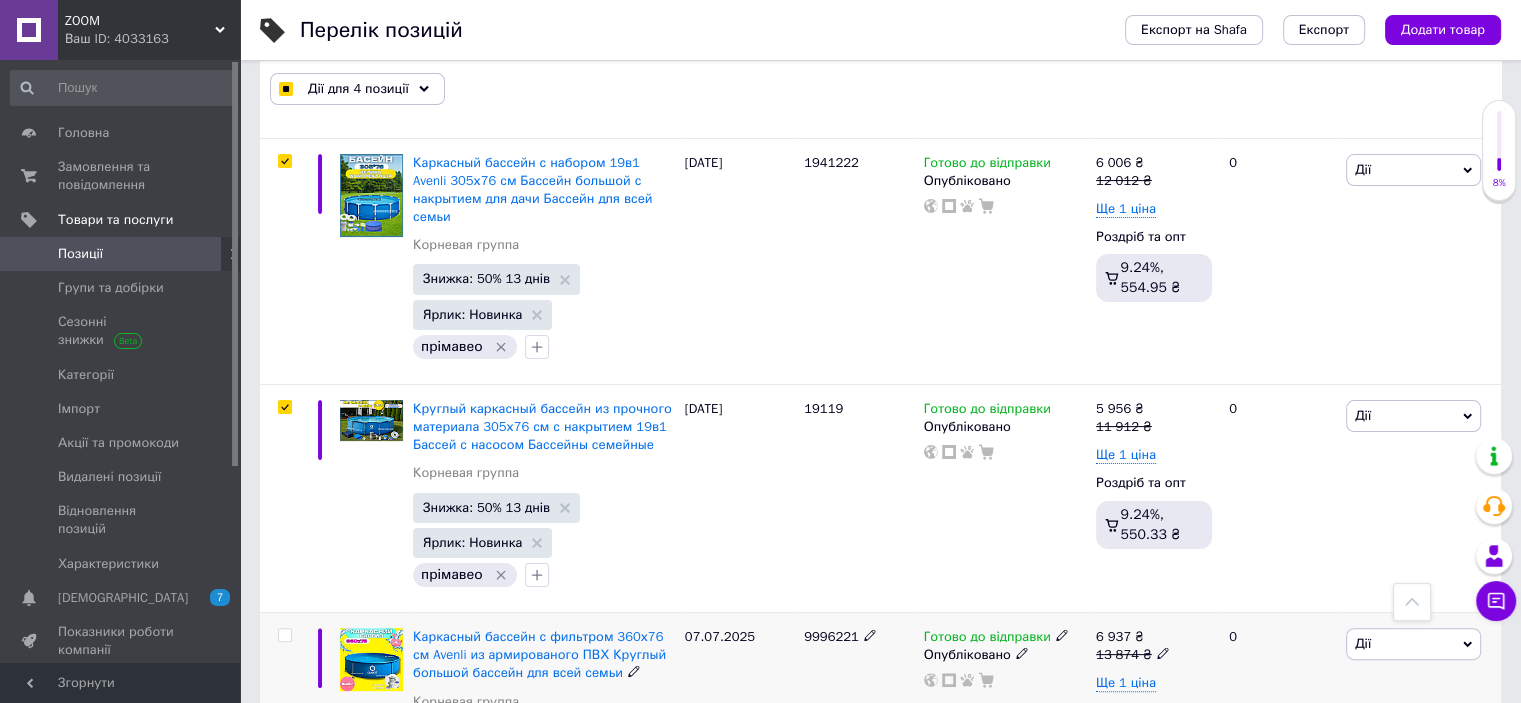 click at bounding box center [284, 635] 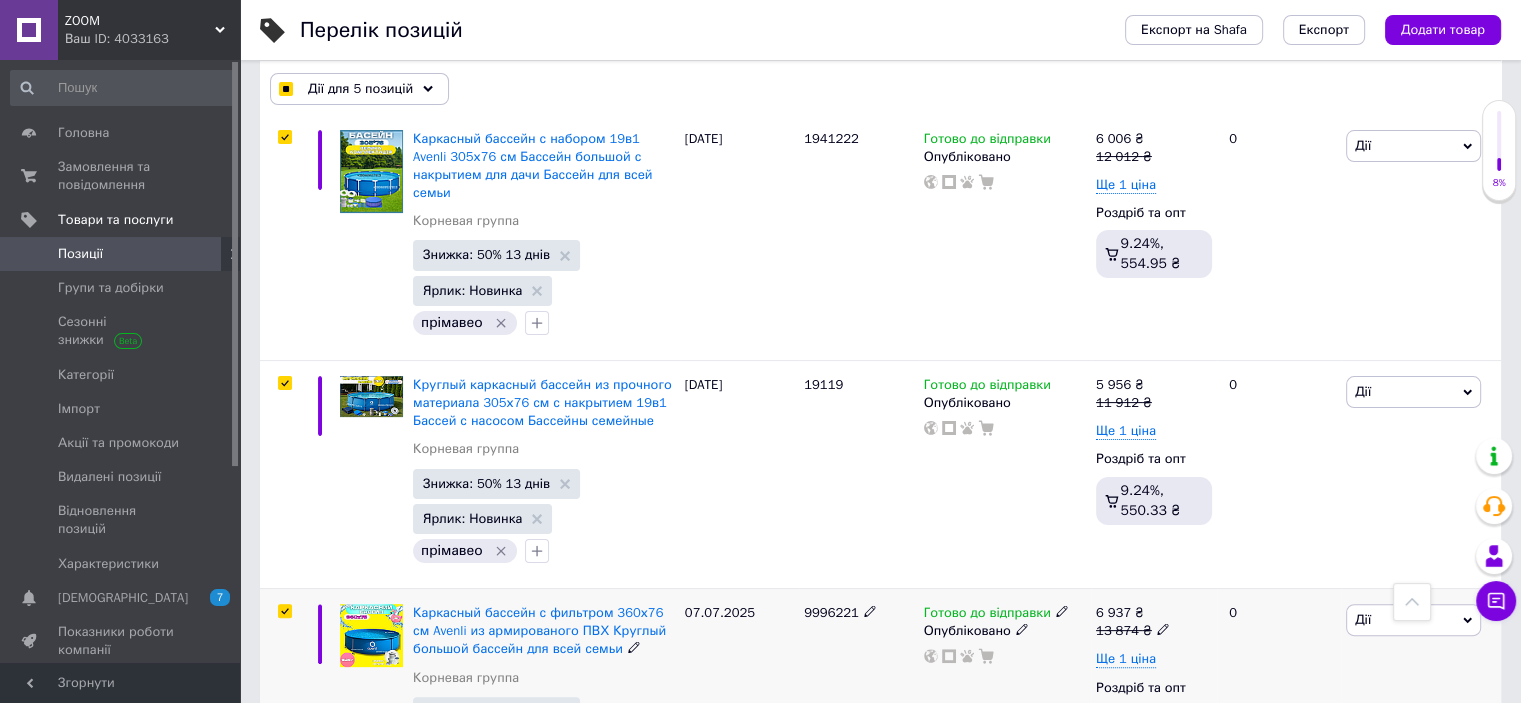 scroll, scrollTop: 8154, scrollLeft: 0, axis: vertical 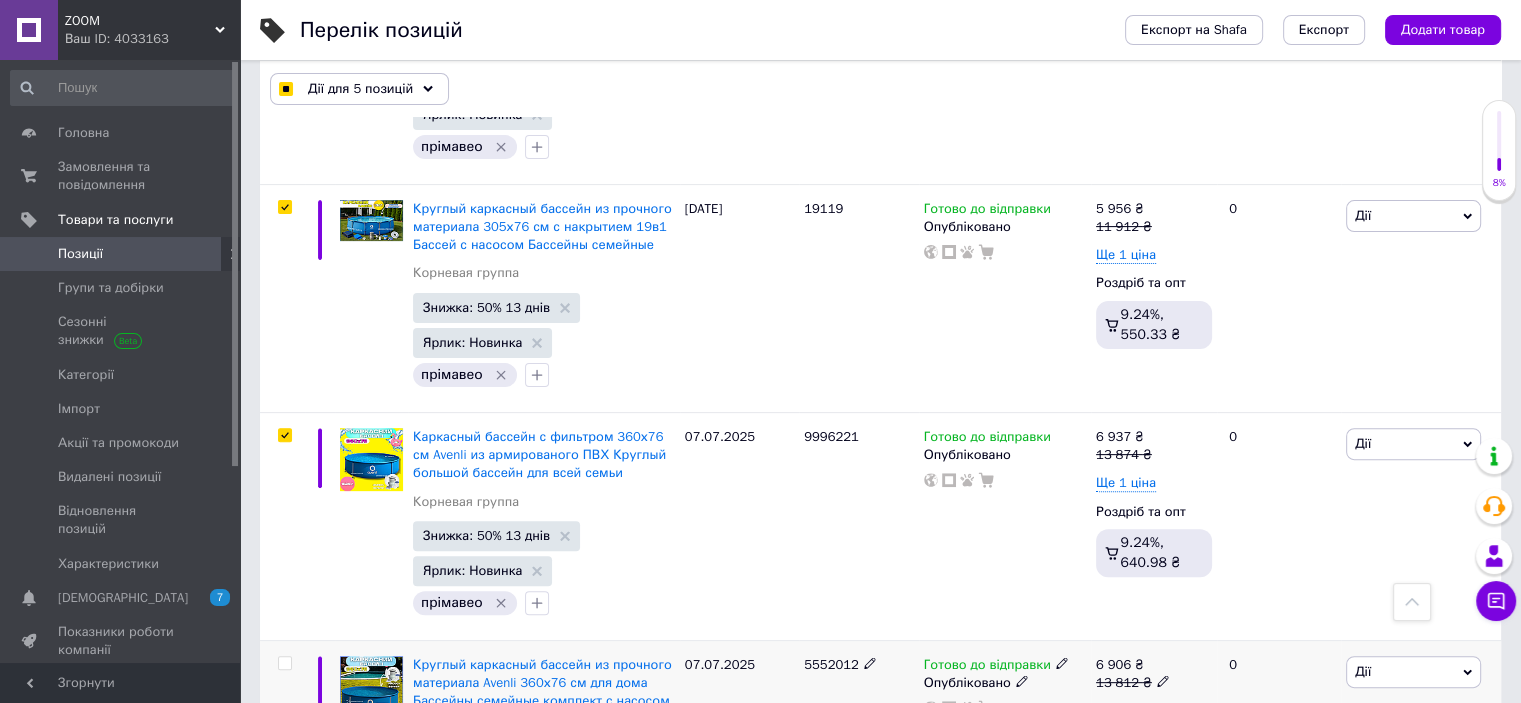 click at bounding box center (284, 663) 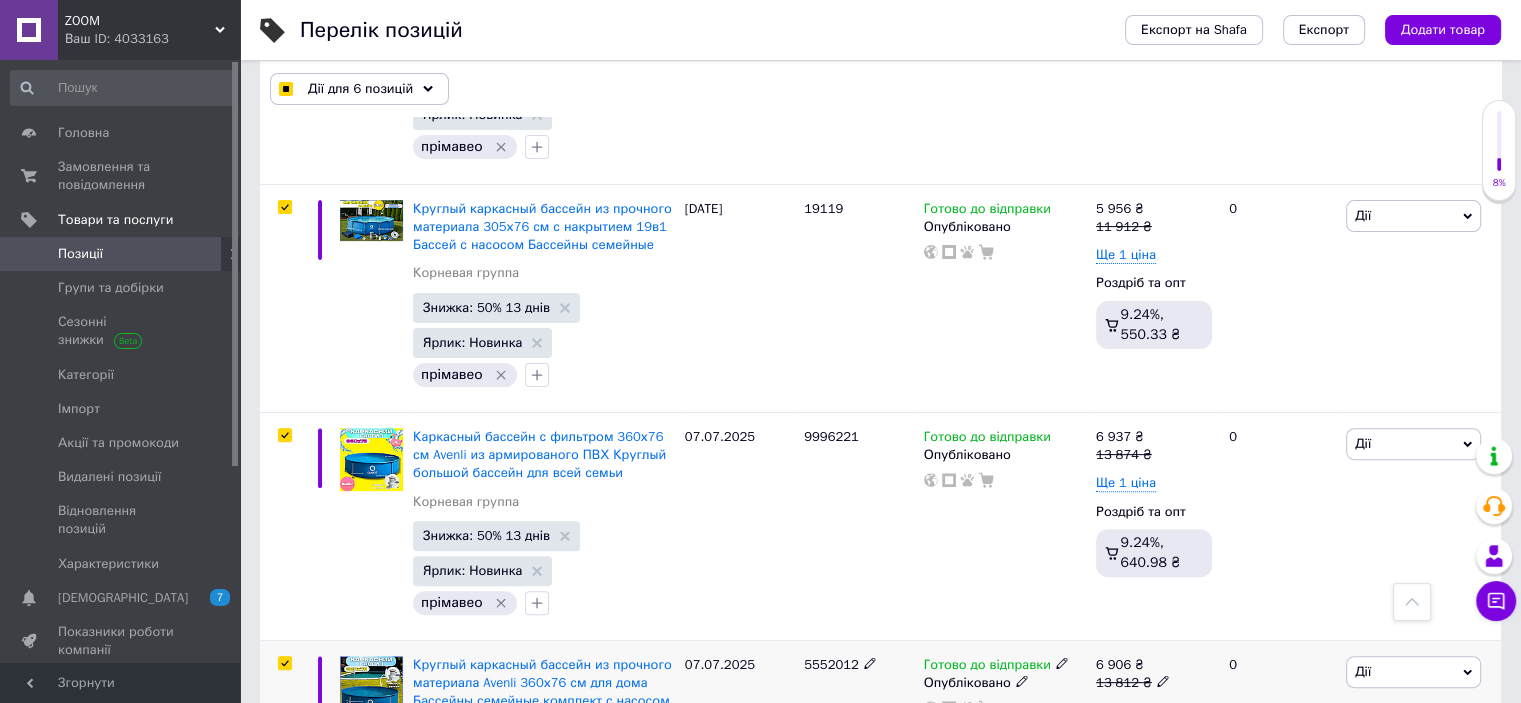 scroll, scrollTop: 8354, scrollLeft: 0, axis: vertical 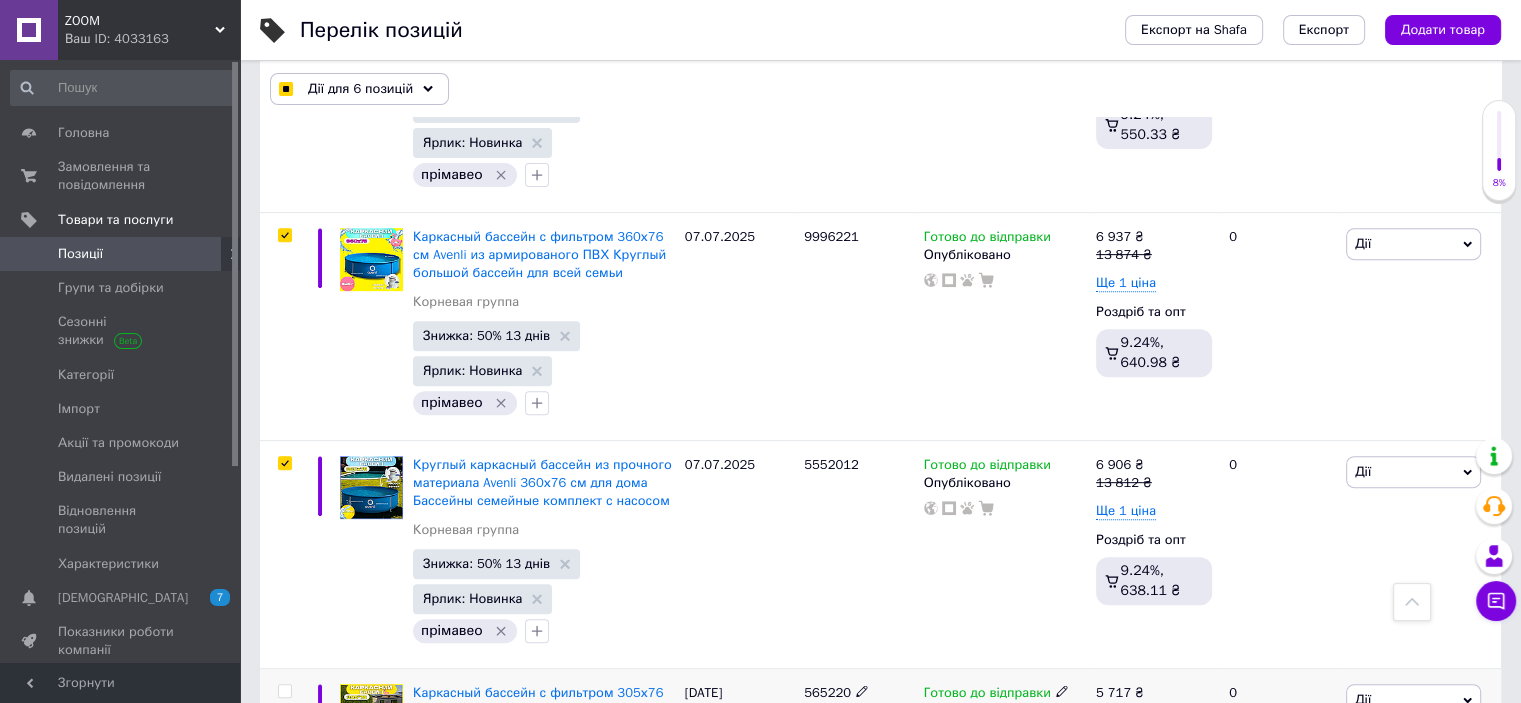 click at bounding box center [282, 783] 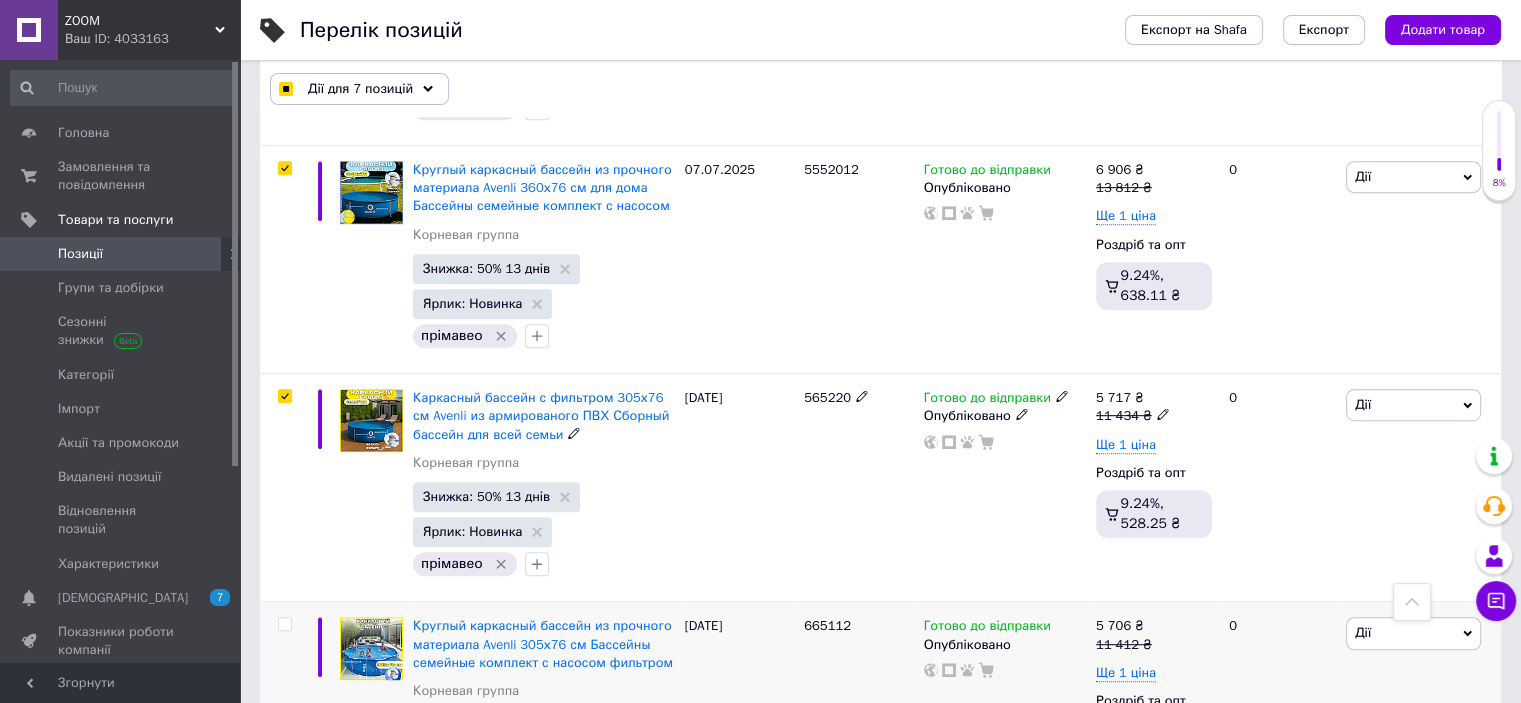 scroll, scrollTop: 8654, scrollLeft: 0, axis: vertical 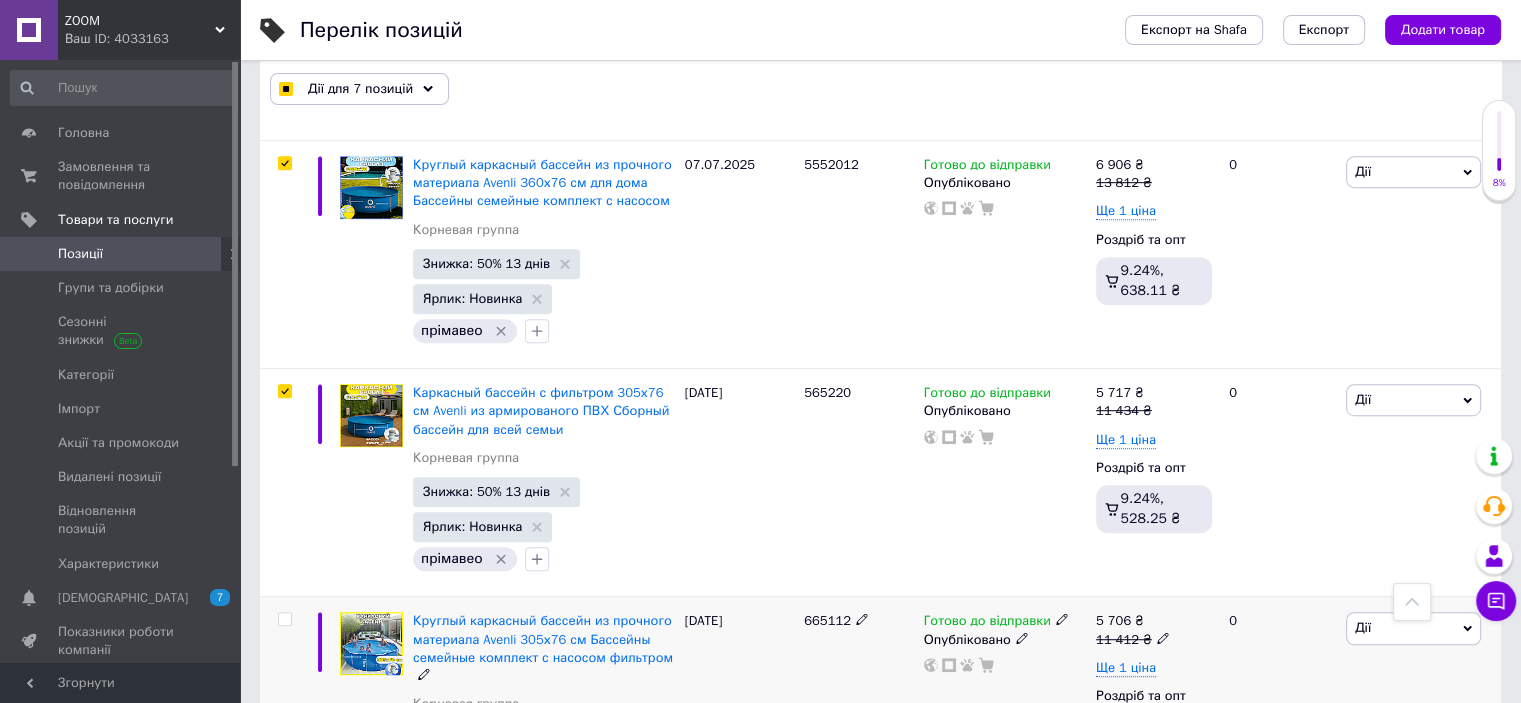 click at bounding box center [284, 619] 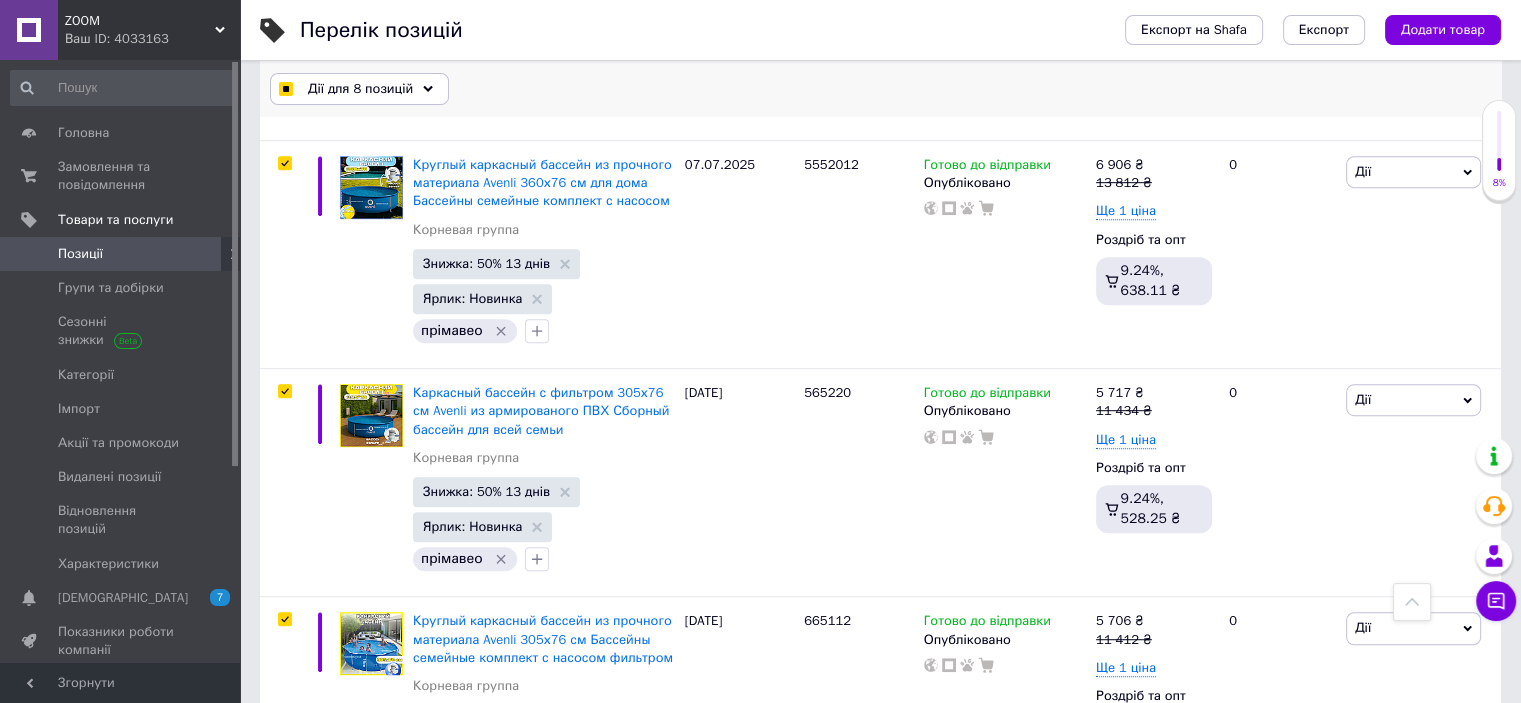click on "Дії для 8 позицій" at bounding box center (359, 89) 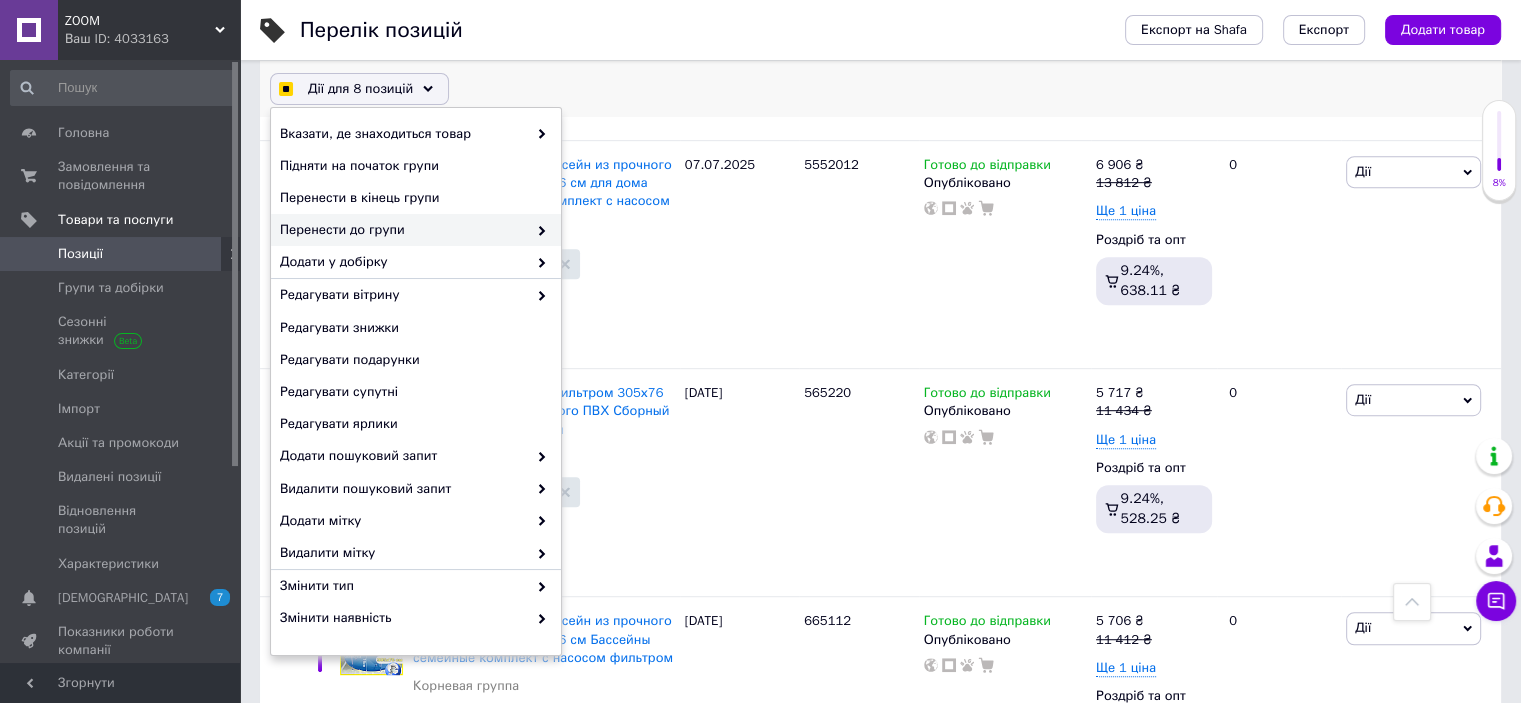 click on "Перенести до групи" at bounding box center (403, 230) 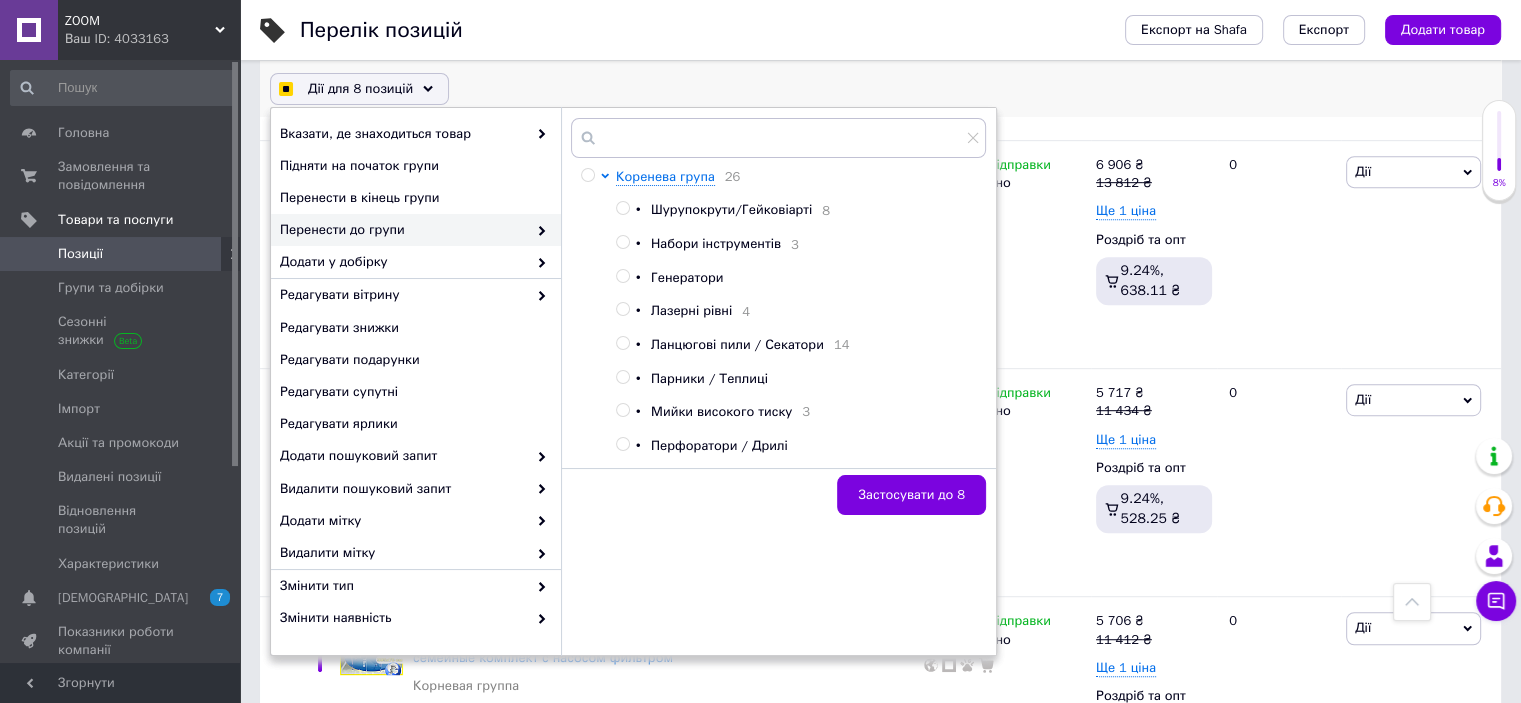 scroll, scrollTop: 411, scrollLeft: 0, axis: vertical 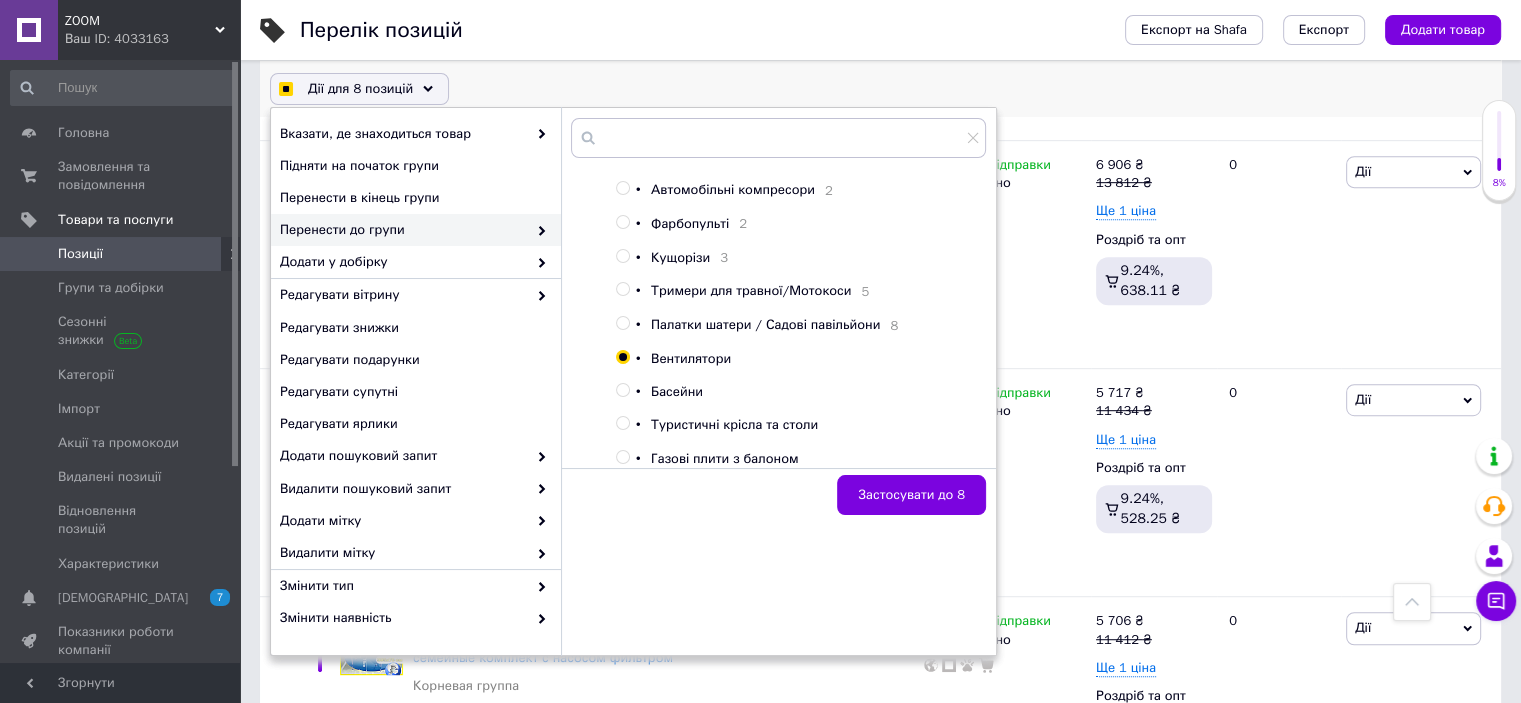 click on "Басейни" at bounding box center [677, 391] 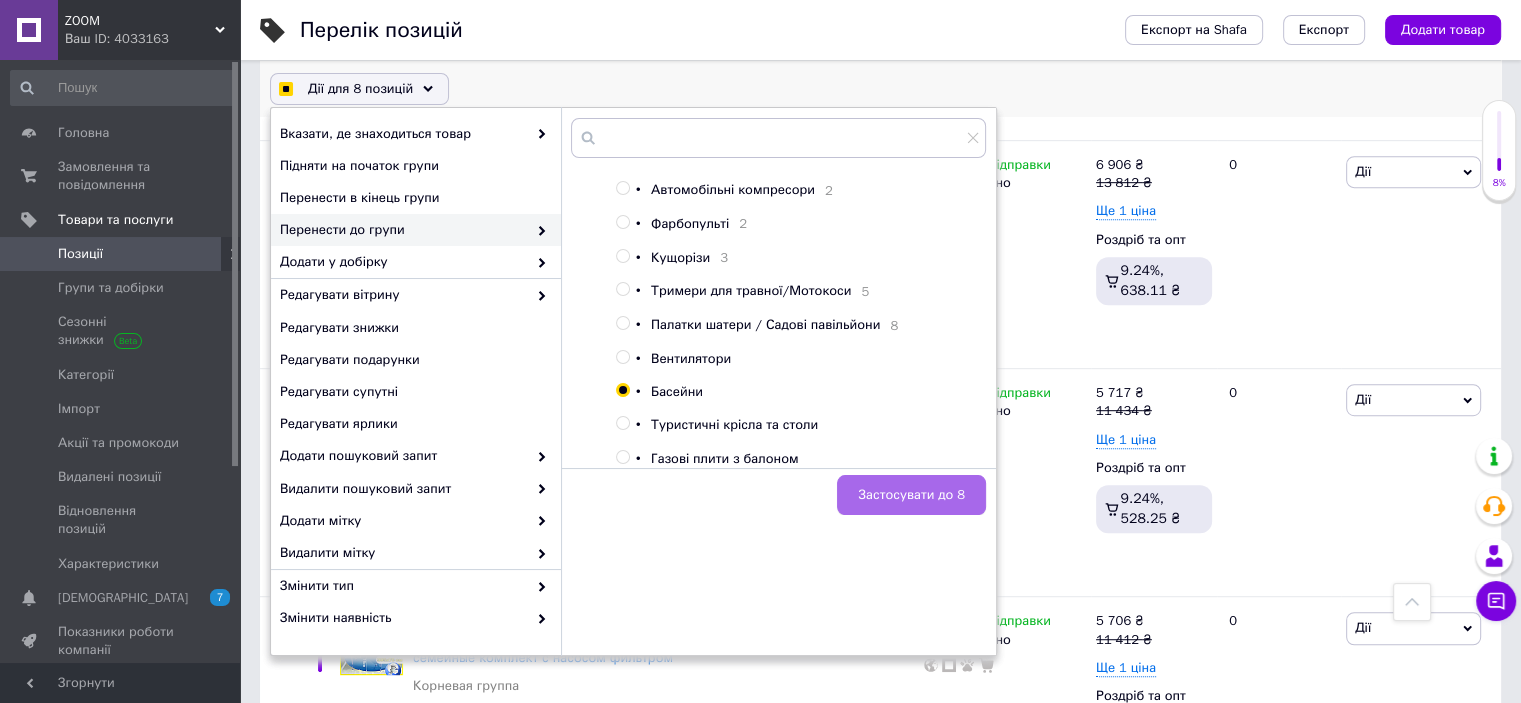 click on "Застосувати до 8" at bounding box center (911, 495) 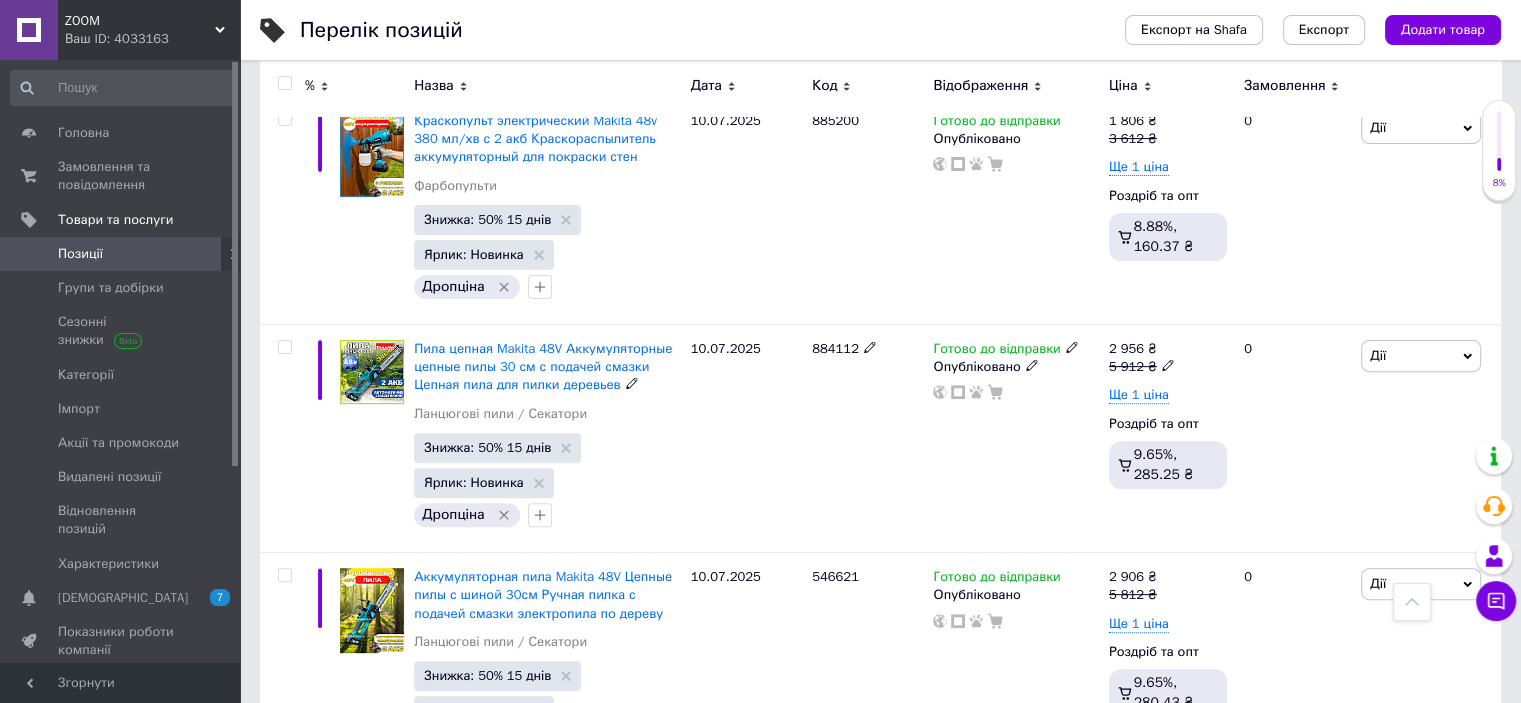 scroll, scrollTop: 0, scrollLeft: 0, axis: both 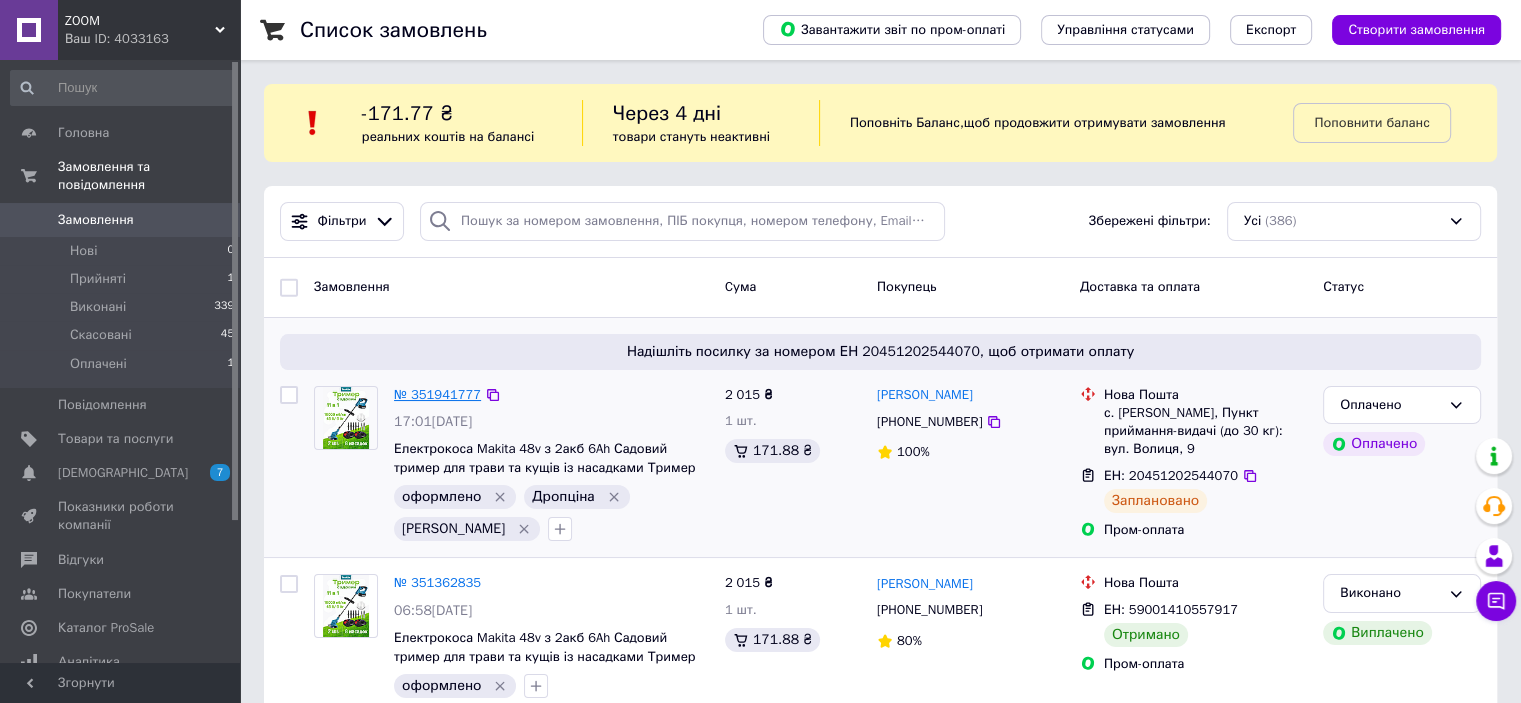 click on "№ 351941777" at bounding box center [437, 394] 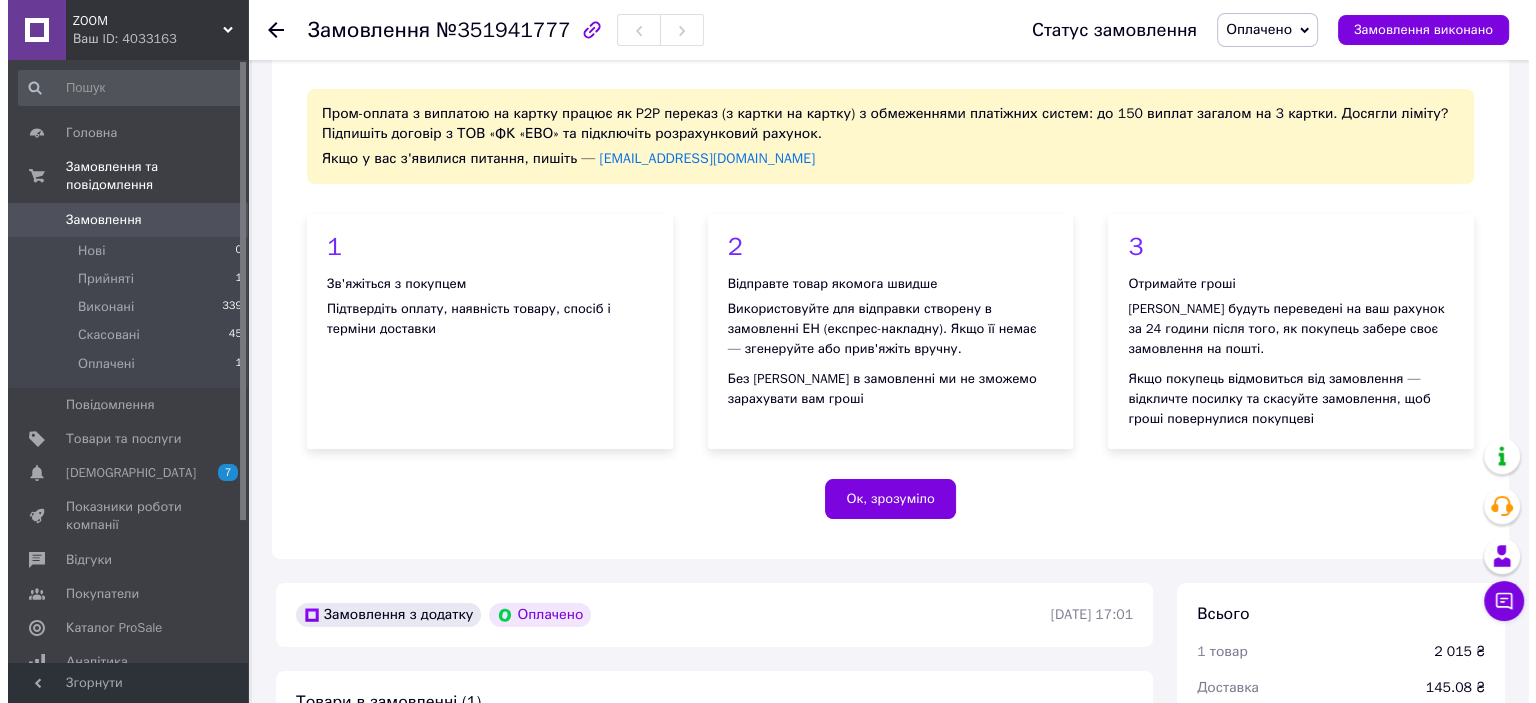scroll, scrollTop: 700, scrollLeft: 0, axis: vertical 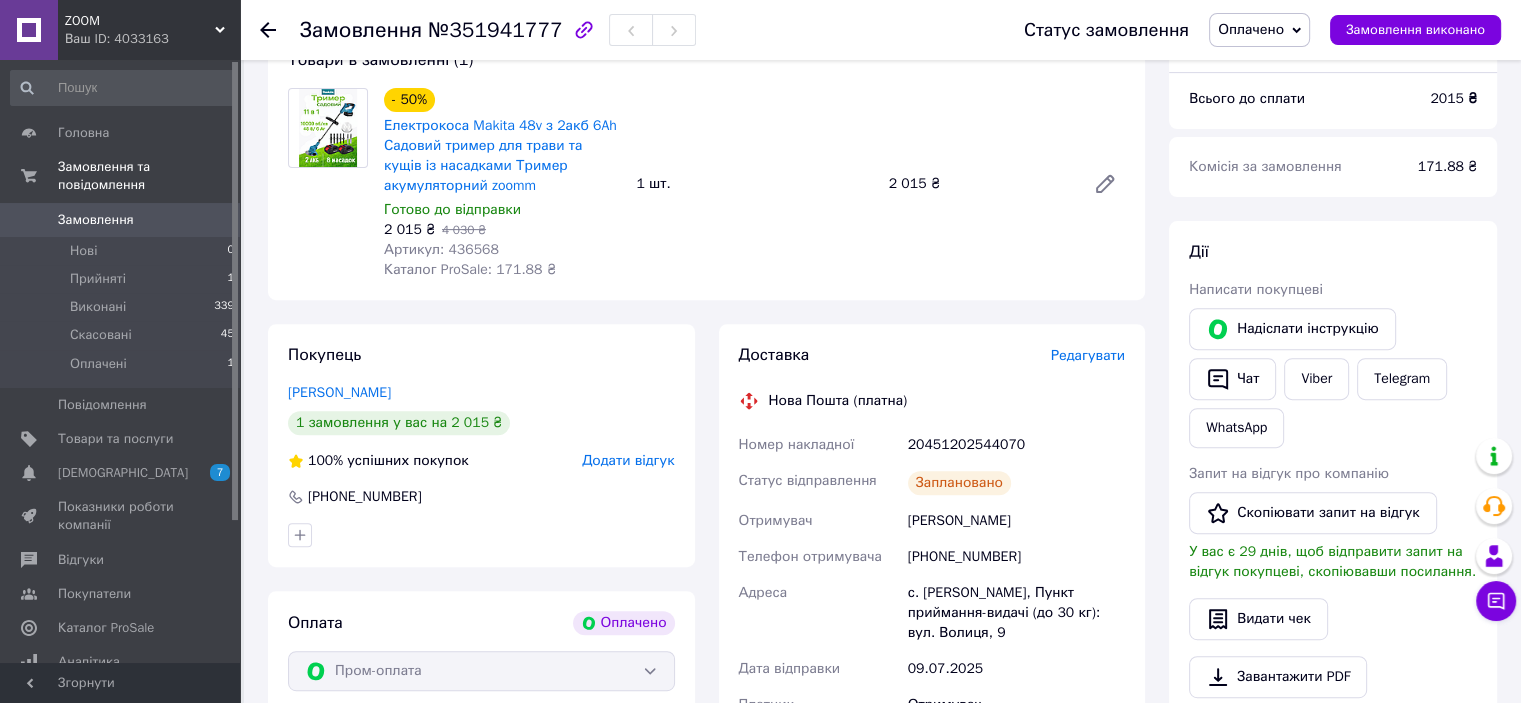 click on "Редагувати" at bounding box center (1088, 355) 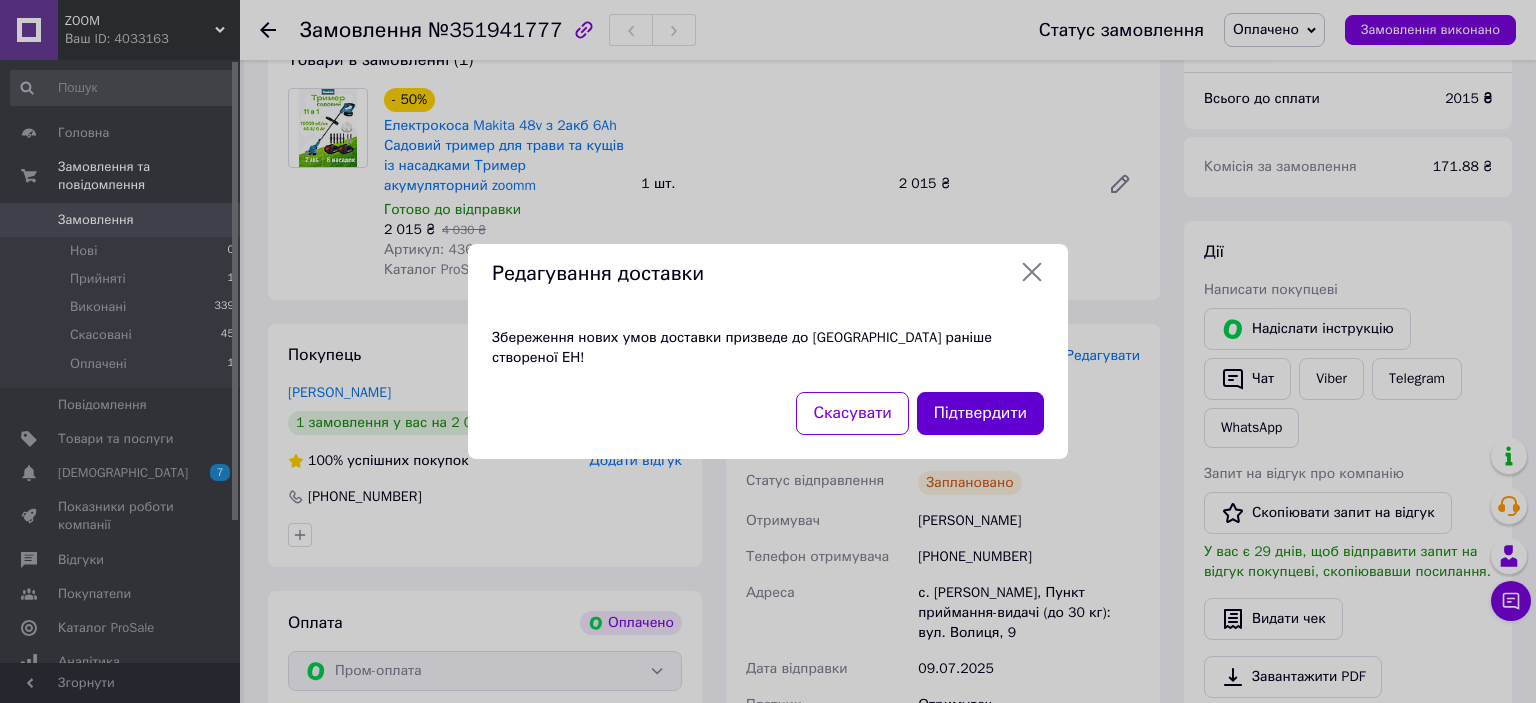 click on "Підтвердити" at bounding box center (980, 413) 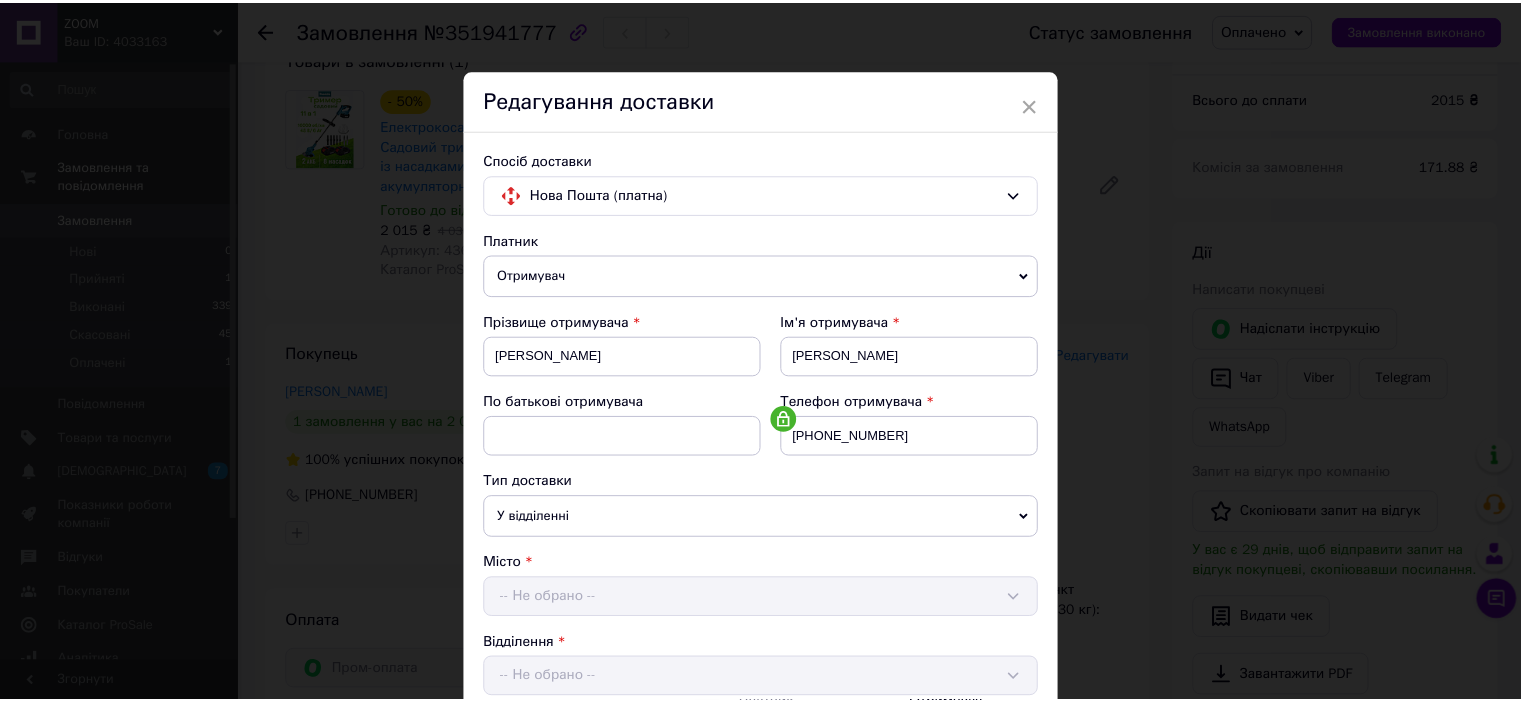 scroll, scrollTop: 600, scrollLeft: 0, axis: vertical 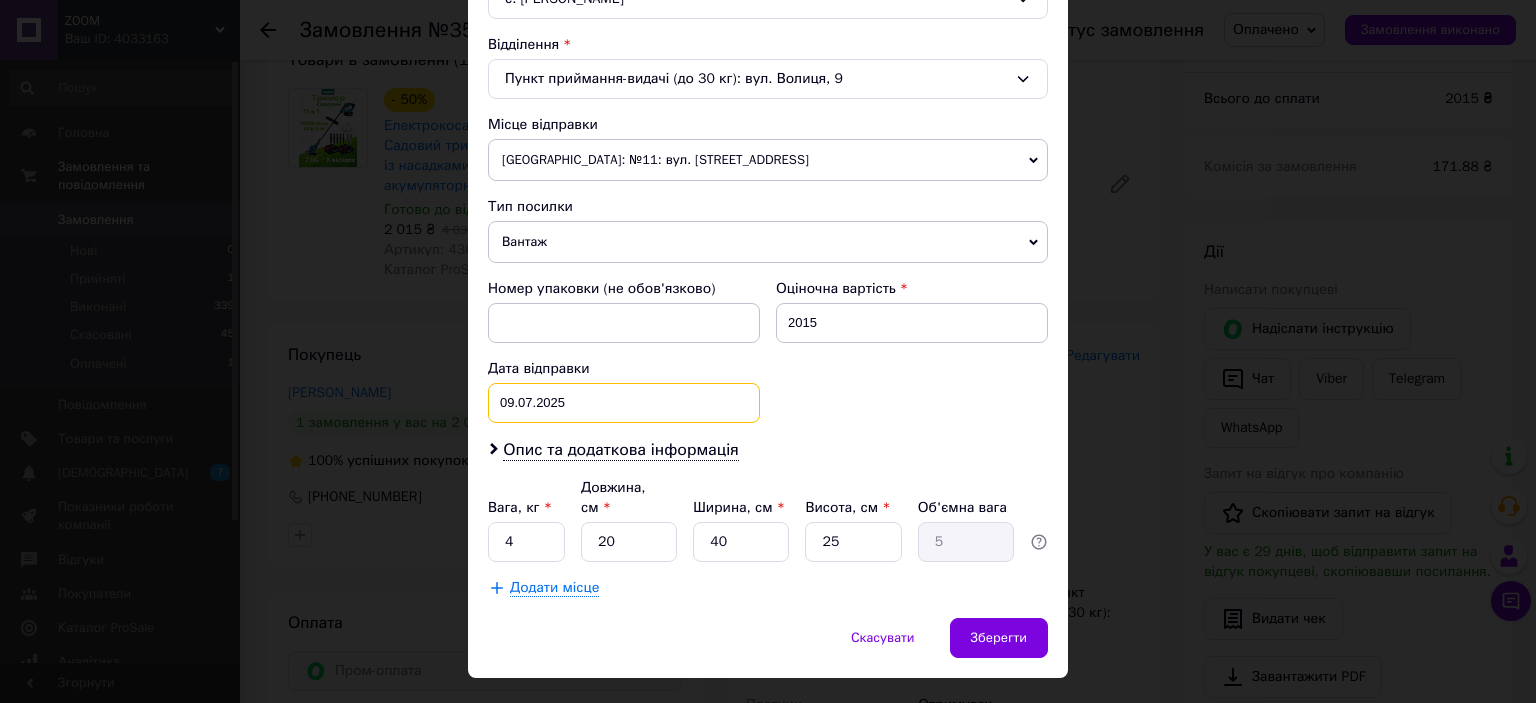 click on "09.07.2025 < 2025 > < Июль > Пн Вт Ср Чт Пт Сб Вс 30 1 2 3 4 5 6 7 8 9 10 11 12 13 14 15 16 17 18 19 20 21 22 23 24 25 26 27 28 29 30 31 1 2 3 4 5 6 7 8 9 10" at bounding box center [624, 403] 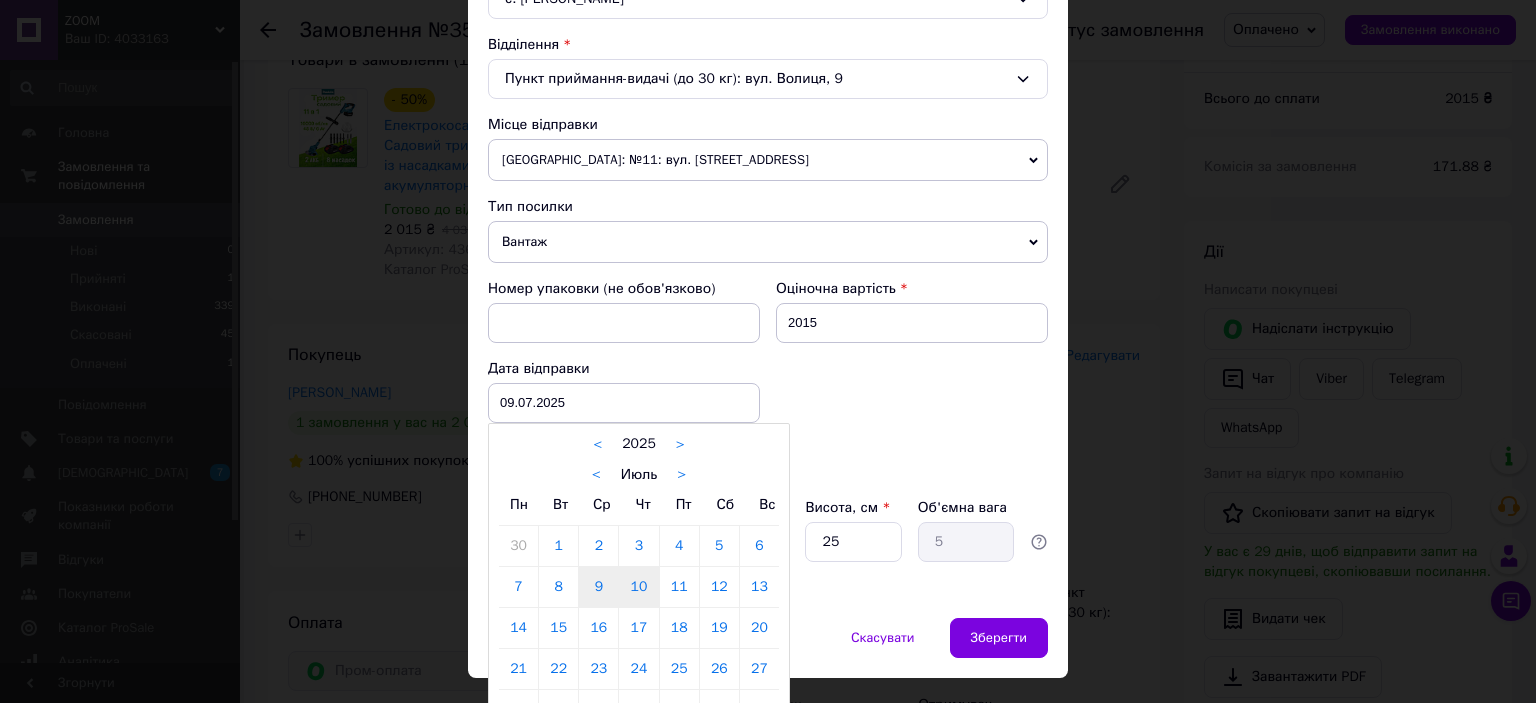 click on "10" at bounding box center (638, 587) 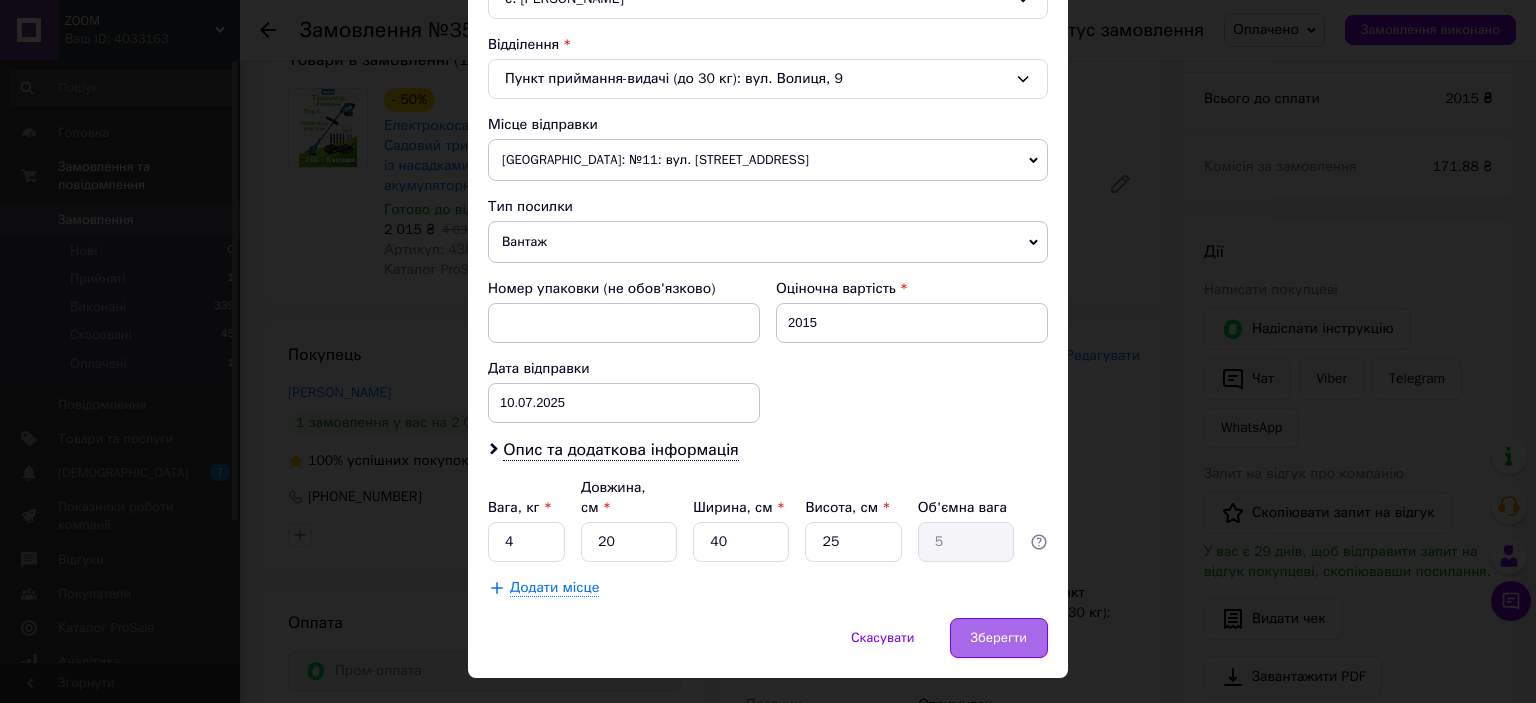 click on "Зберегти" at bounding box center (999, 638) 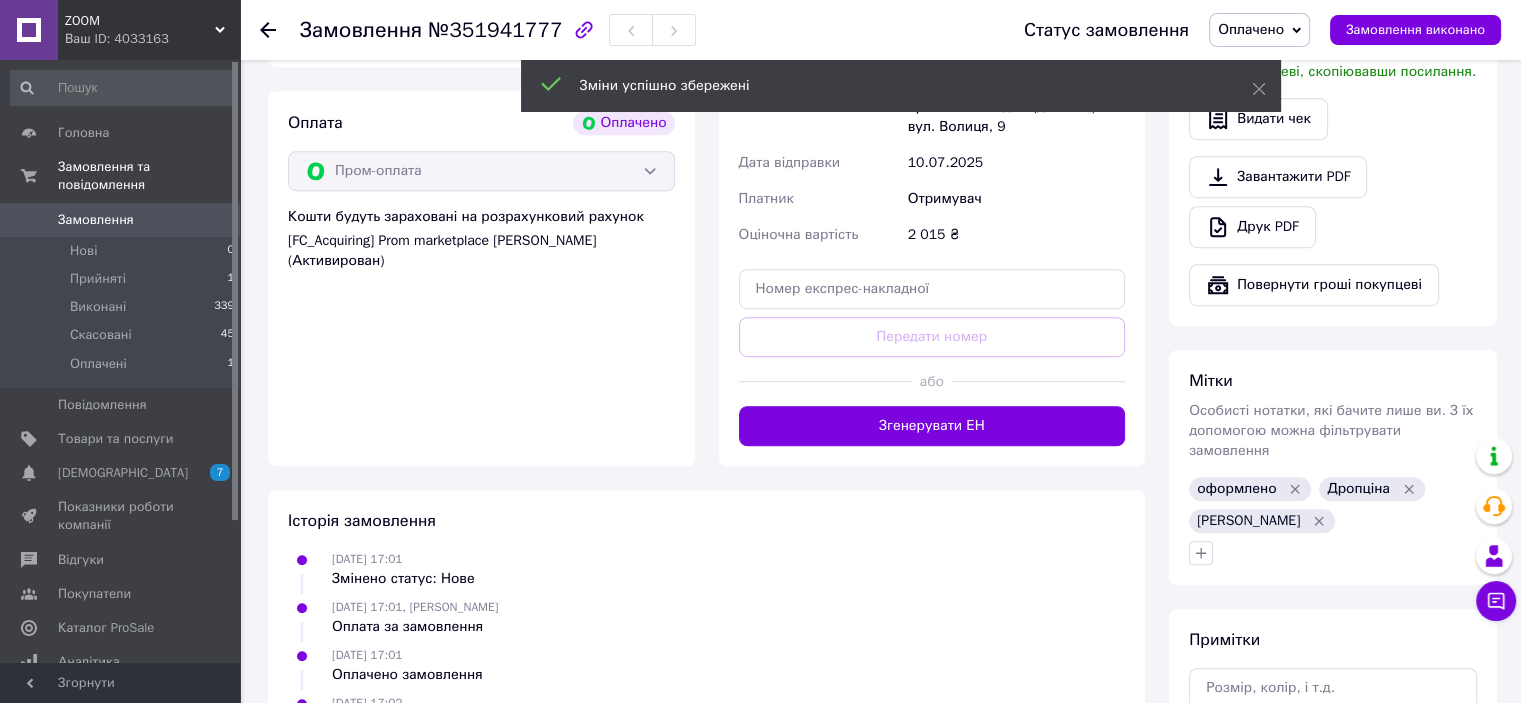 scroll, scrollTop: 1200, scrollLeft: 0, axis: vertical 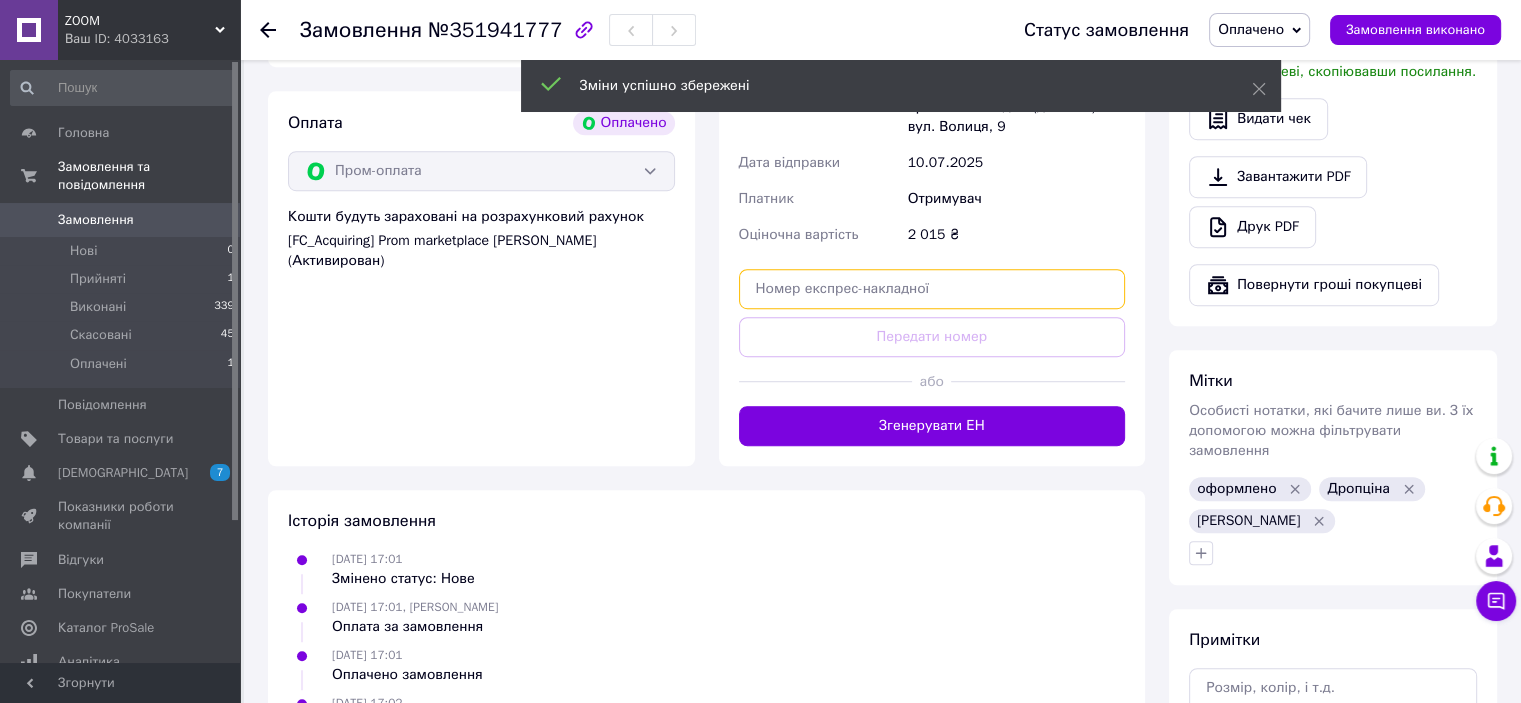click at bounding box center (932, 289) 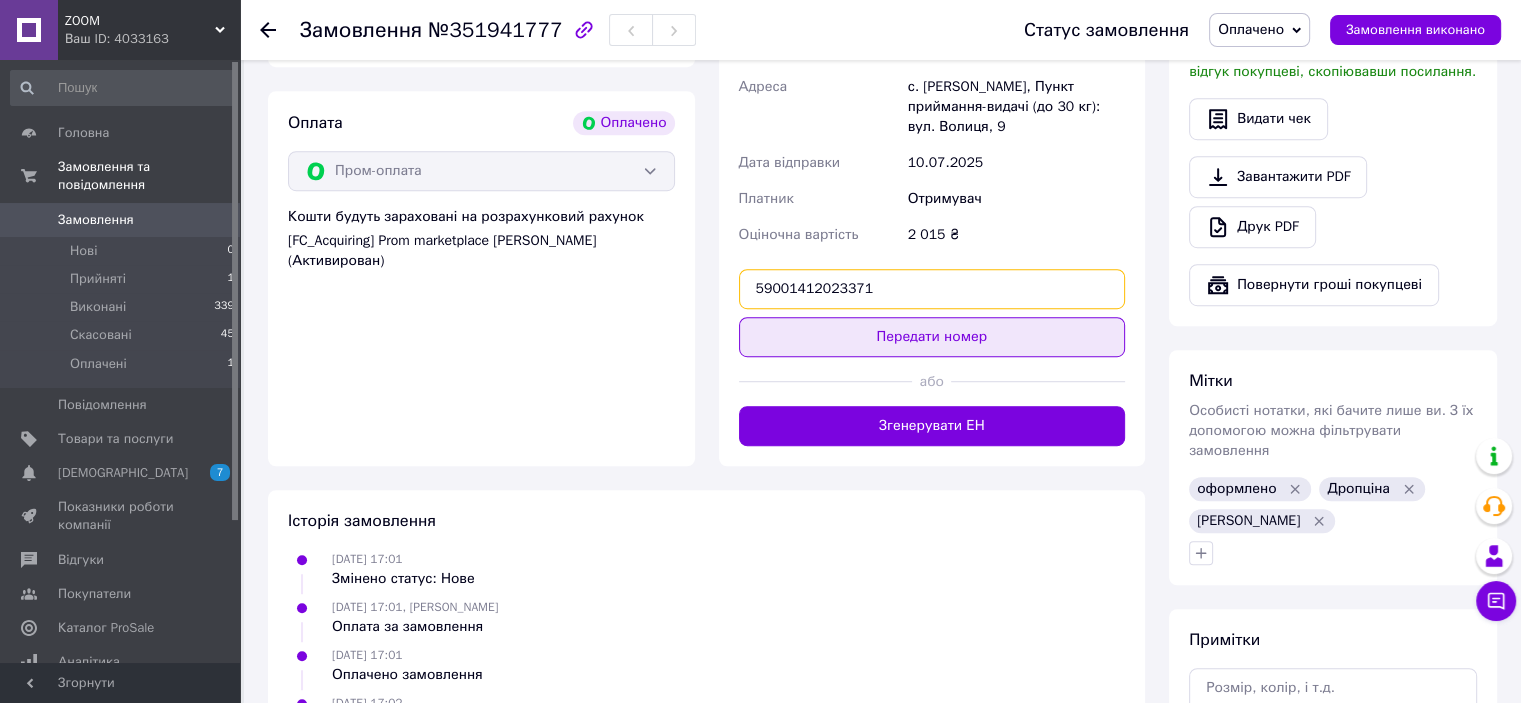type on "59001412023371" 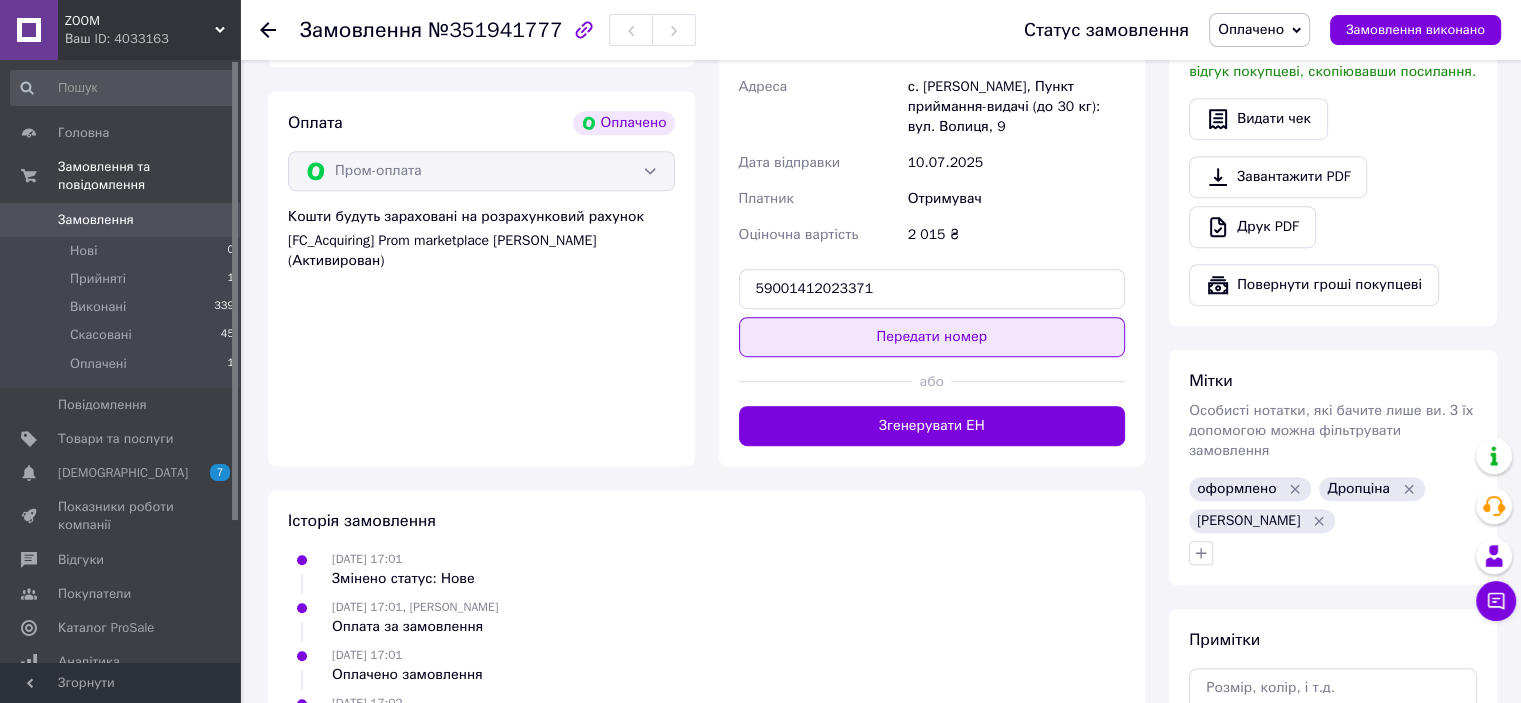 click on "Передати номер" at bounding box center [932, 337] 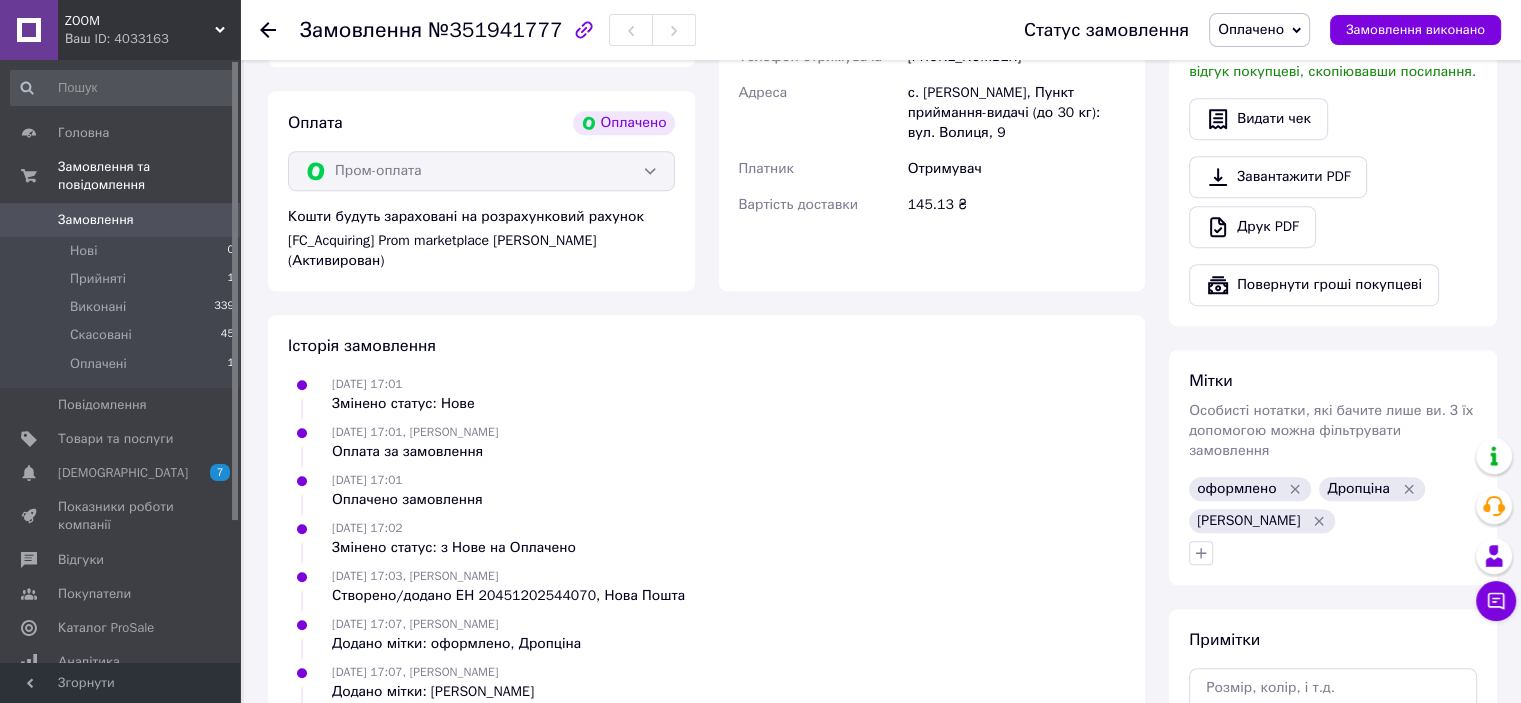 click 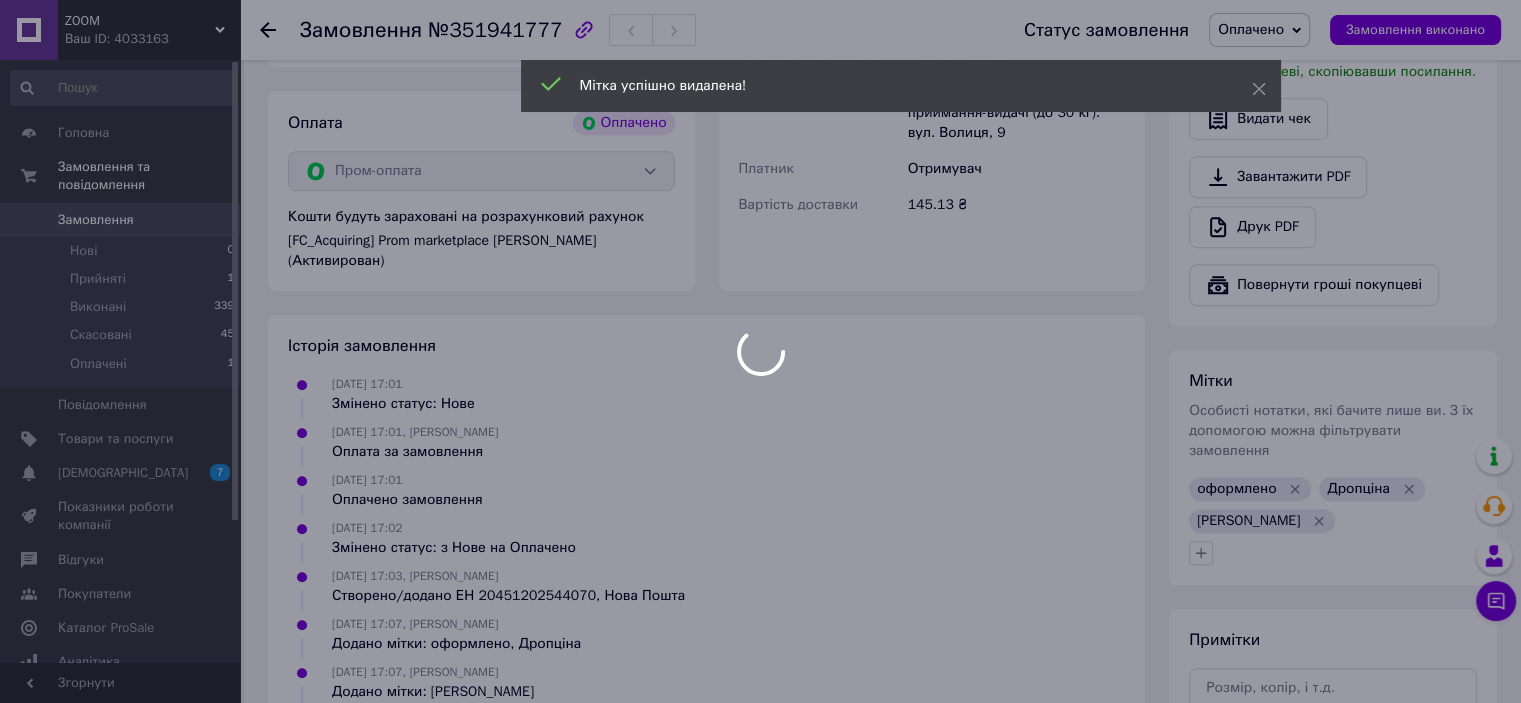 scroll, scrollTop: 700, scrollLeft: 0, axis: vertical 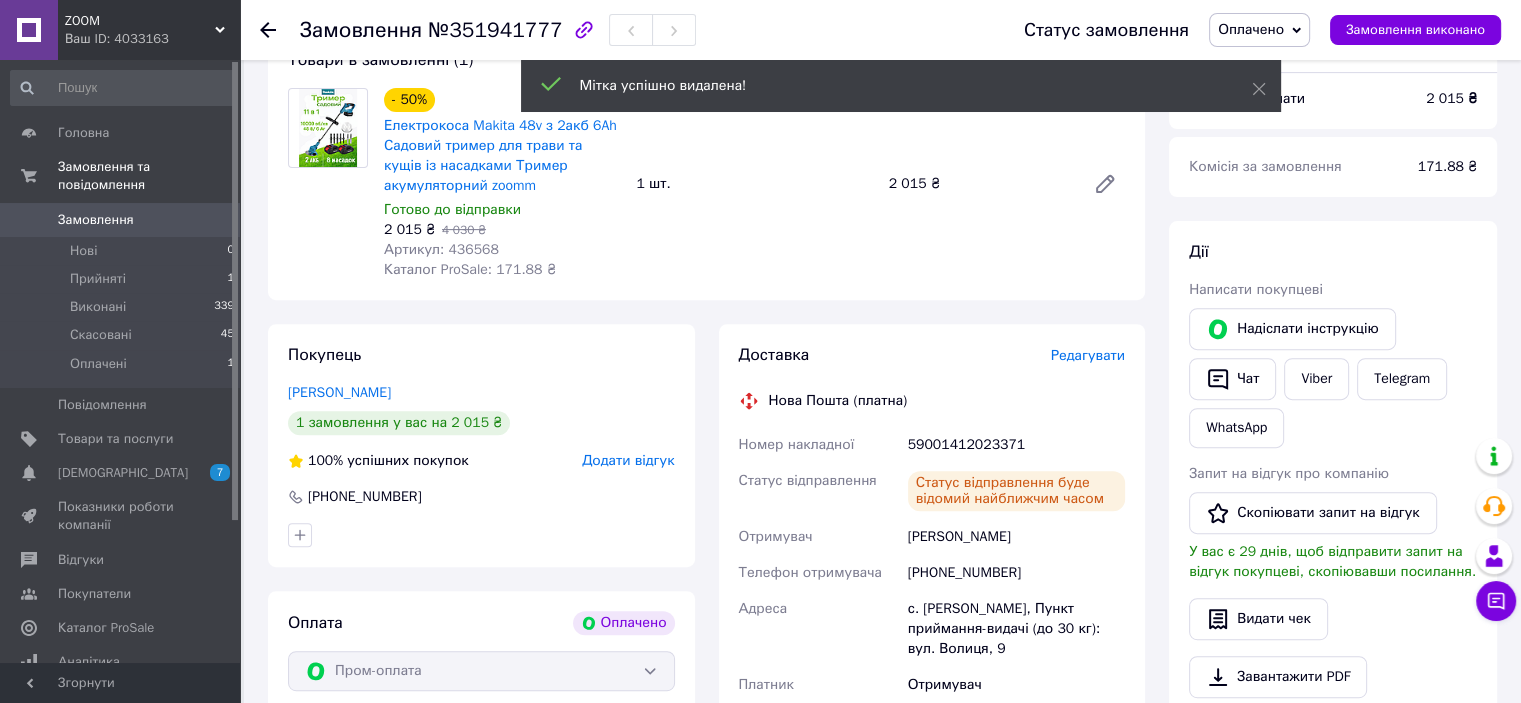 click on "Замовлення 0" at bounding box center [123, 220] 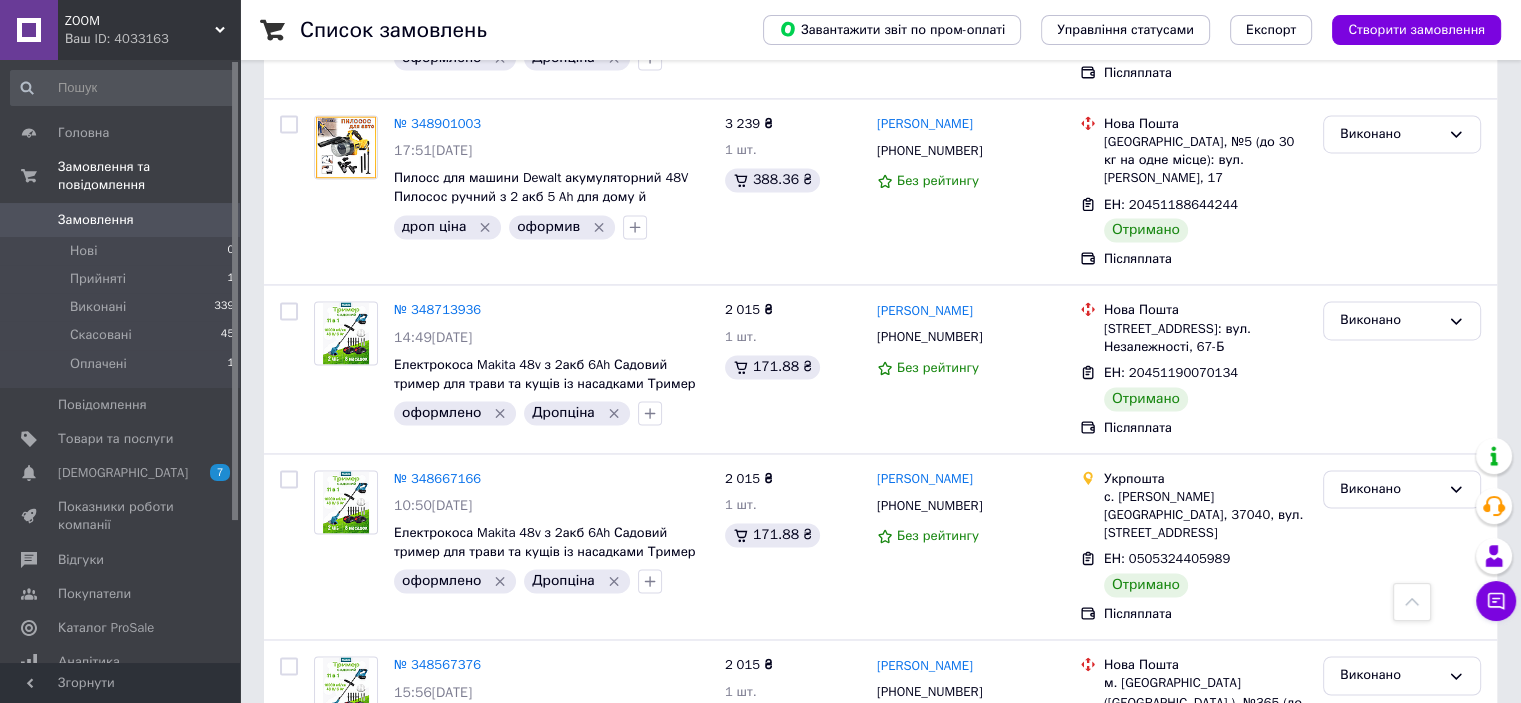 scroll, scrollTop: 3101, scrollLeft: 0, axis: vertical 